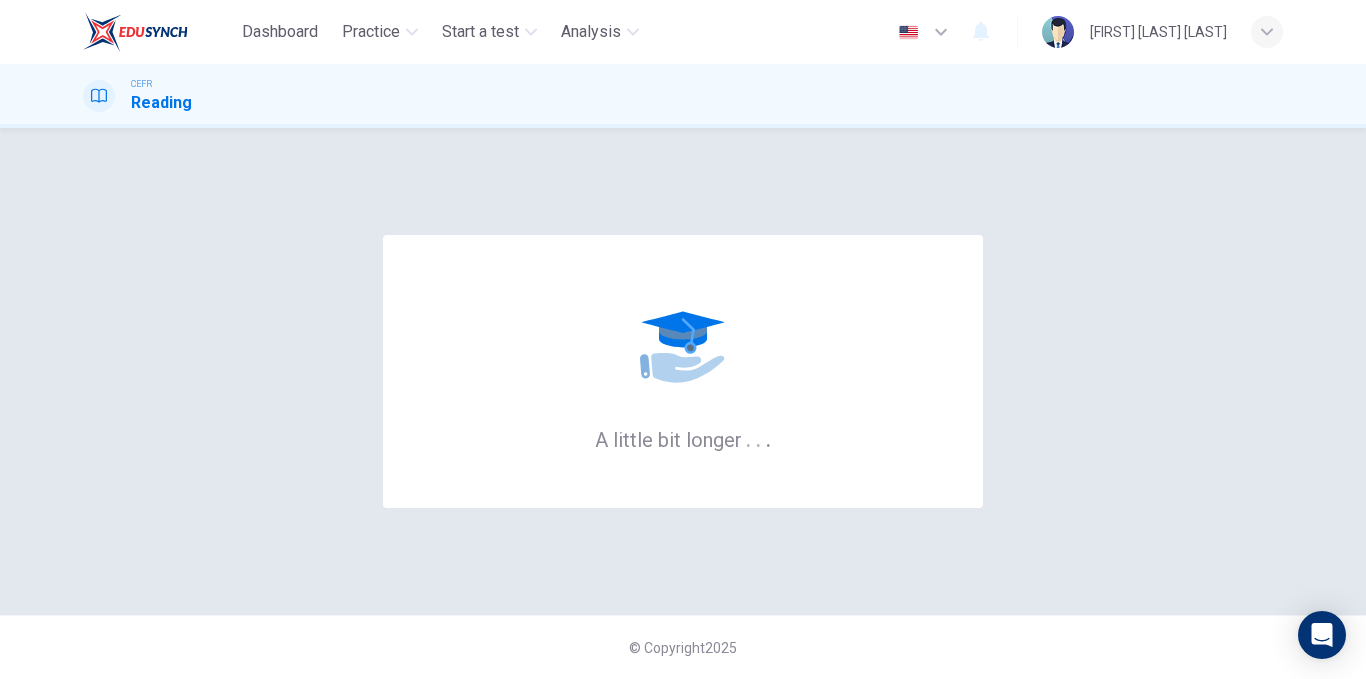 scroll, scrollTop: 0, scrollLeft: 0, axis: both 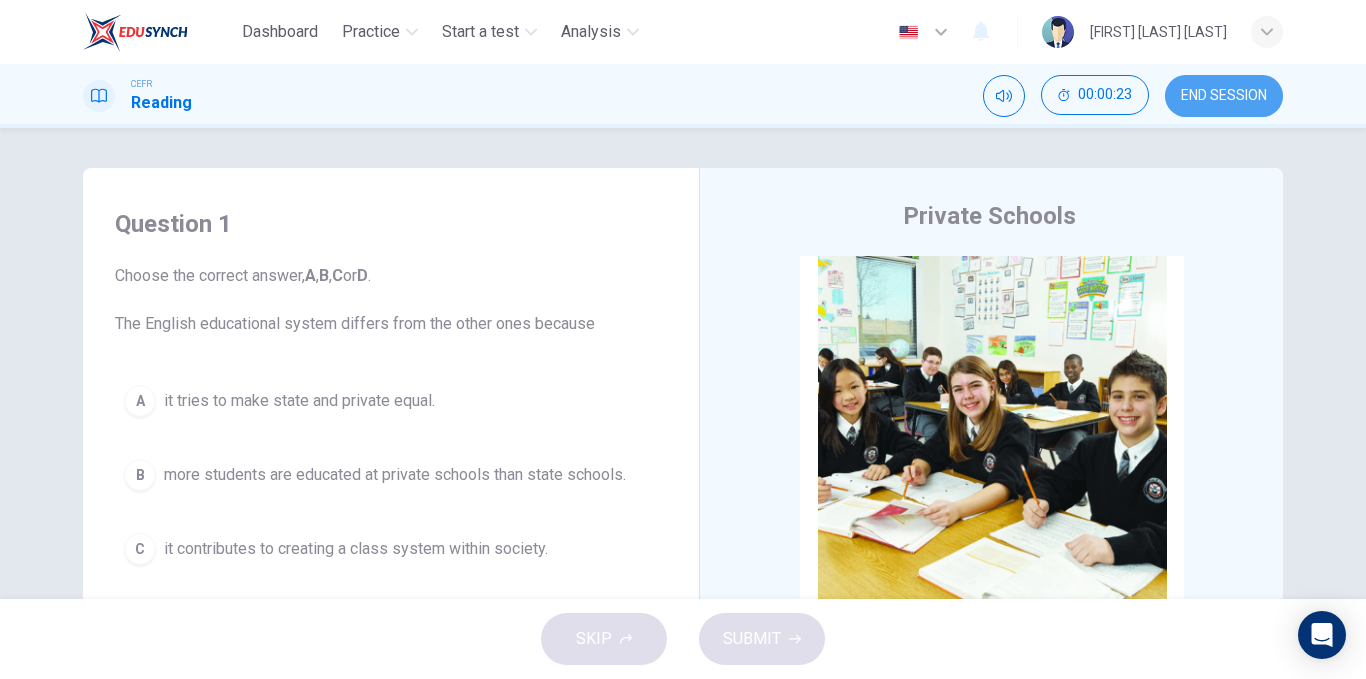 click on "END SESSION" at bounding box center (1224, 96) 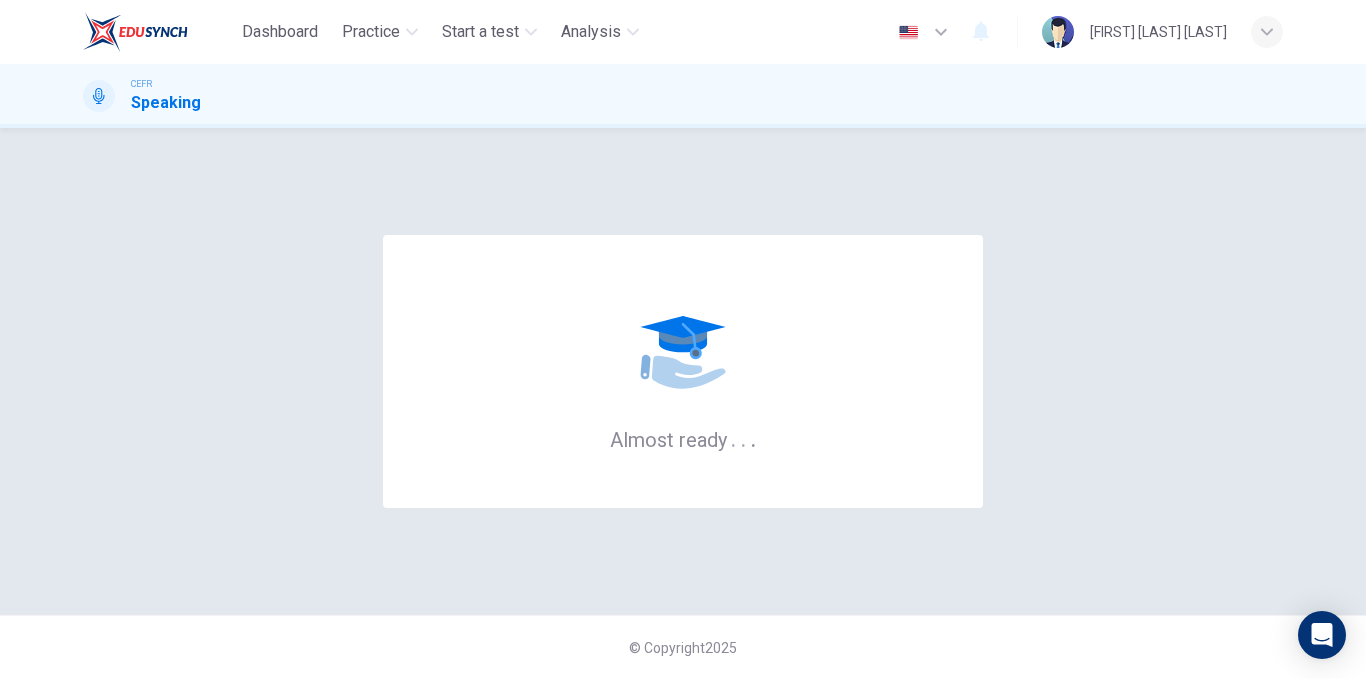 scroll, scrollTop: 0, scrollLeft: 0, axis: both 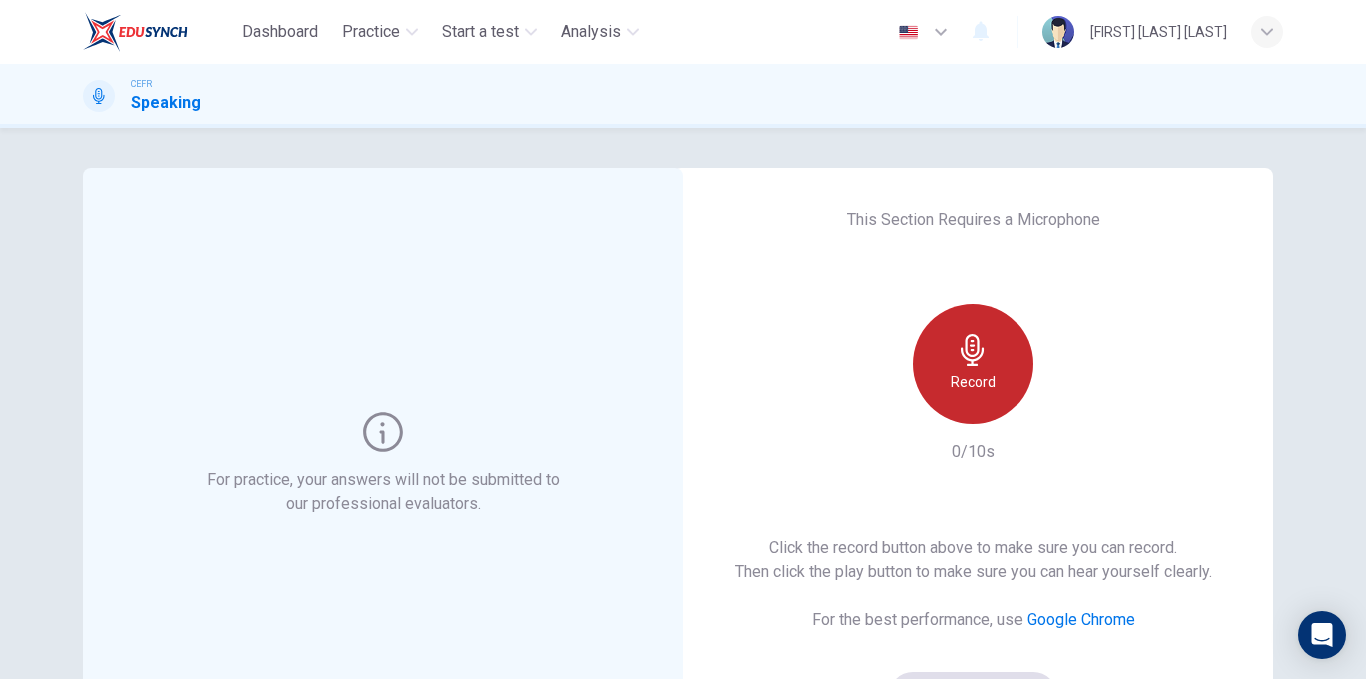 click on "Record" at bounding box center (973, 364) 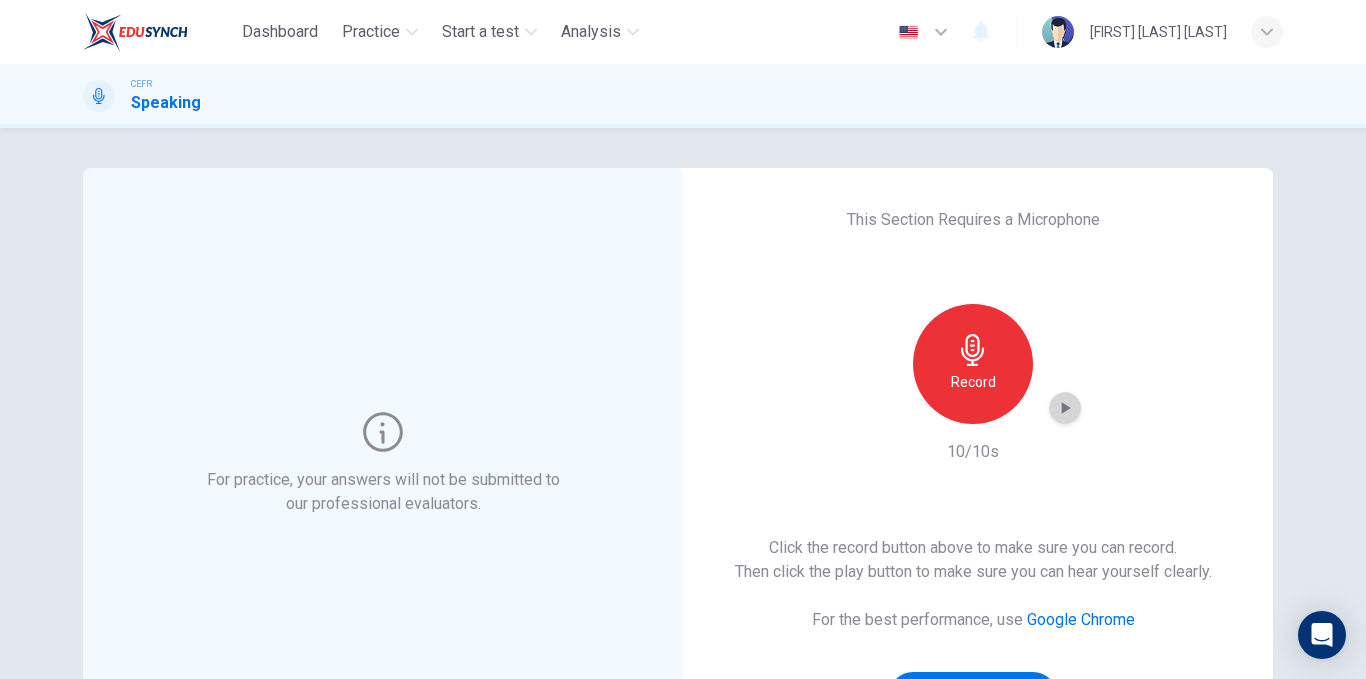 click at bounding box center [1065, 408] 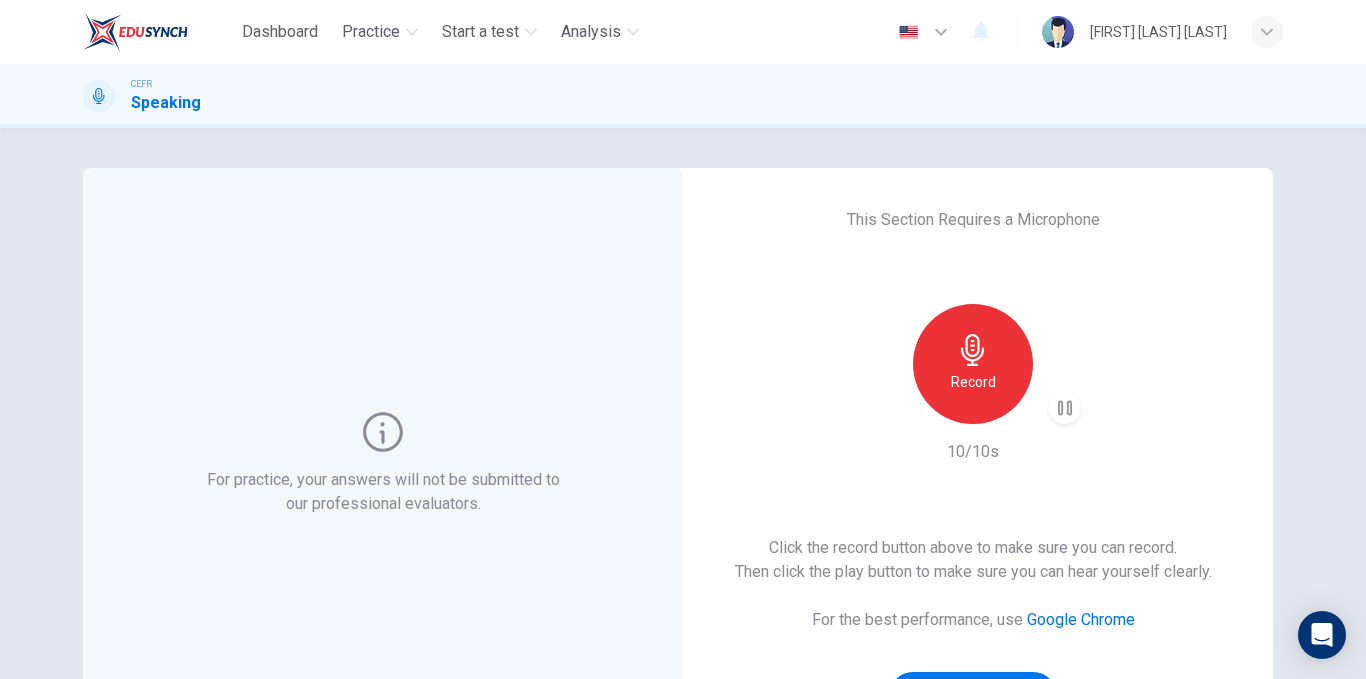 type 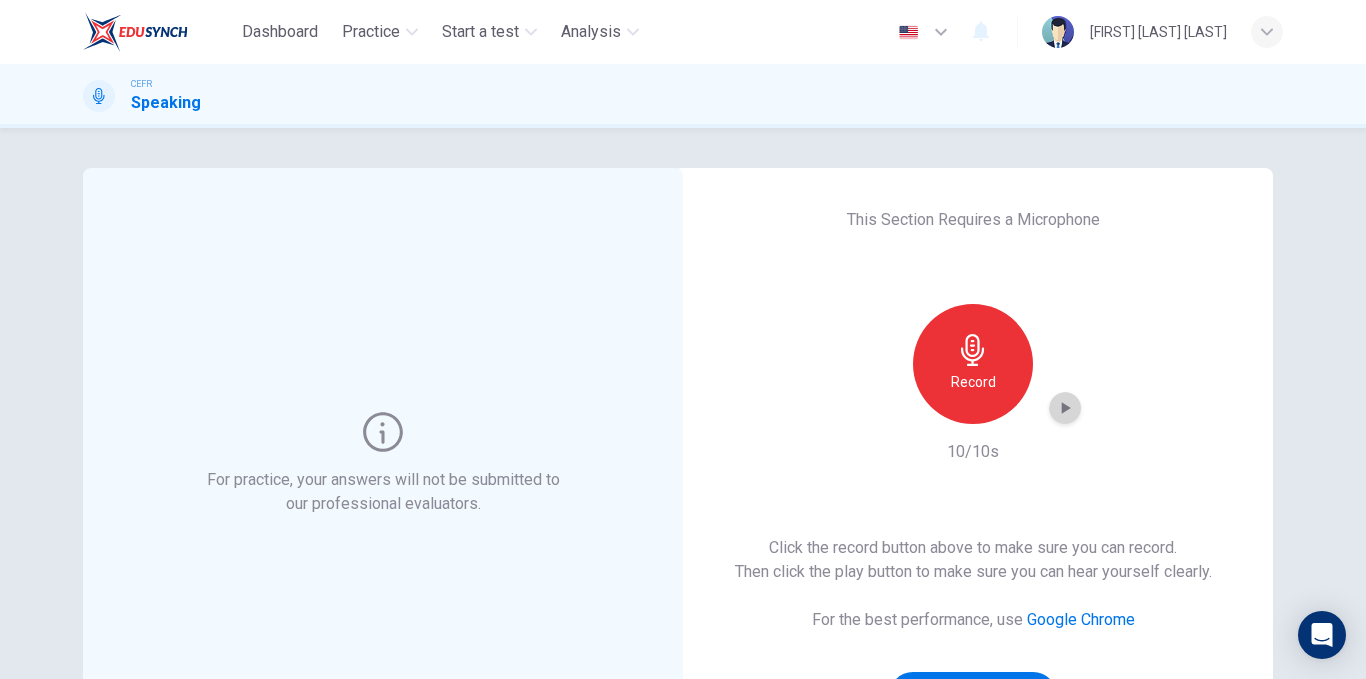 click at bounding box center (1065, 408) 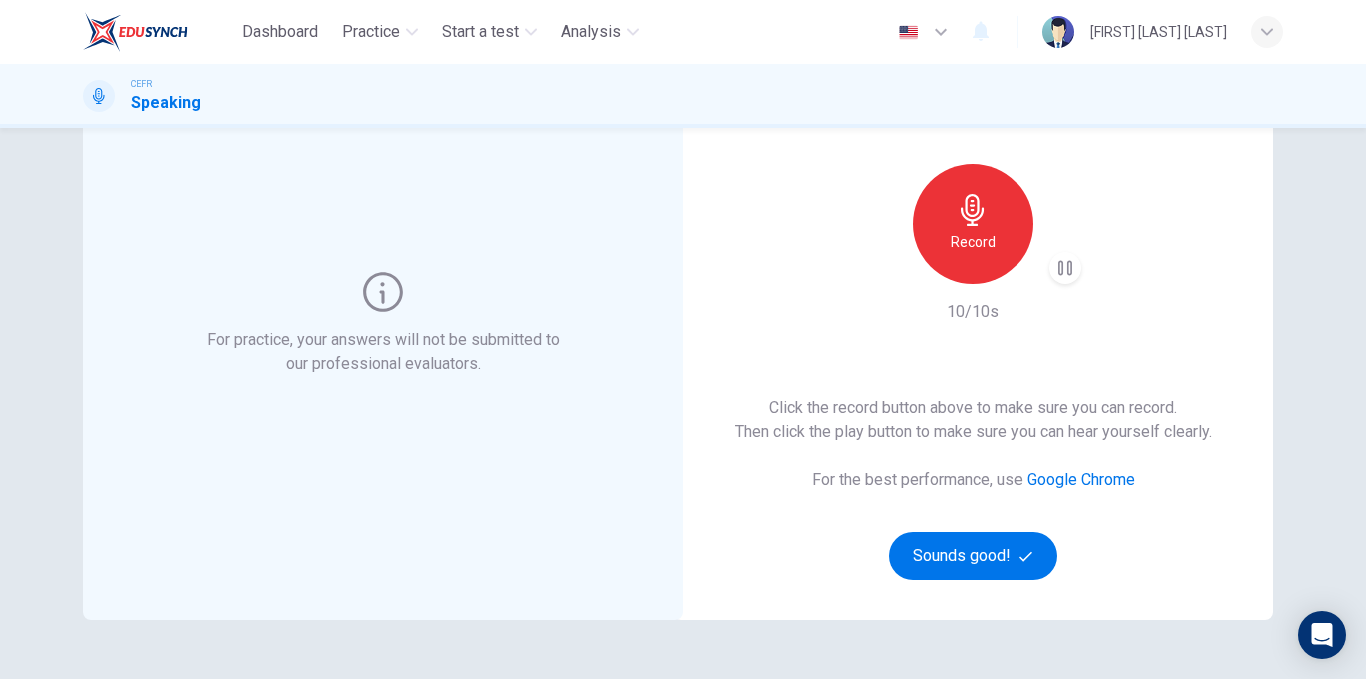 scroll, scrollTop: 141, scrollLeft: 0, axis: vertical 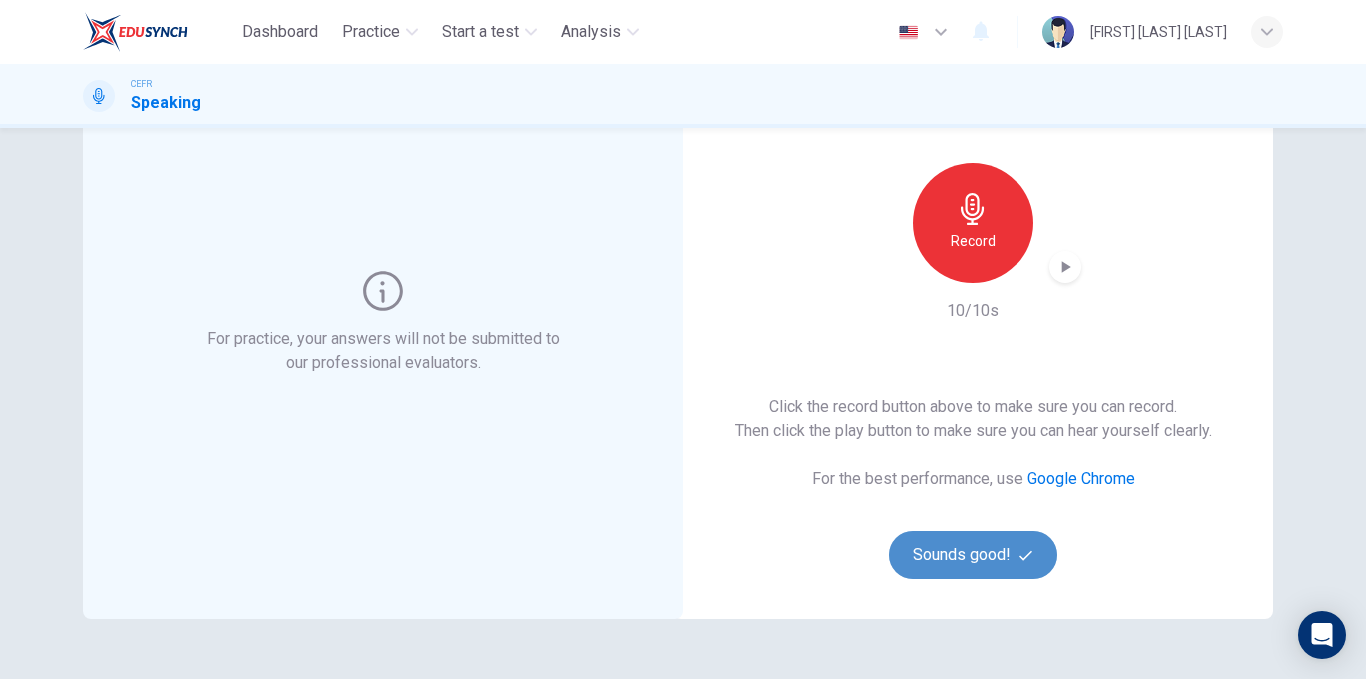 click on "Sounds good!" at bounding box center [973, 555] 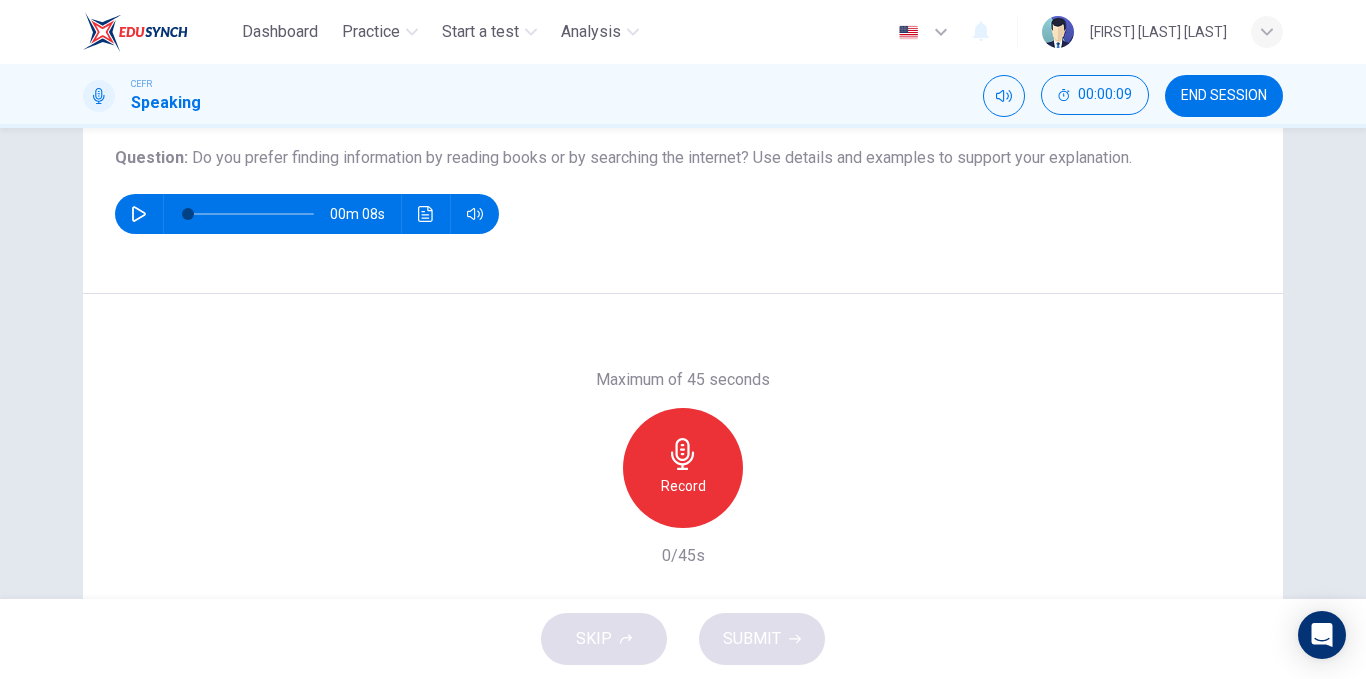 scroll, scrollTop: 235, scrollLeft: 0, axis: vertical 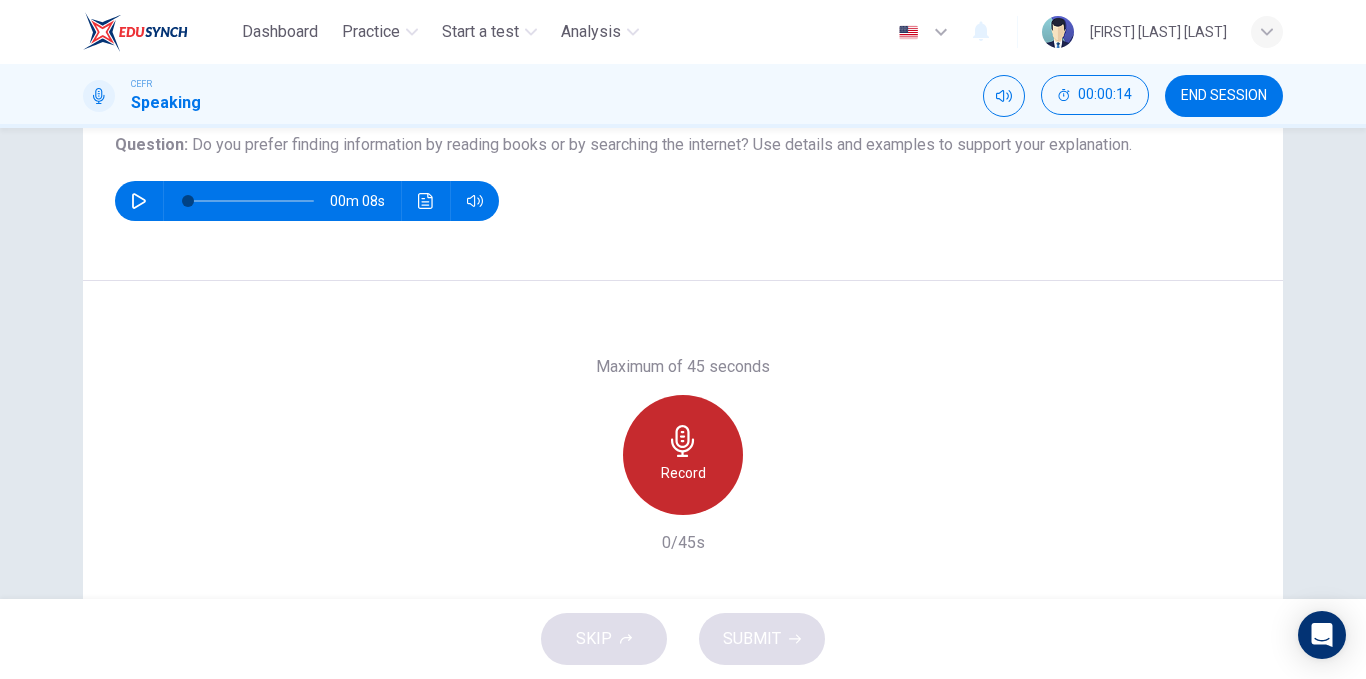 click at bounding box center (683, 441) 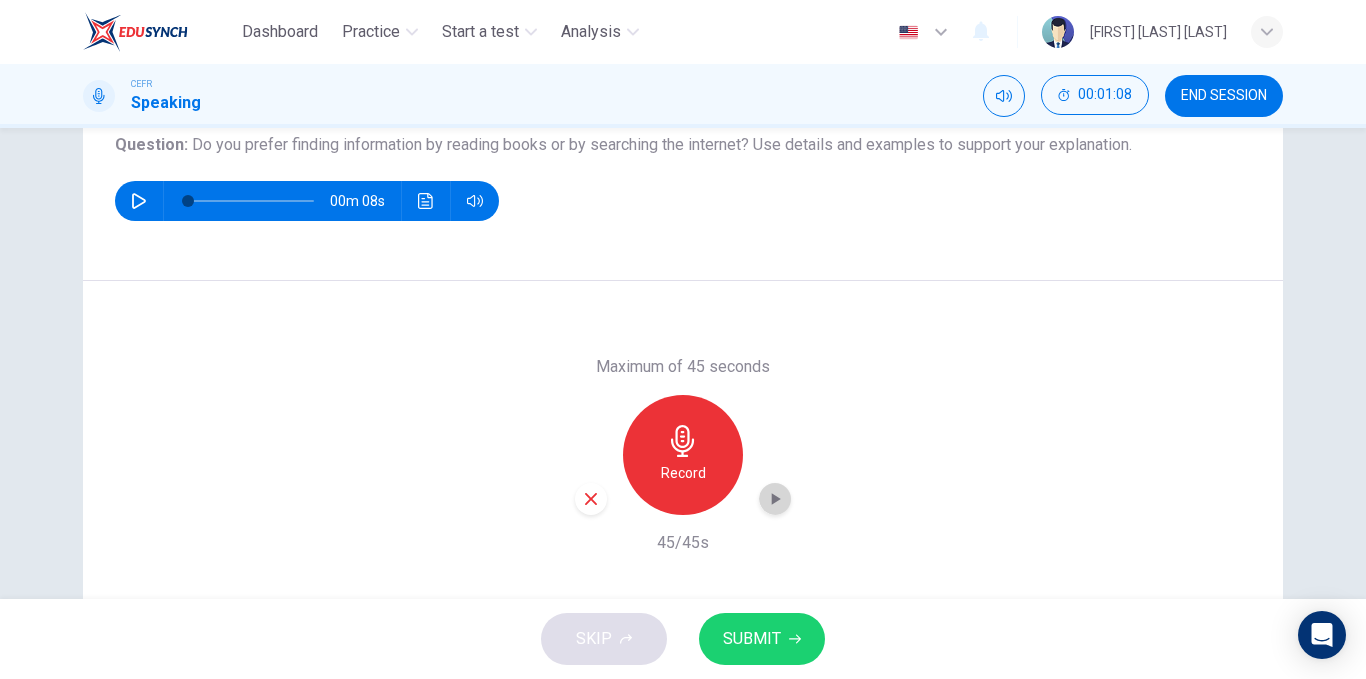 click at bounding box center (776, 499) 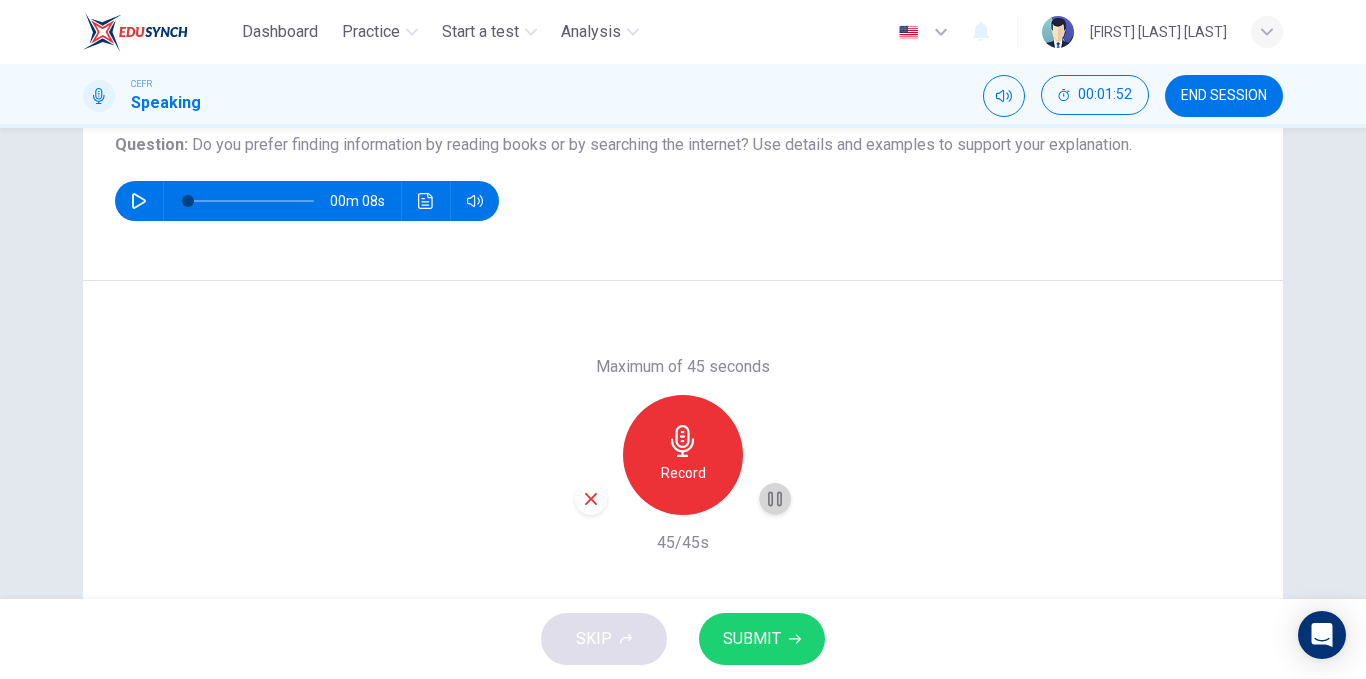 click at bounding box center (775, 498) 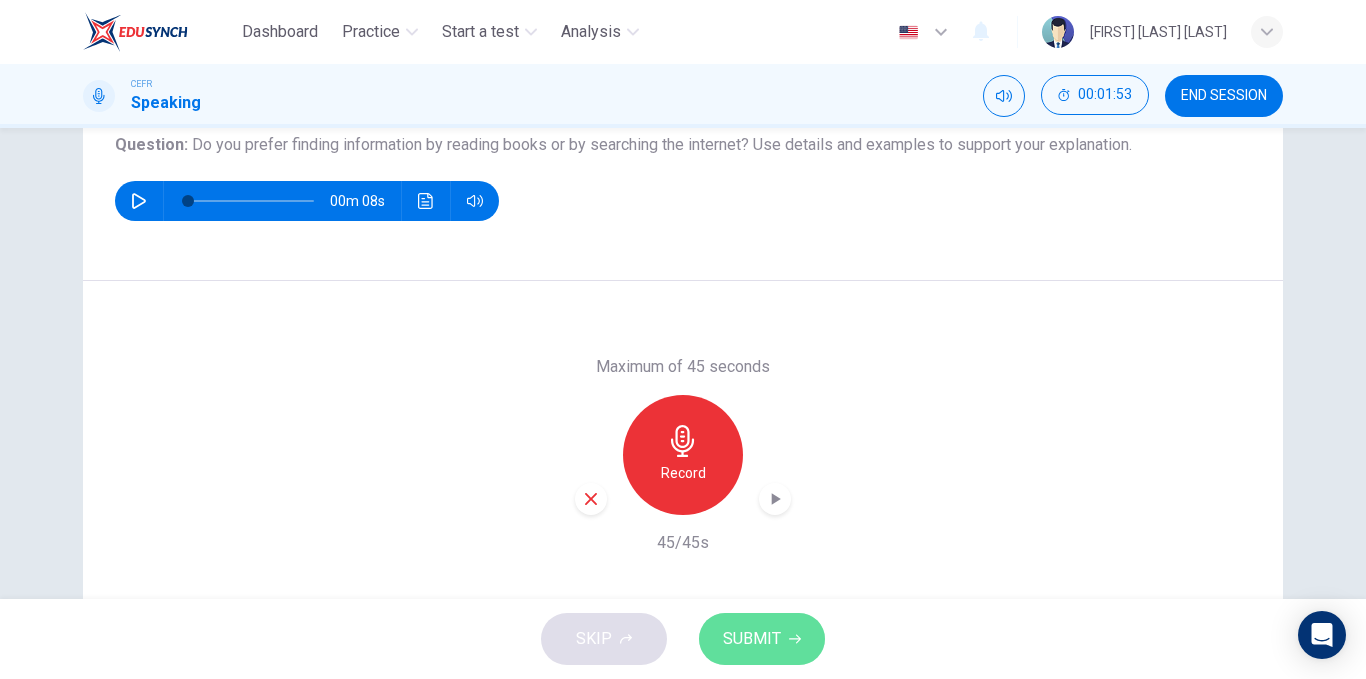click on "SUBMIT" at bounding box center [752, 639] 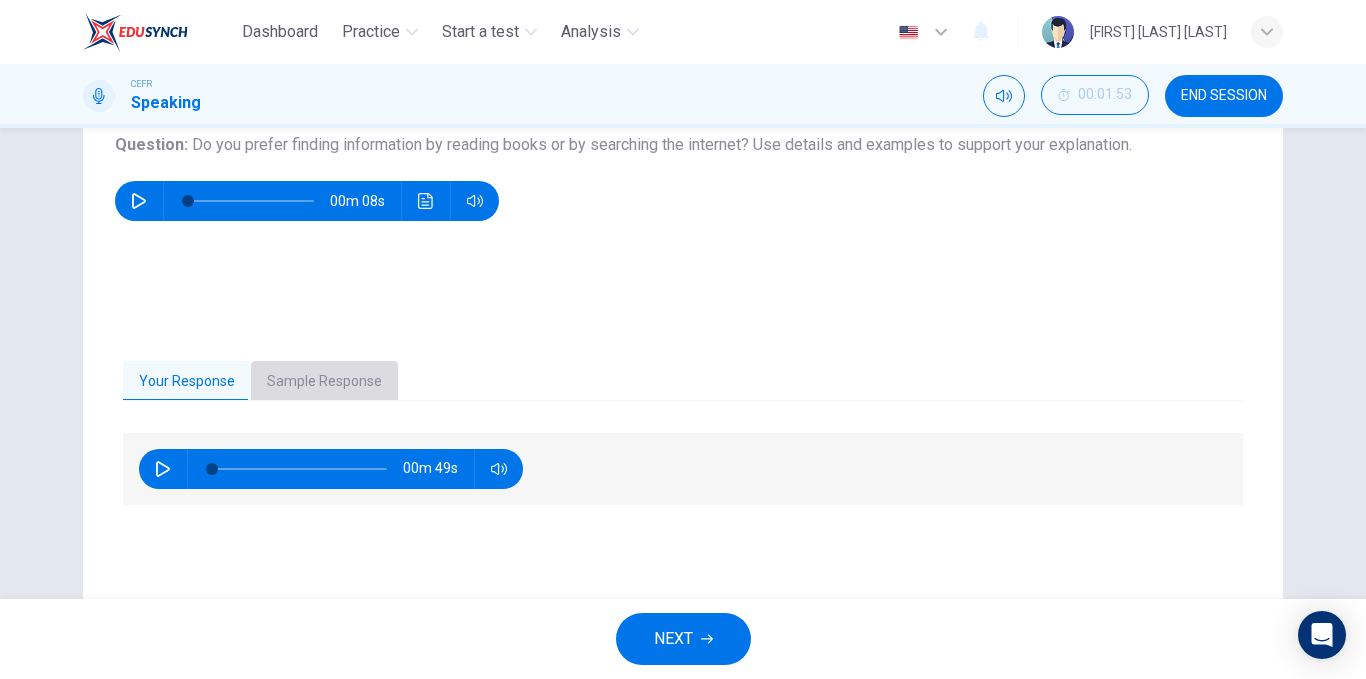 click on "Sample Response" at bounding box center [324, 382] 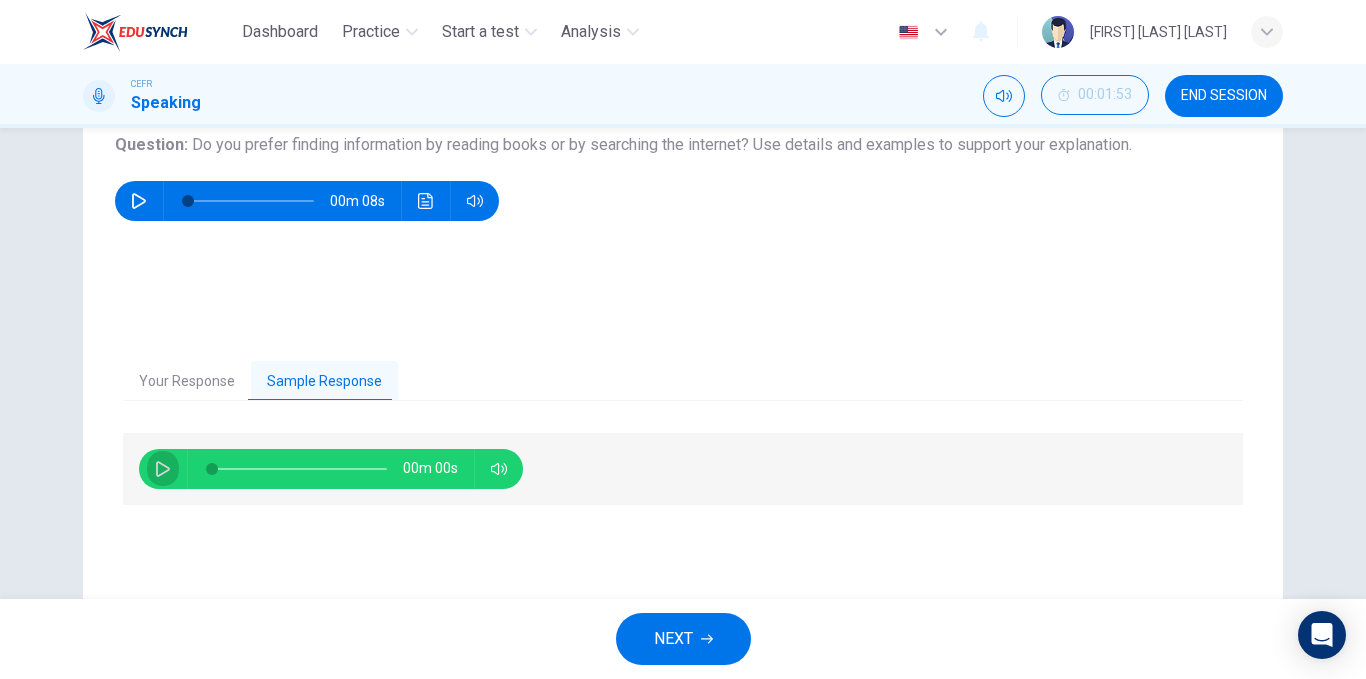 click at bounding box center (163, 469) 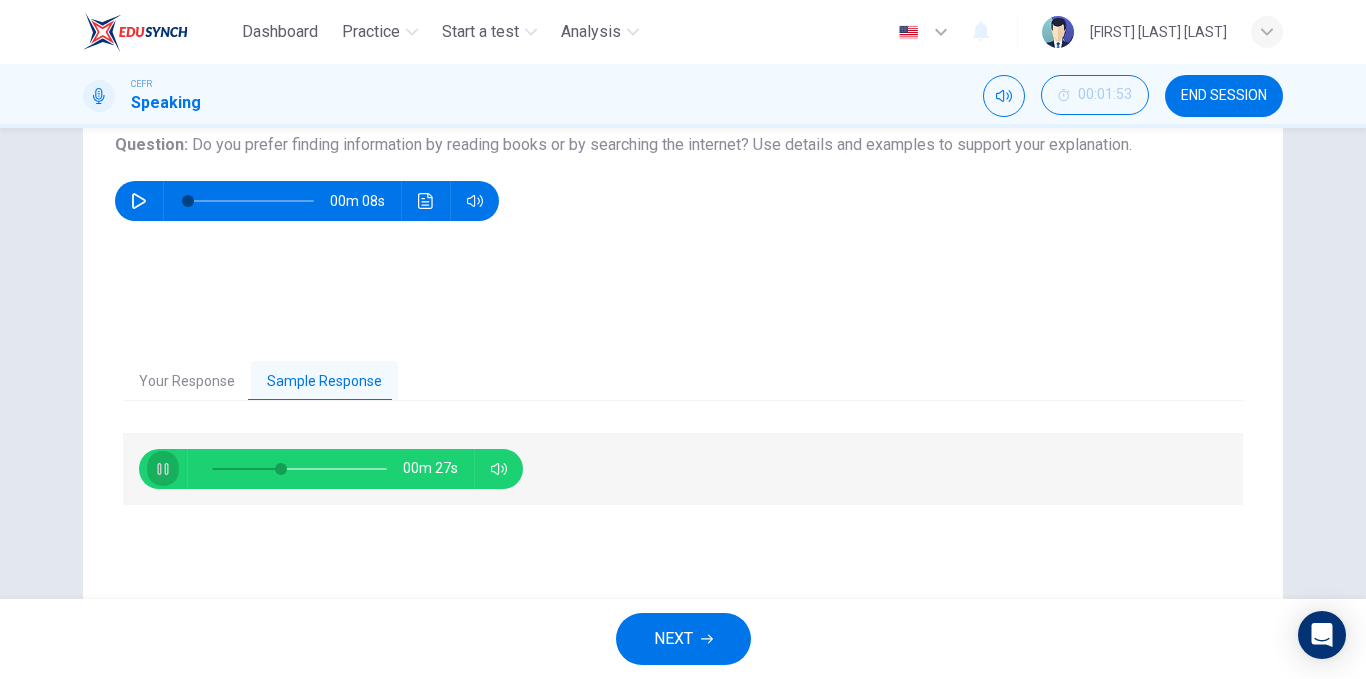 click at bounding box center [163, 469] 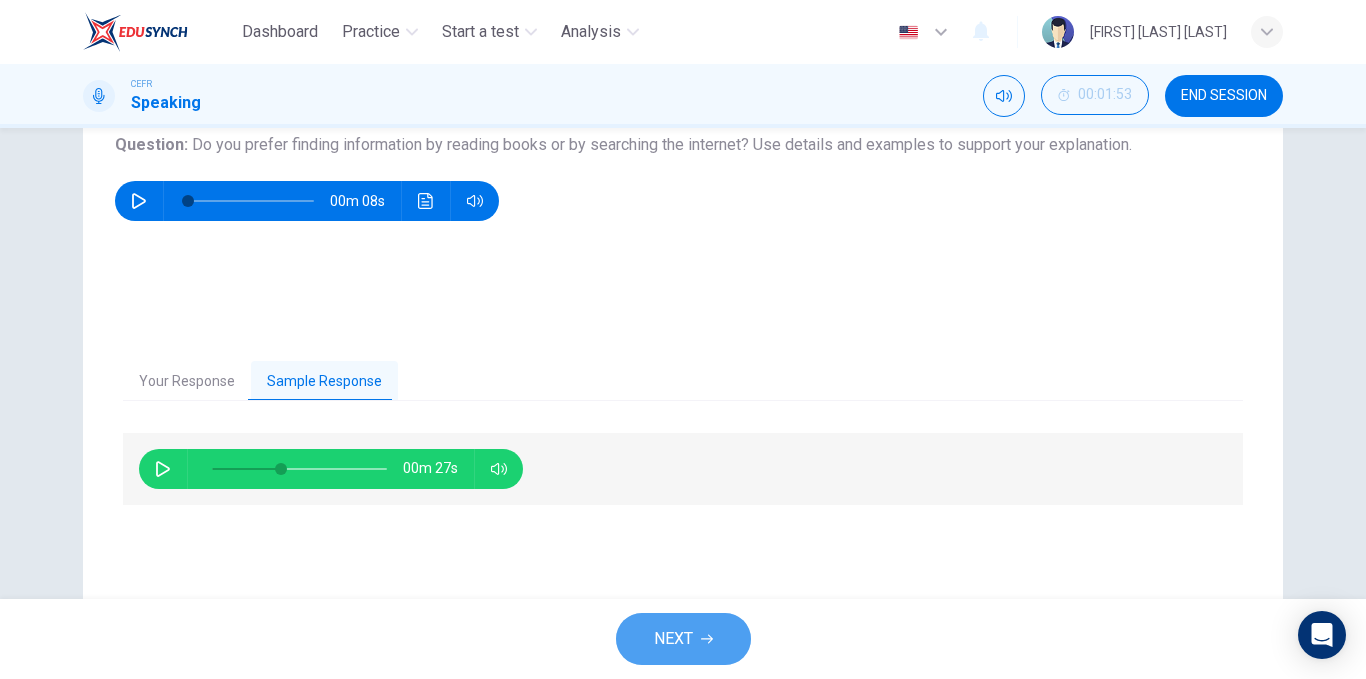 click on "NEXT" at bounding box center [673, 639] 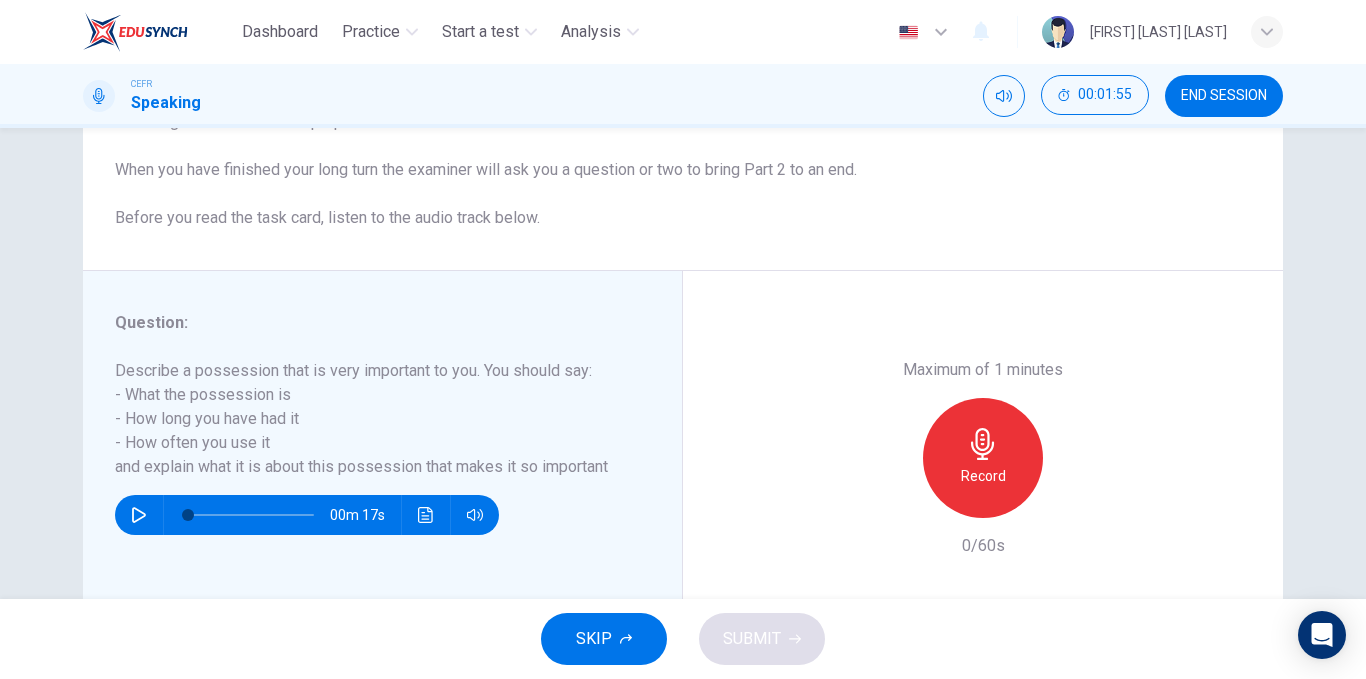 scroll, scrollTop: 219, scrollLeft: 0, axis: vertical 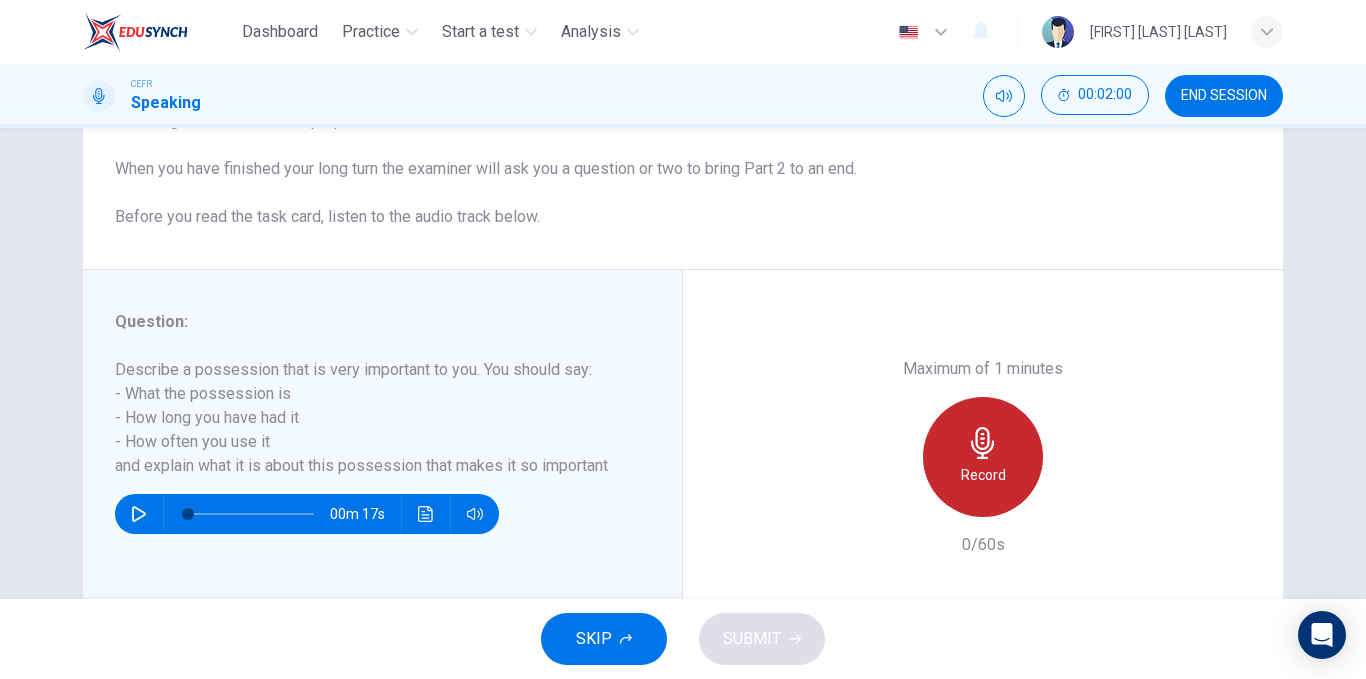 click on "Record" at bounding box center [983, 457] 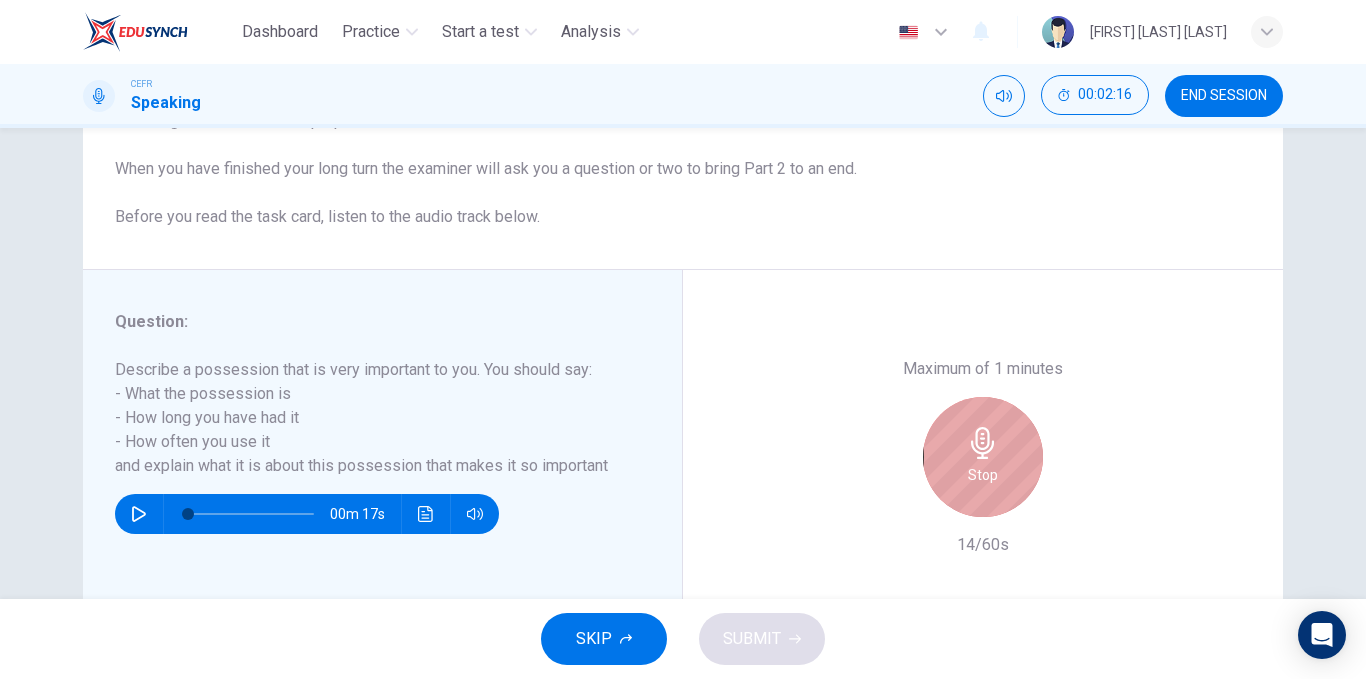 click on "Stop" at bounding box center (983, 457) 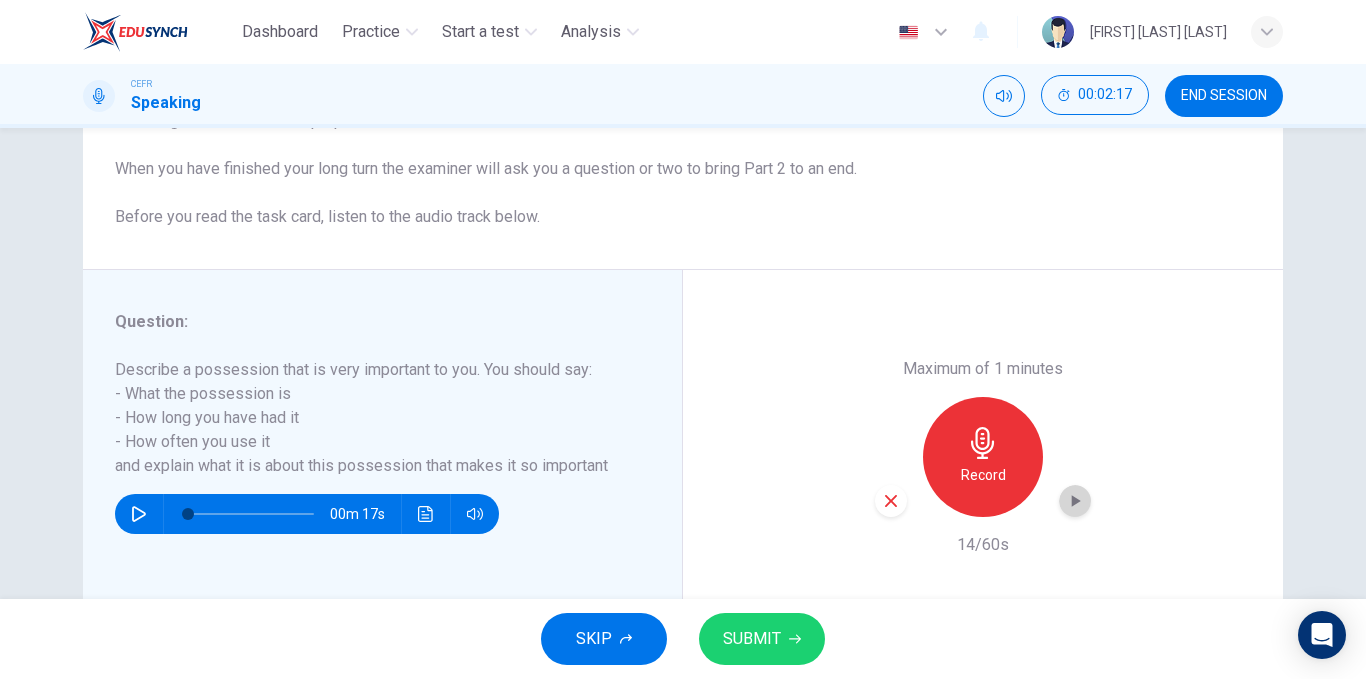 click at bounding box center (1075, 501) 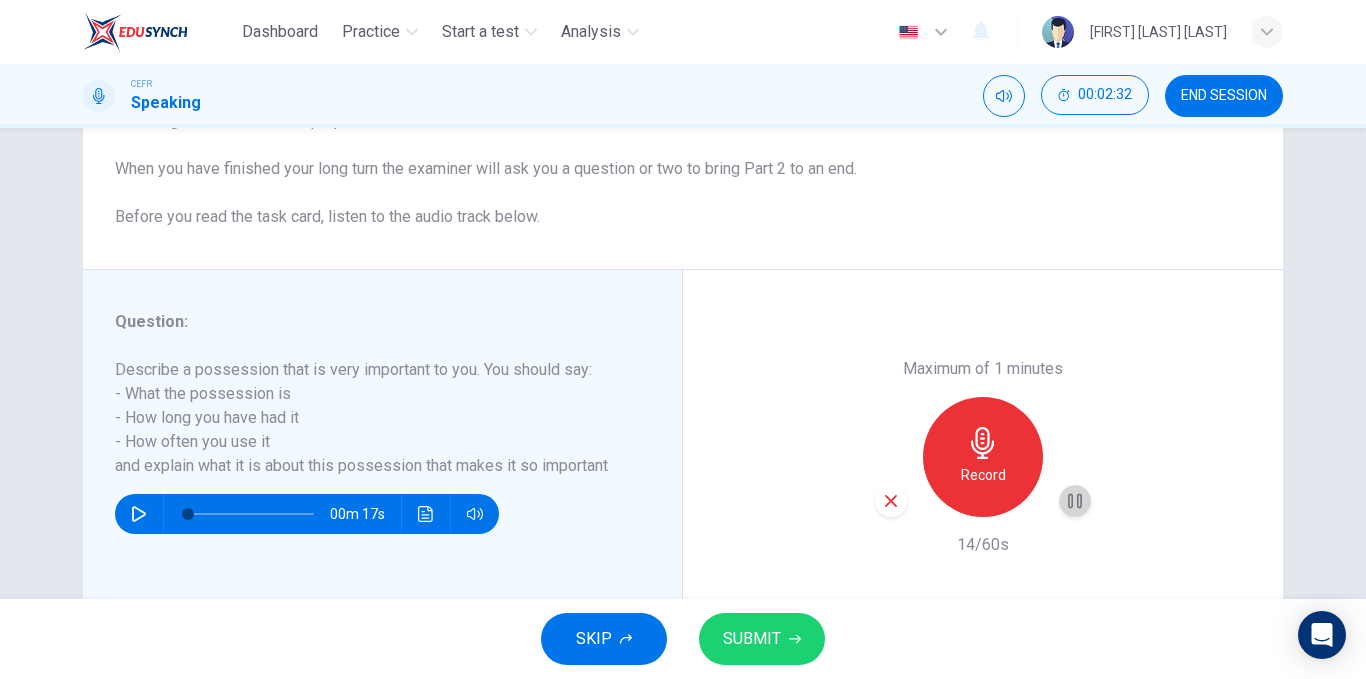 click at bounding box center (1075, 501) 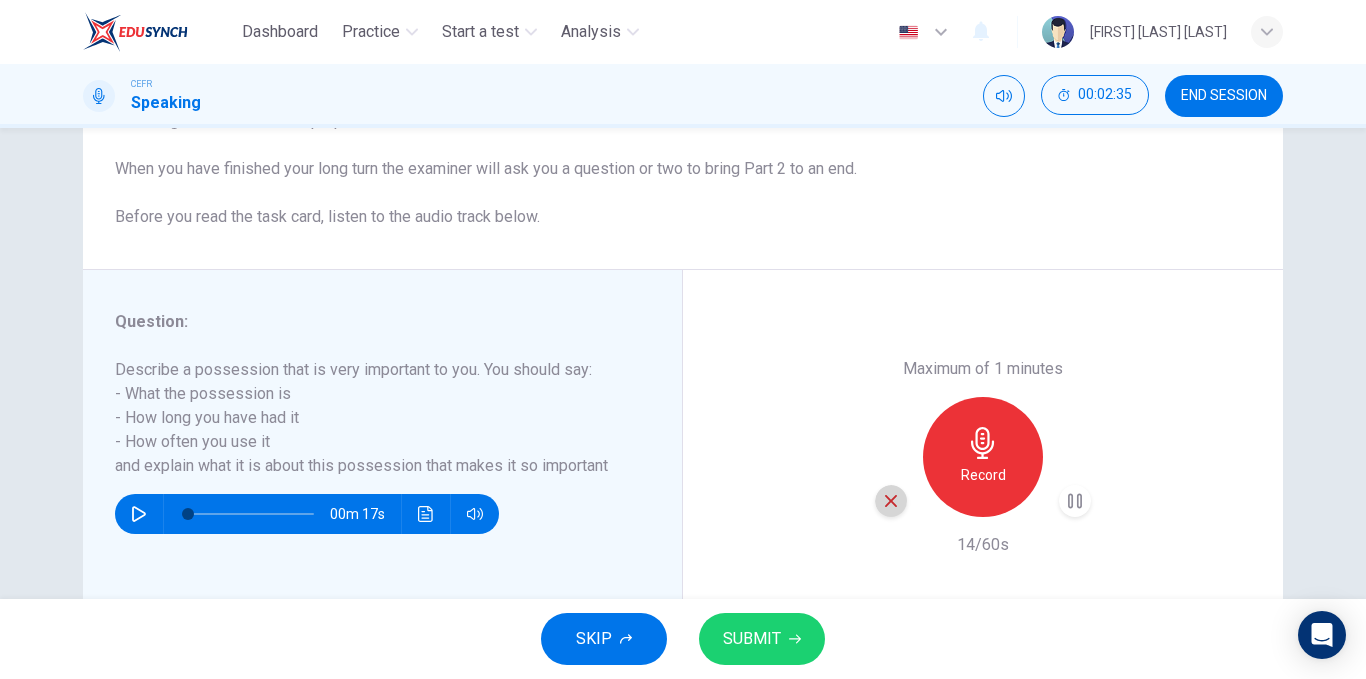 click at bounding box center [891, 501] 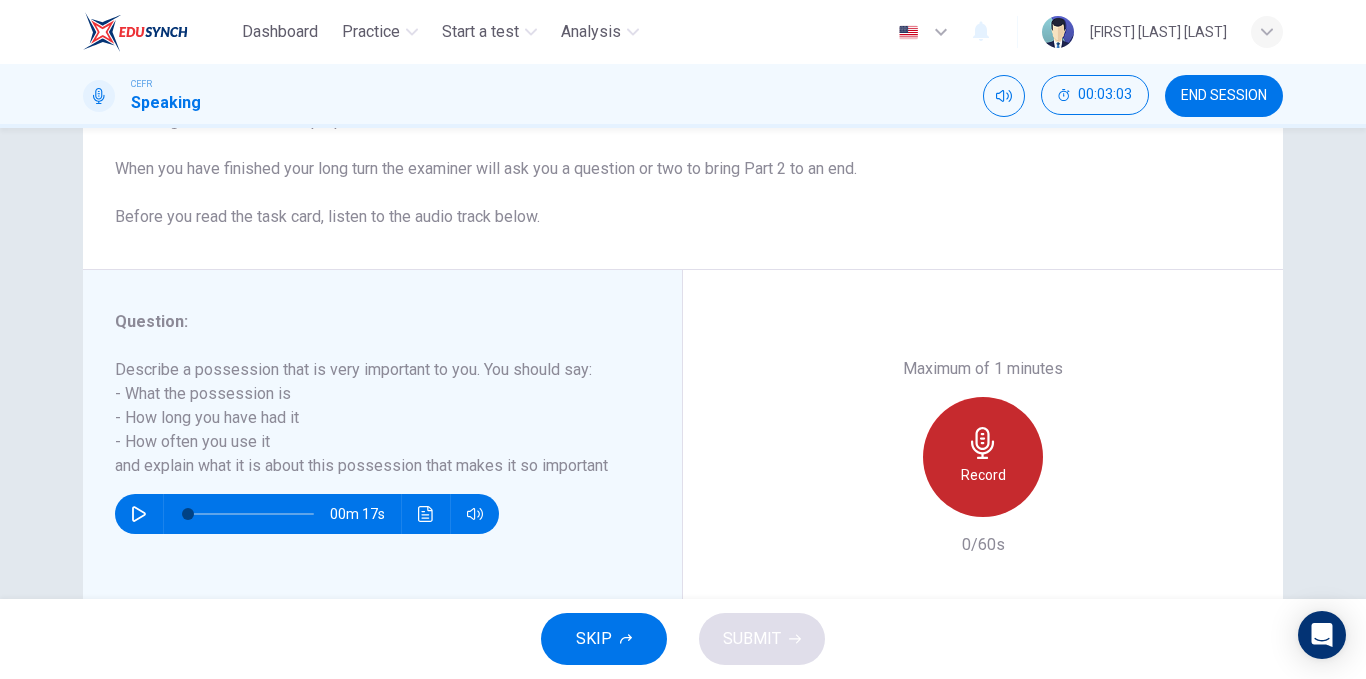 click on "Record" at bounding box center (983, 475) 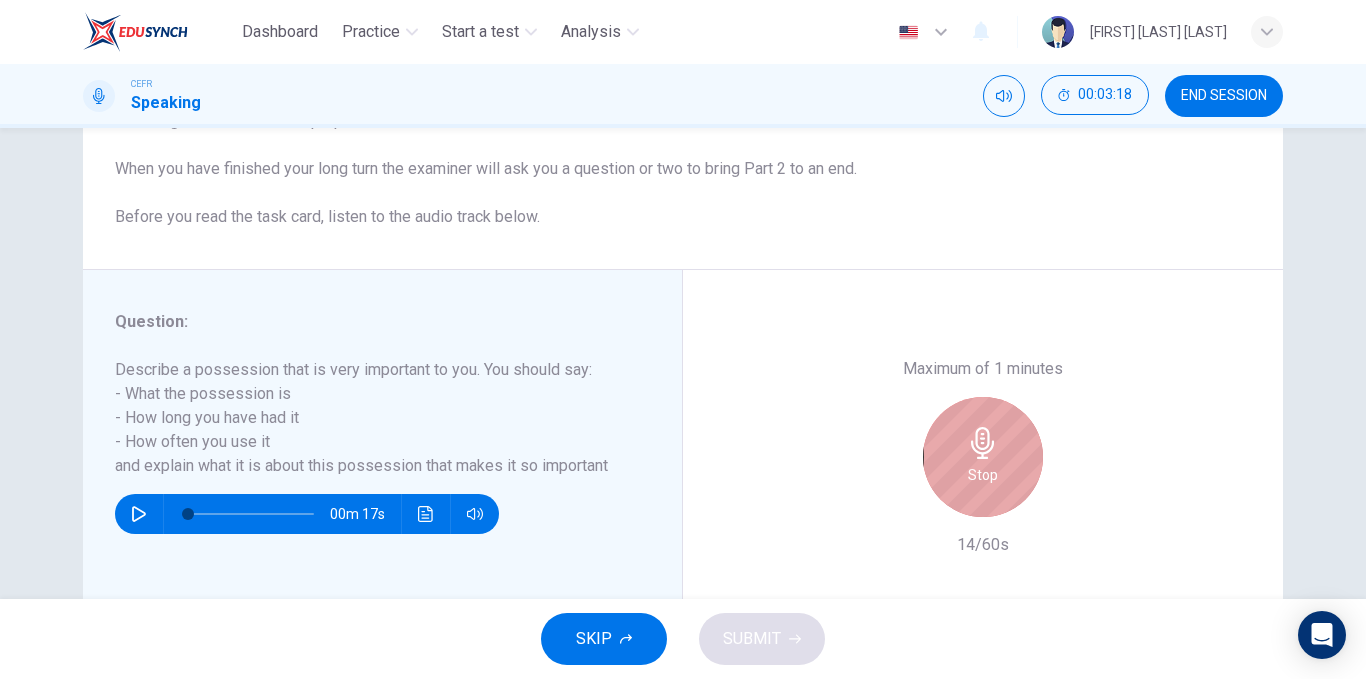 click on "Stop" at bounding box center [983, 475] 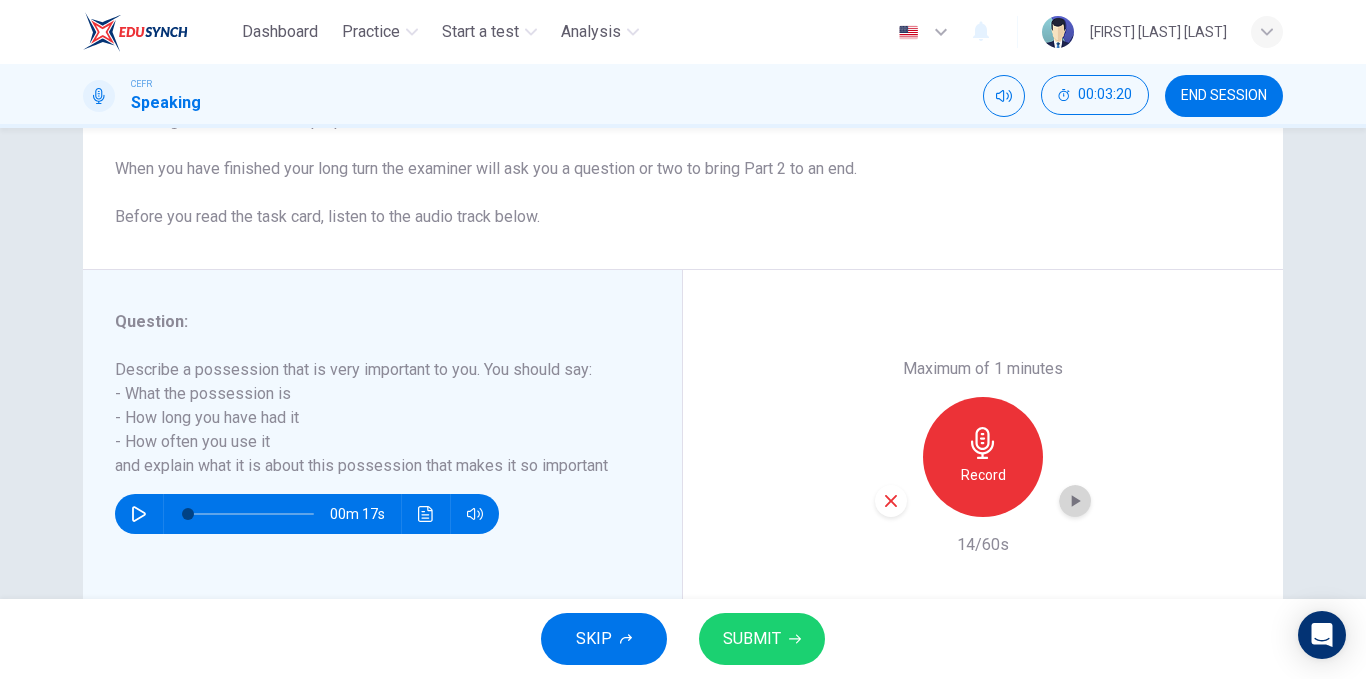 click at bounding box center (1075, 501) 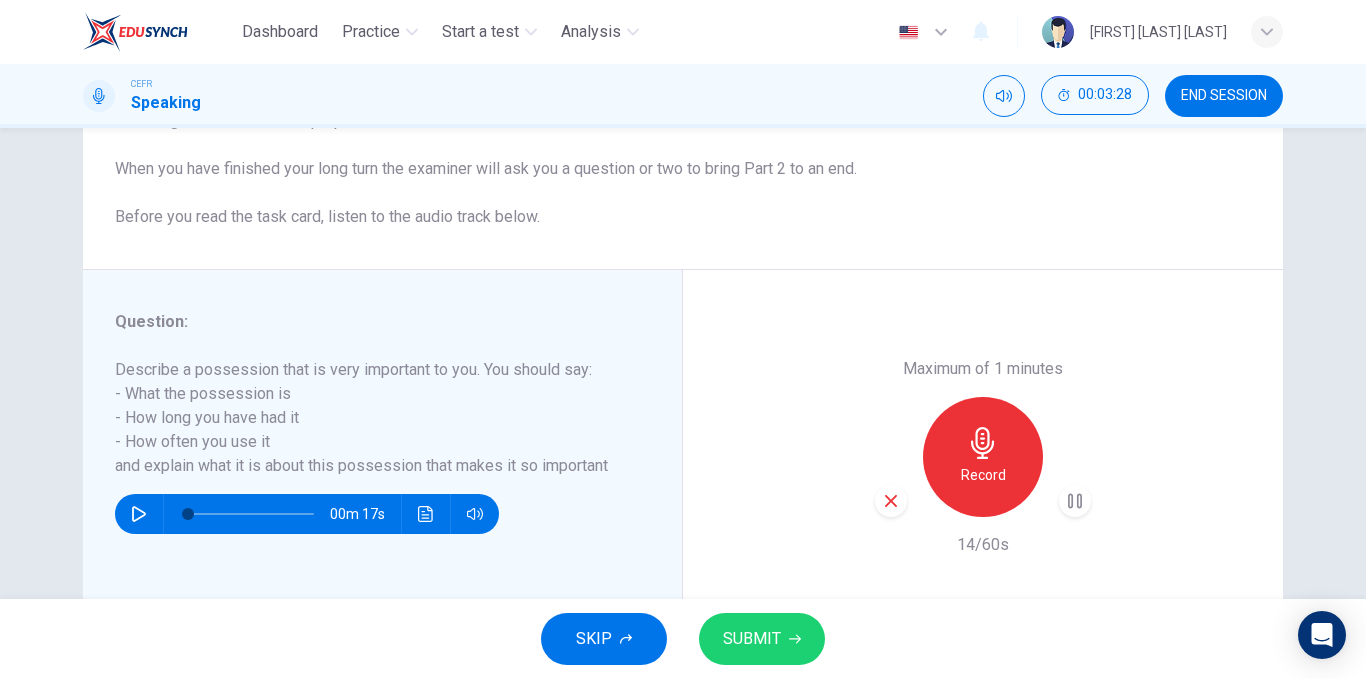 type 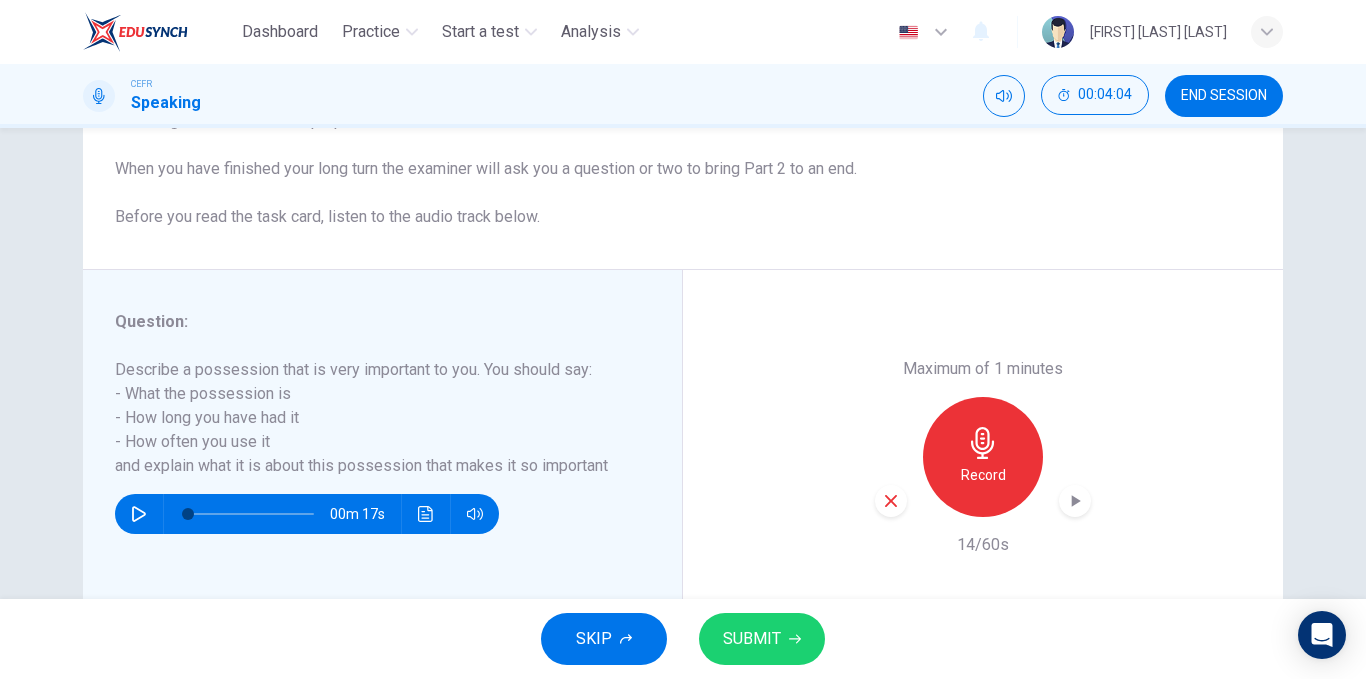 click at bounding box center [891, 501] 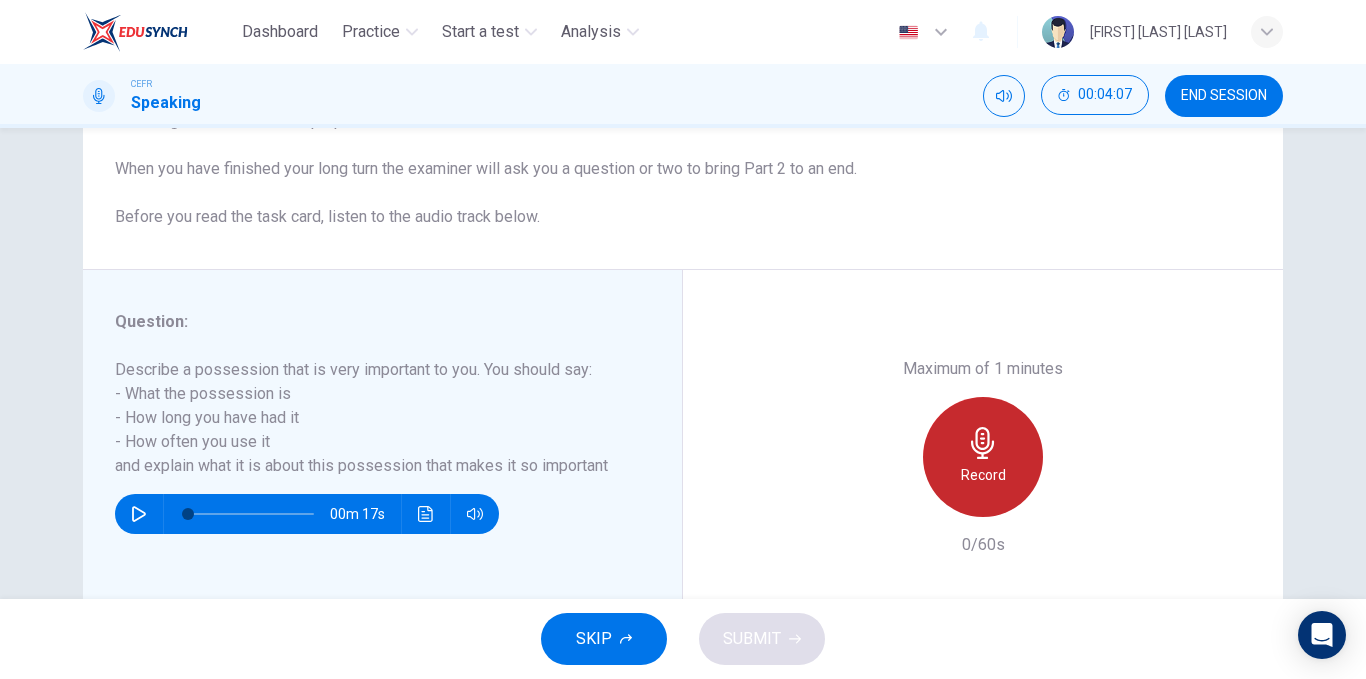 click on "Record" at bounding box center [983, 457] 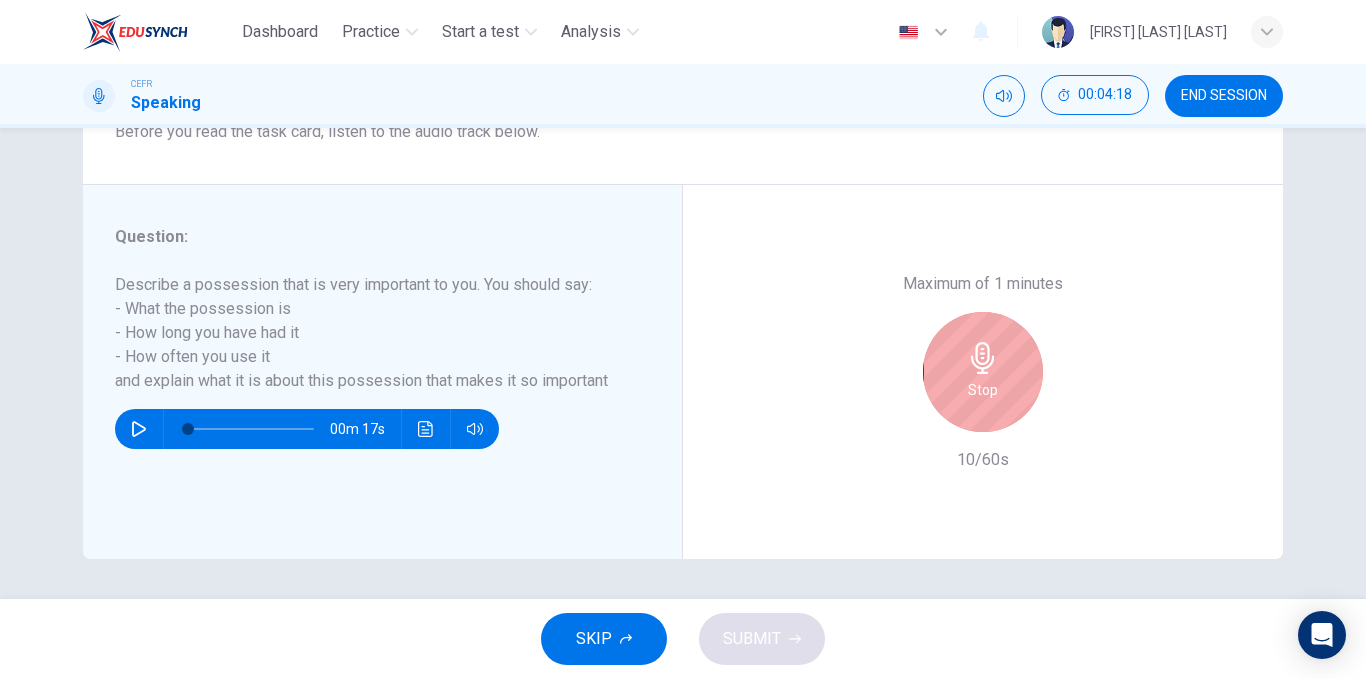 scroll, scrollTop: 256, scrollLeft: 0, axis: vertical 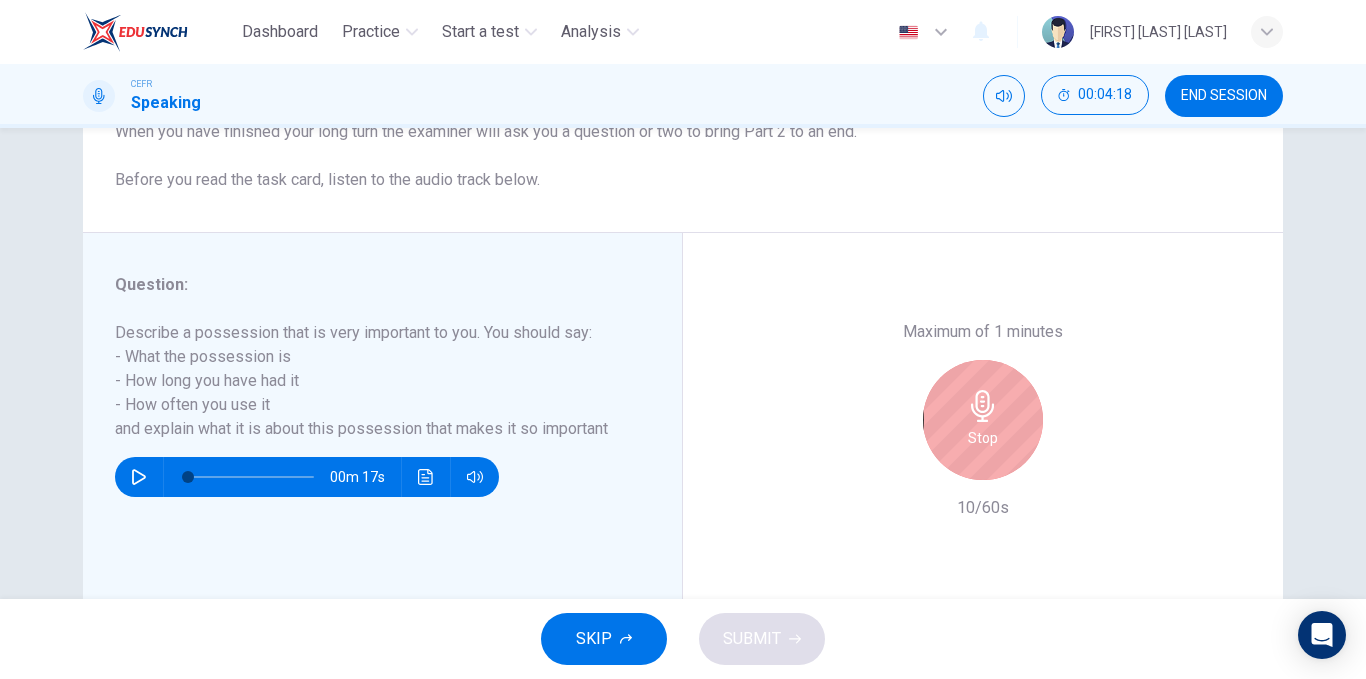 click on "Stop" at bounding box center [983, 438] 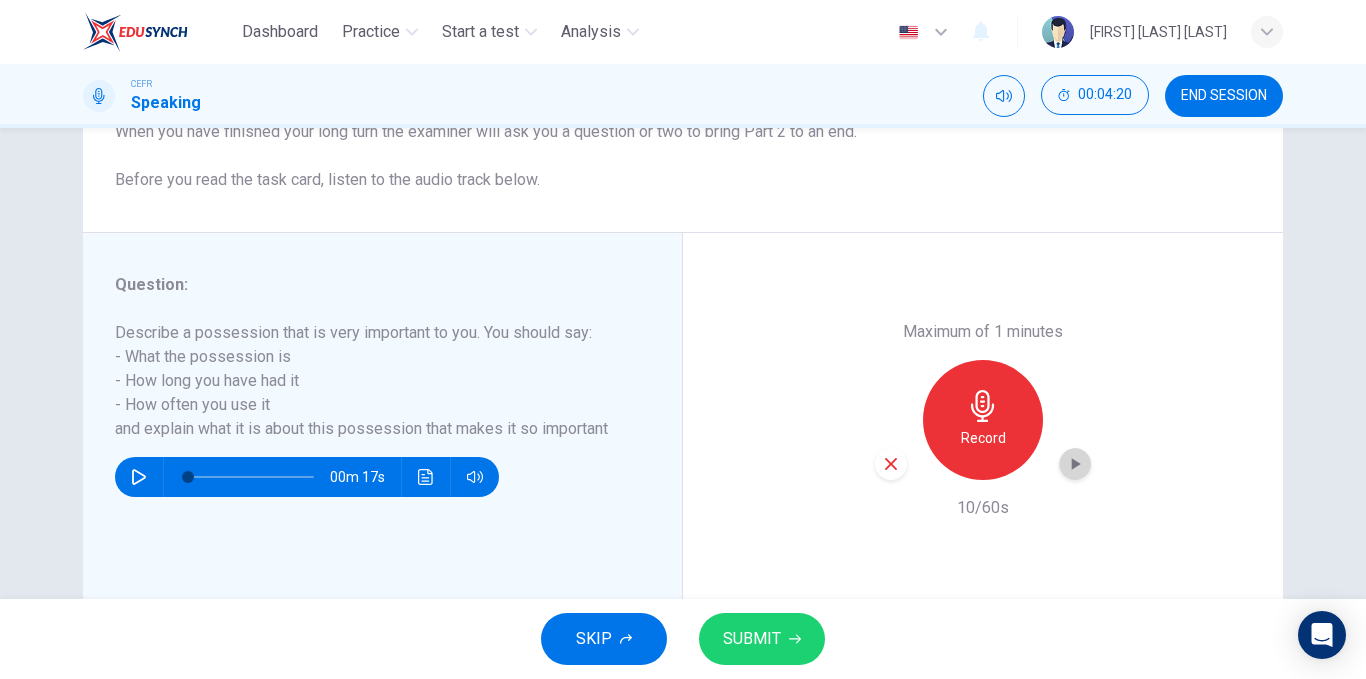 click at bounding box center [1075, 464] 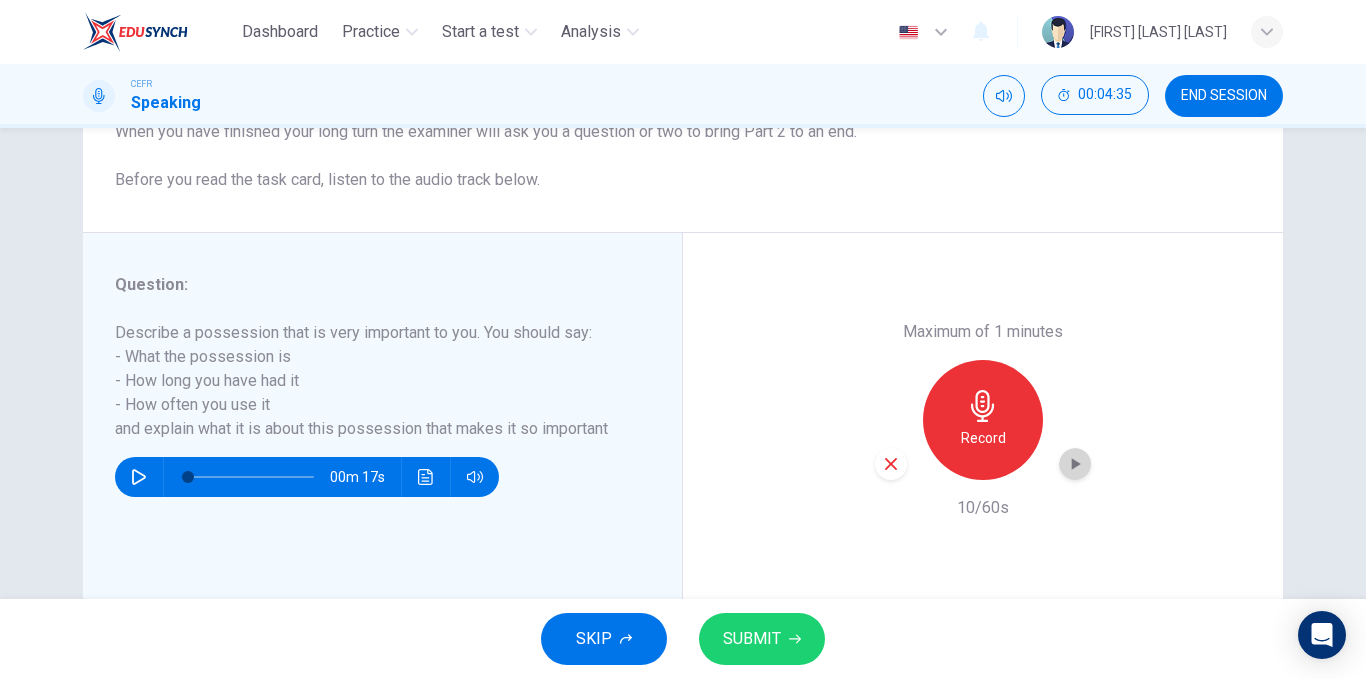 click at bounding box center (1075, 464) 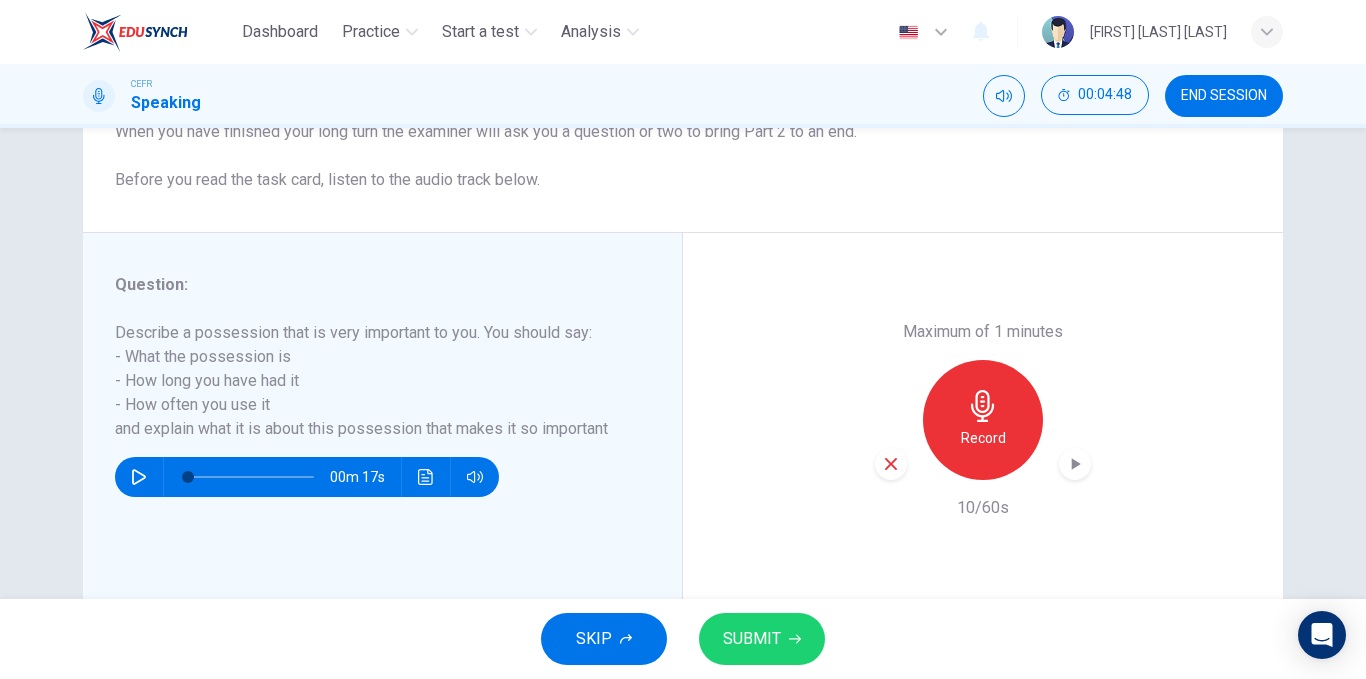 click at bounding box center (891, 464) 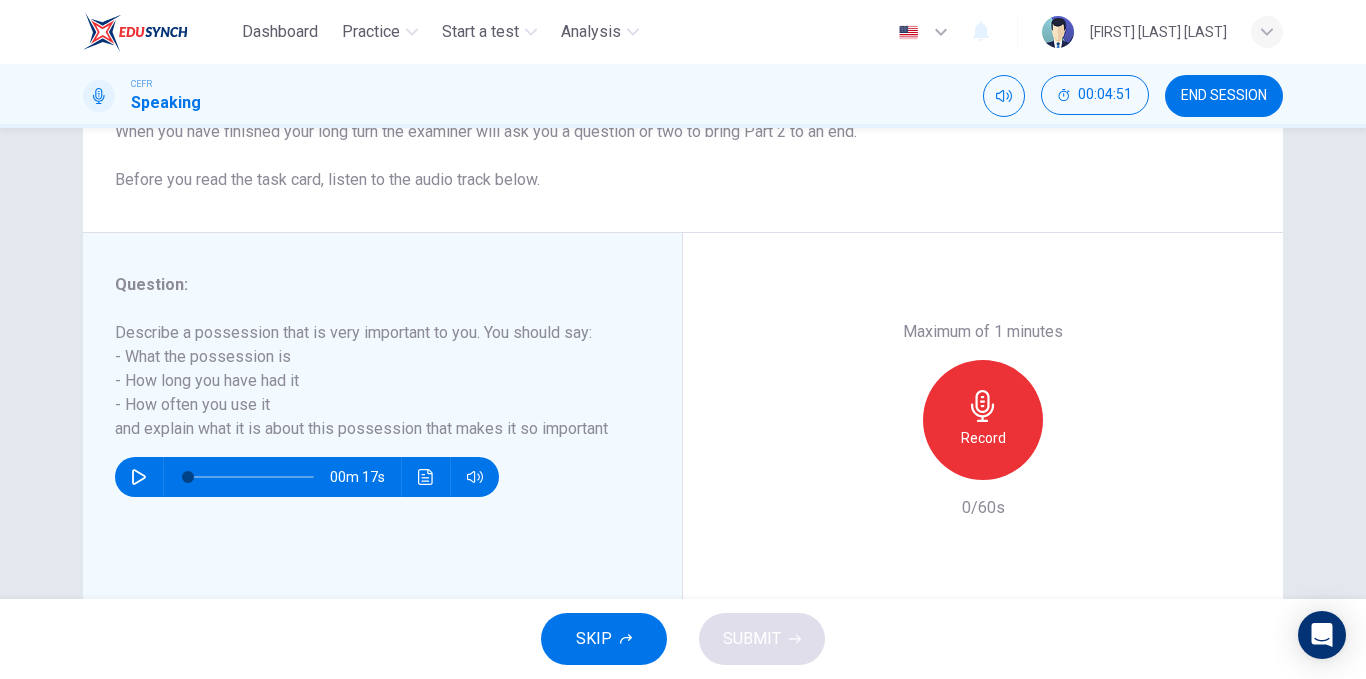 click on "END SESSION" at bounding box center (1224, 96) 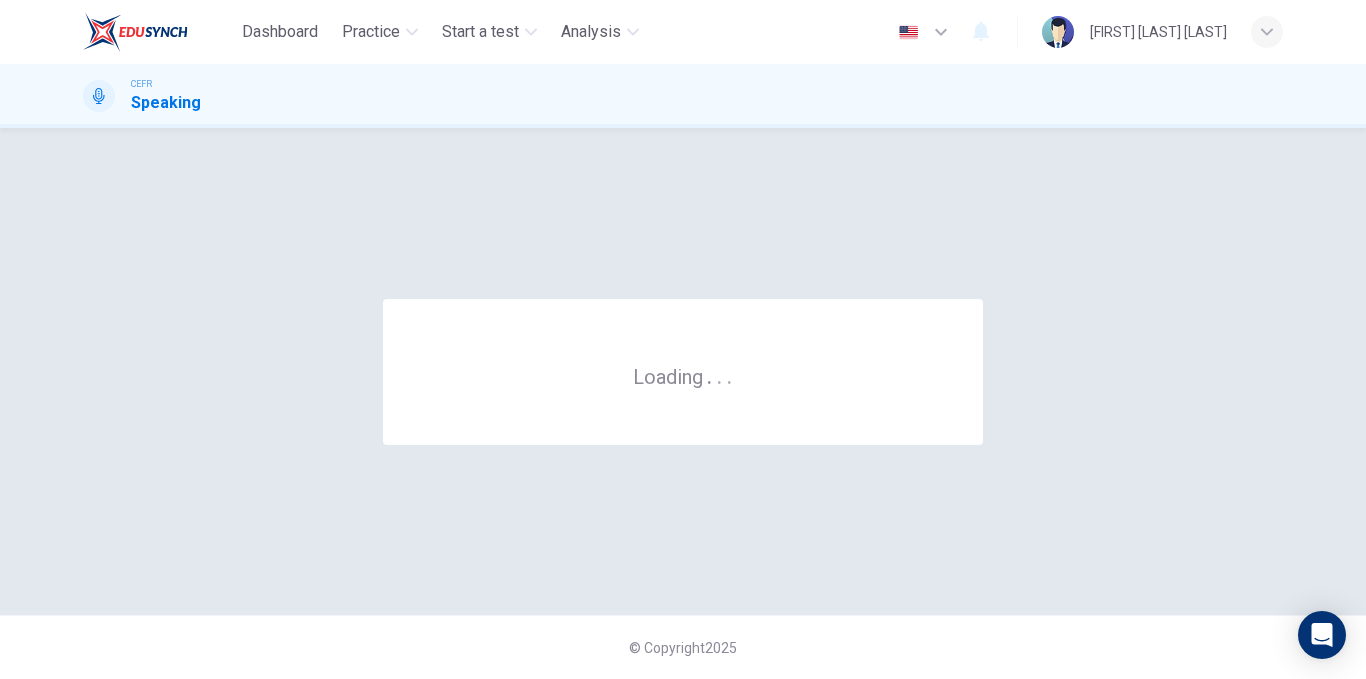 scroll, scrollTop: 0, scrollLeft: 0, axis: both 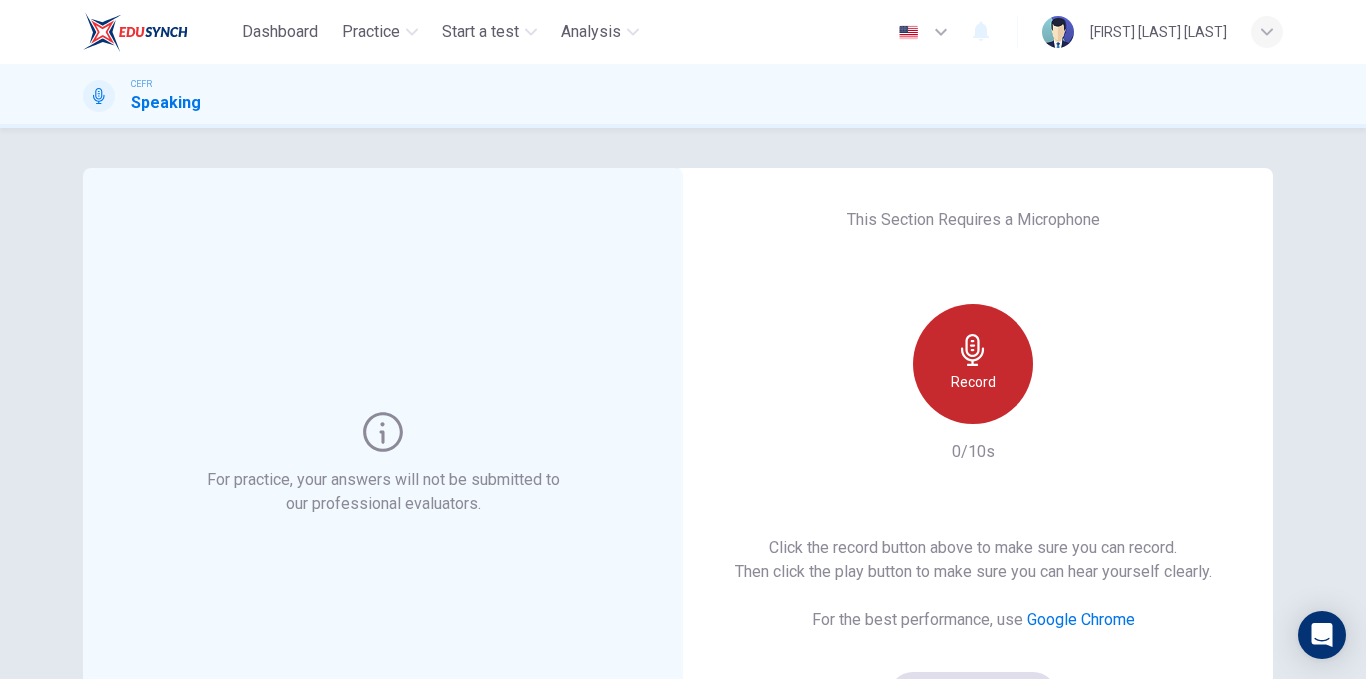 click on "Record" at bounding box center (973, 382) 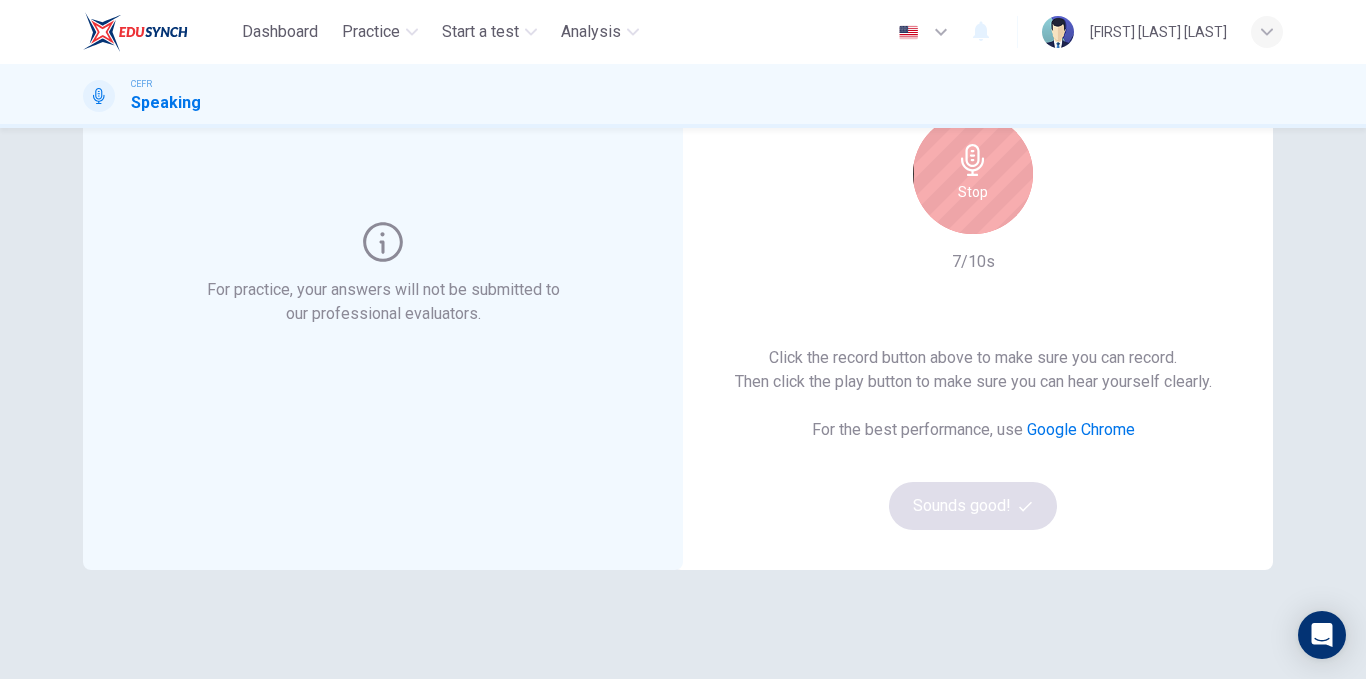 scroll, scrollTop: 93, scrollLeft: 0, axis: vertical 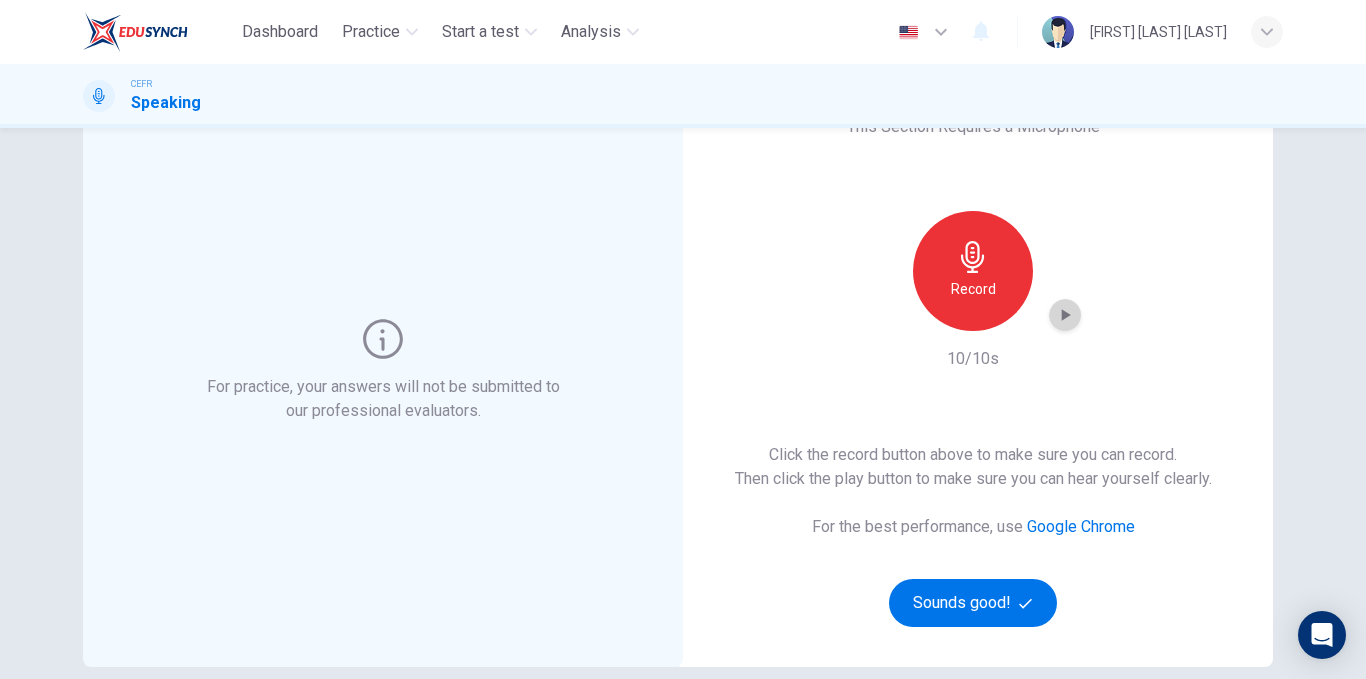 click at bounding box center [1065, 315] 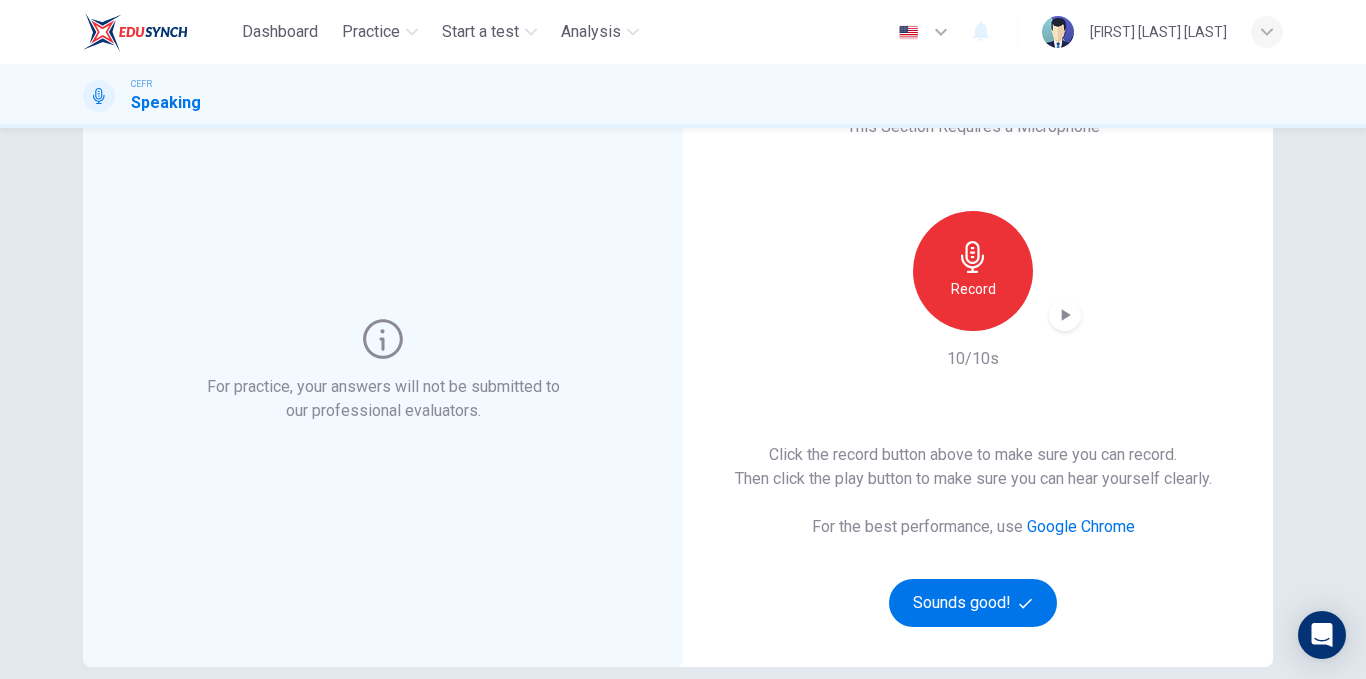 click on "For practice, your answers will not be submitted to our professional evaluators." at bounding box center [383, 371] 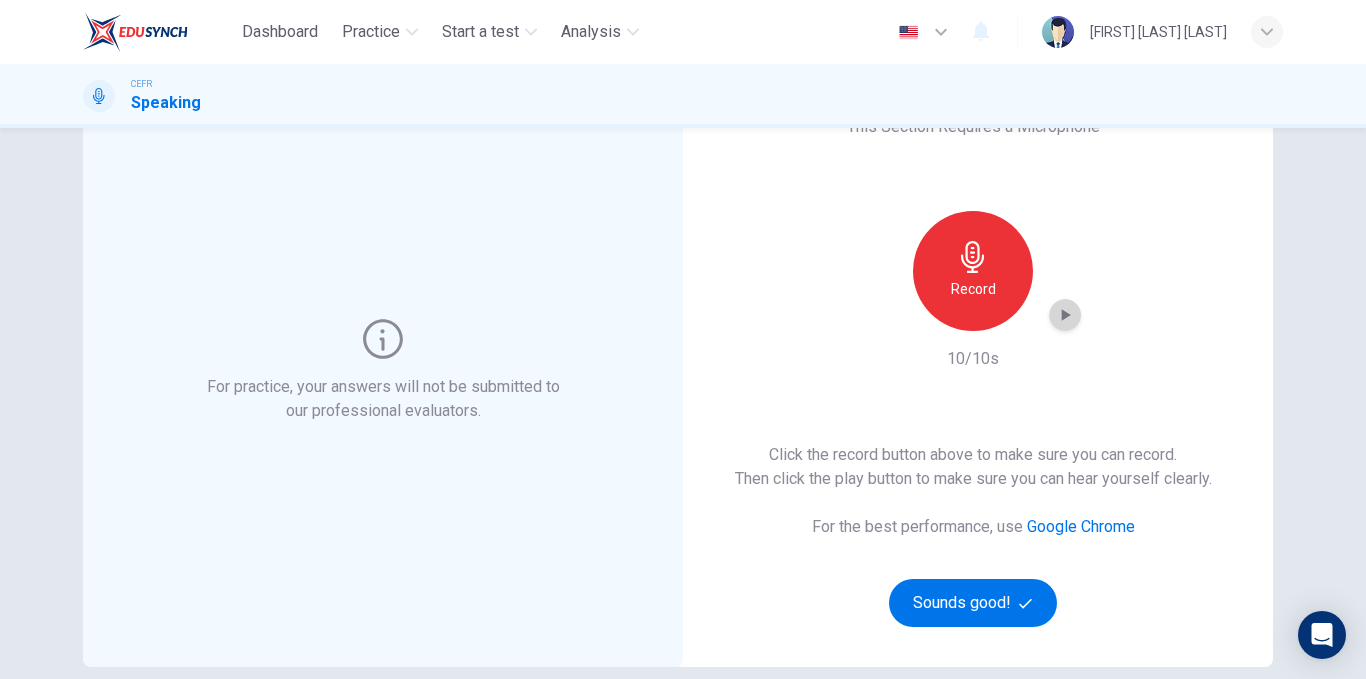click at bounding box center (1065, 315) 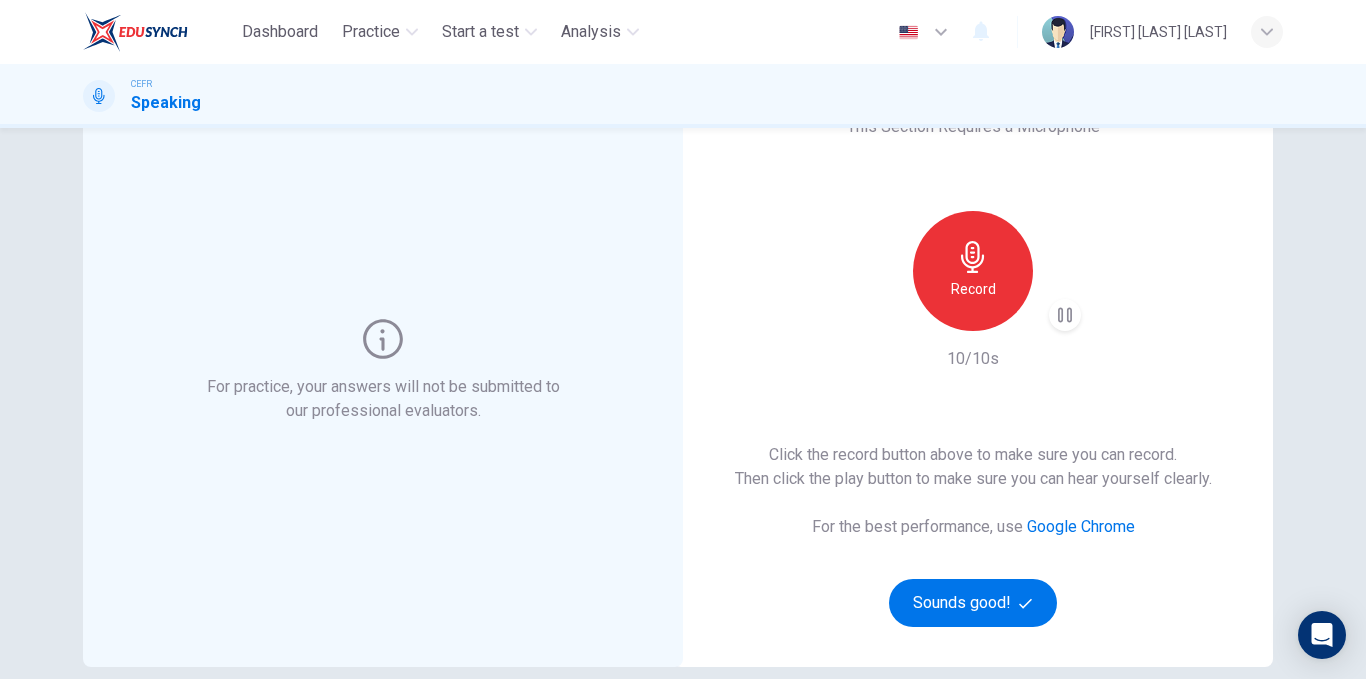 type 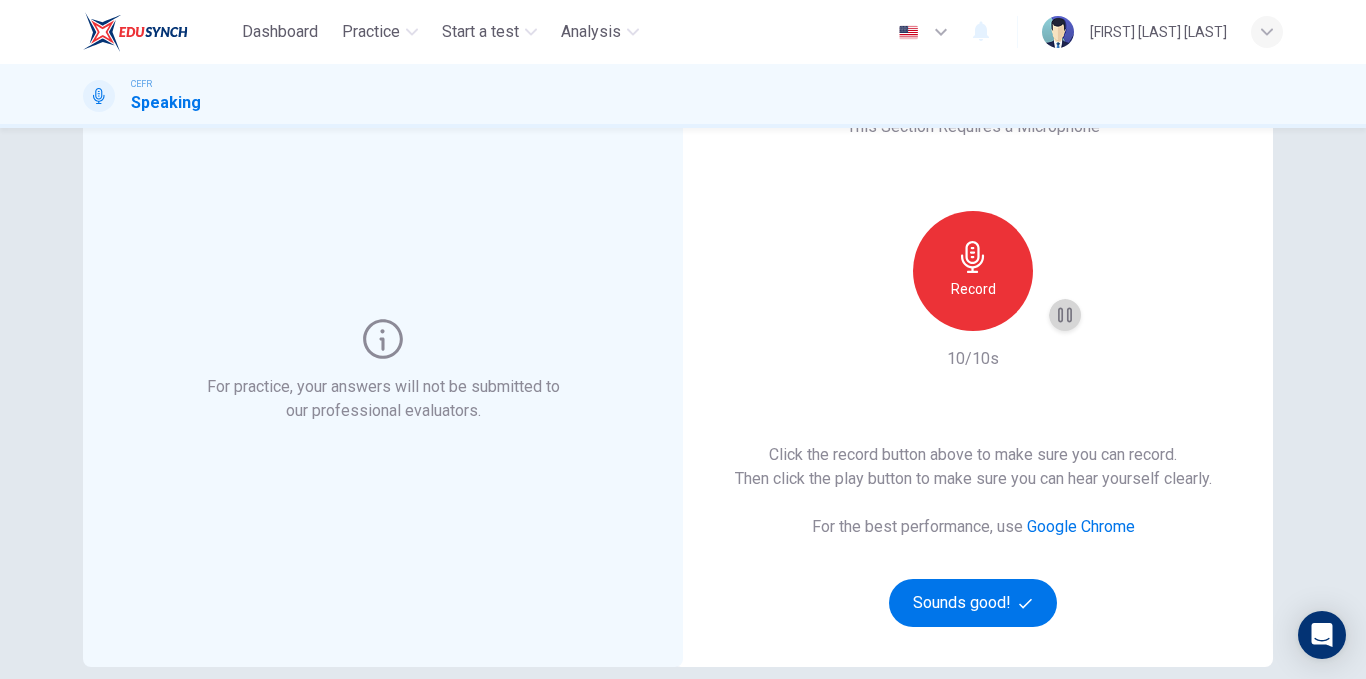 click at bounding box center [1065, 315] 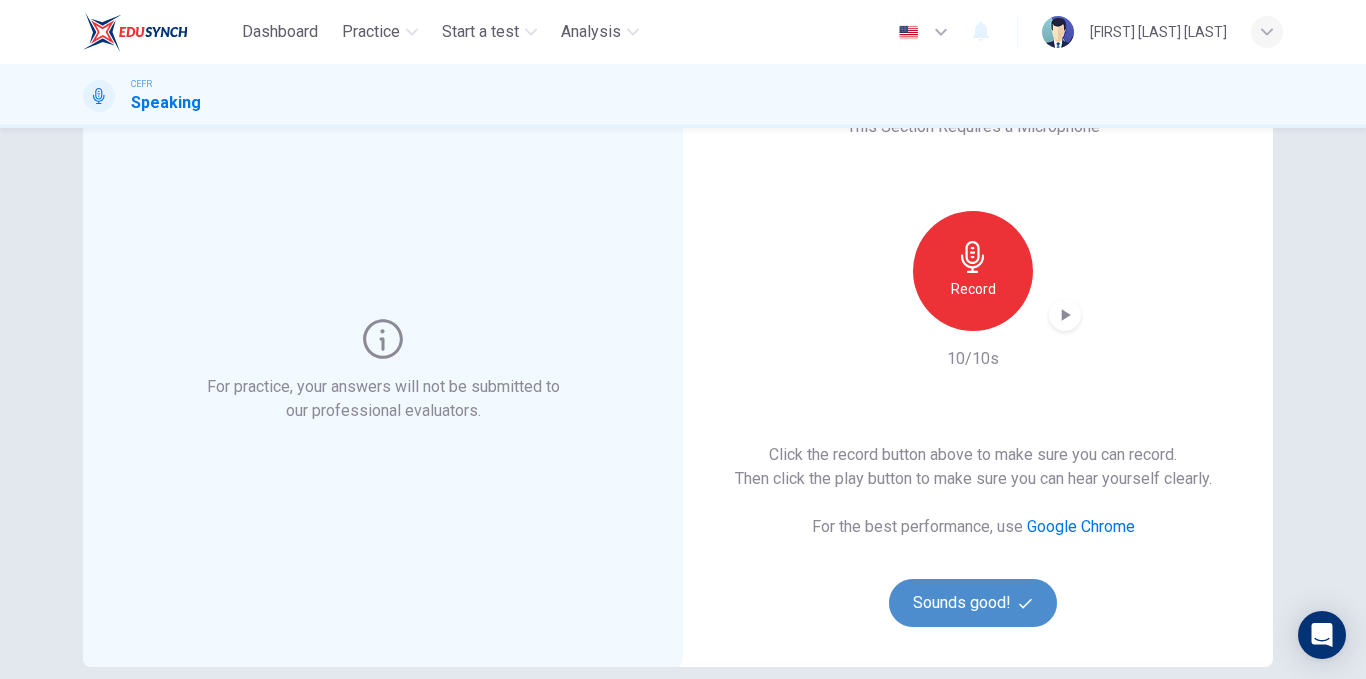 click on "Sounds good!" at bounding box center (973, 603) 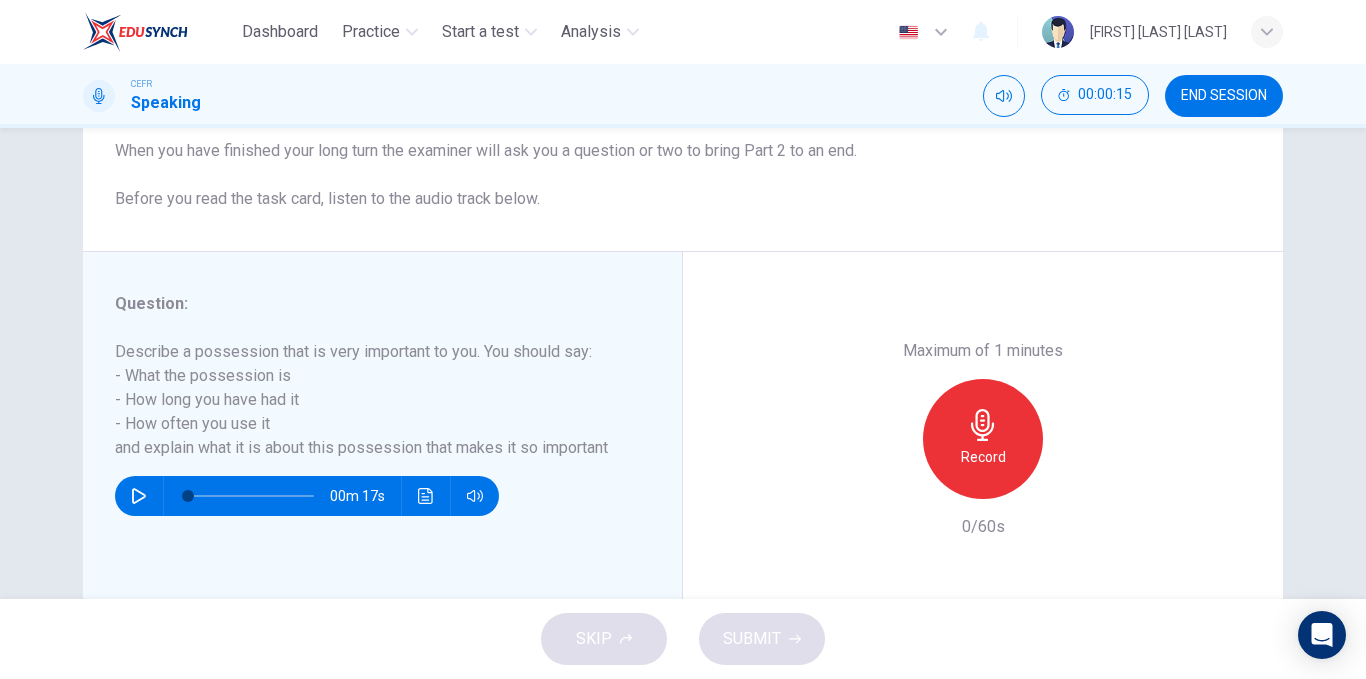 scroll, scrollTop: 238, scrollLeft: 0, axis: vertical 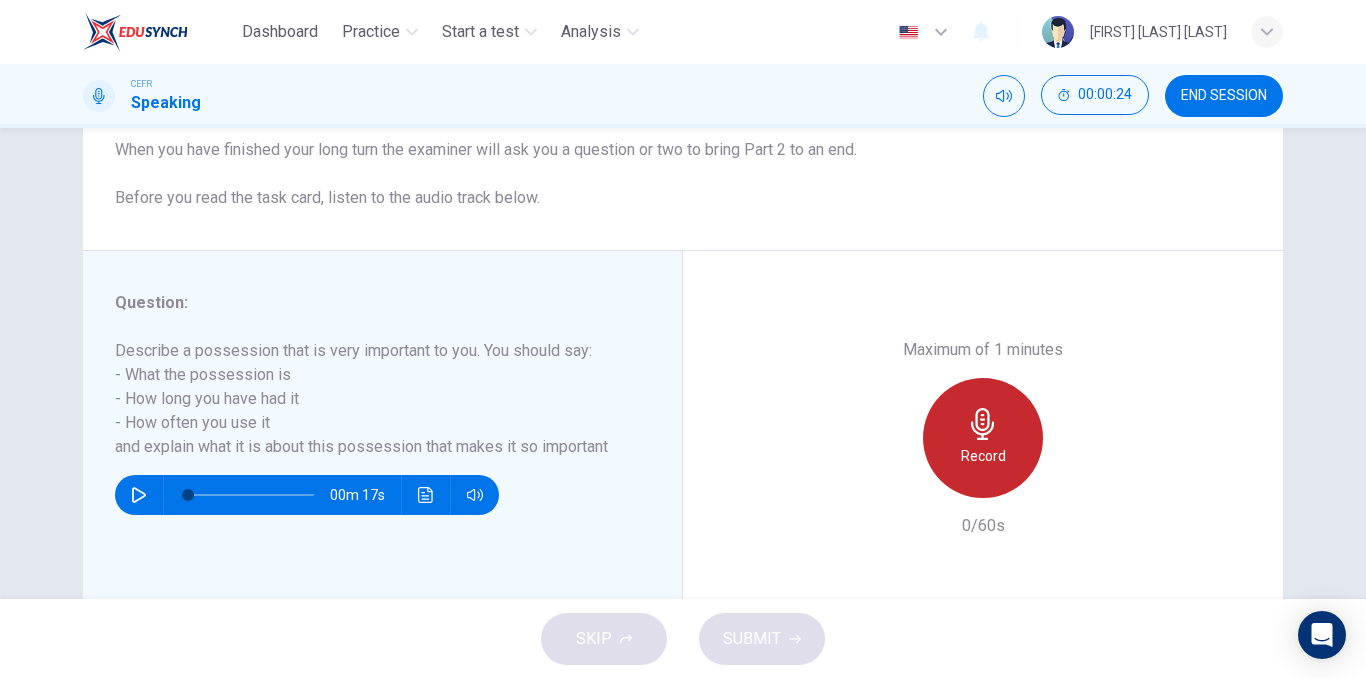 click on "Record" at bounding box center (983, 438) 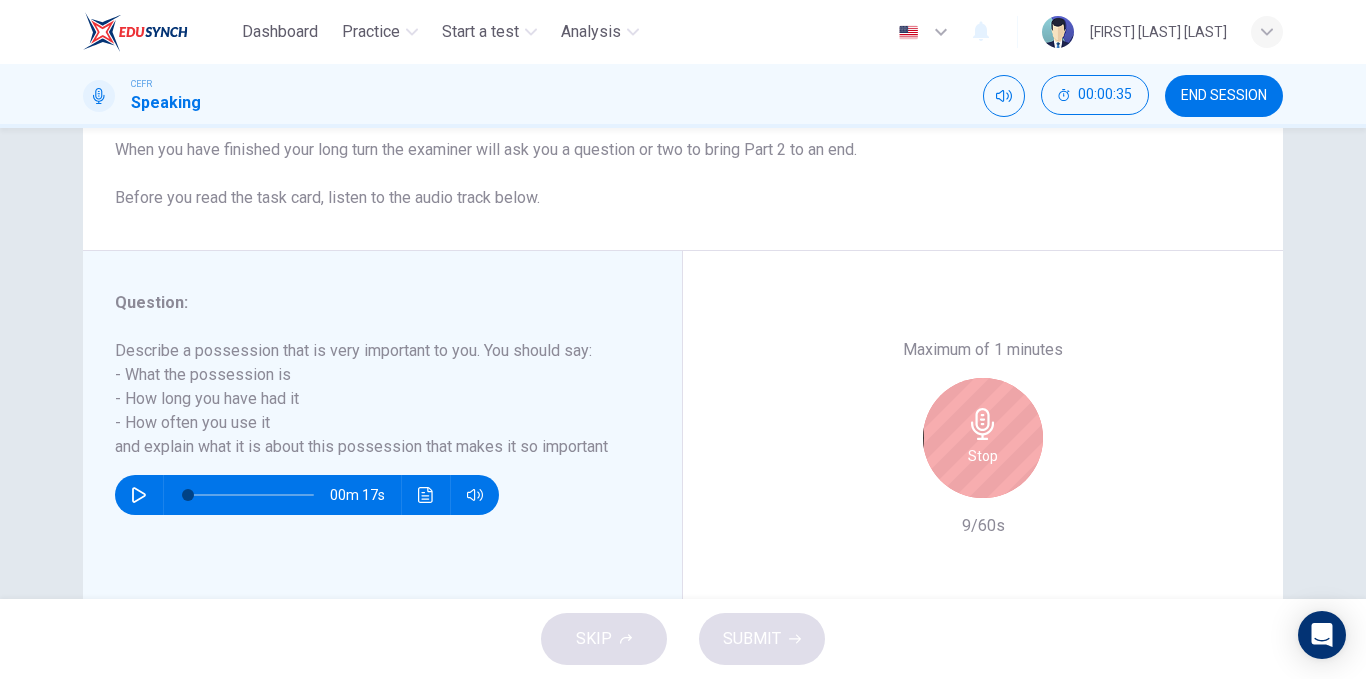 click on "Stop" at bounding box center (983, 438) 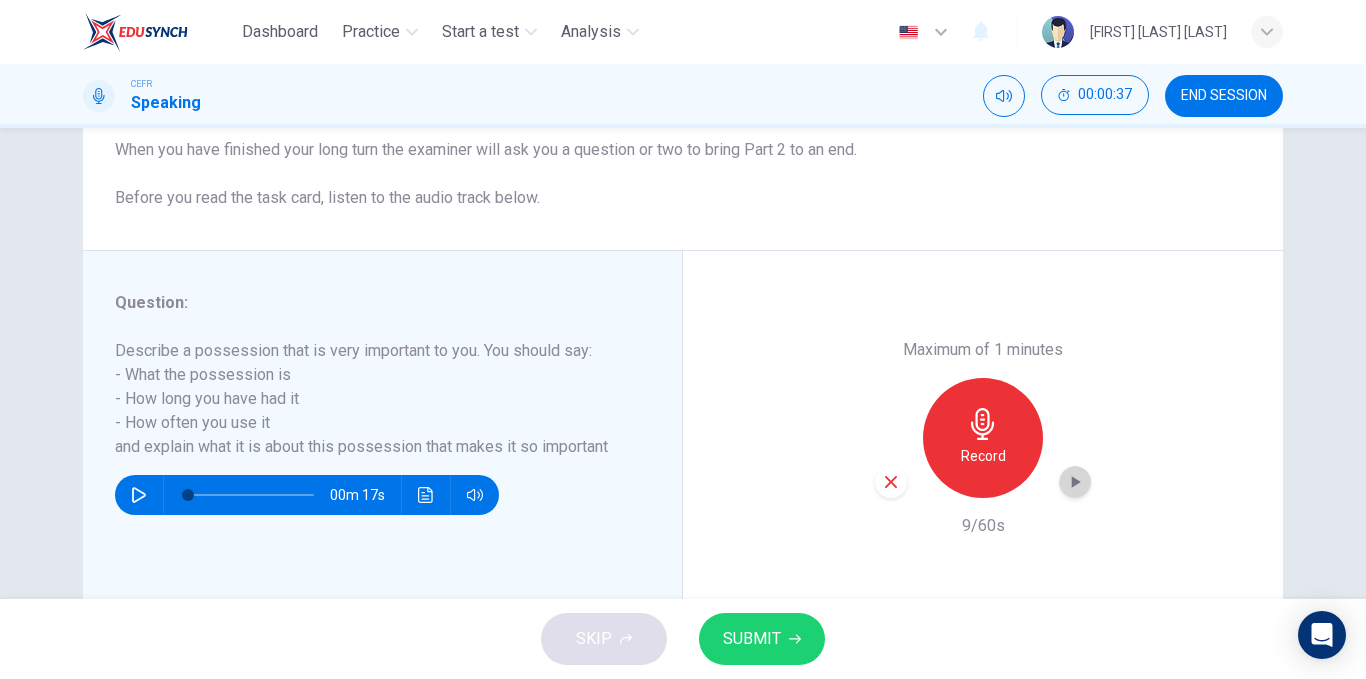 click at bounding box center [1075, 482] 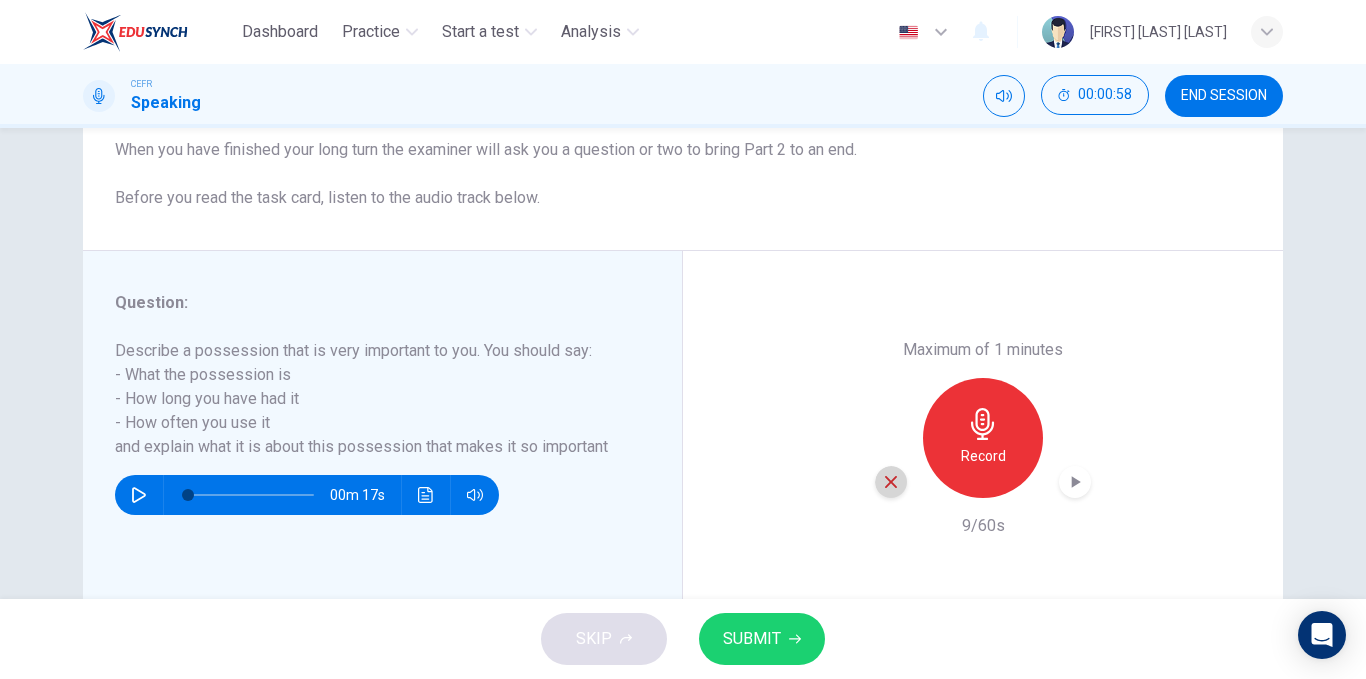click at bounding box center (891, 482) 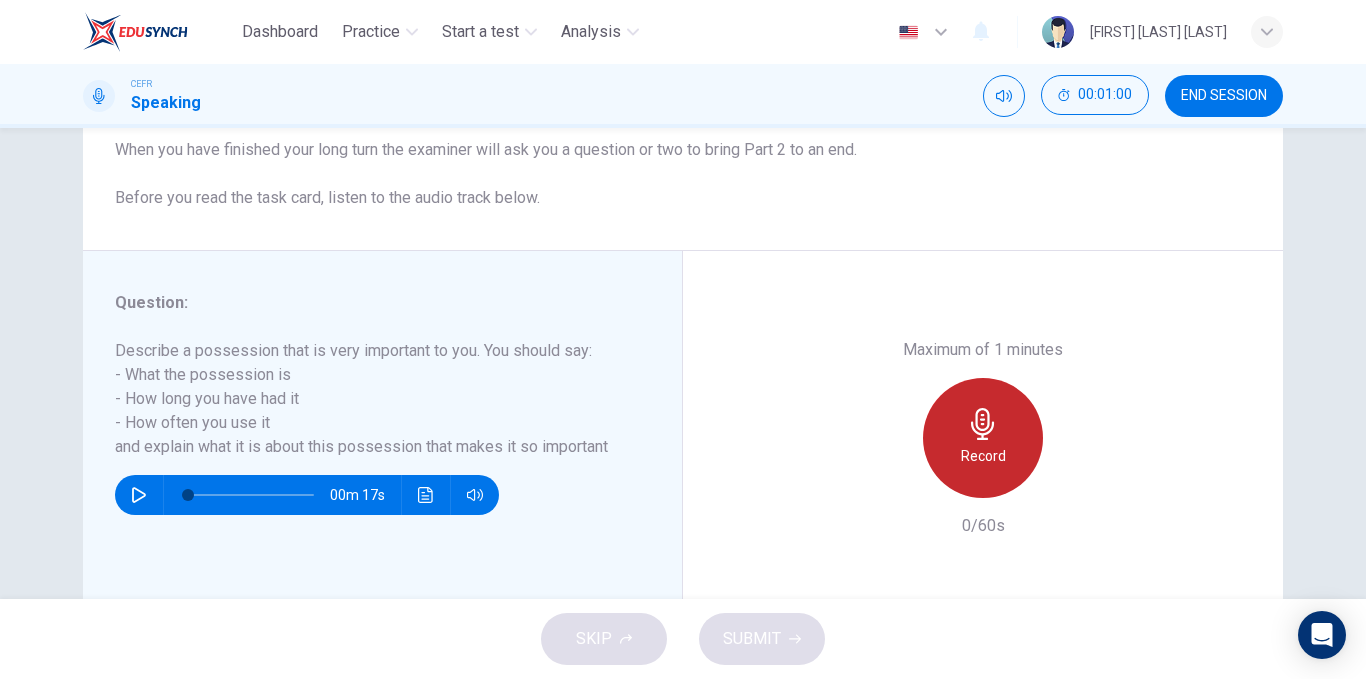 click on "Record" at bounding box center [983, 456] 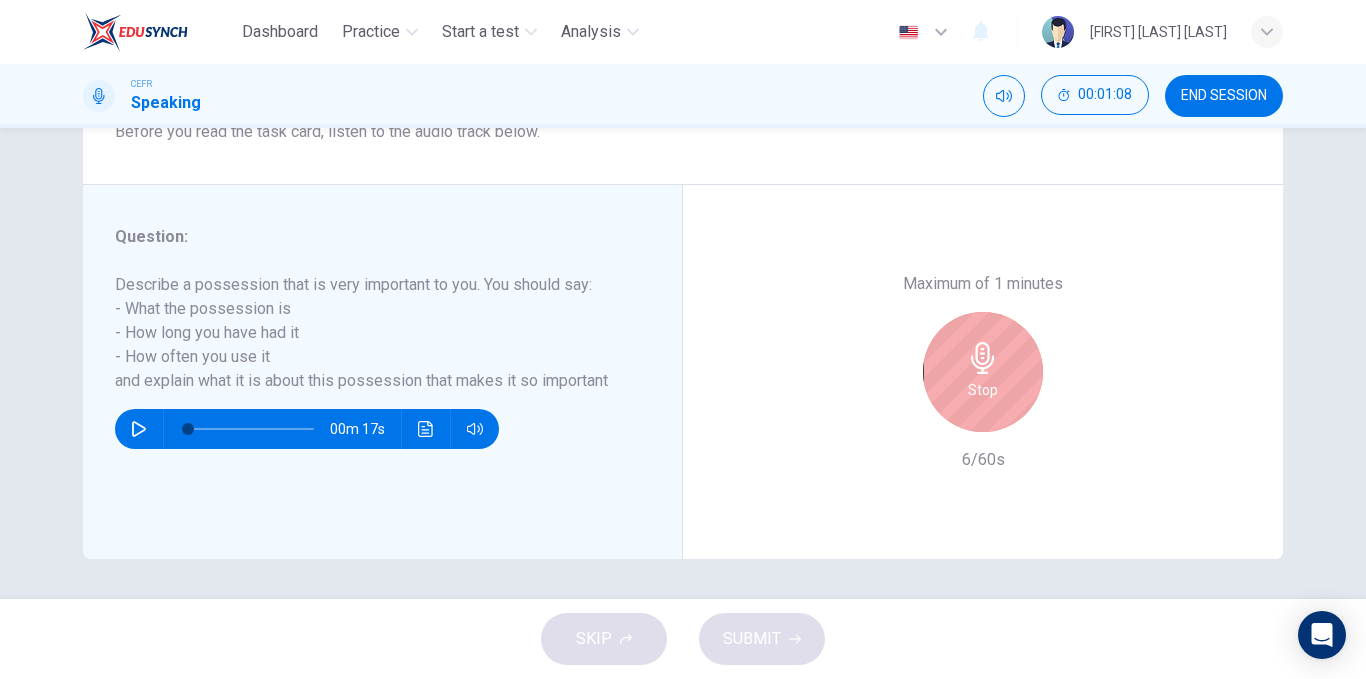 scroll, scrollTop: 303, scrollLeft: 0, axis: vertical 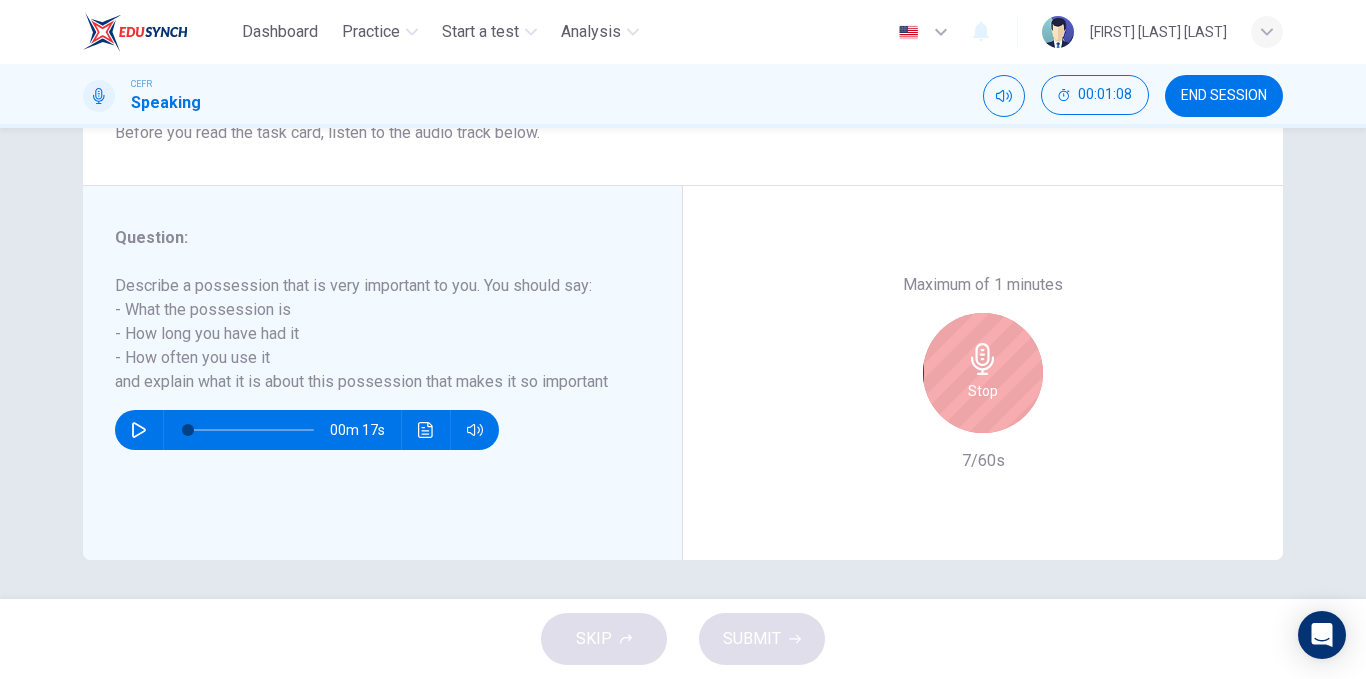 click on "Stop" at bounding box center [983, 373] 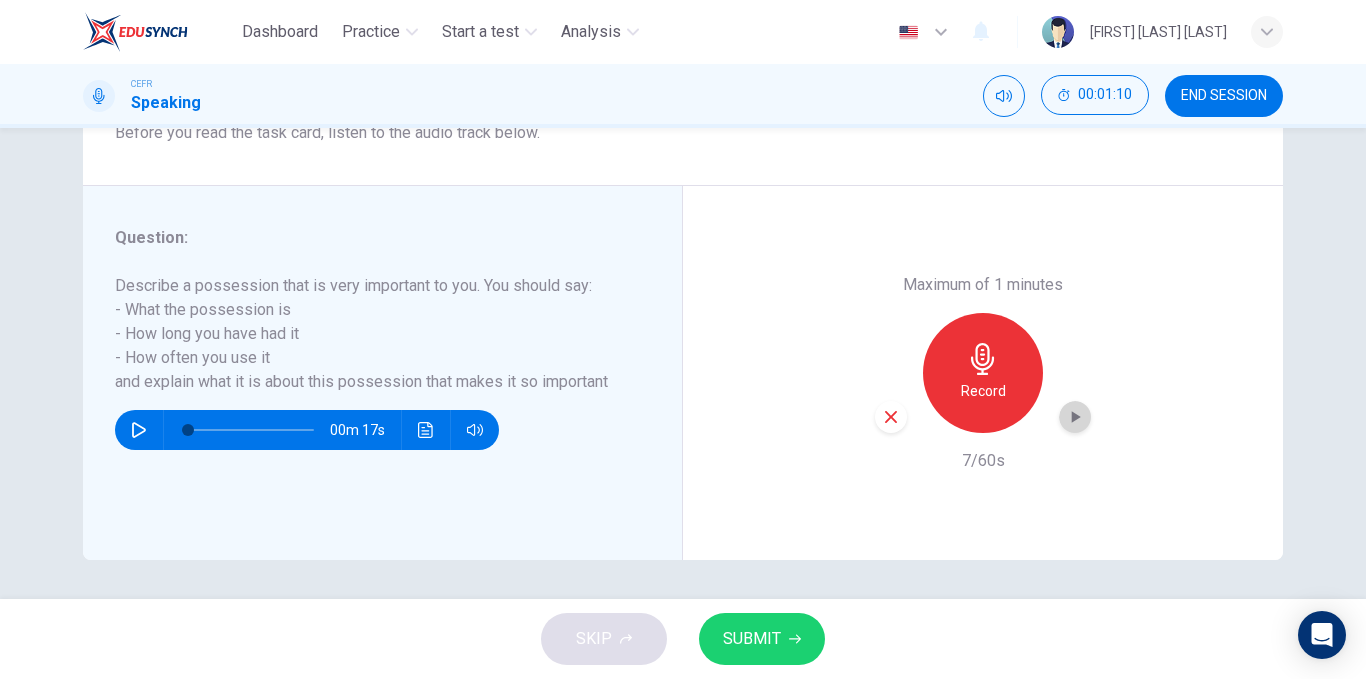 click at bounding box center (1075, 417) 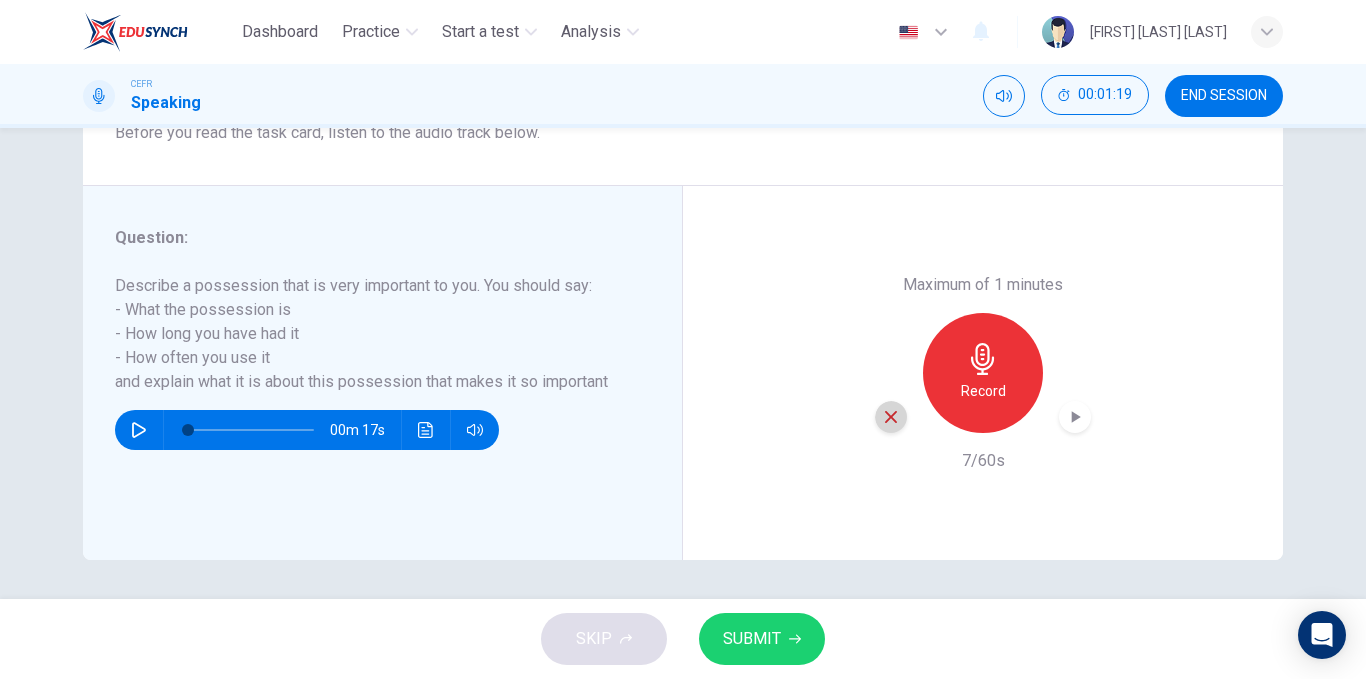 click at bounding box center (891, 417) 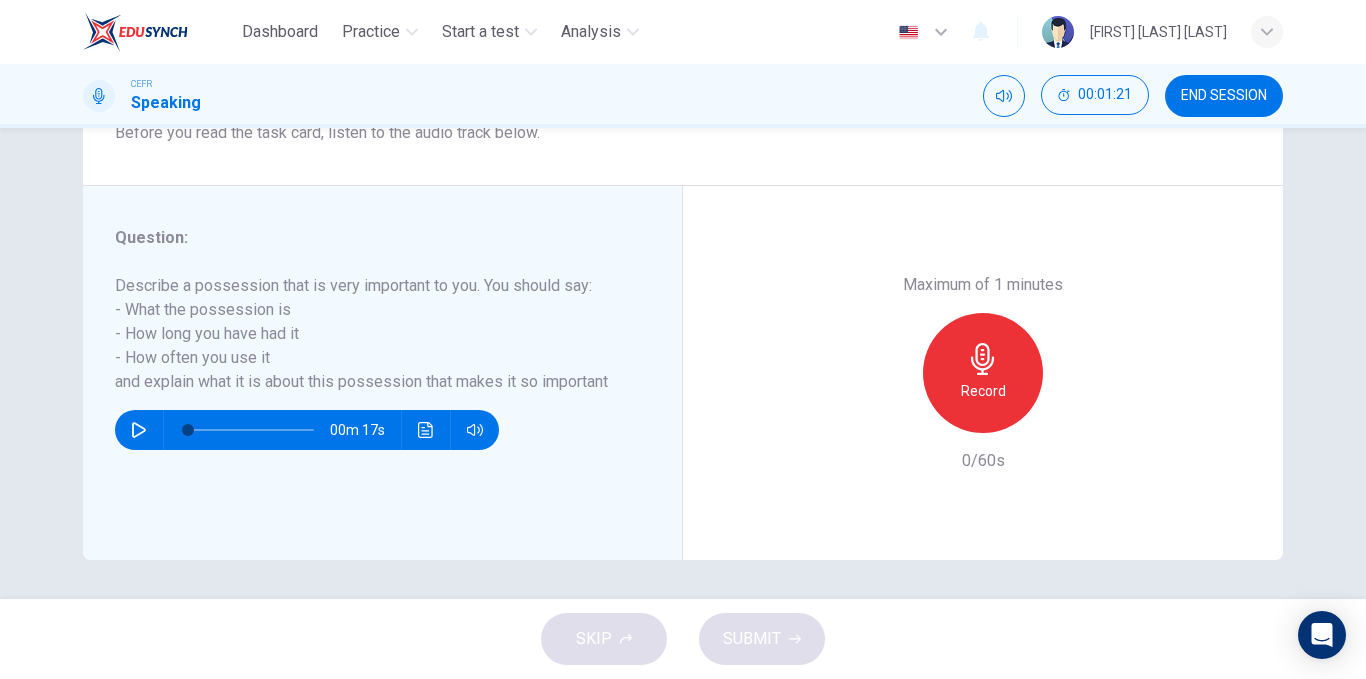 click on "END SESSION" at bounding box center [1224, 96] 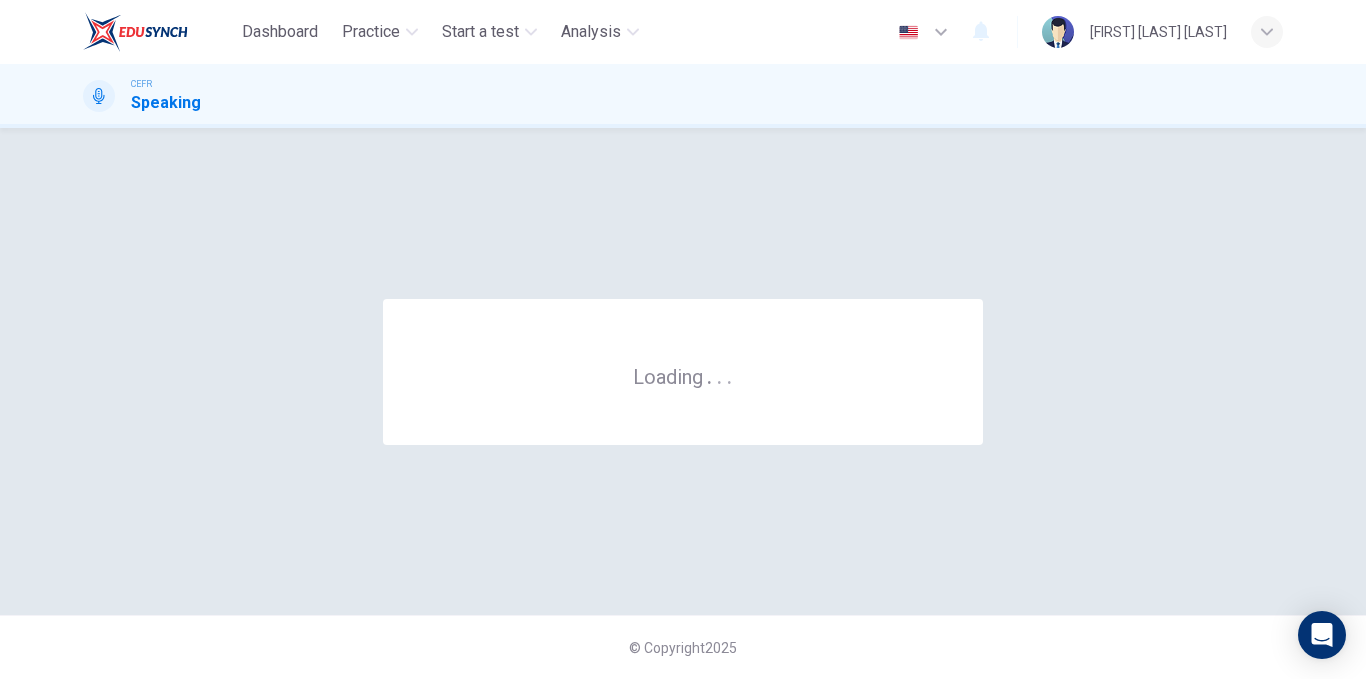 scroll, scrollTop: 0, scrollLeft: 0, axis: both 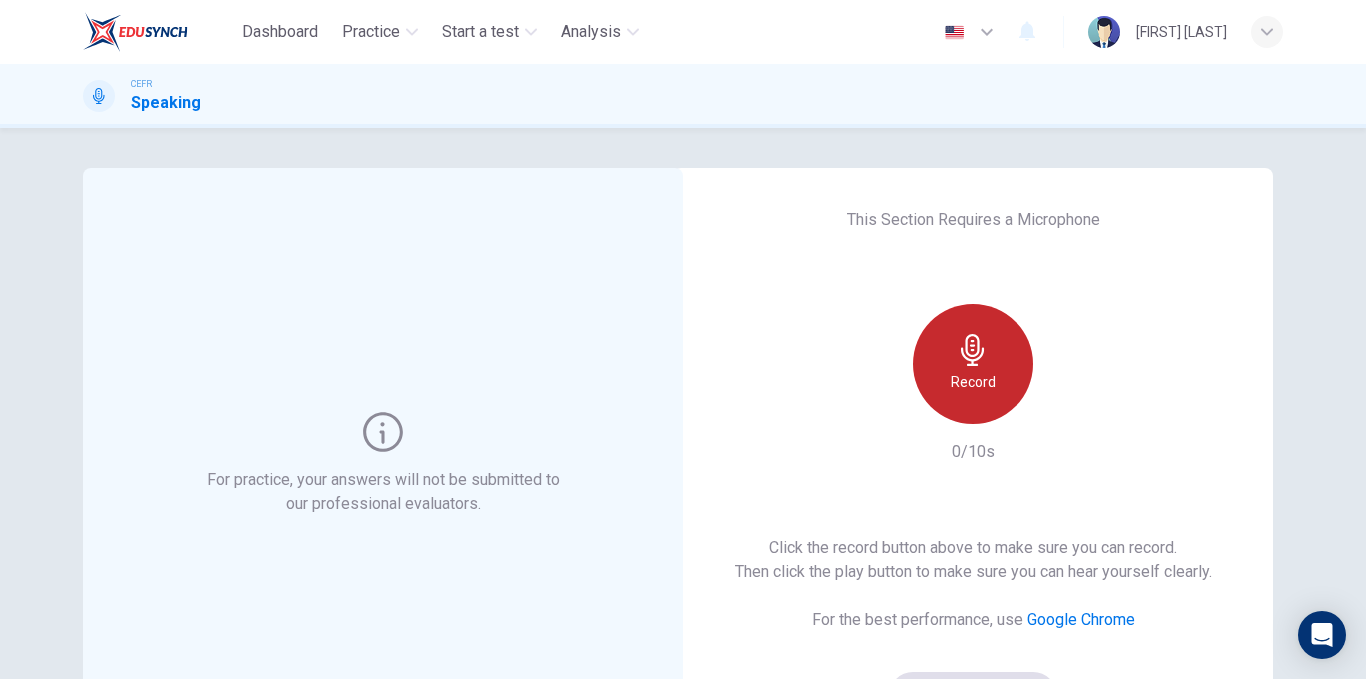 click on "Record" at bounding box center (973, 364) 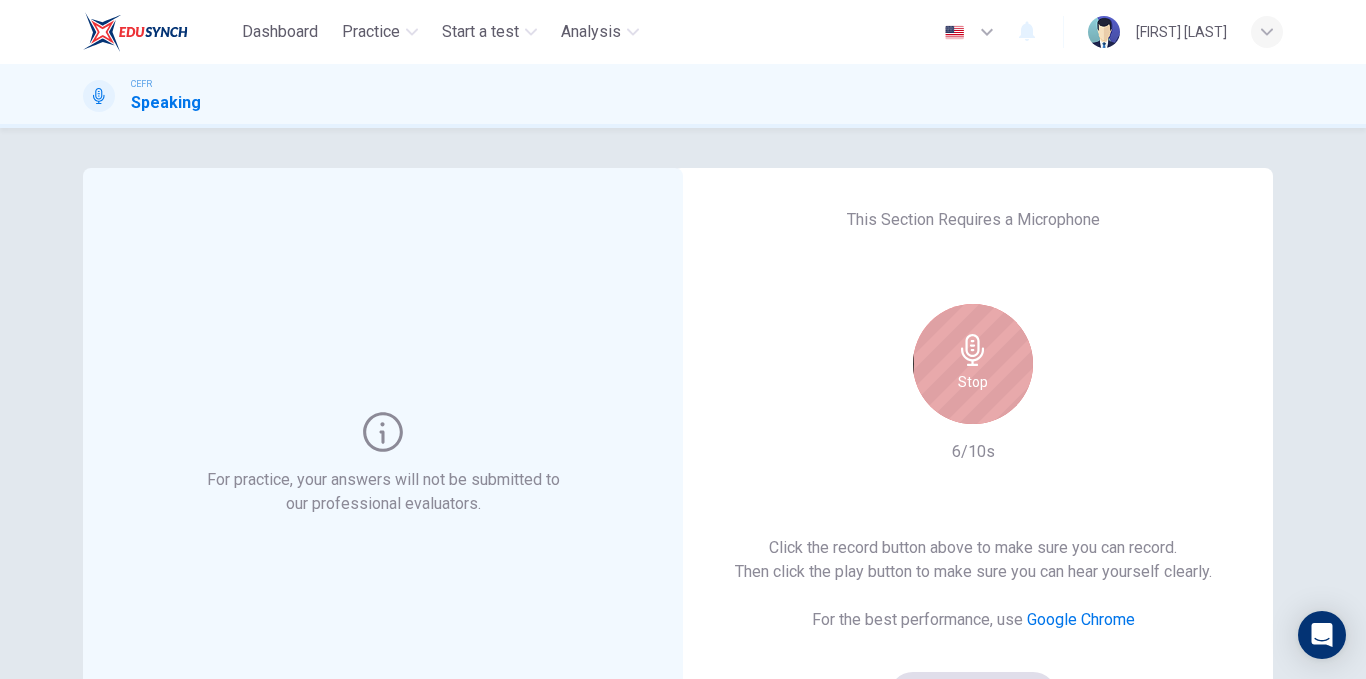 click on "Stop" at bounding box center [973, 364] 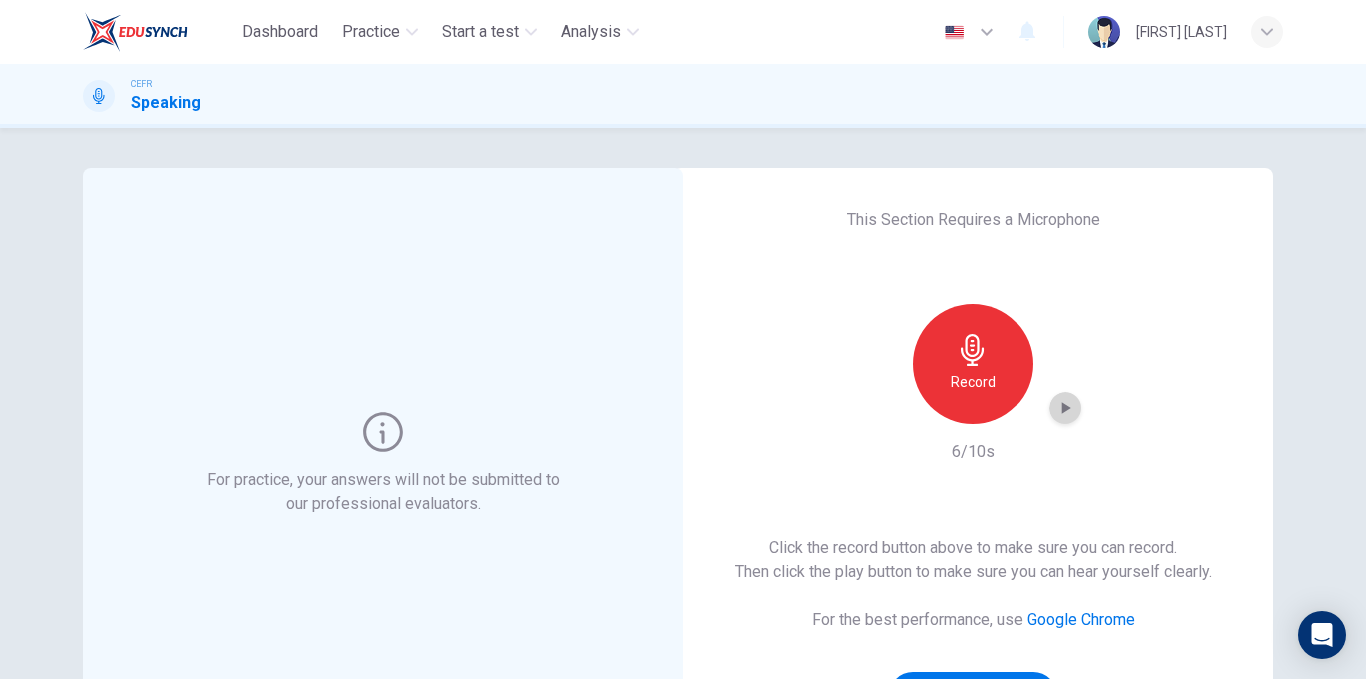 click at bounding box center [1065, 408] 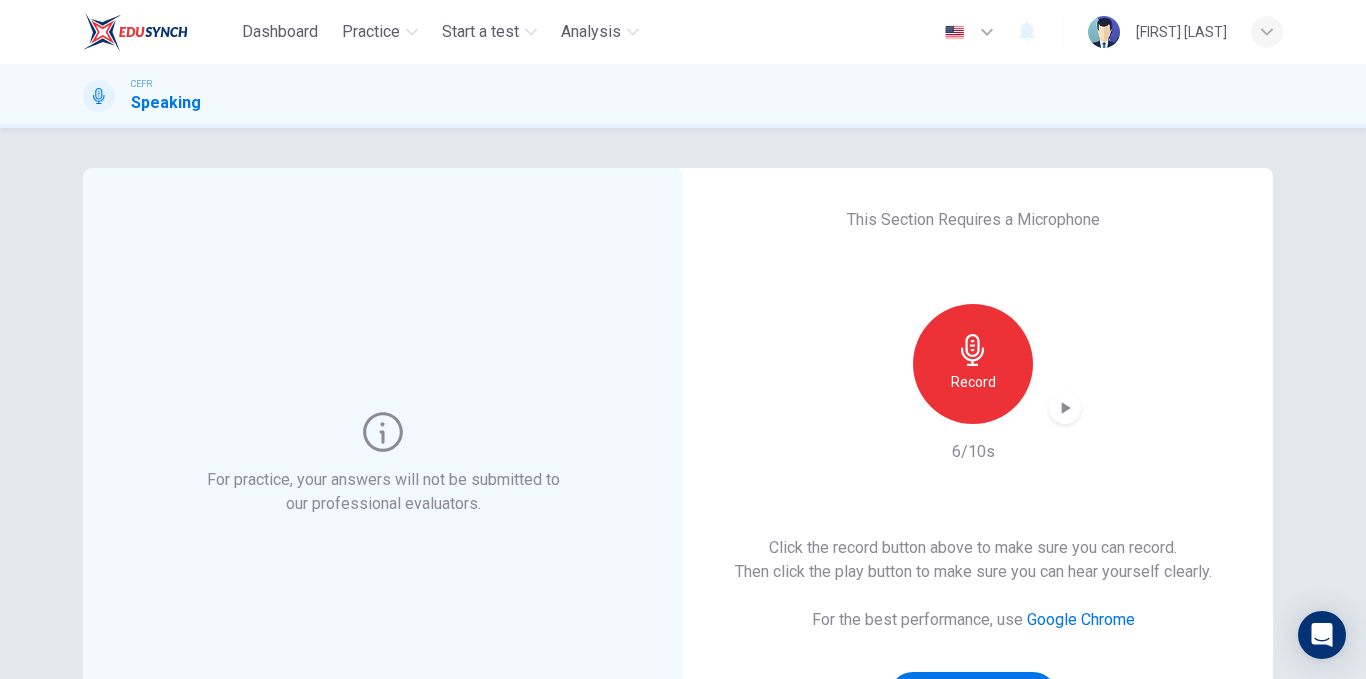 scroll, scrollTop: 160, scrollLeft: 0, axis: vertical 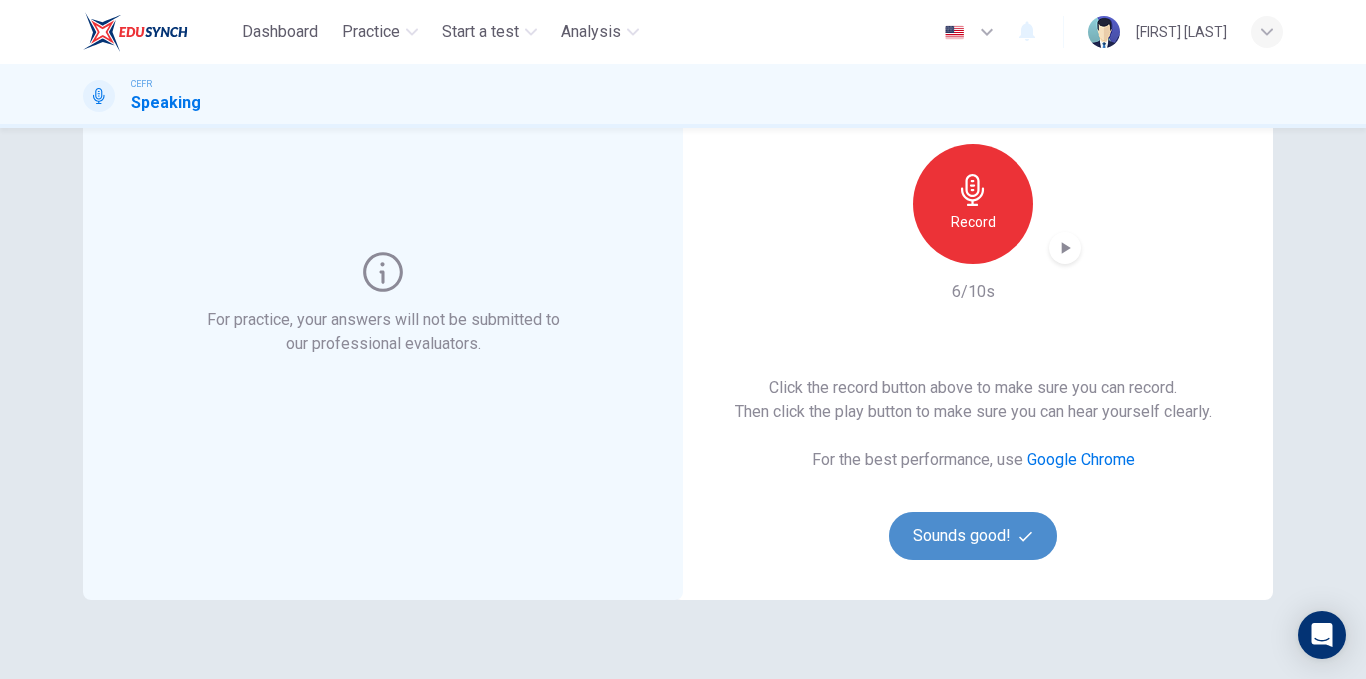 click on "Sounds good!" at bounding box center (973, 536) 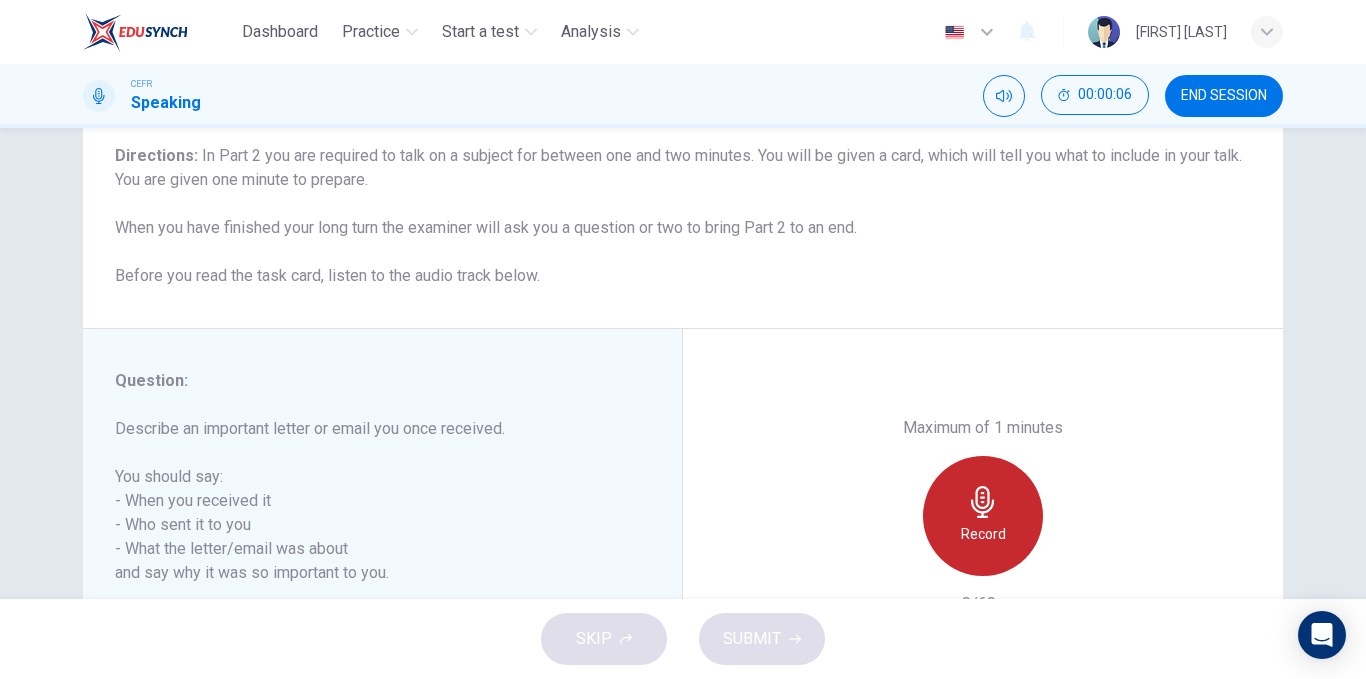 click at bounding box center [983, 502] 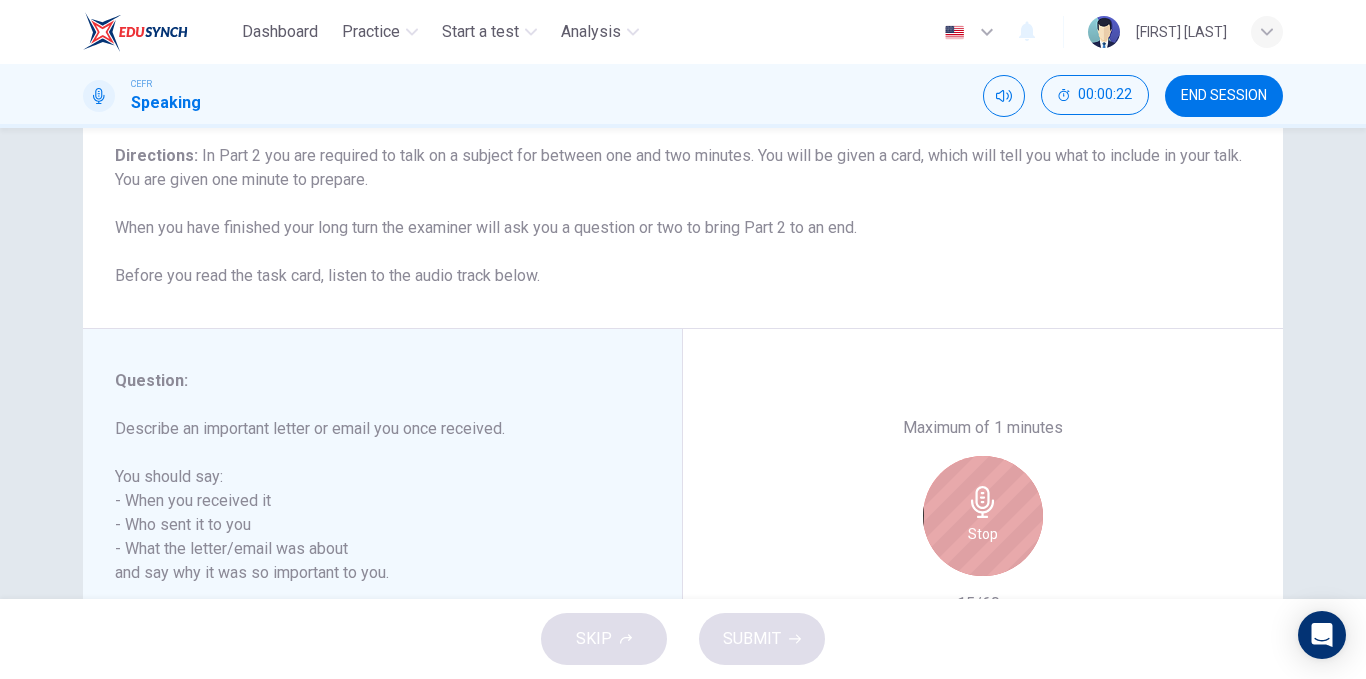 click at bounding box center (983, 502) 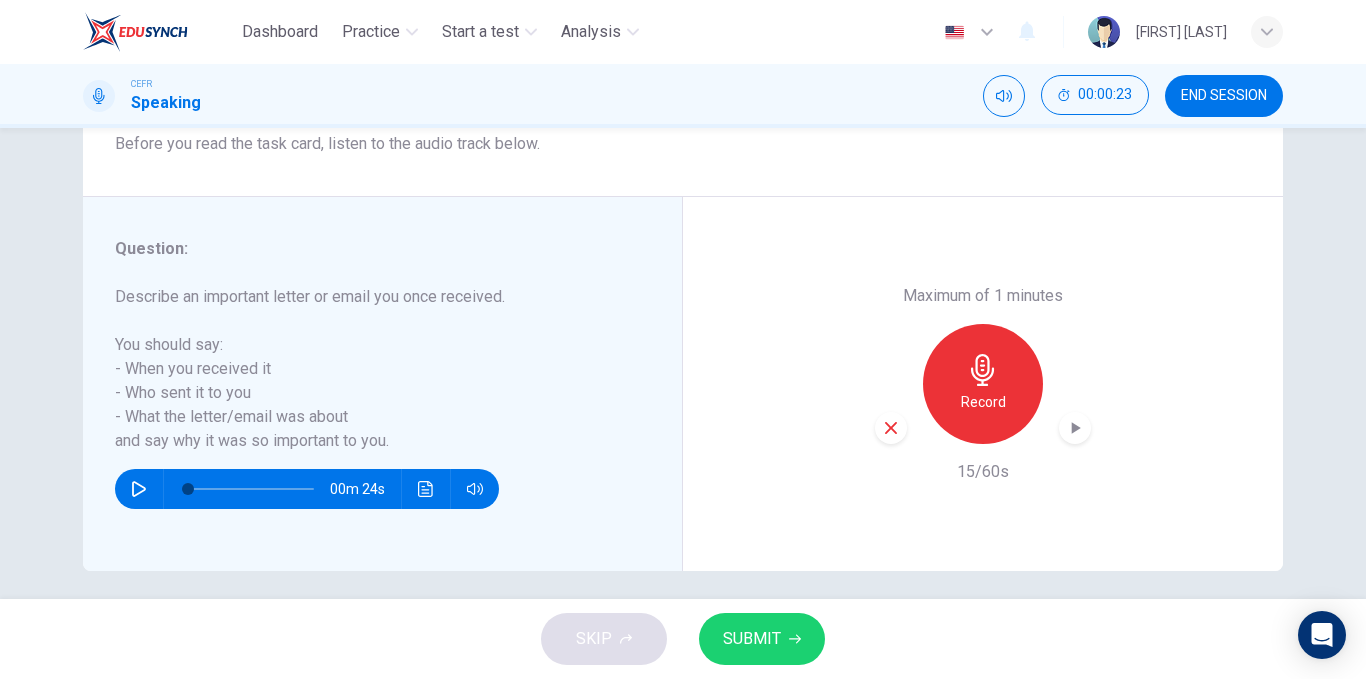 scroll, scrollTop: 293, scrollLeft: 0, axis: vertical 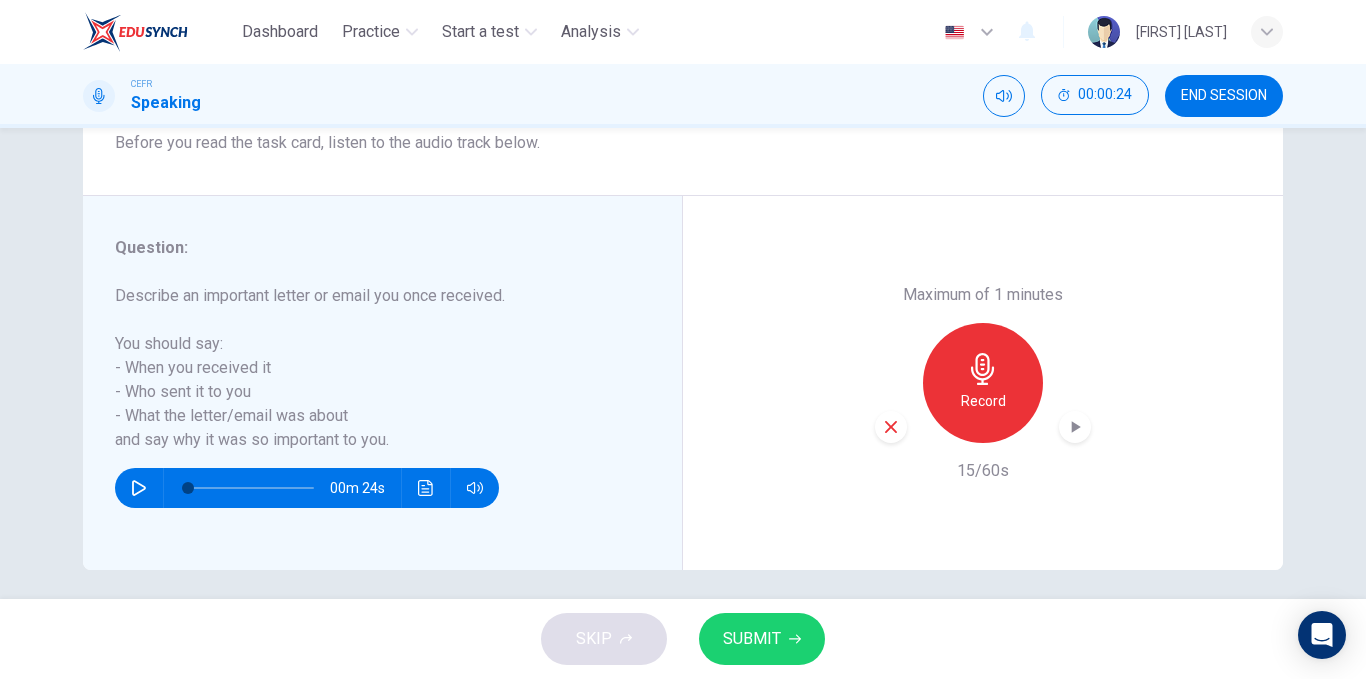 click at bounding box center (1075, 427) 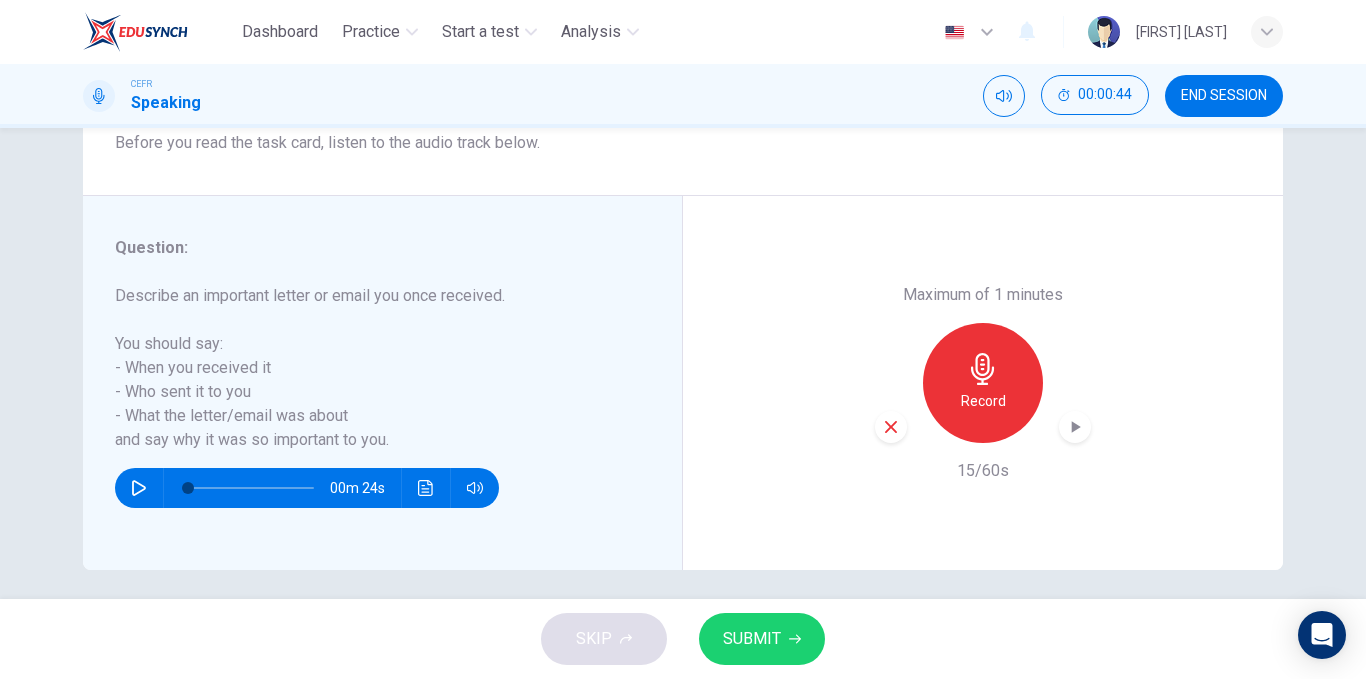 click on "SUBMIT" at bounding box center [752, 639] 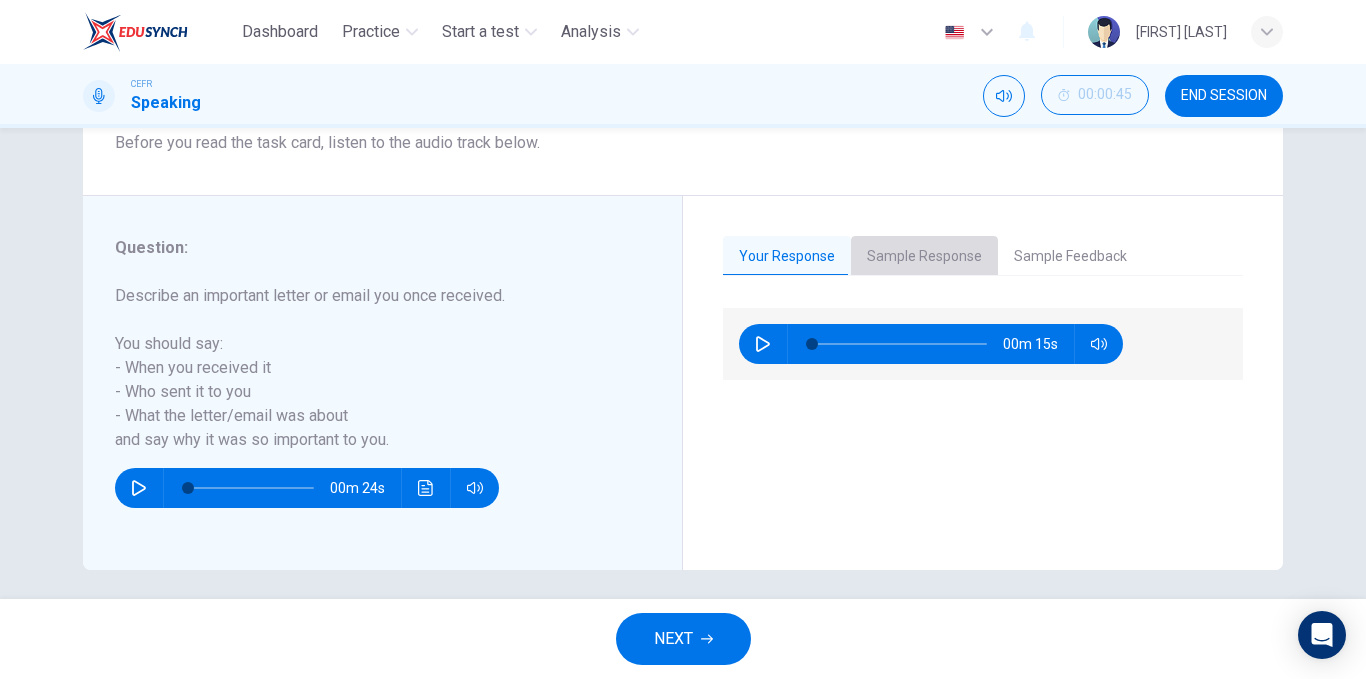 click on "Sample Response" at bounding box center (924, 257) 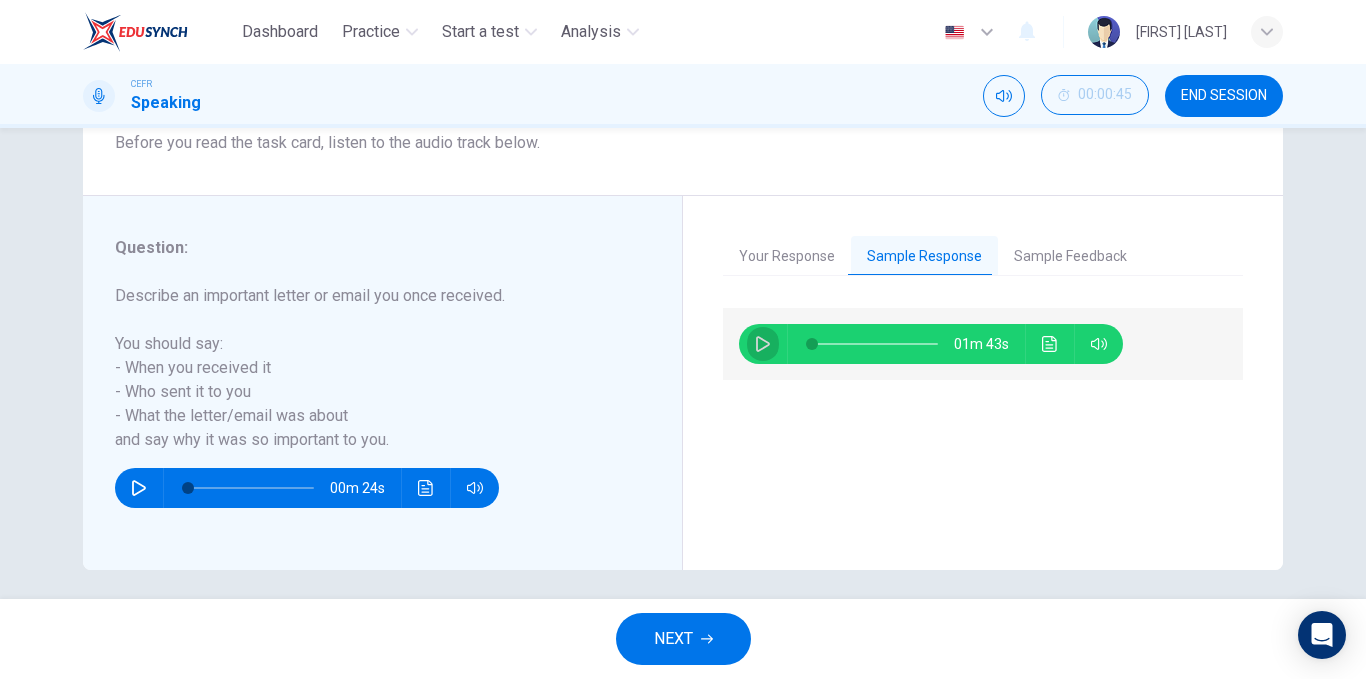 click at bounding box center [763, 344] 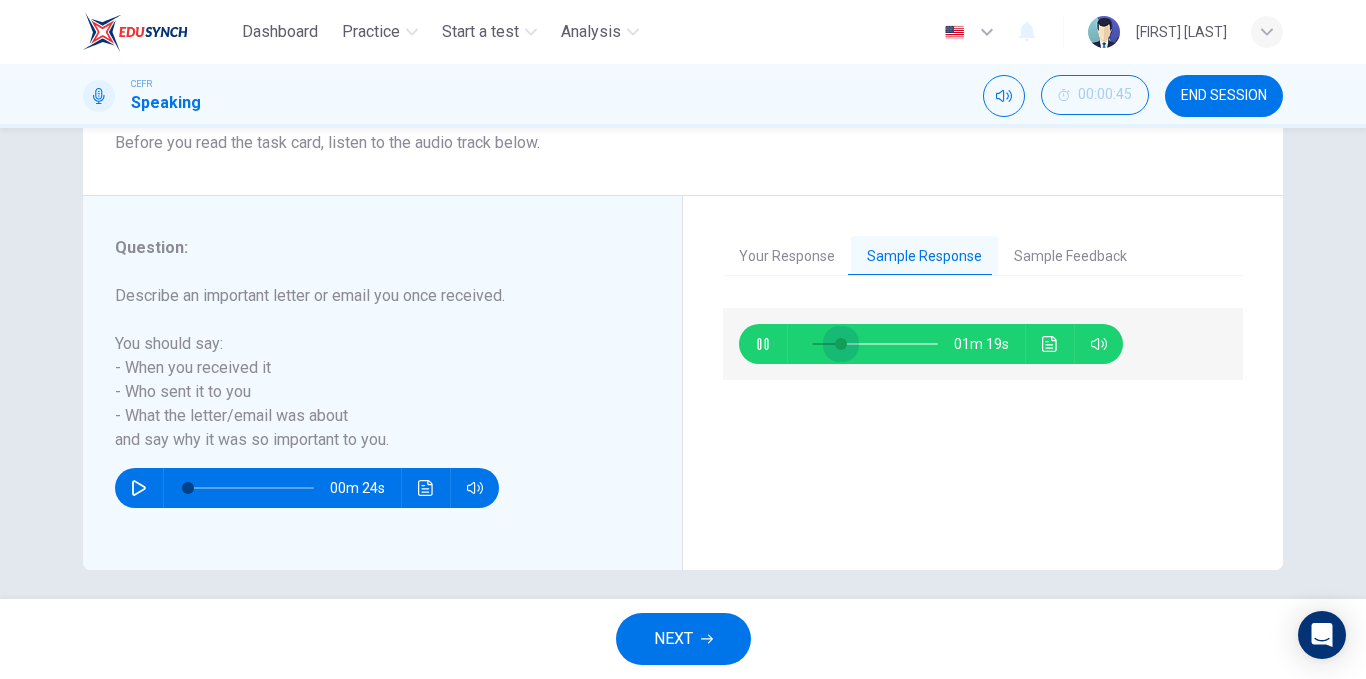 click at bounding box center [875, 344] 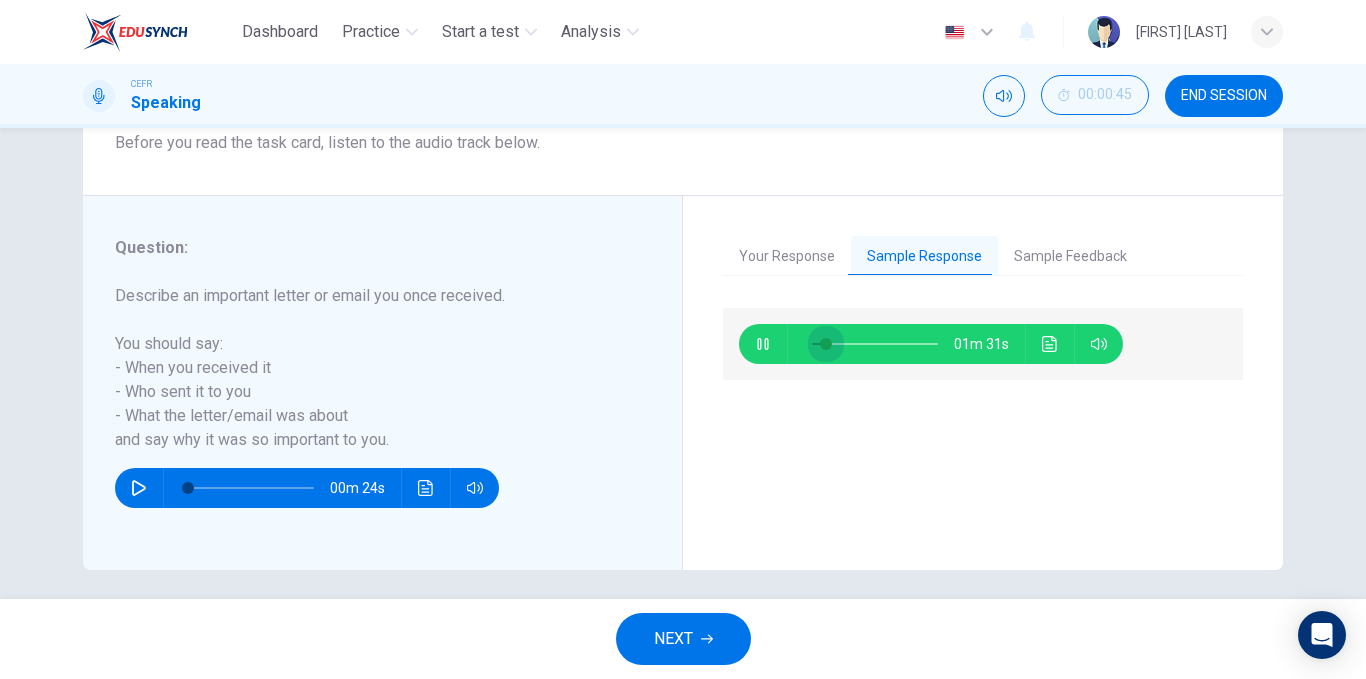 click at bounding box center [826, 344] 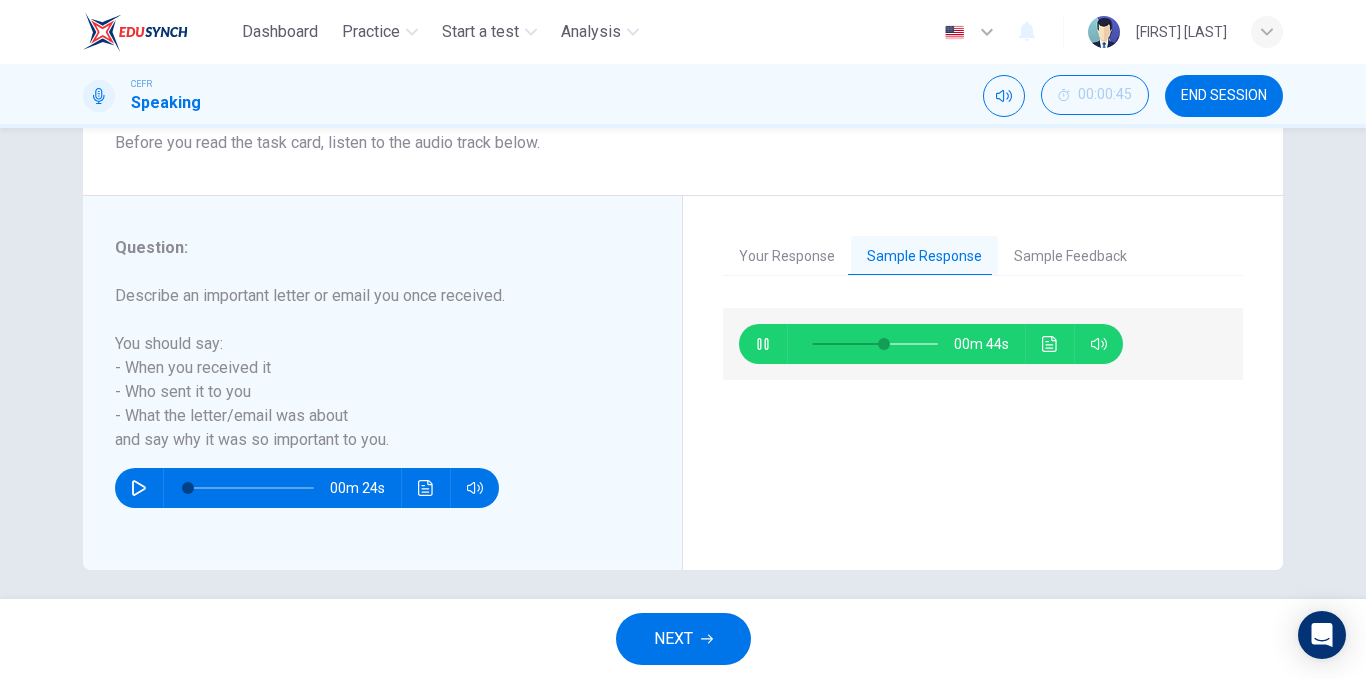 scroll, scrollTop: 304, scrollLeft: 0, axis: vertical 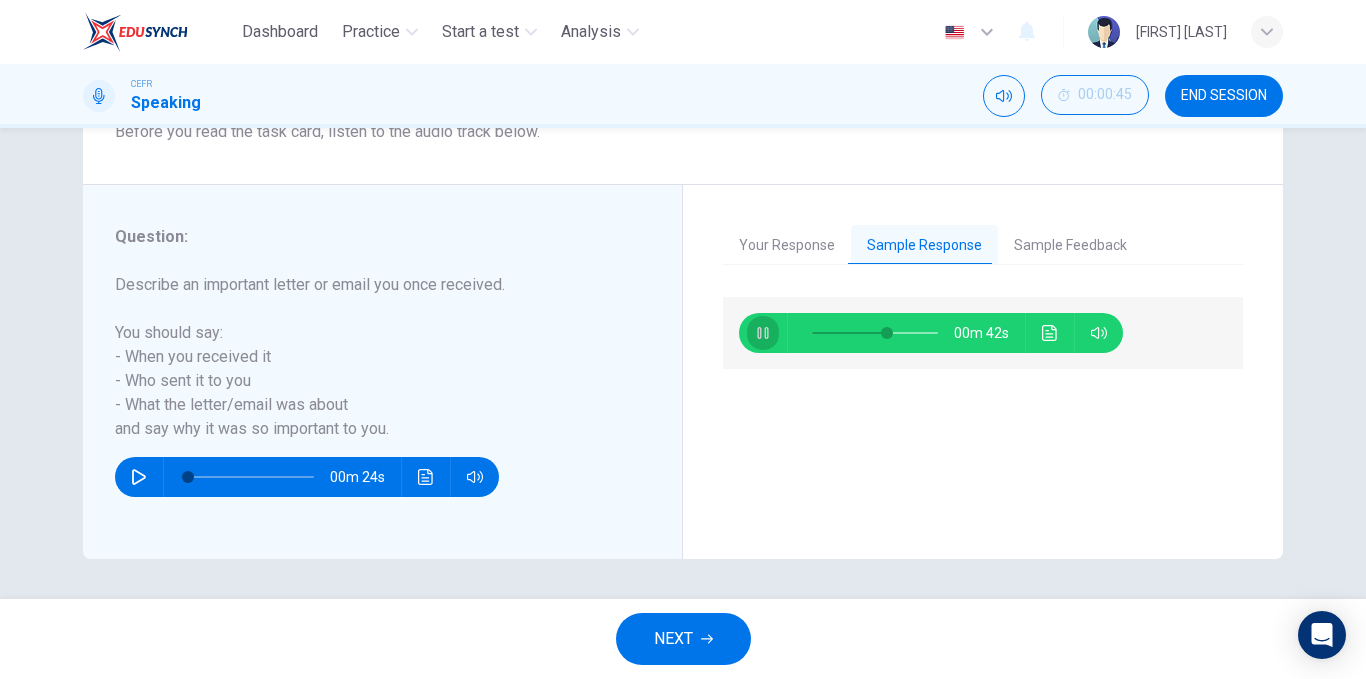 click at bounding box center [763, 333] 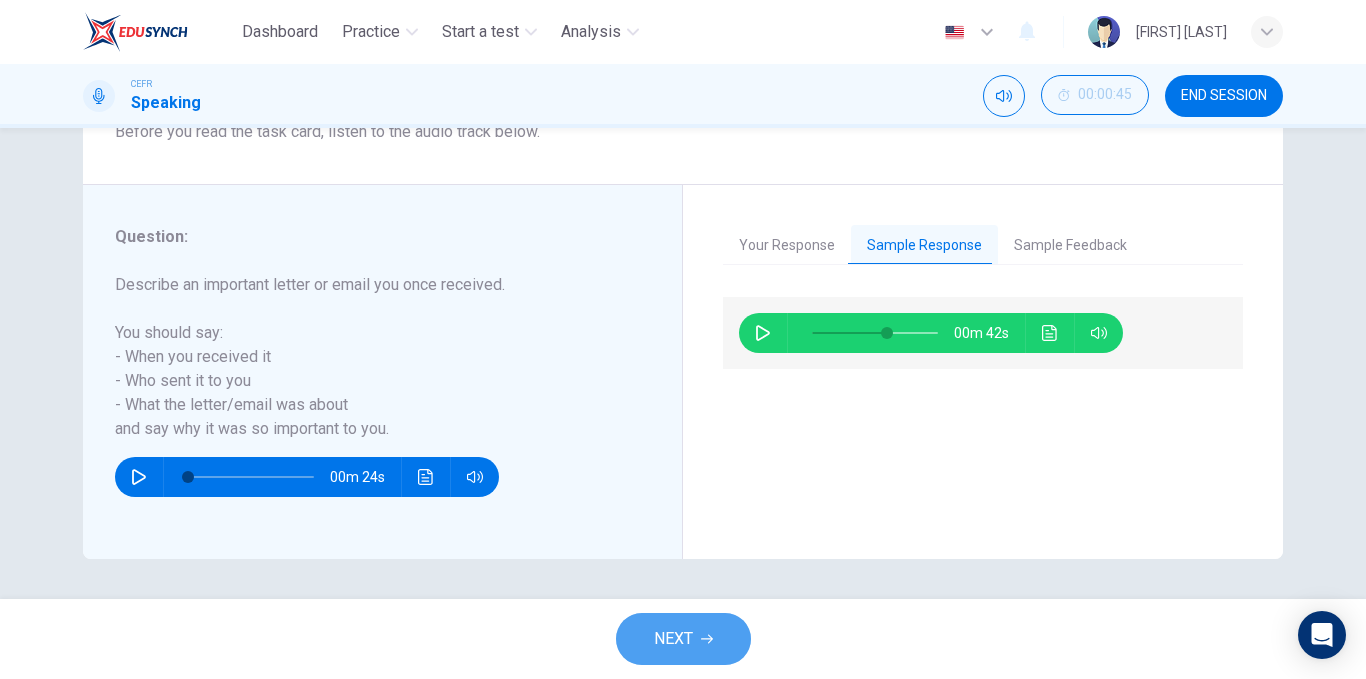 click on "NEXT" at bounding box center [683, 639] 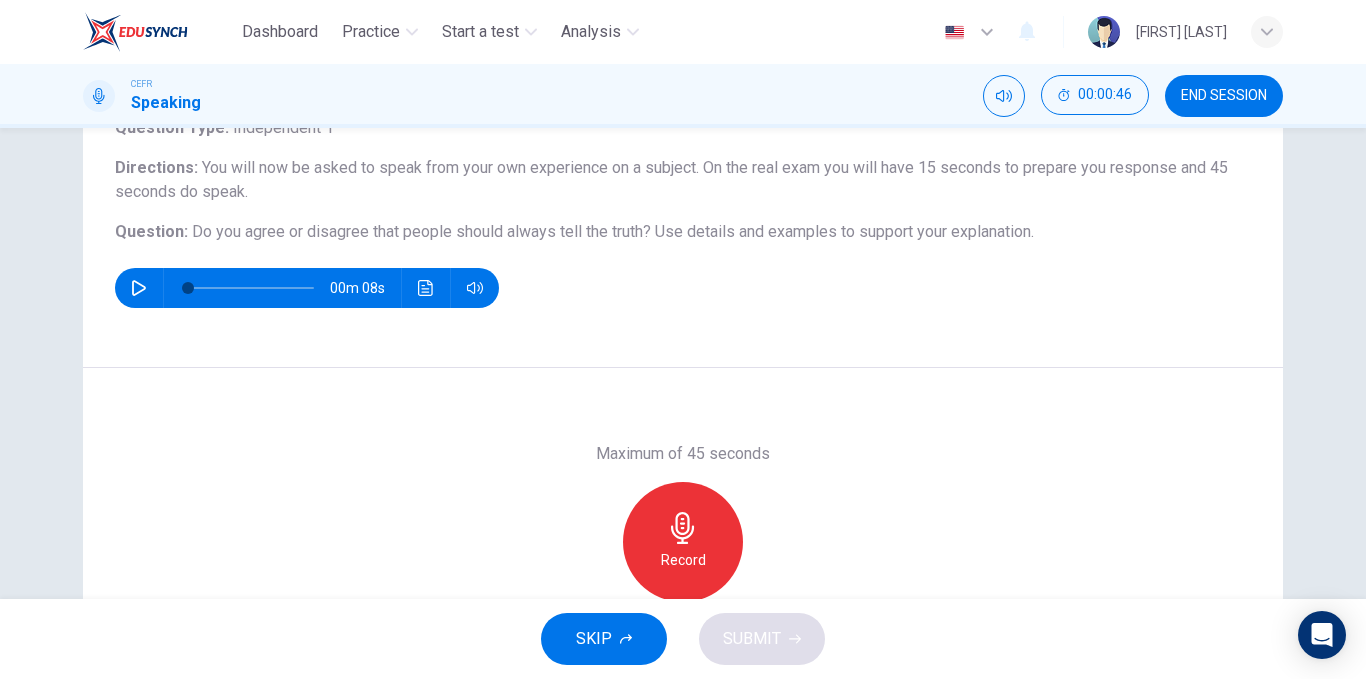 scroll, scrollTop: 152, scrollLeft: 0, axis: vertical 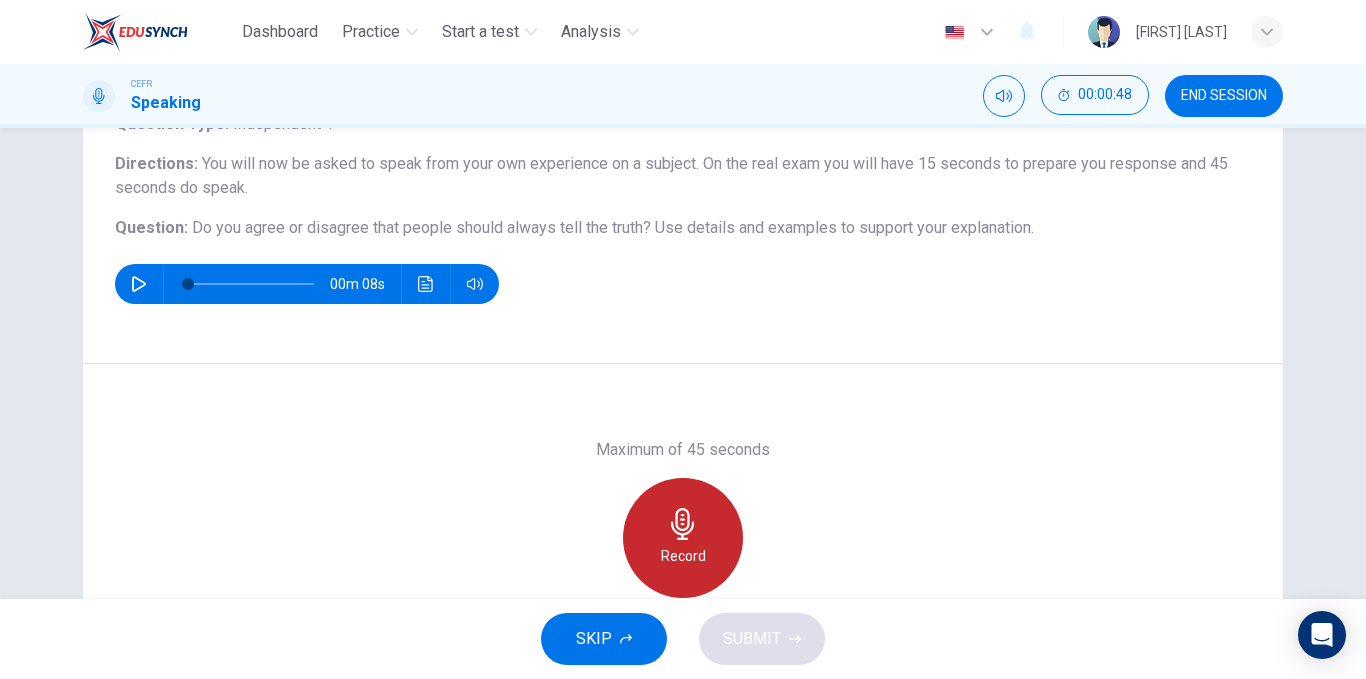click on "Record" at bounding box center (683, 556) 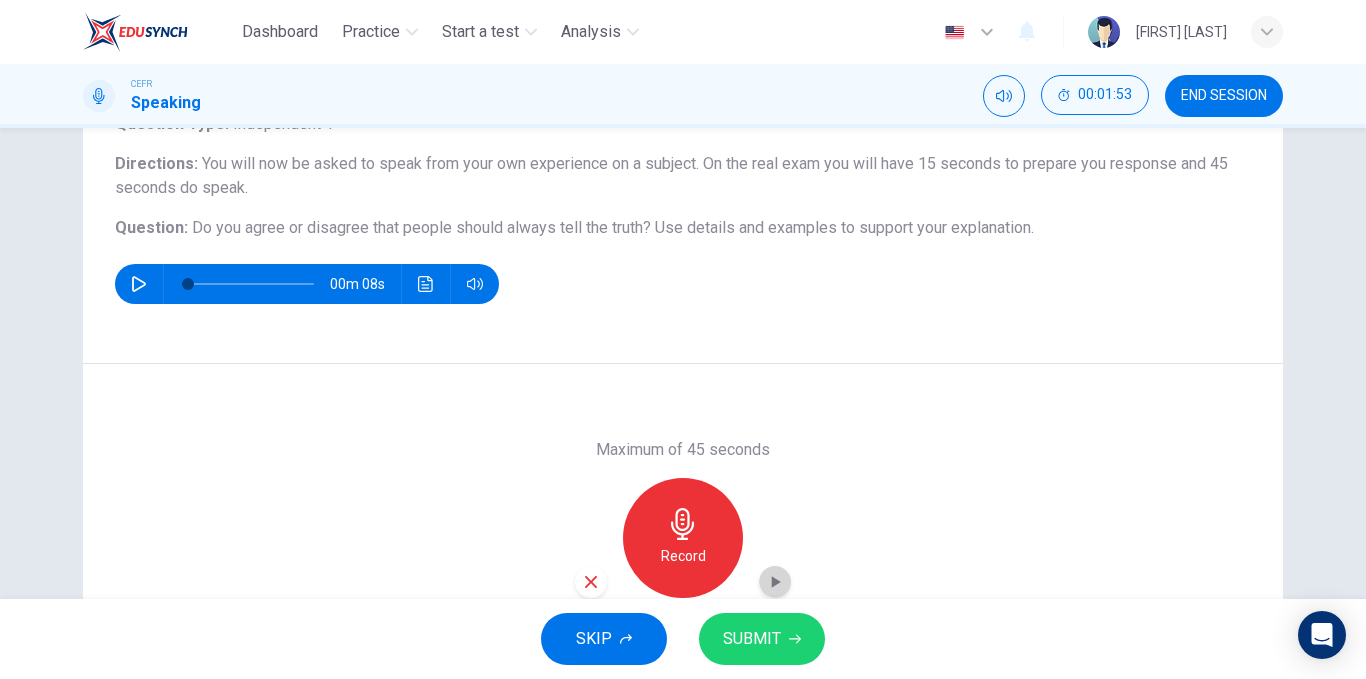 click at bounding box center (776, 582) 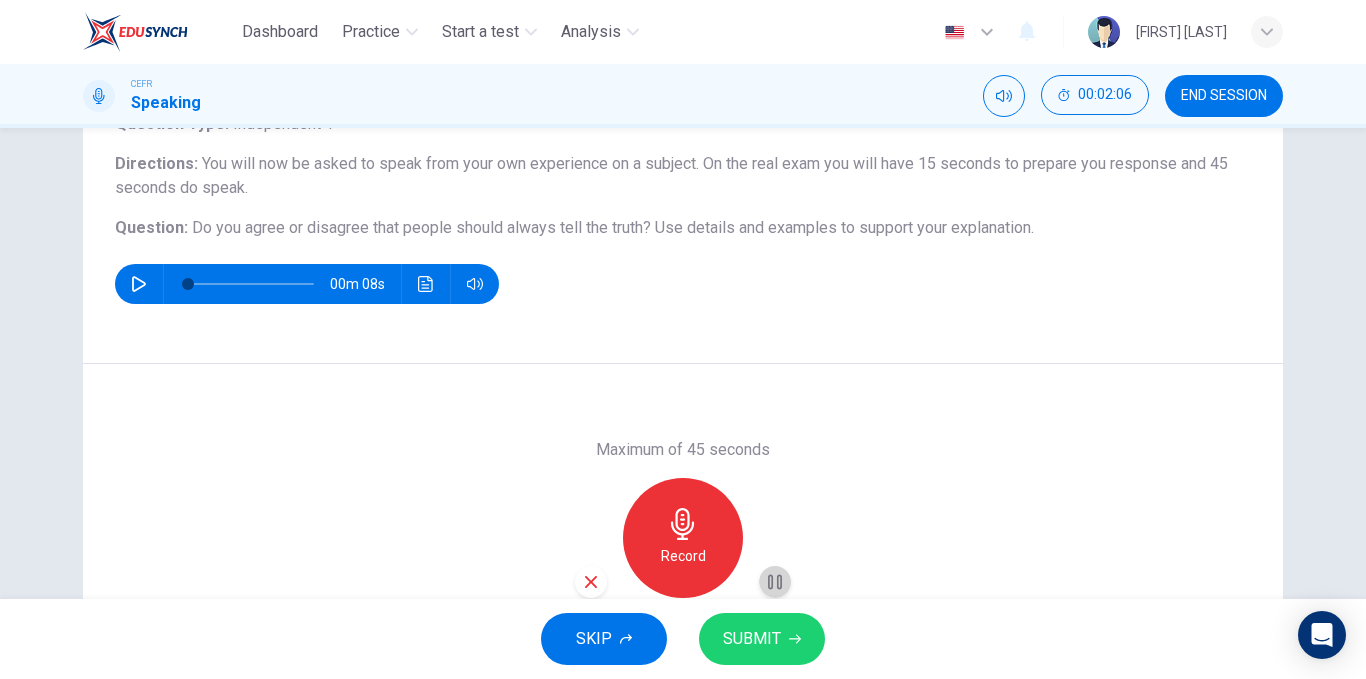 click at bounding box center (775, 581) 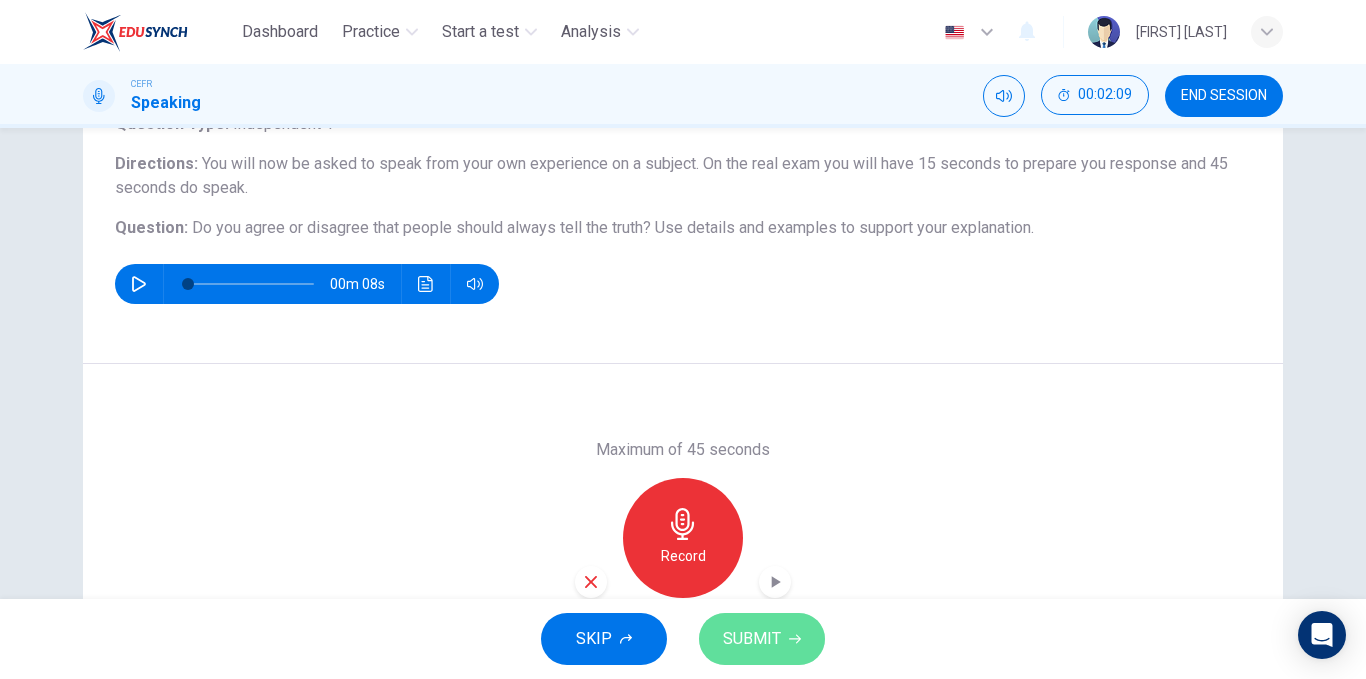 click on "SUBMIT" at bounding box center (762, 639) 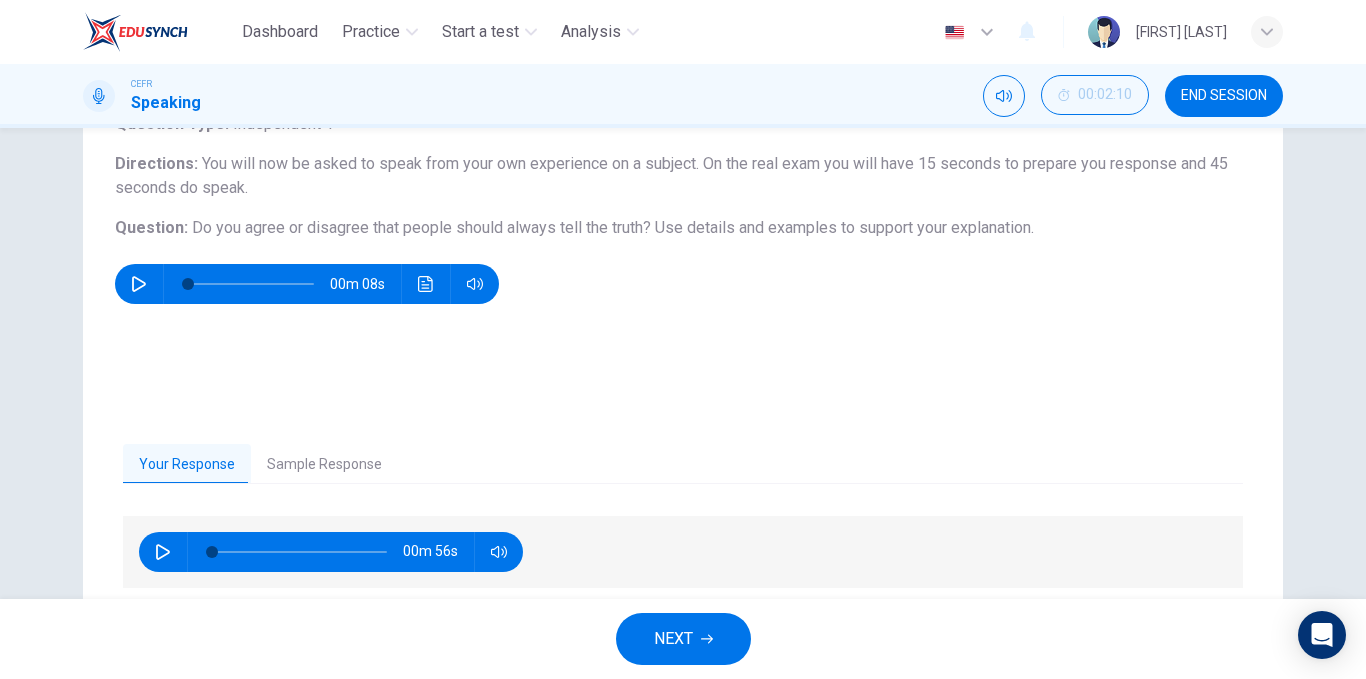click on "Question   2 Question Type :   Independent 1 Directions :   You will now be asked to speak from your own experience on a subject. On the real exam you will have 15 seconds to prepare you response and 45 seconds do speak. Question :   Do you agree or disagree that people should always tell the truth?    Use details and examples to support your explanation. 00m 08s Your Response Sample Response 00m 56s 00m 45s" at bounding box center (683, 363) 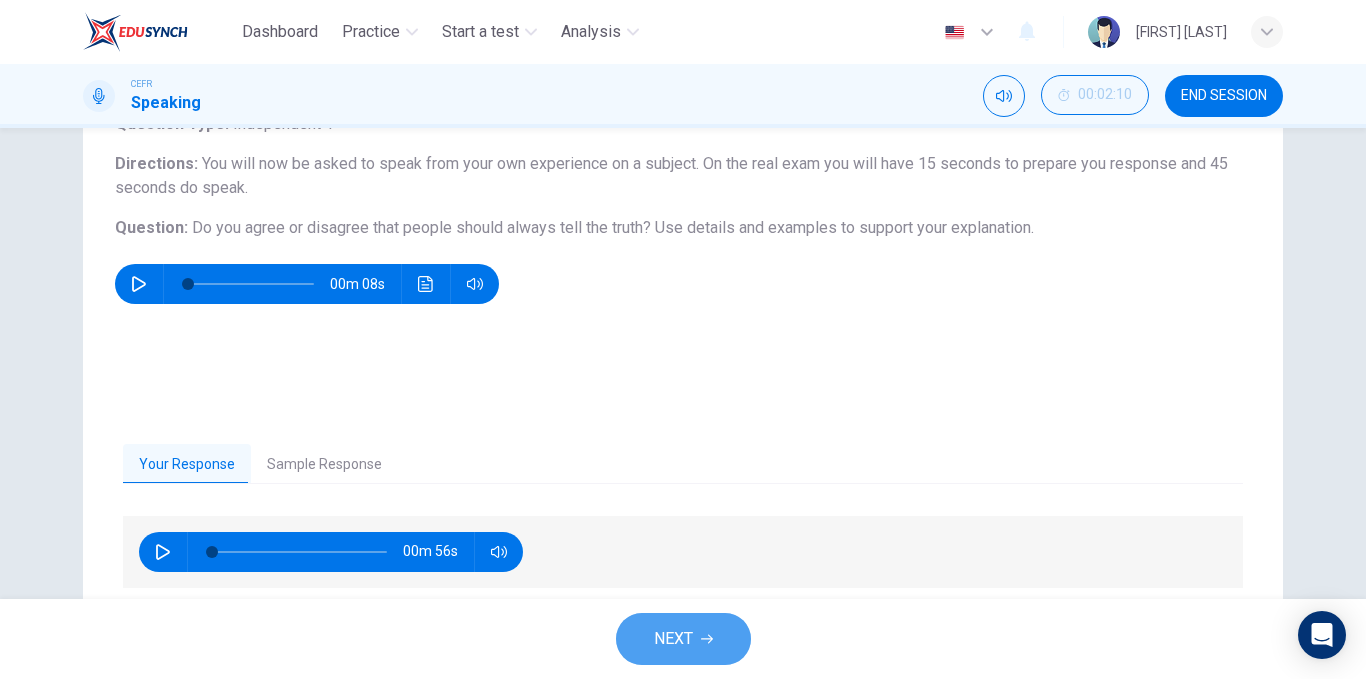 click on "NEXT" at bounding box center (683, 639) 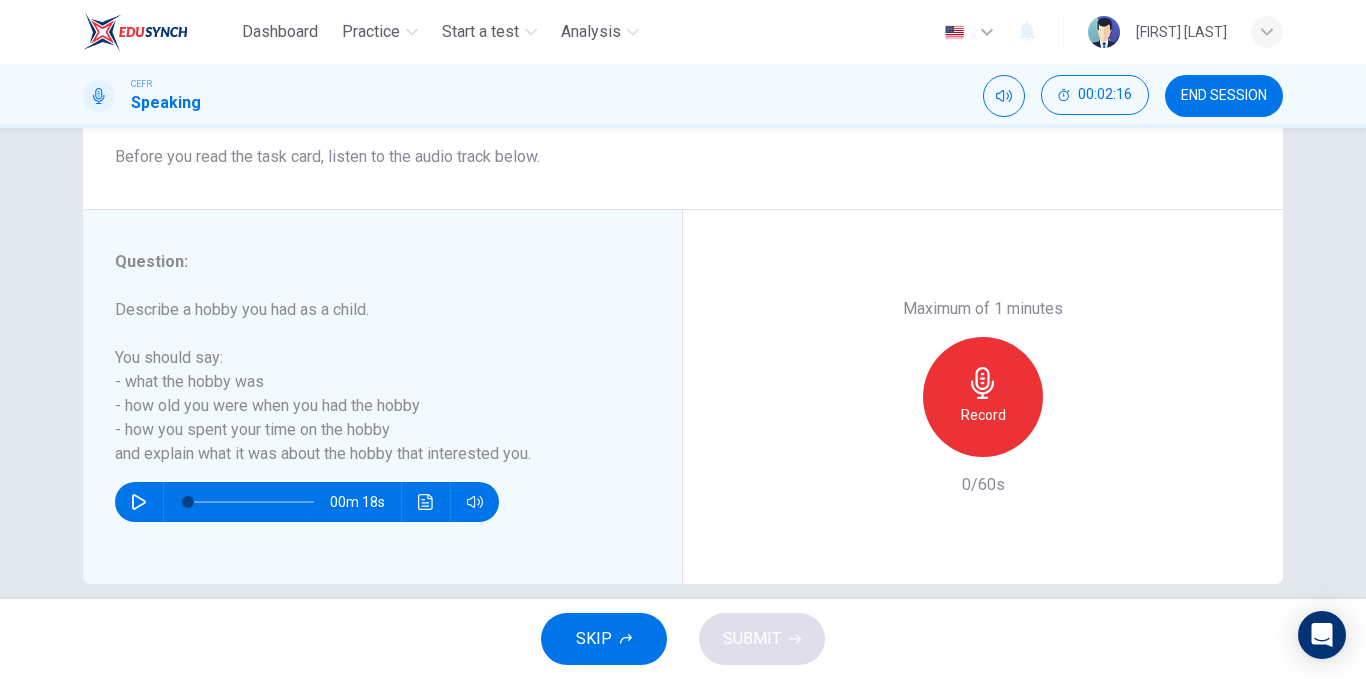 scroll, scrollTop: 278, scrollLeft: 0, axis: vertical 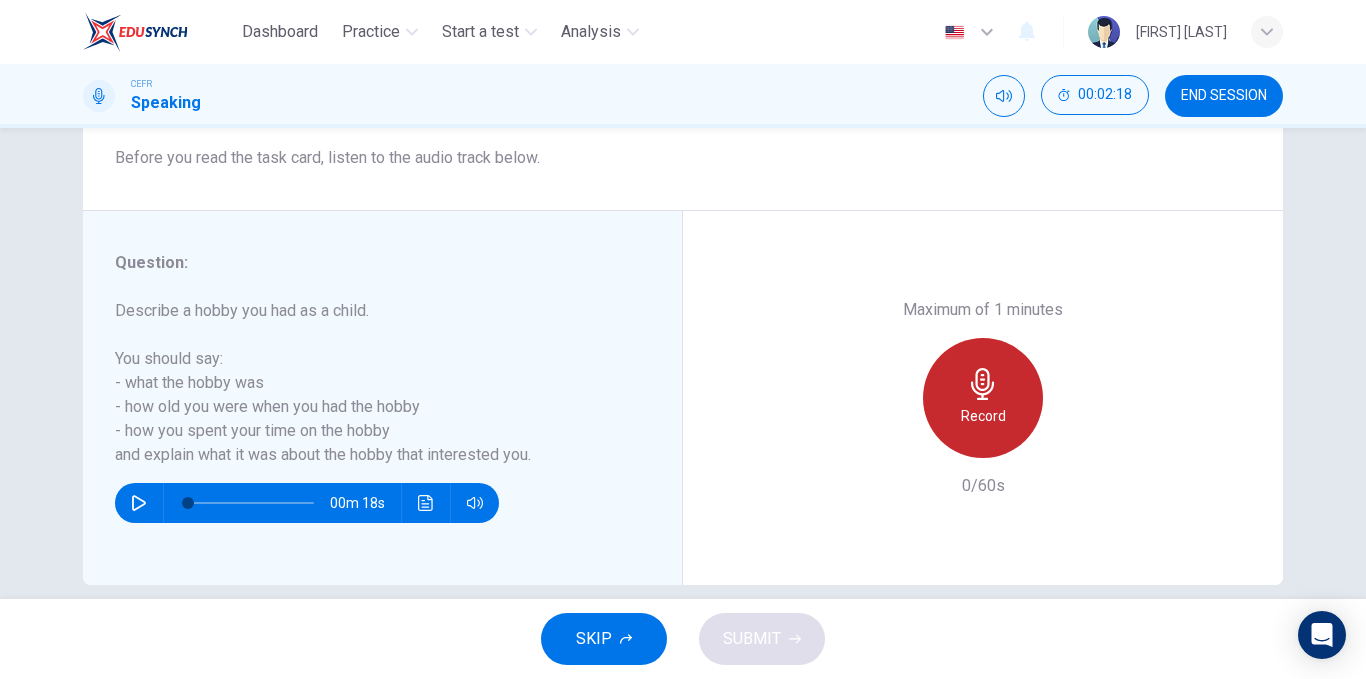 click on "Record" at bounding box center (983, 398) 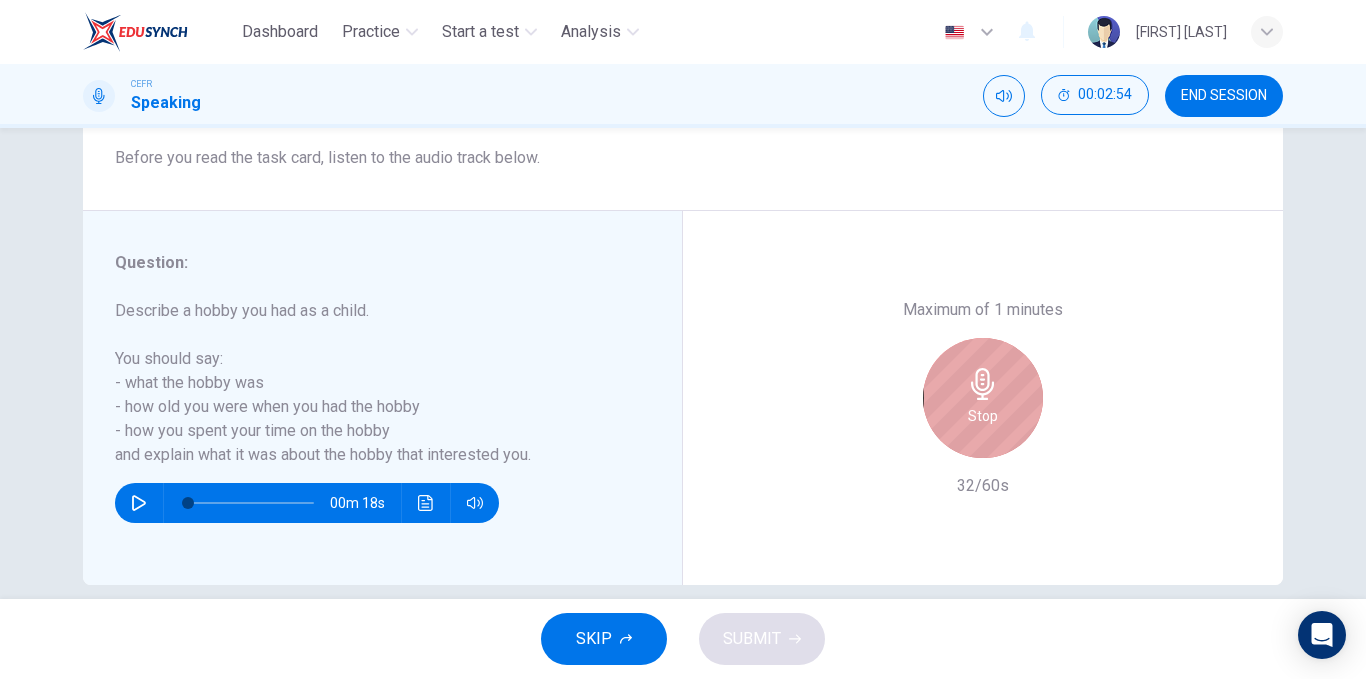 click at bounding box center [983, 384] 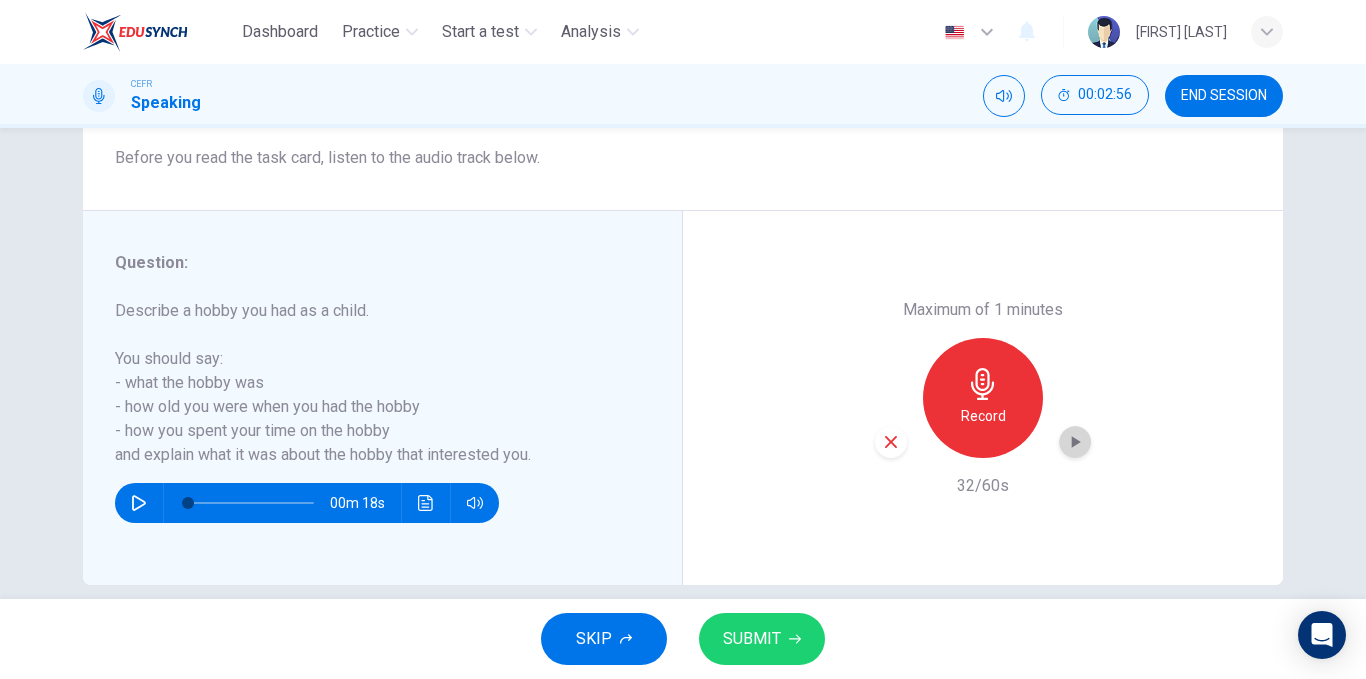 click at bounding box center [1076, 442] 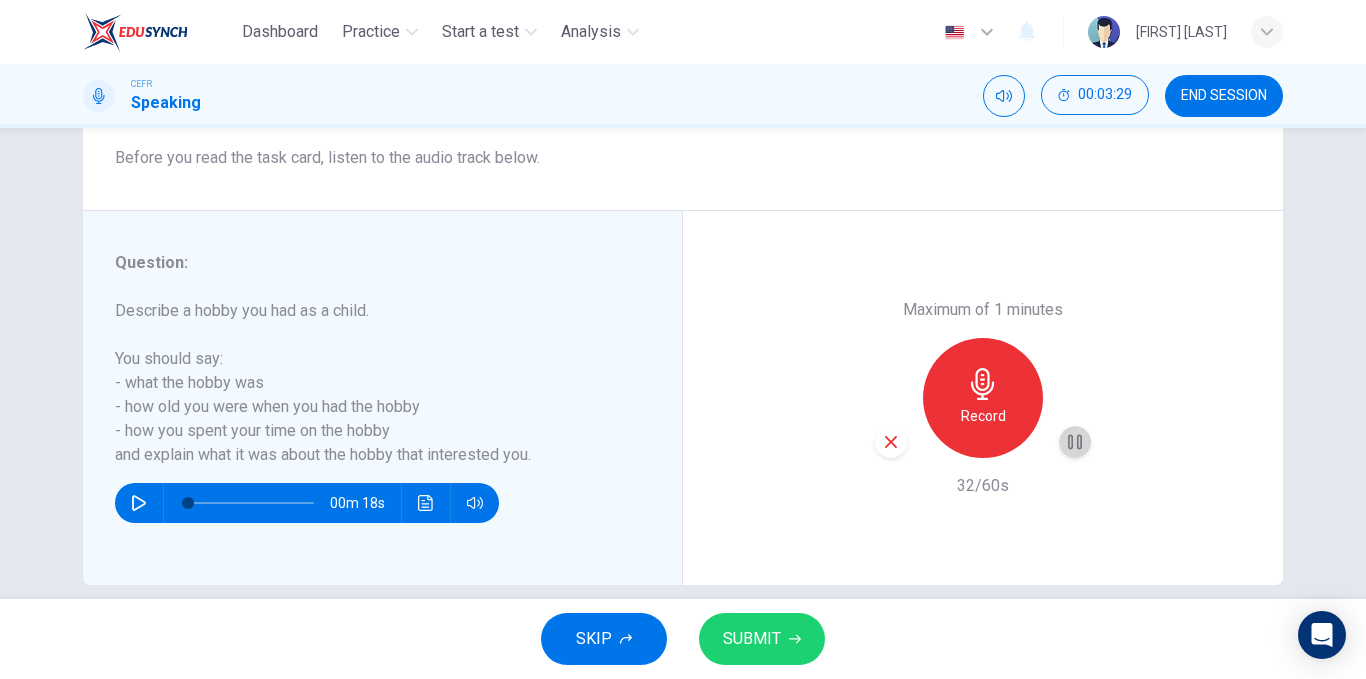 click at bounding box center (1075, 442) 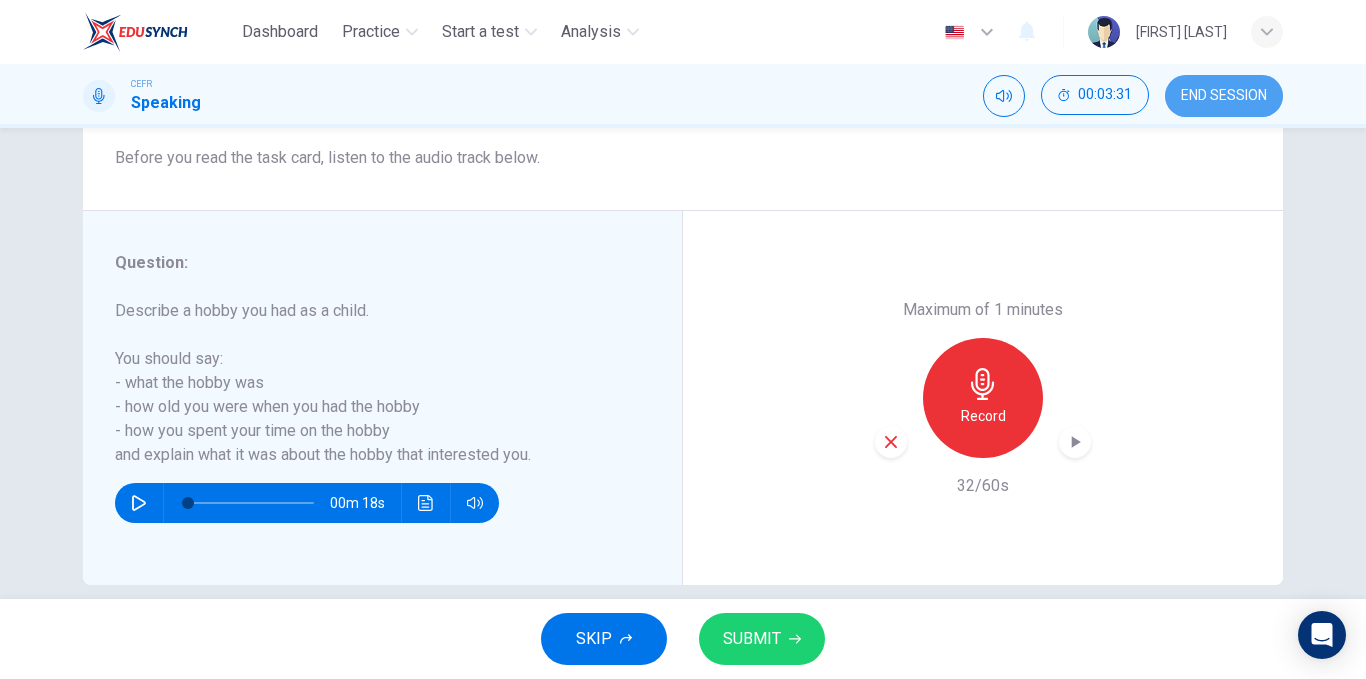 click on "END SESSION" at bounding box center [1224, 96] 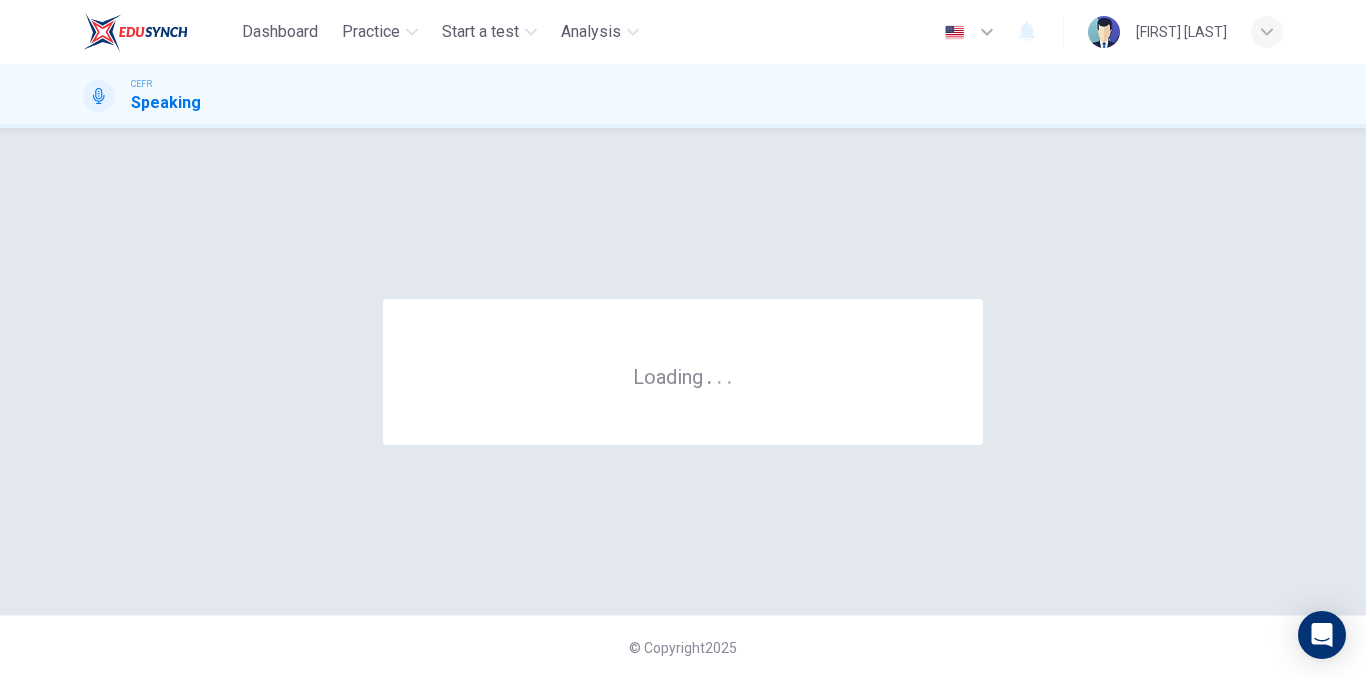 scroll, scrollTop: 0, scrollLeft: 0, axis: both 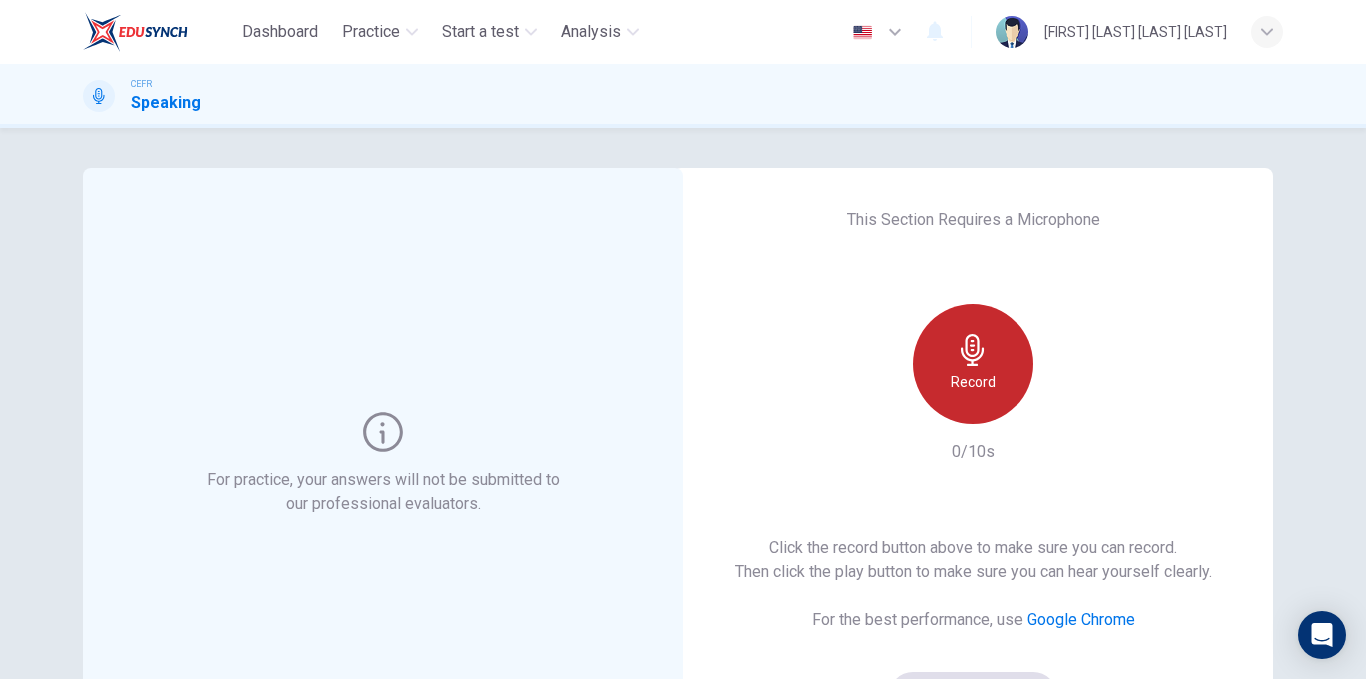 click on "Record" at bounding box center [973, 364] 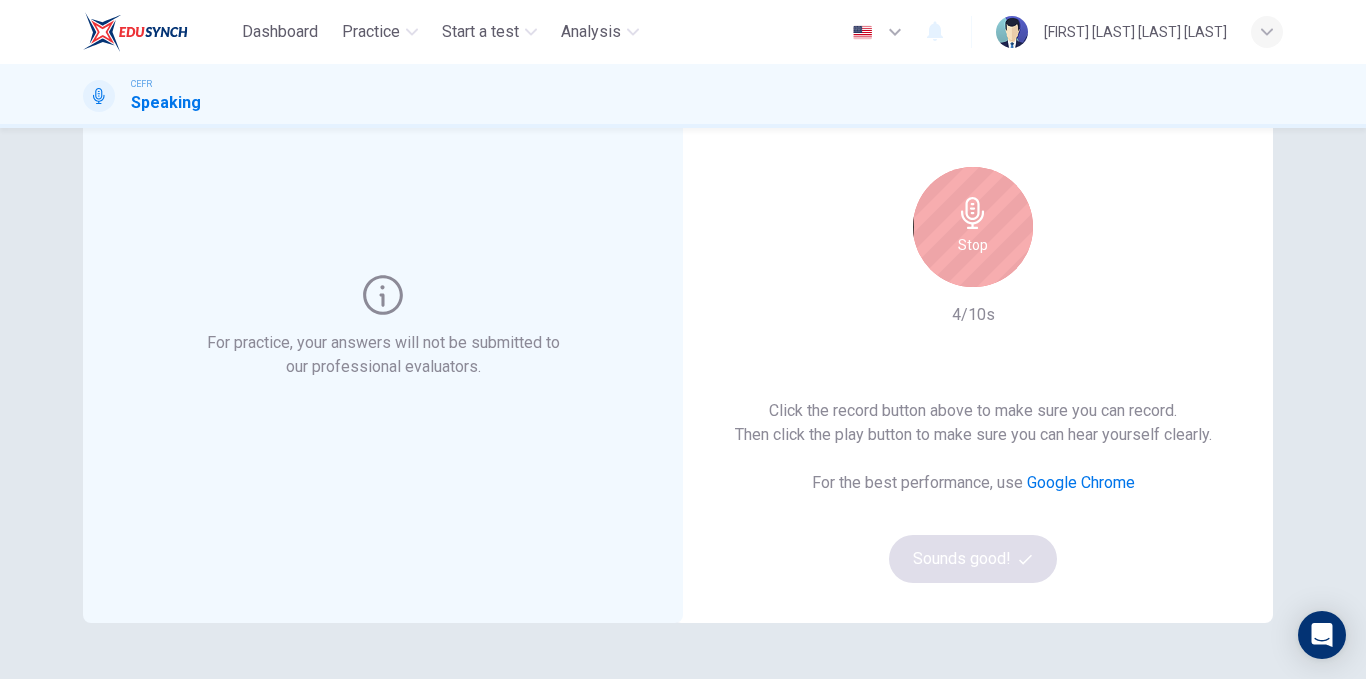 scroll, scrollTop: 138, scrollLeft: 0, axis: vertical 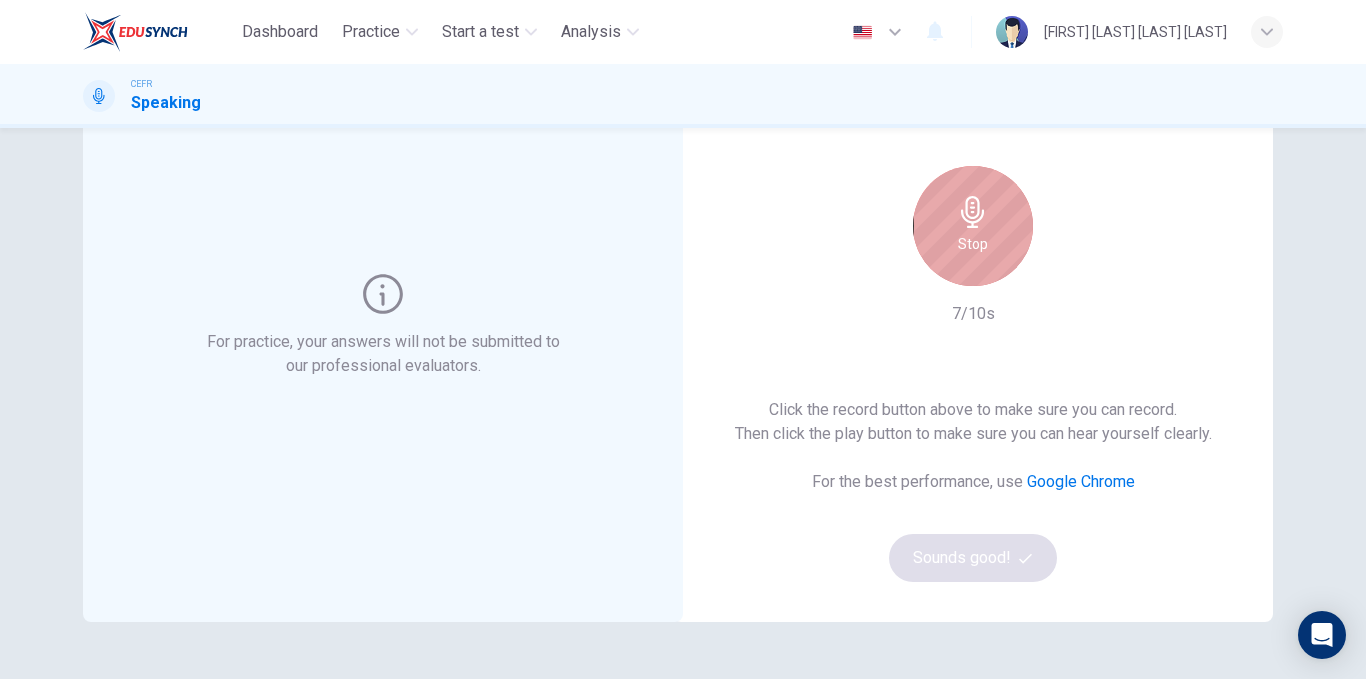 click on "Stop" at bounding box center (973, 226) 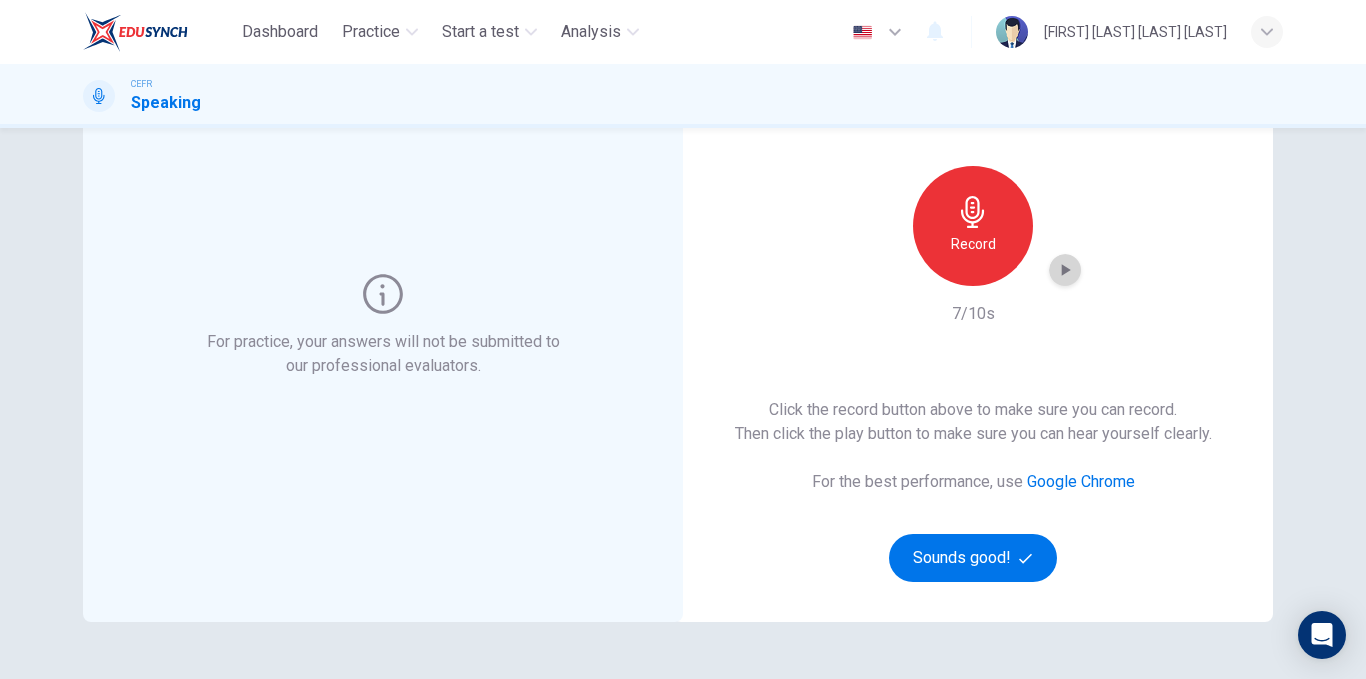 click at bounding box center (1065, 270) 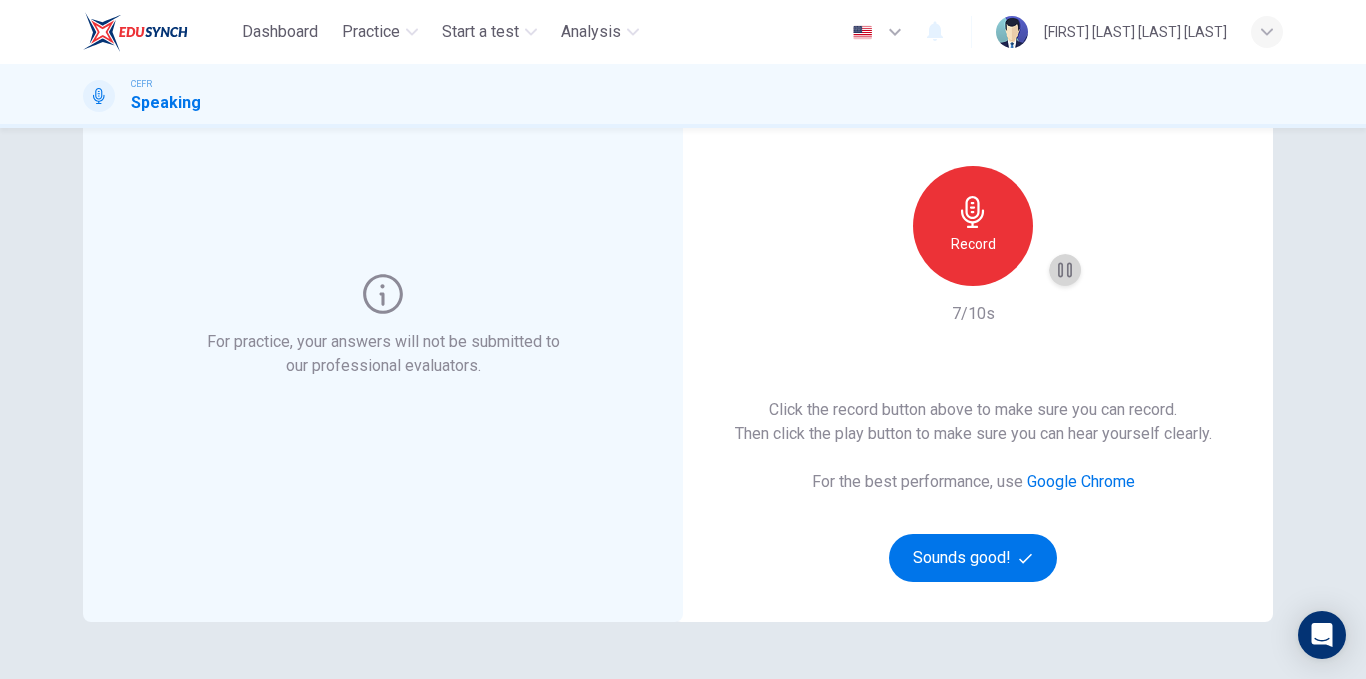 click at bounding box center (1065, 270) 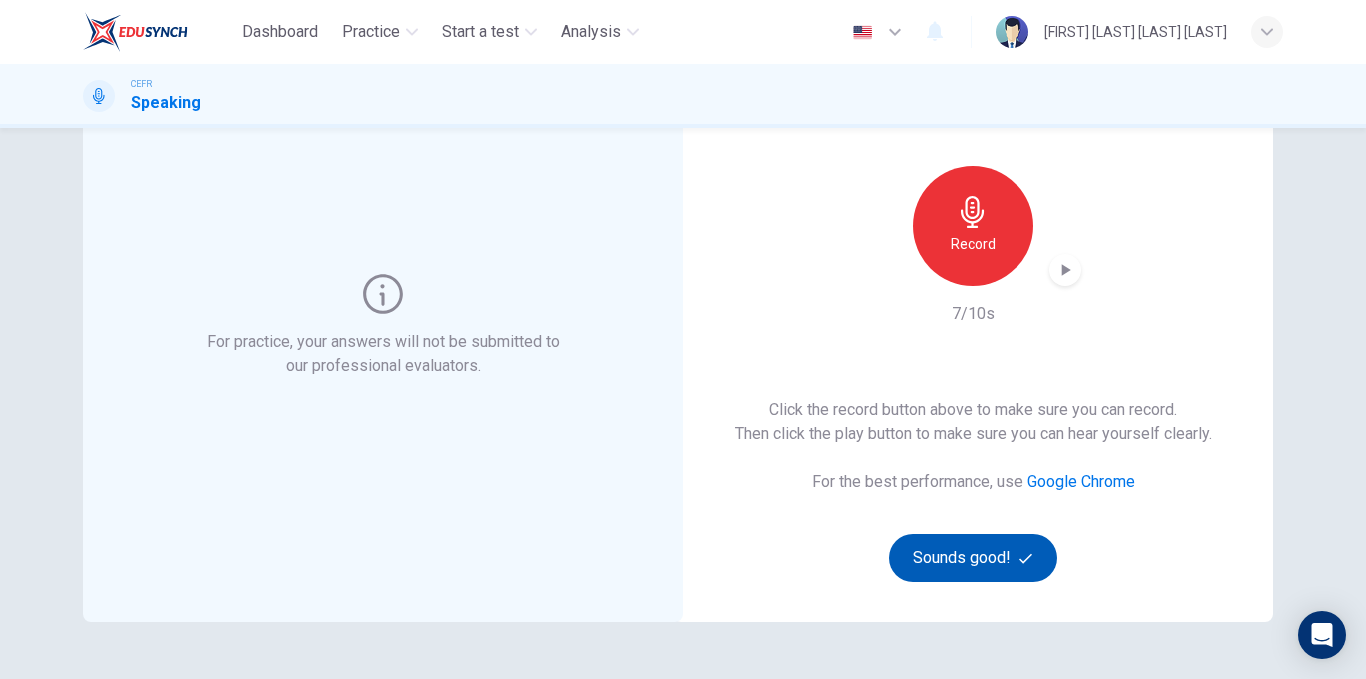 click on "Sounds good!" at bounding box center (973, 558) 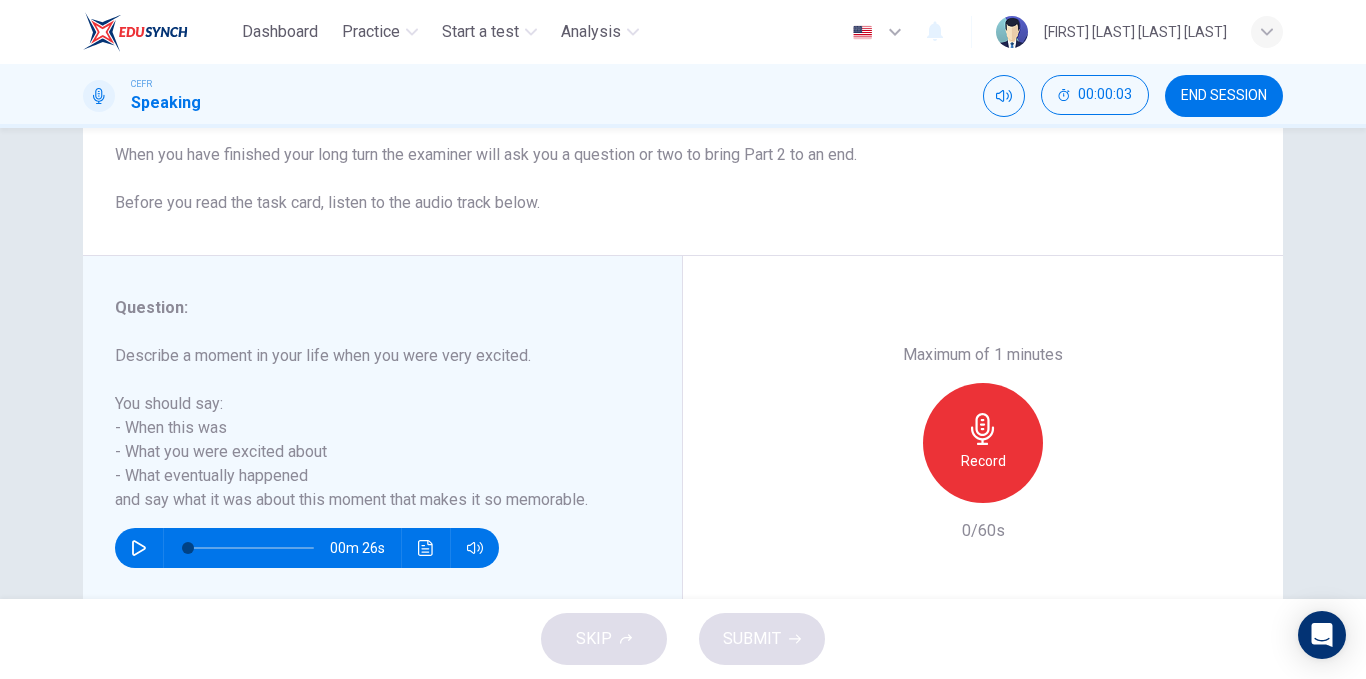 scroll, scrollTop: 232, scrollLeft: 0, axis: vertical 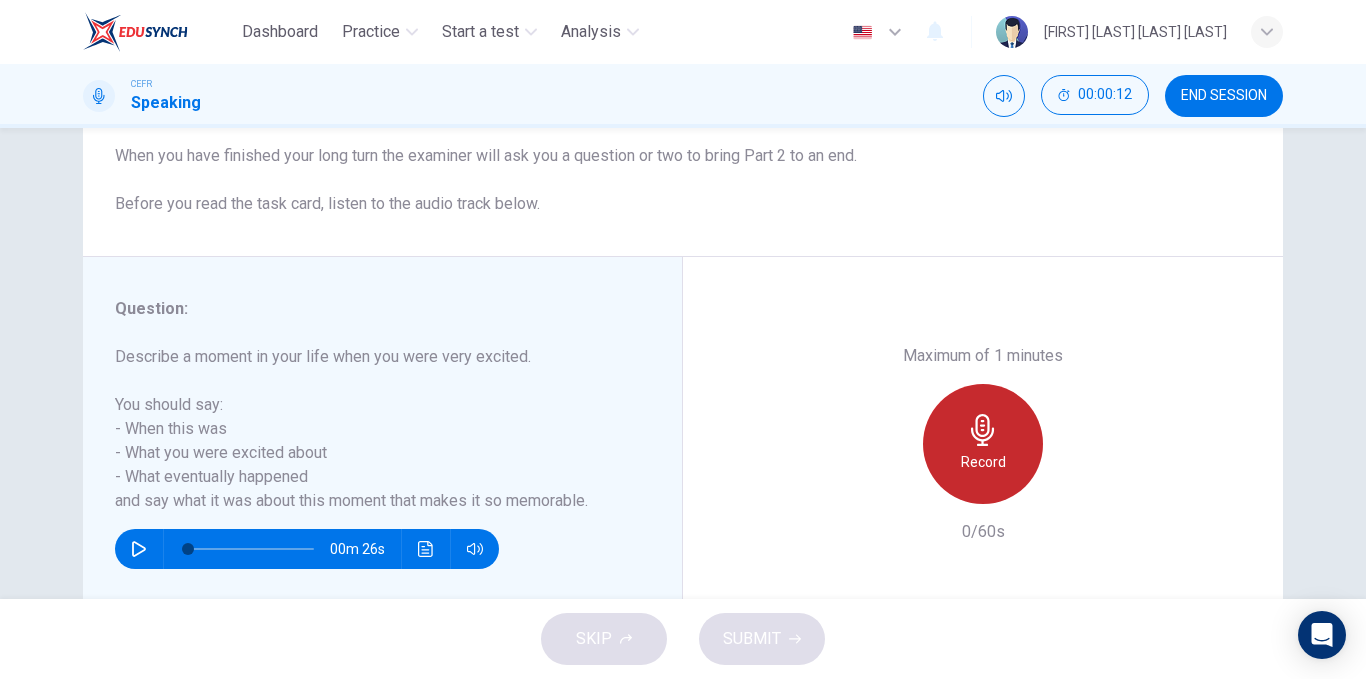 click on "Record" at bounding box center (983, 444) 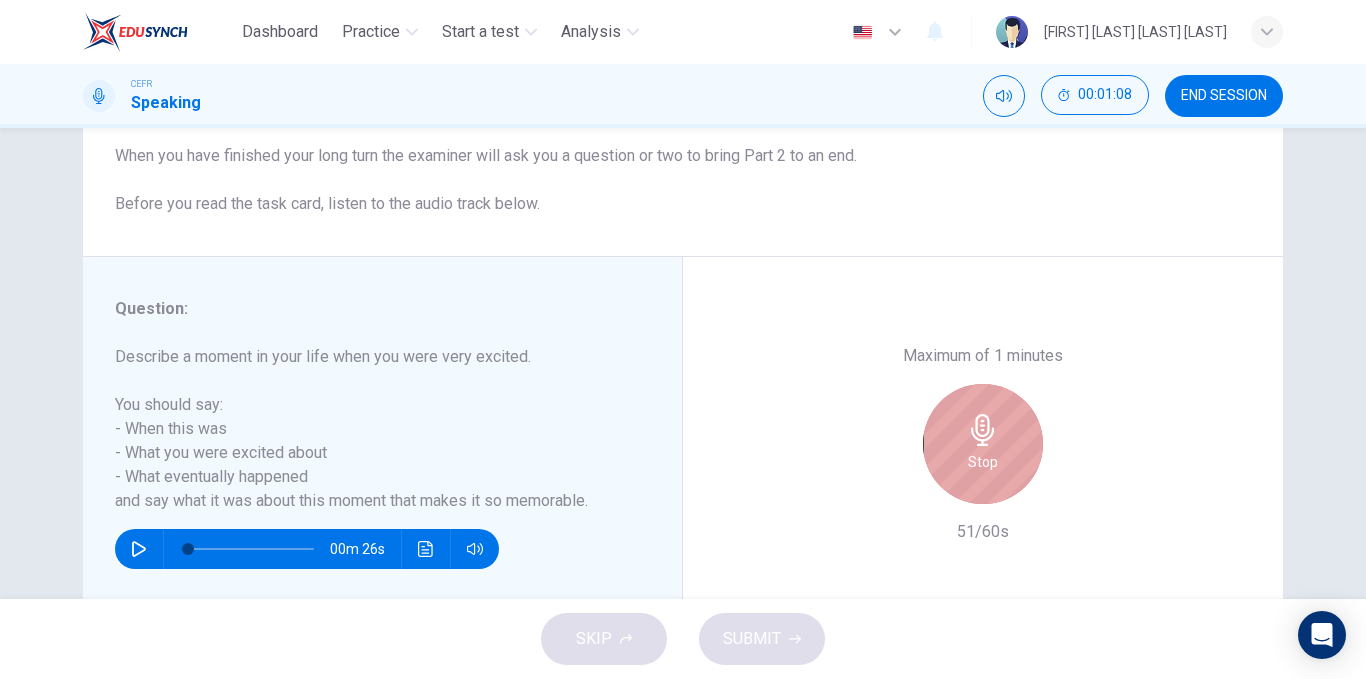click on "Stop" at bounding box center (983, 444) 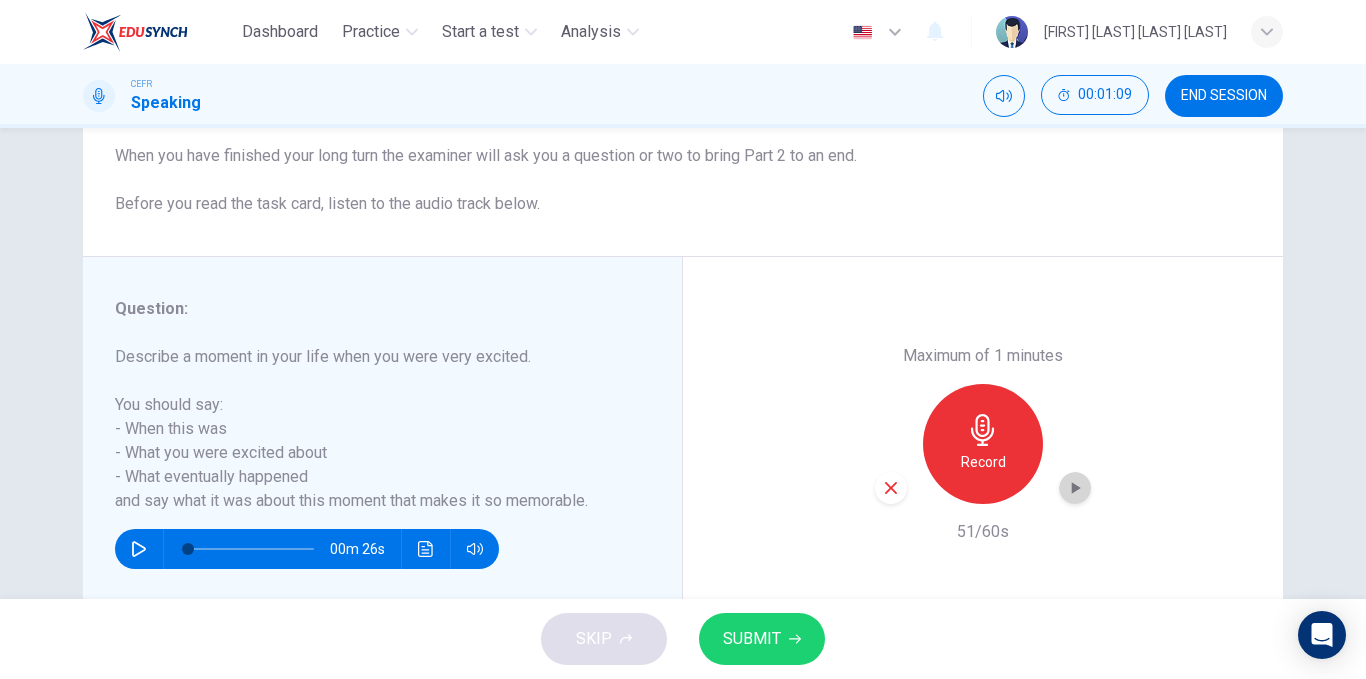 click at bounding box center [1076, 488] 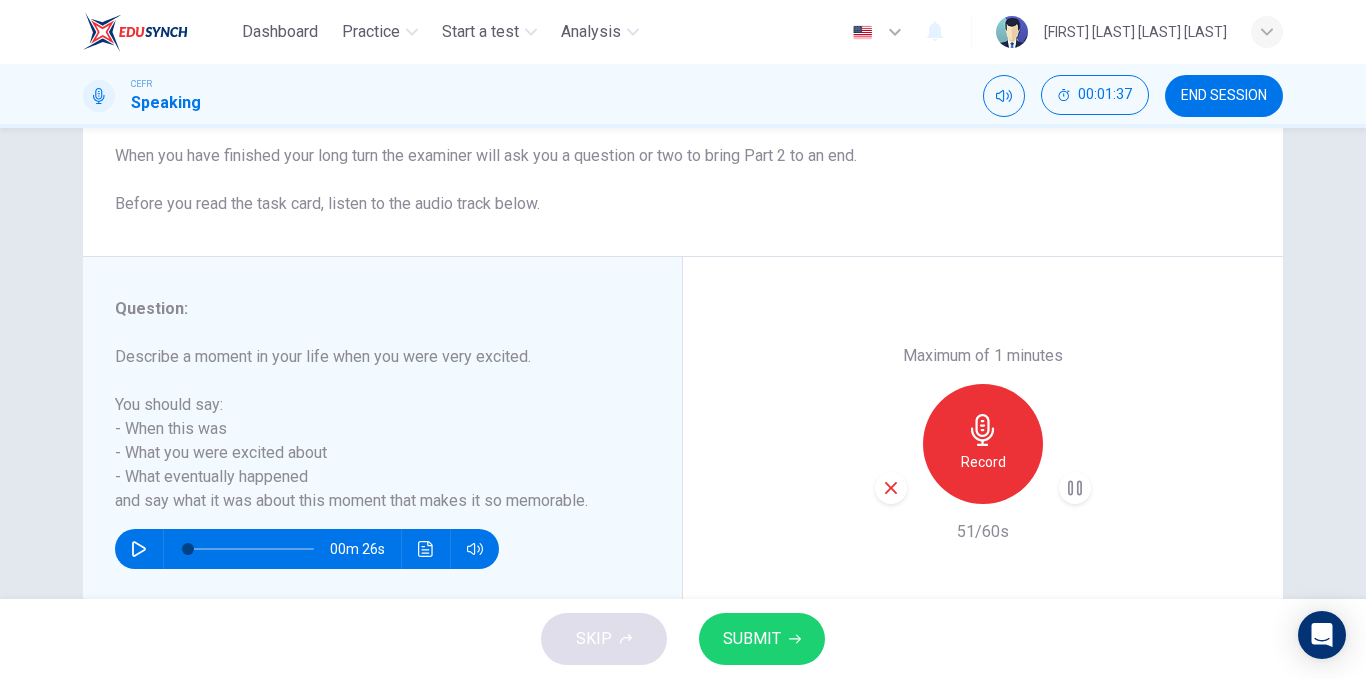 scroll, scrollTop: 288, scrollLeft: 0, axis: vertical 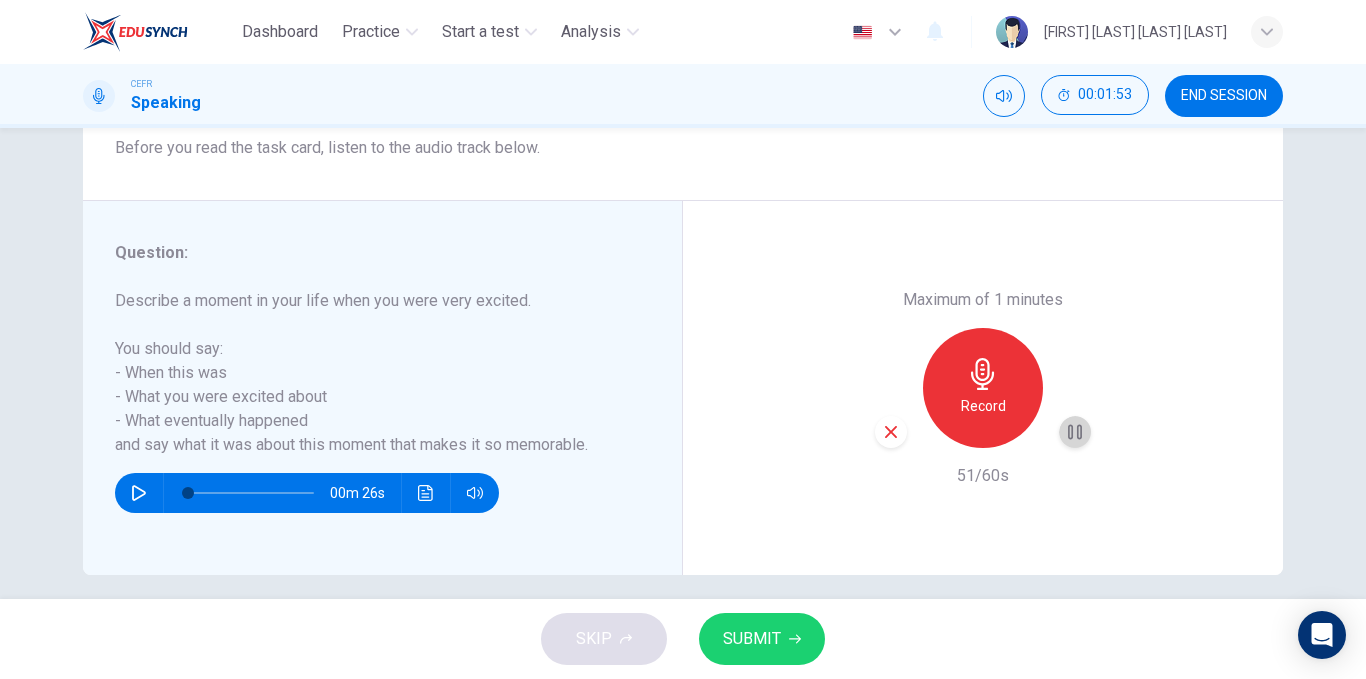 click at bounding box center [1075, 432] 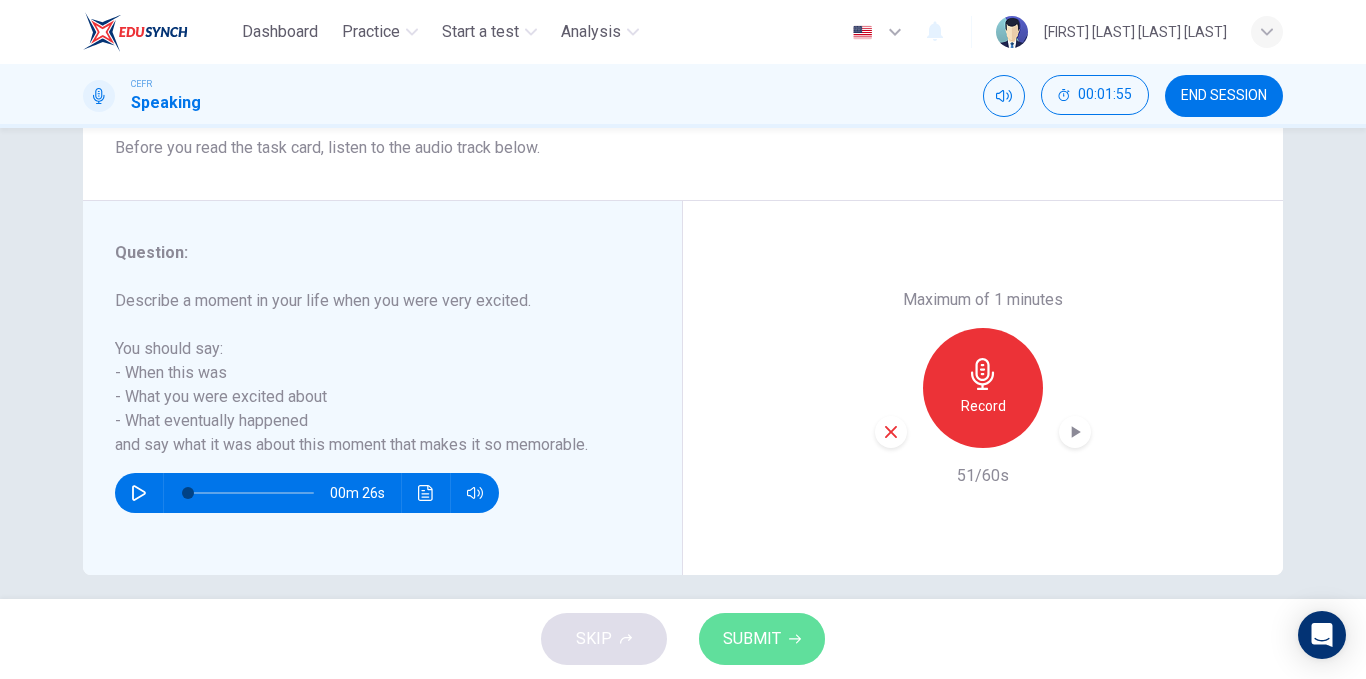 click at bounding box center (795, 639) 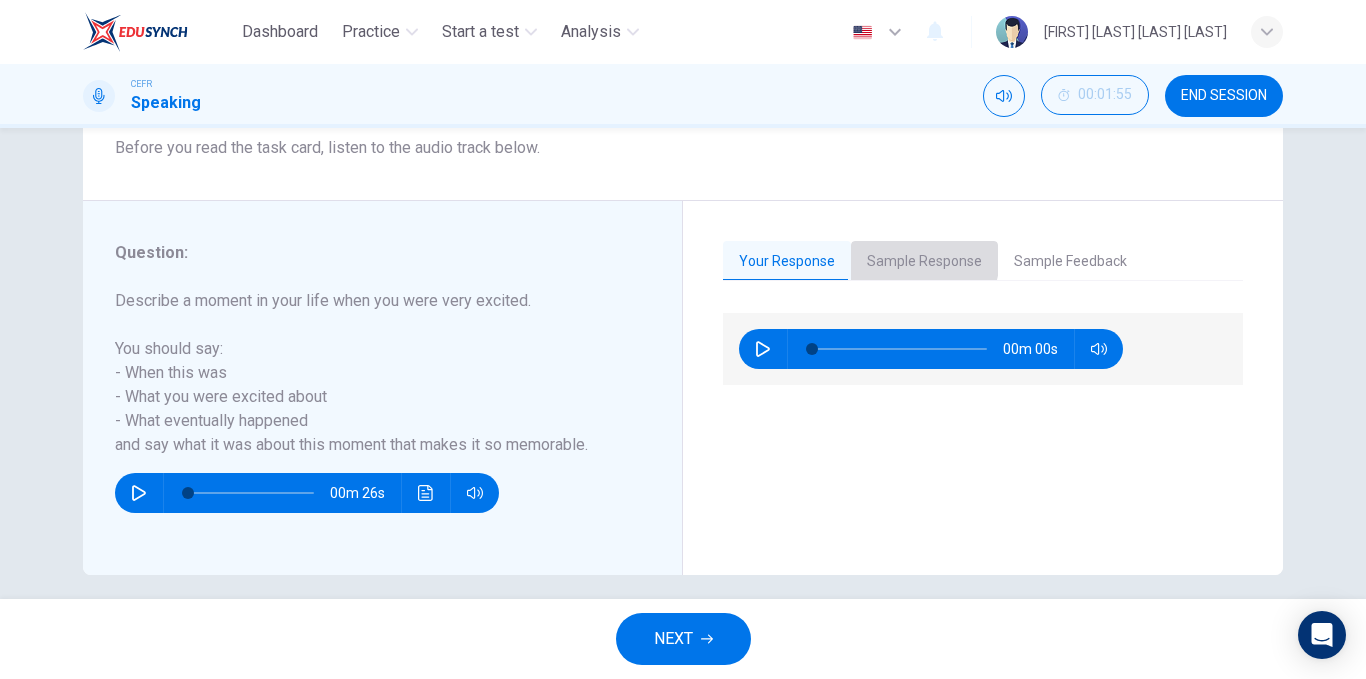 click on "Sample Response" at bounding box center [924, 262] 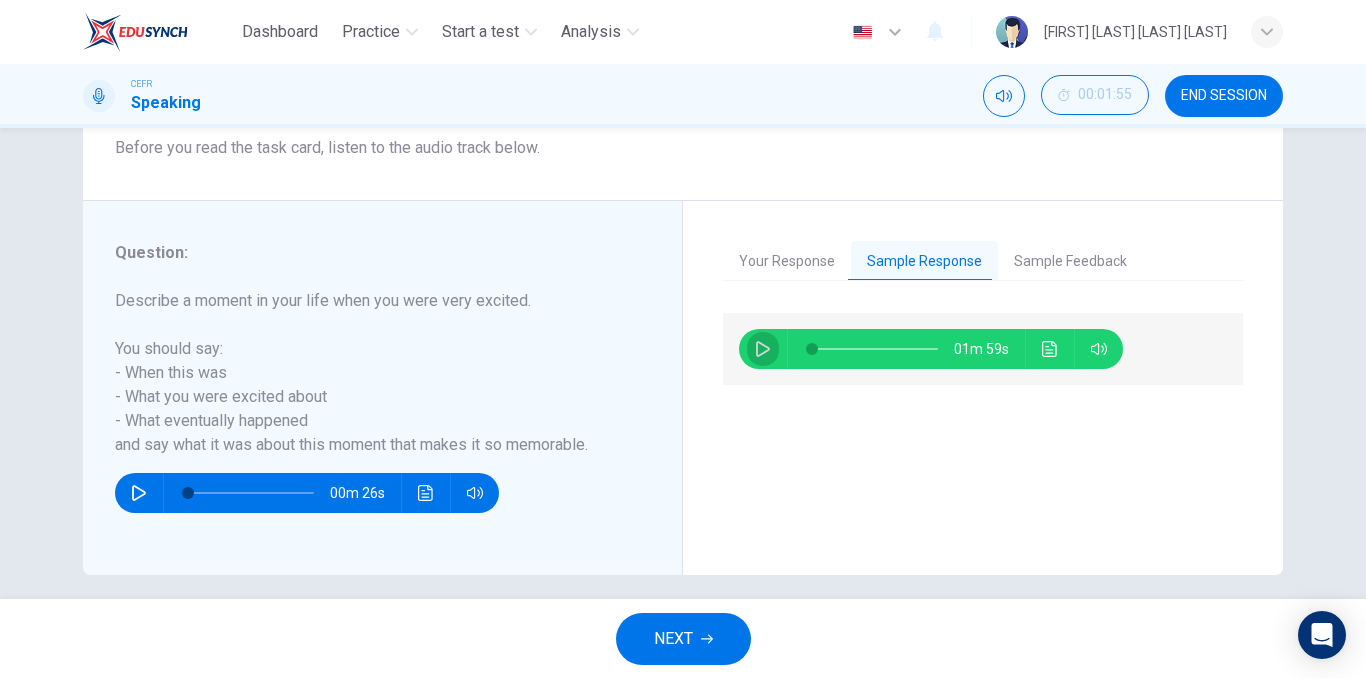 click at bounding box center [763, 349] 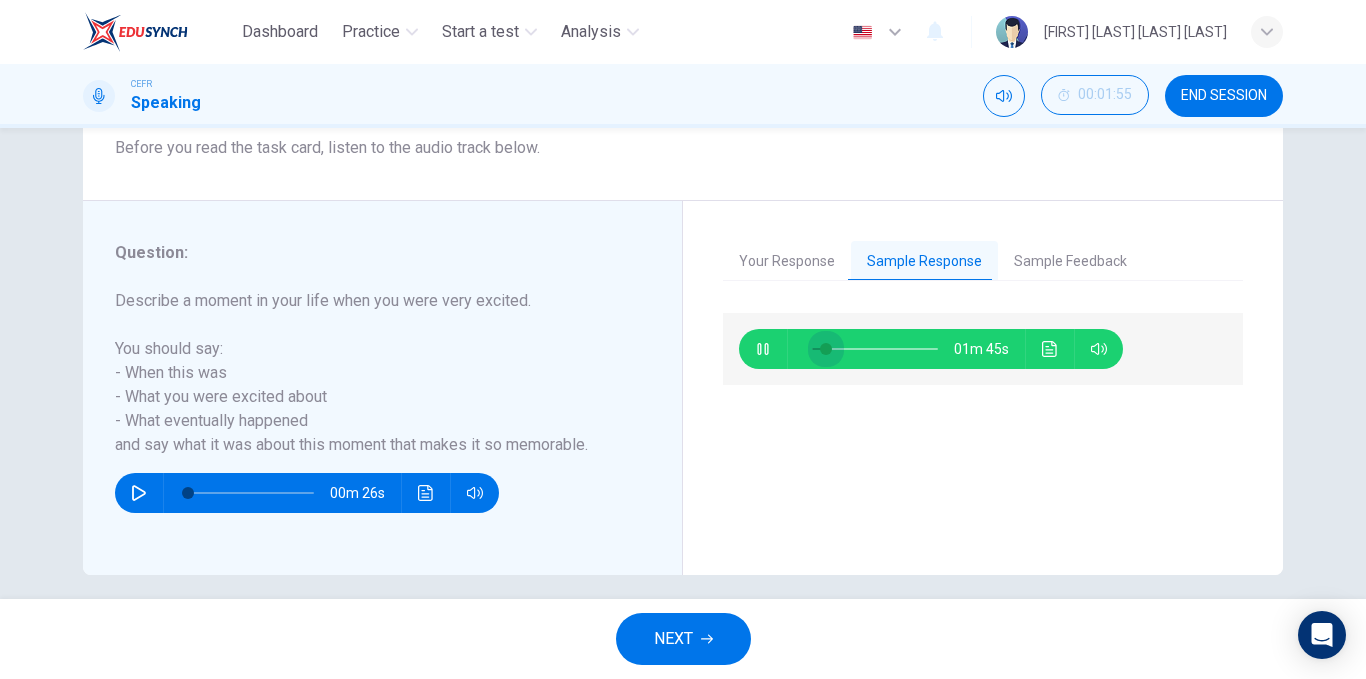 click at bounding box center [826, 349] 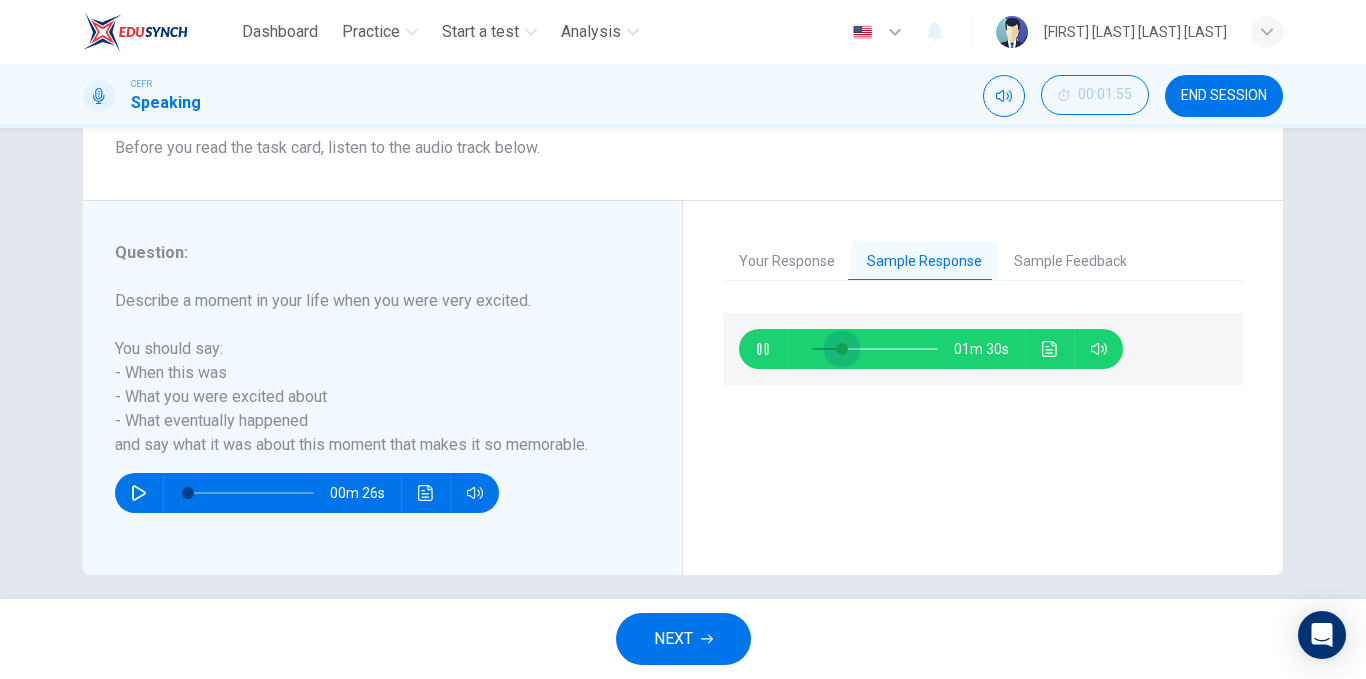 click at bounding box center [842, 349] 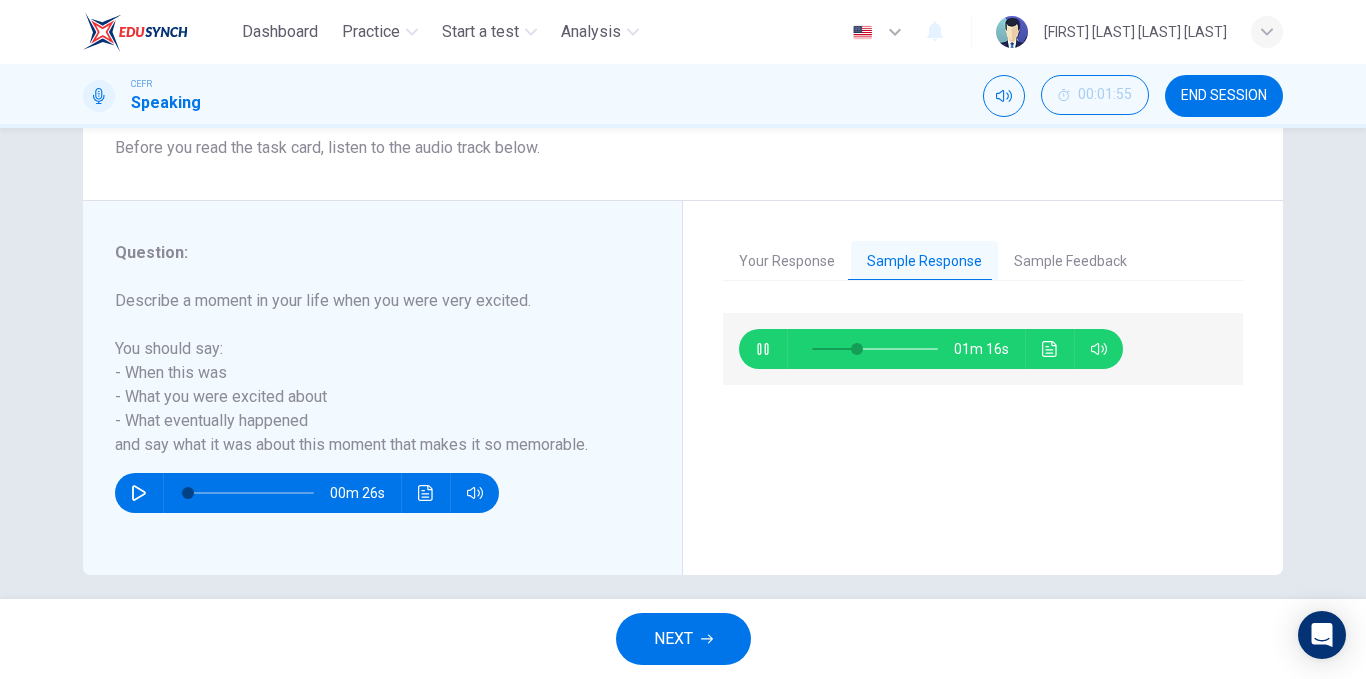 click at bounding box center (762, 349) 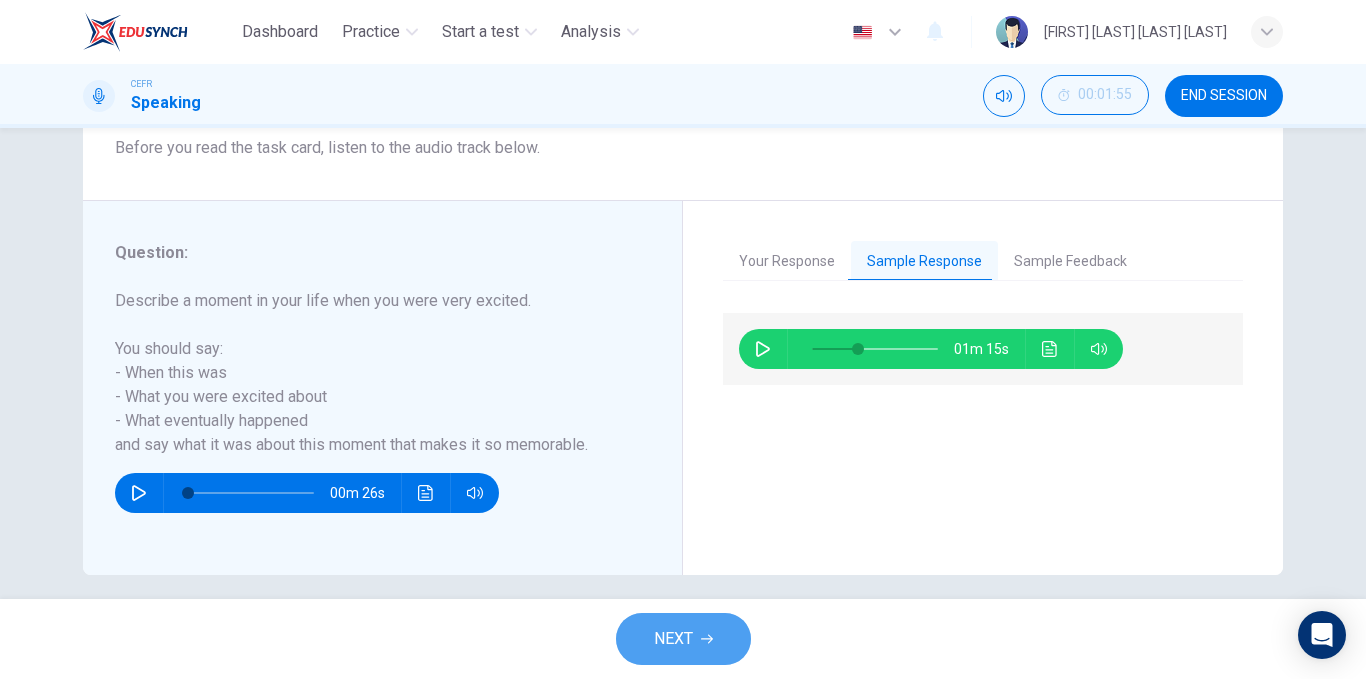 click on "NEXT" at bounding box center (683, 639) 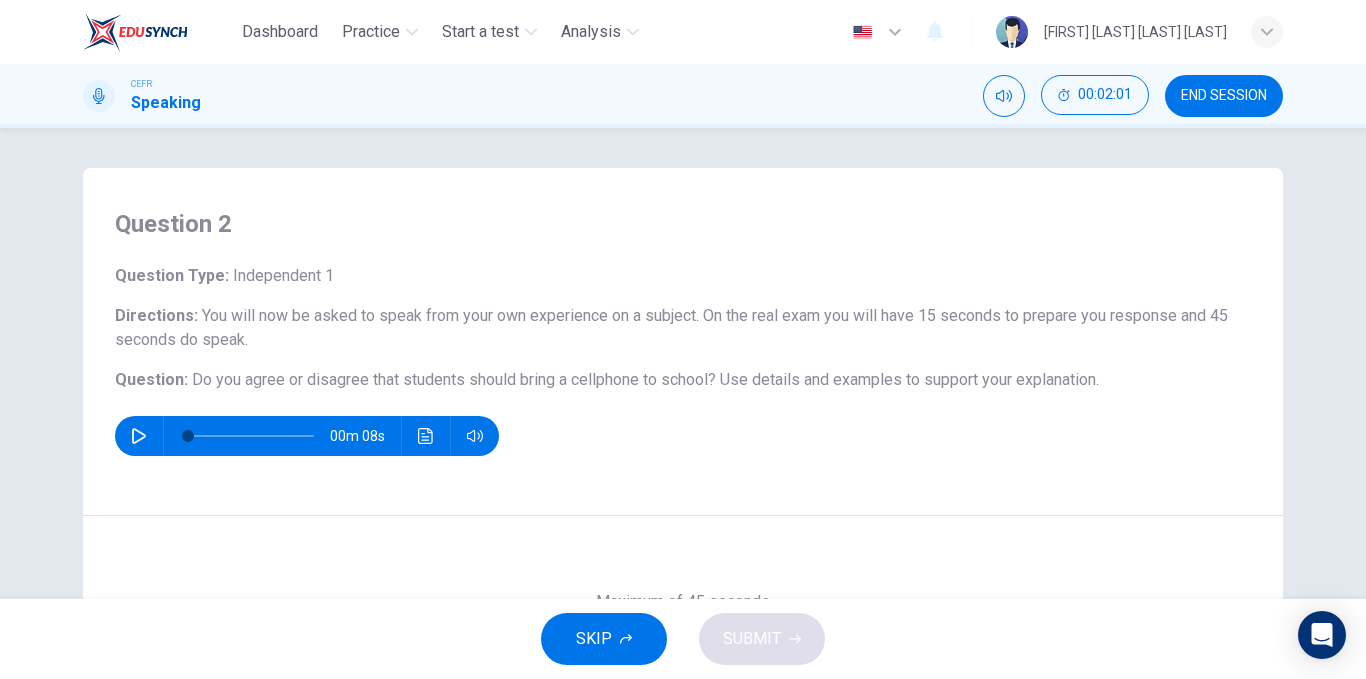 scroll, scrollTop: 165, scrollLeft: 0, axis: vertical 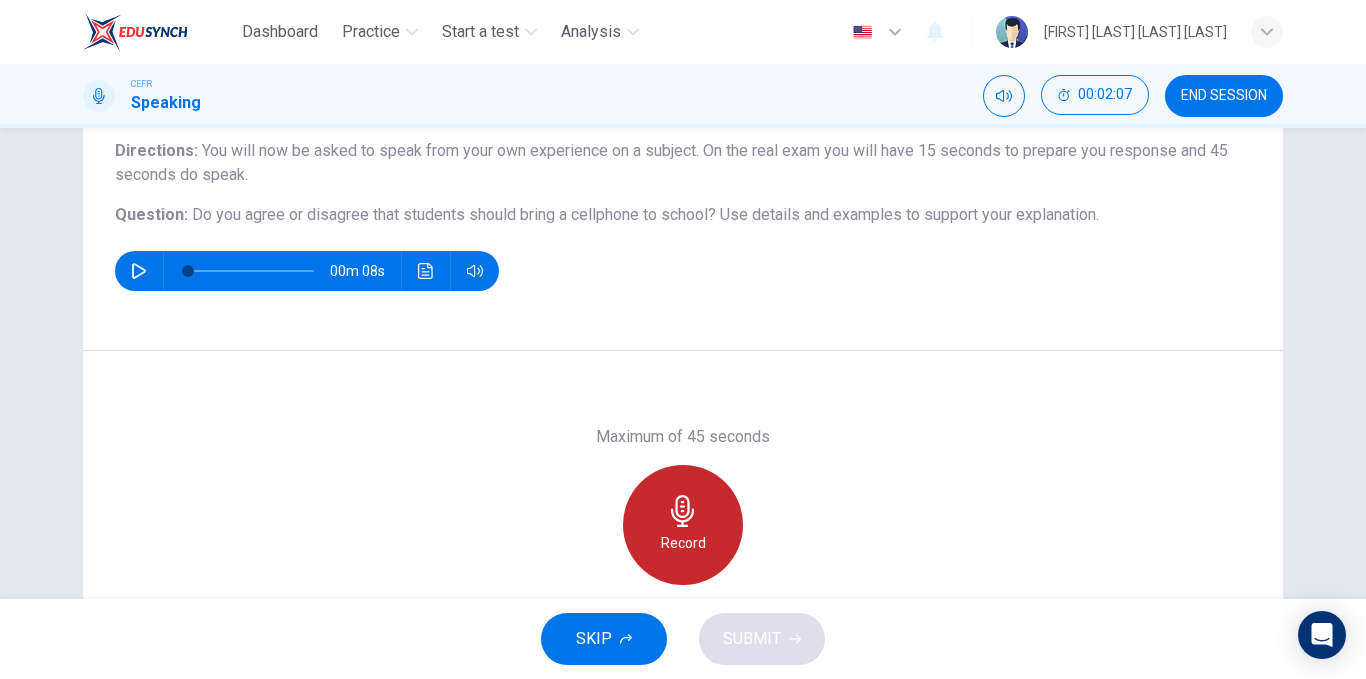click at bounding box center (683, 511) 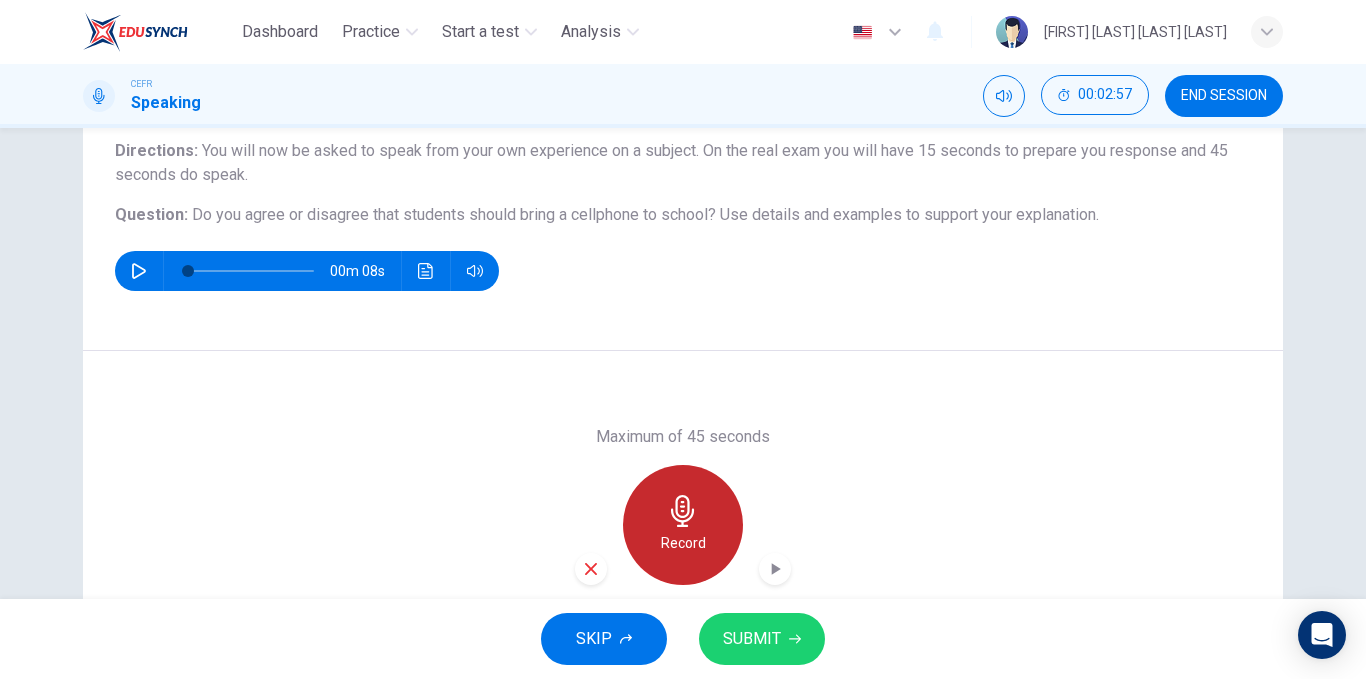 click at bounding box center (683, 511) 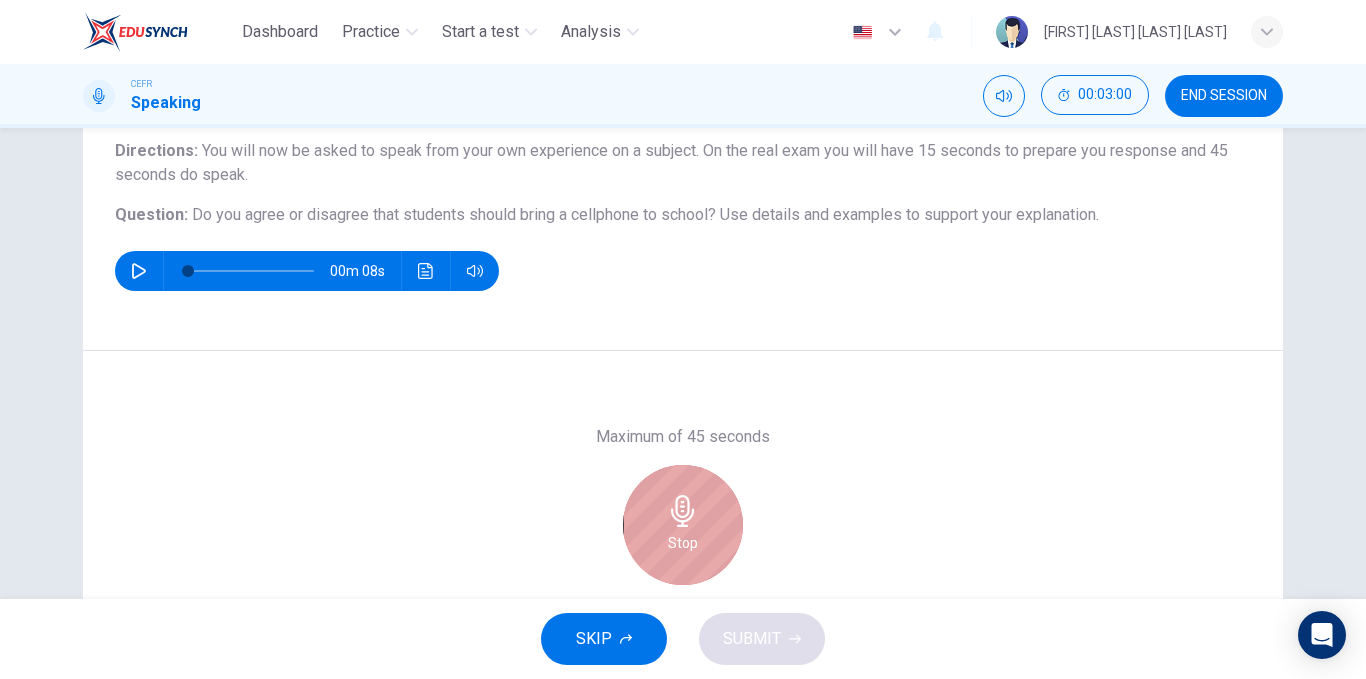 click on "Stop" at bounding box center [683, 525] 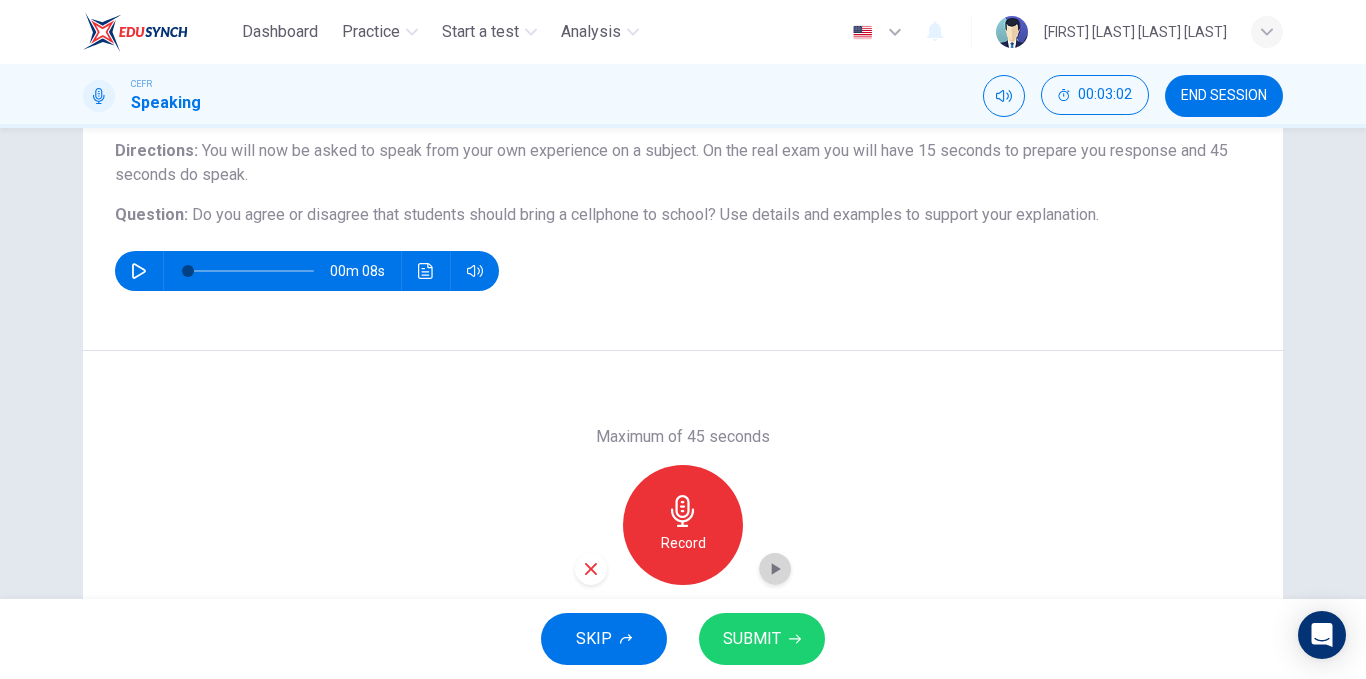 click at bounding box center [775, 569] 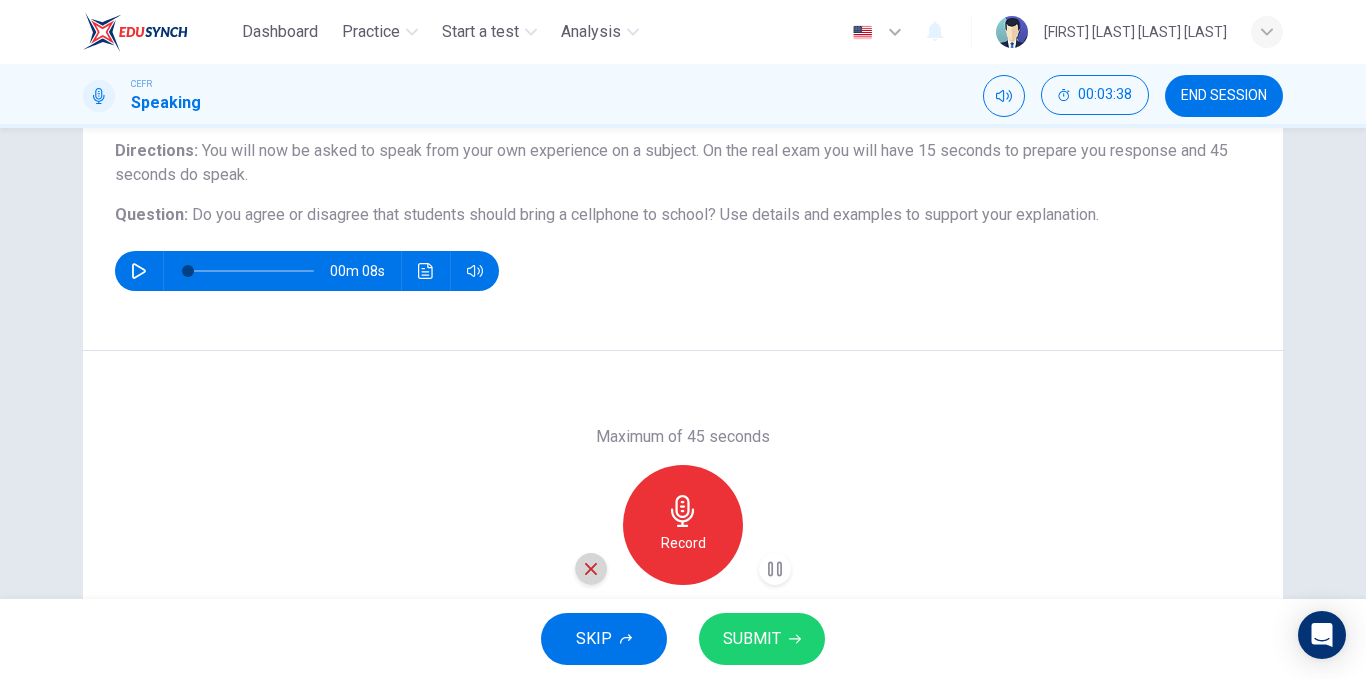 click at bounding box center [591, 569] 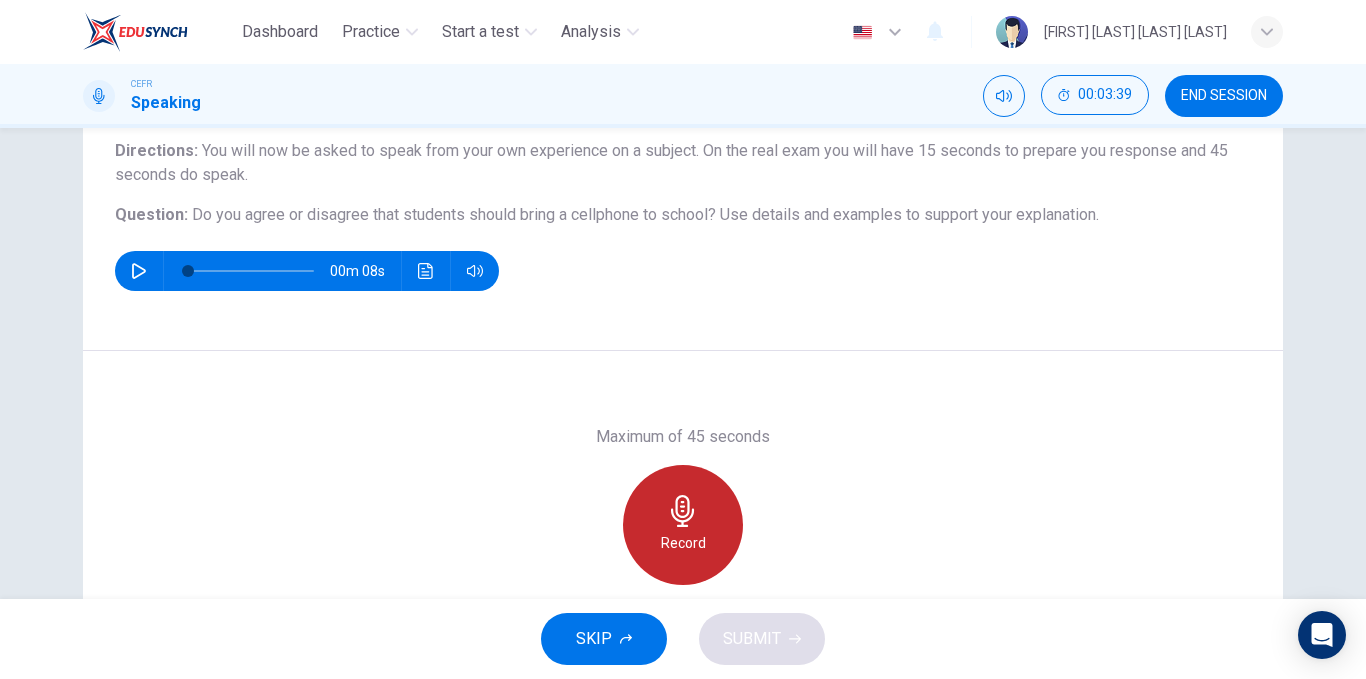 click on "Record" at bounding box center [683, 543] 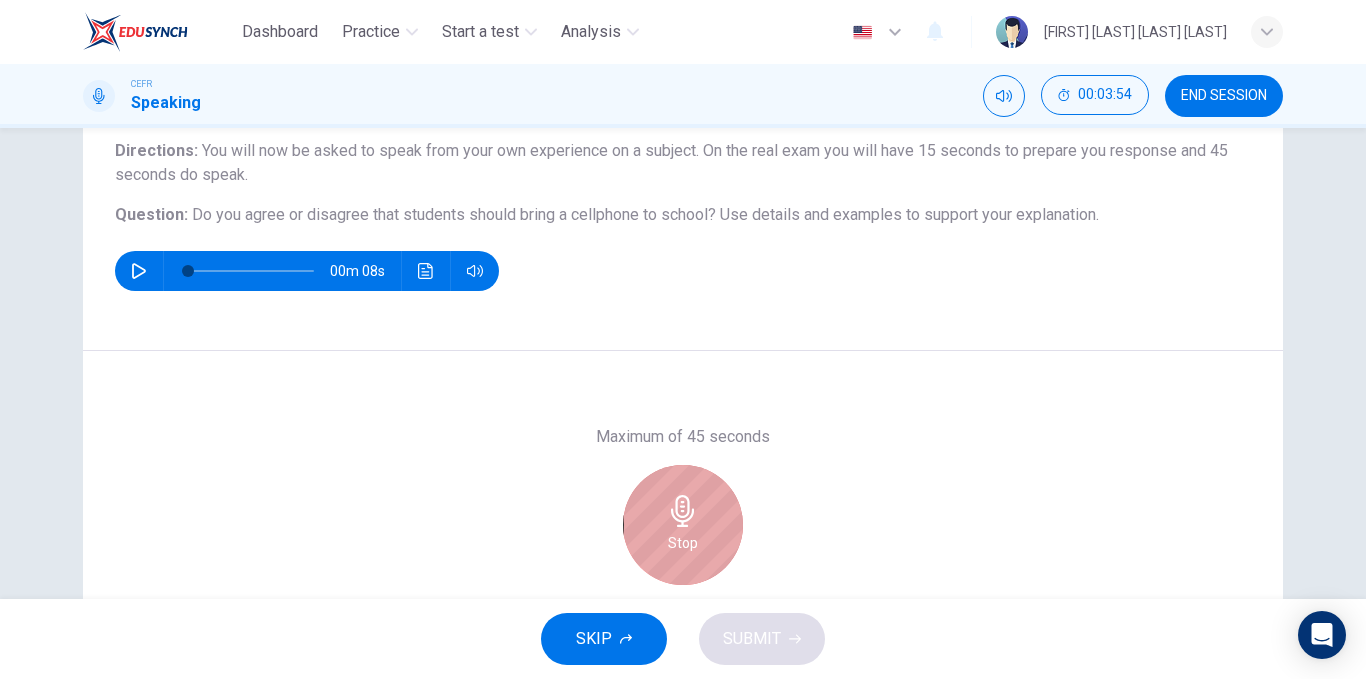 click on "Stop" at bounding box center (683, 543) 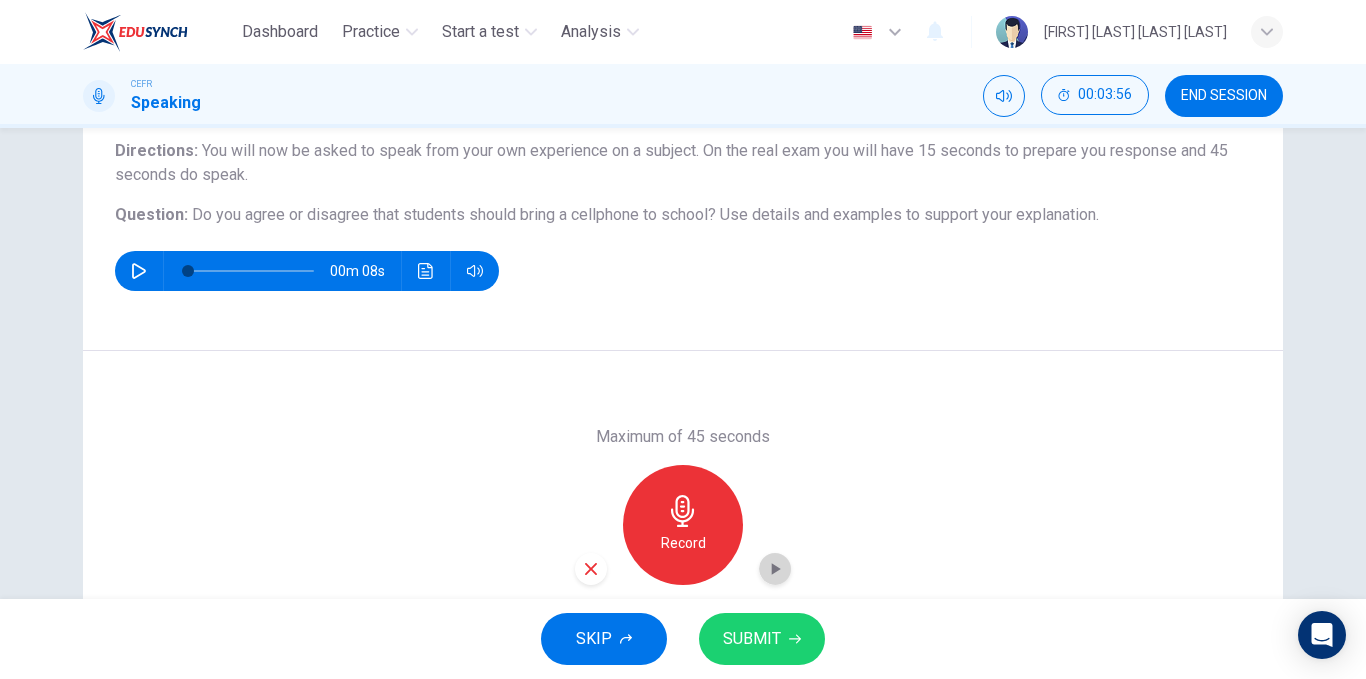 click at bounding box center [775, 569] 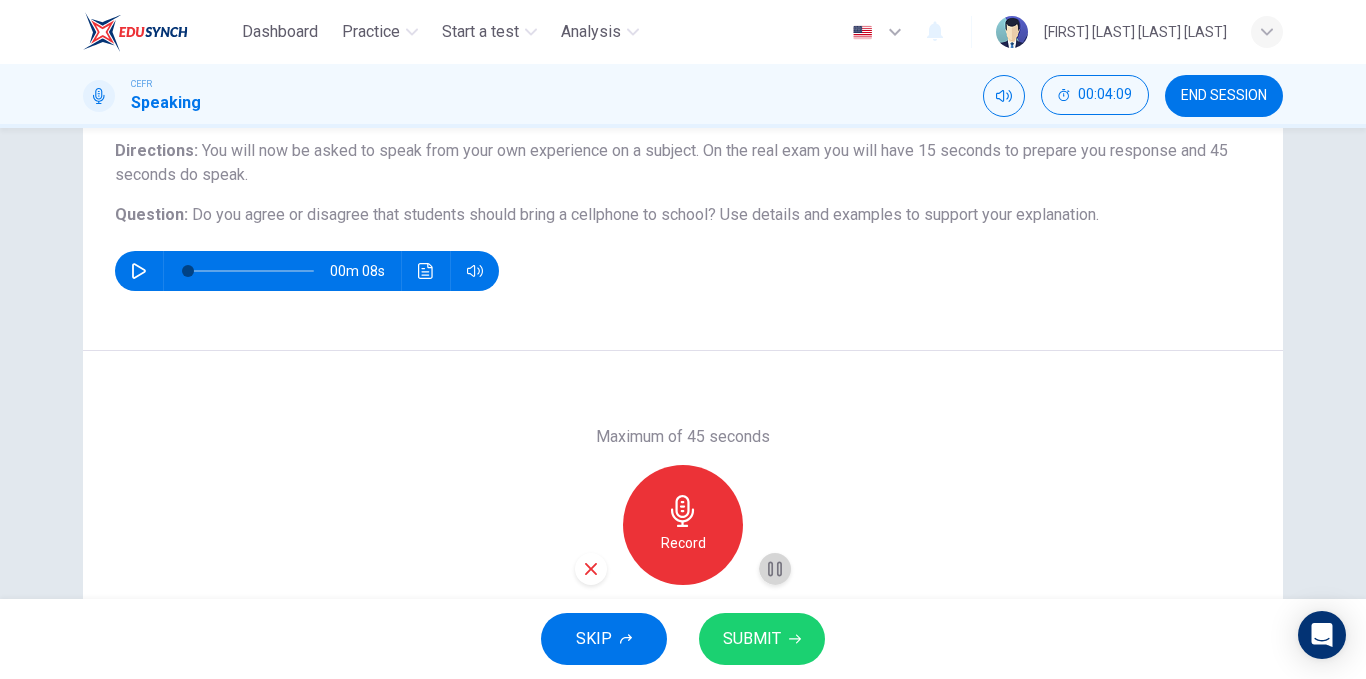 click at bounding box center (775, 568) 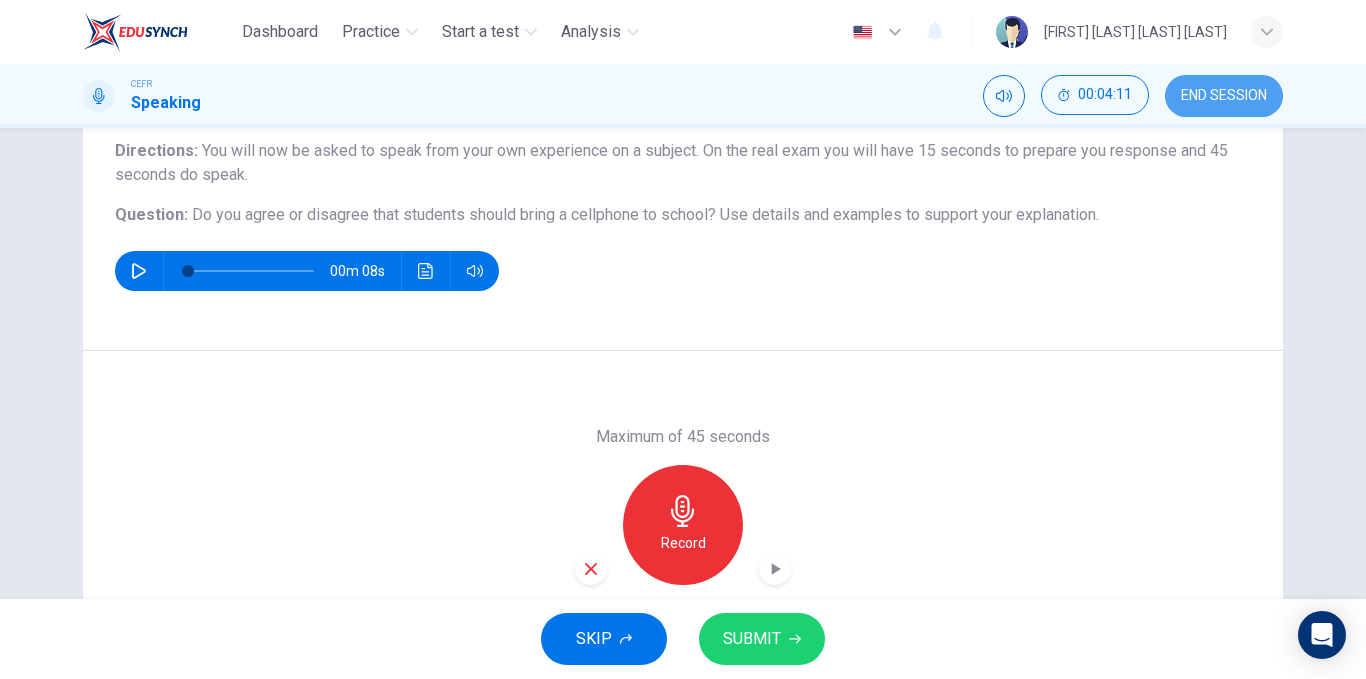 click on "END SESSION" at bounding box center [1224, 96] 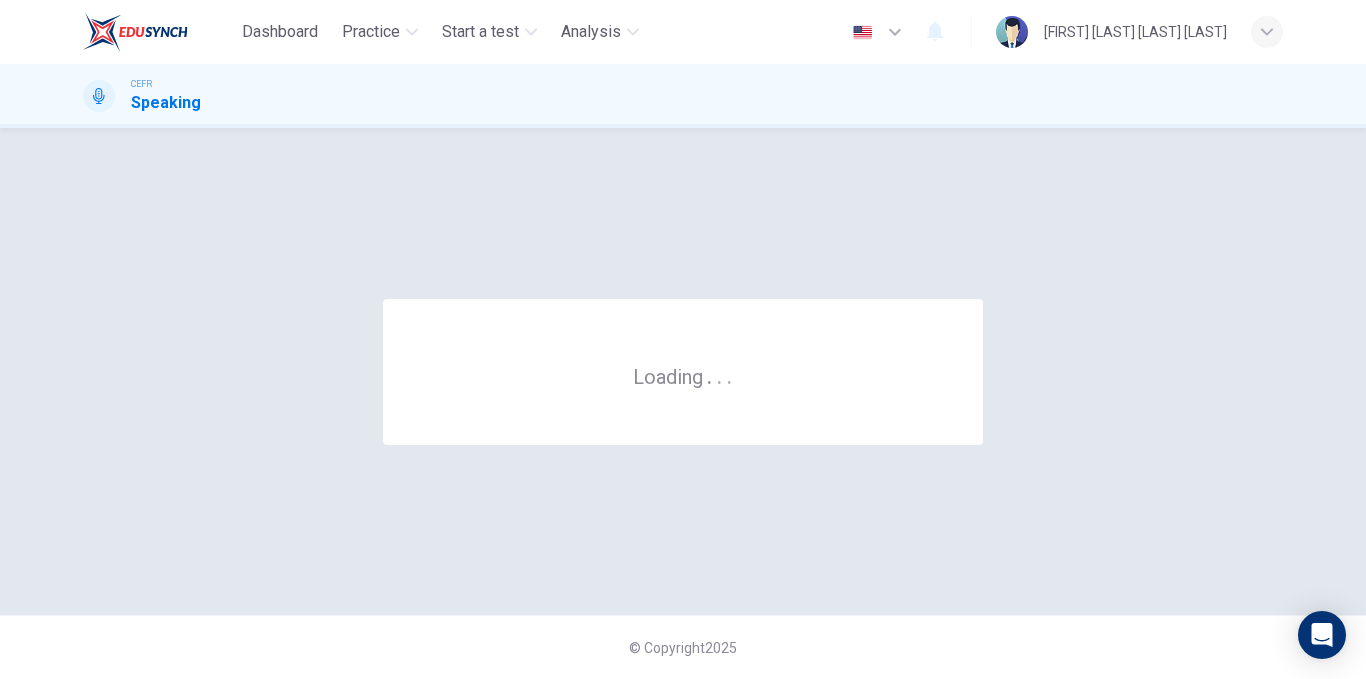 scroll, scrollTop: 0, scrollLeft: 0, axis: both 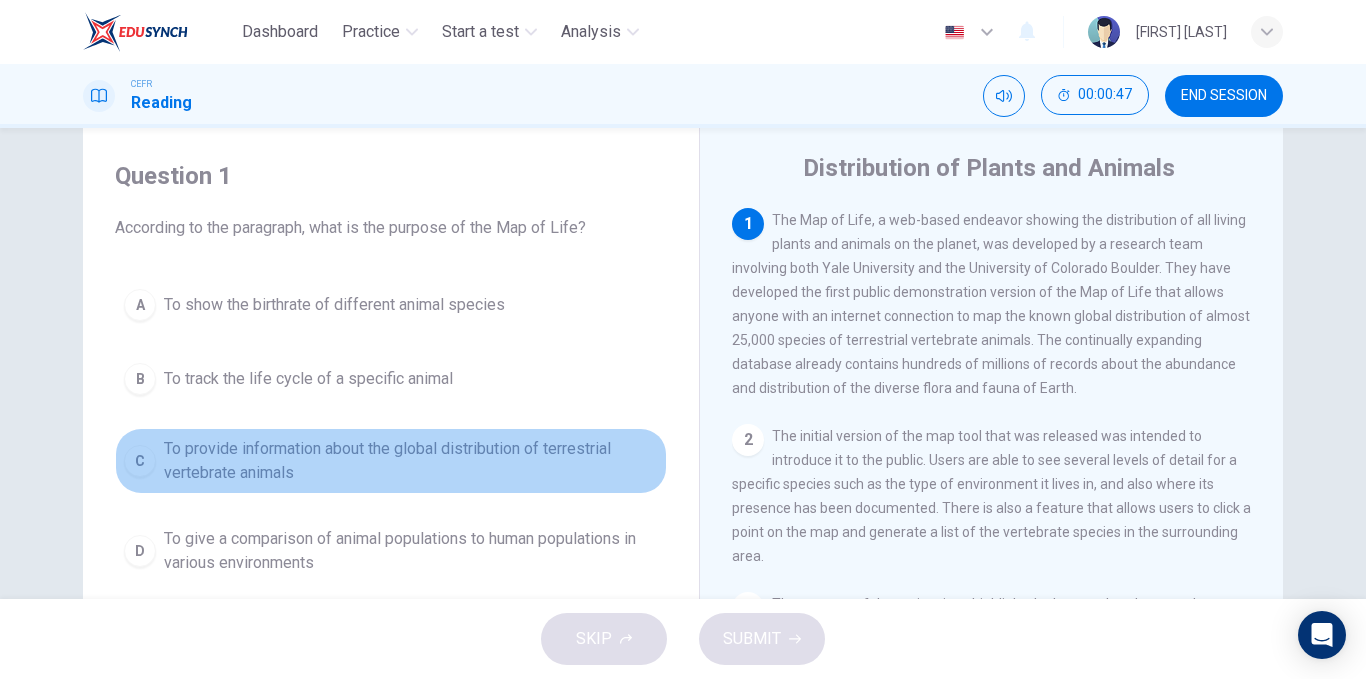 click on "C" at bounding box center (140, 305) 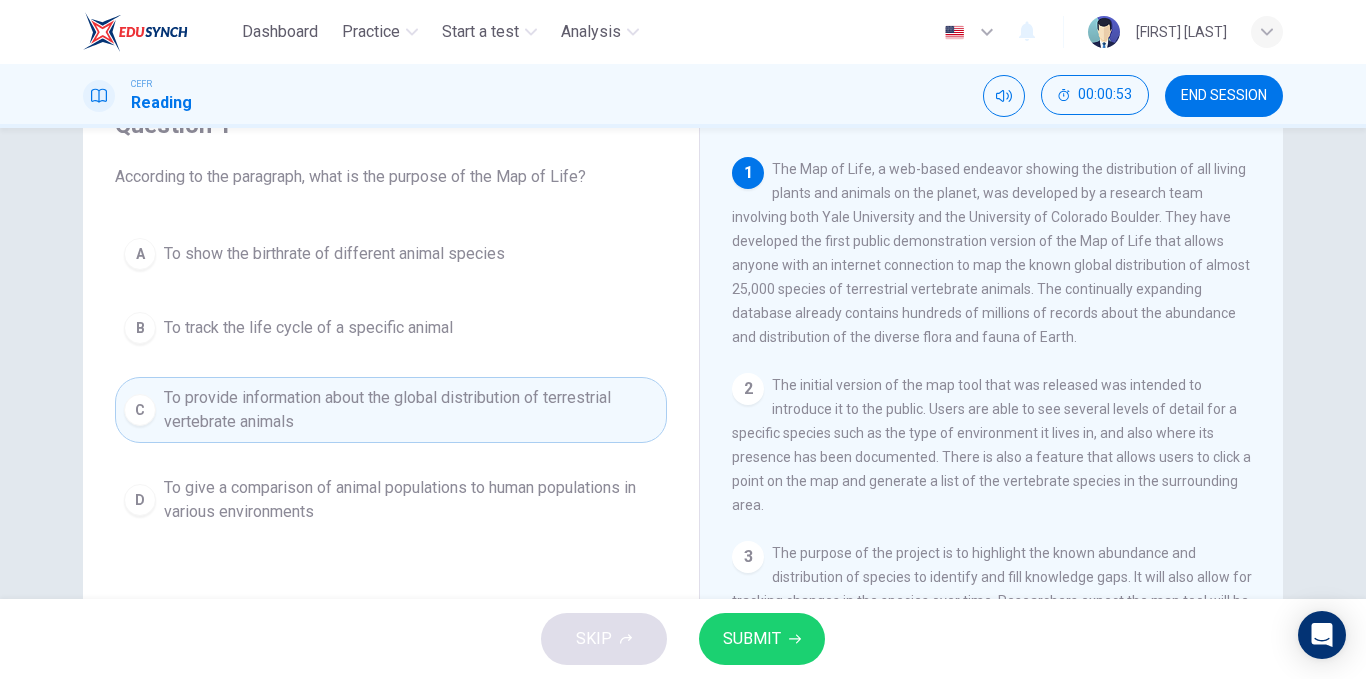 scroll, scrollTop: 100, scrollLeft: 0, axis: vertical 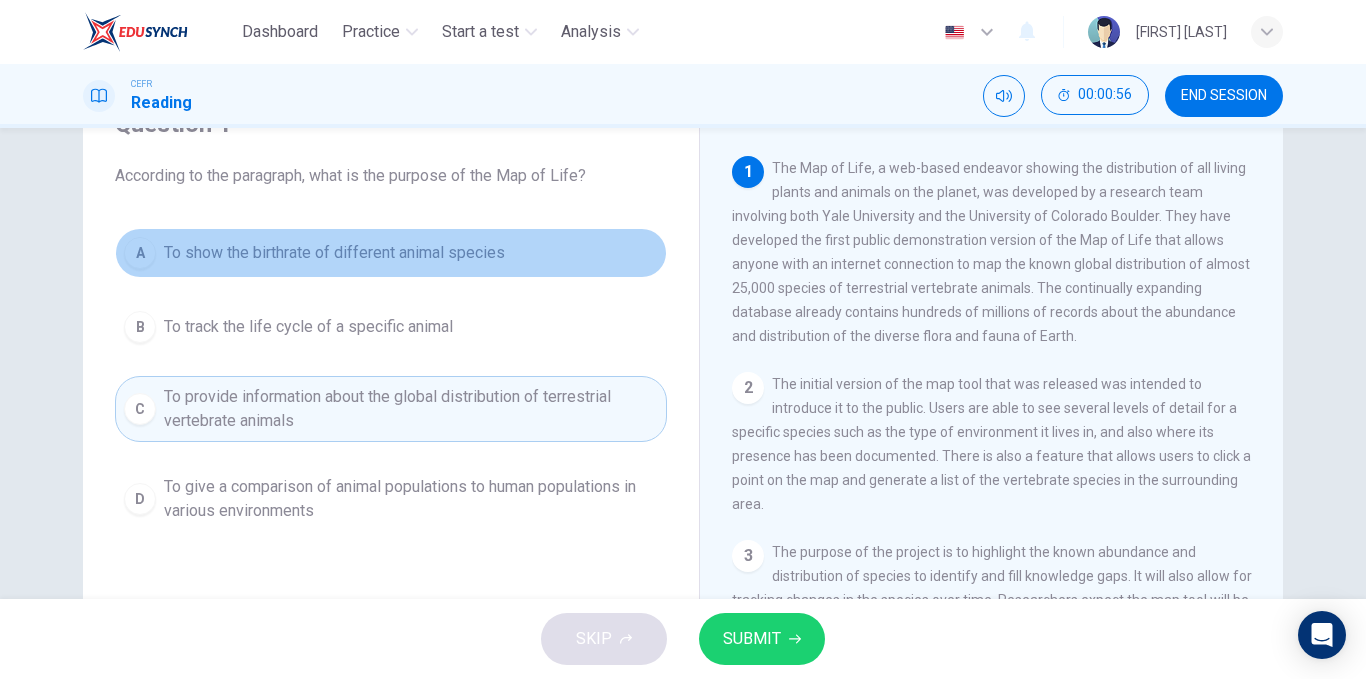 click on "To show the birthrate of different animal species" at bounding box center (334, 253) 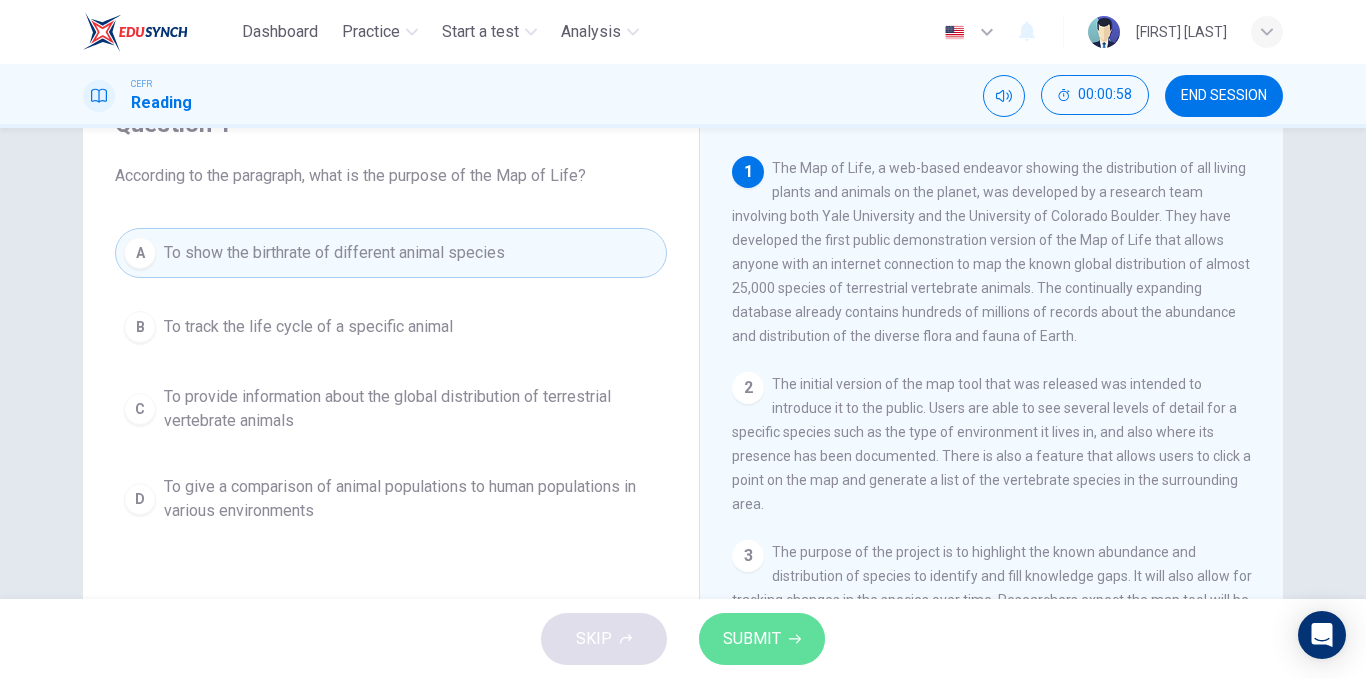 click on "SUBMIT" at bounding box center (762, 639) 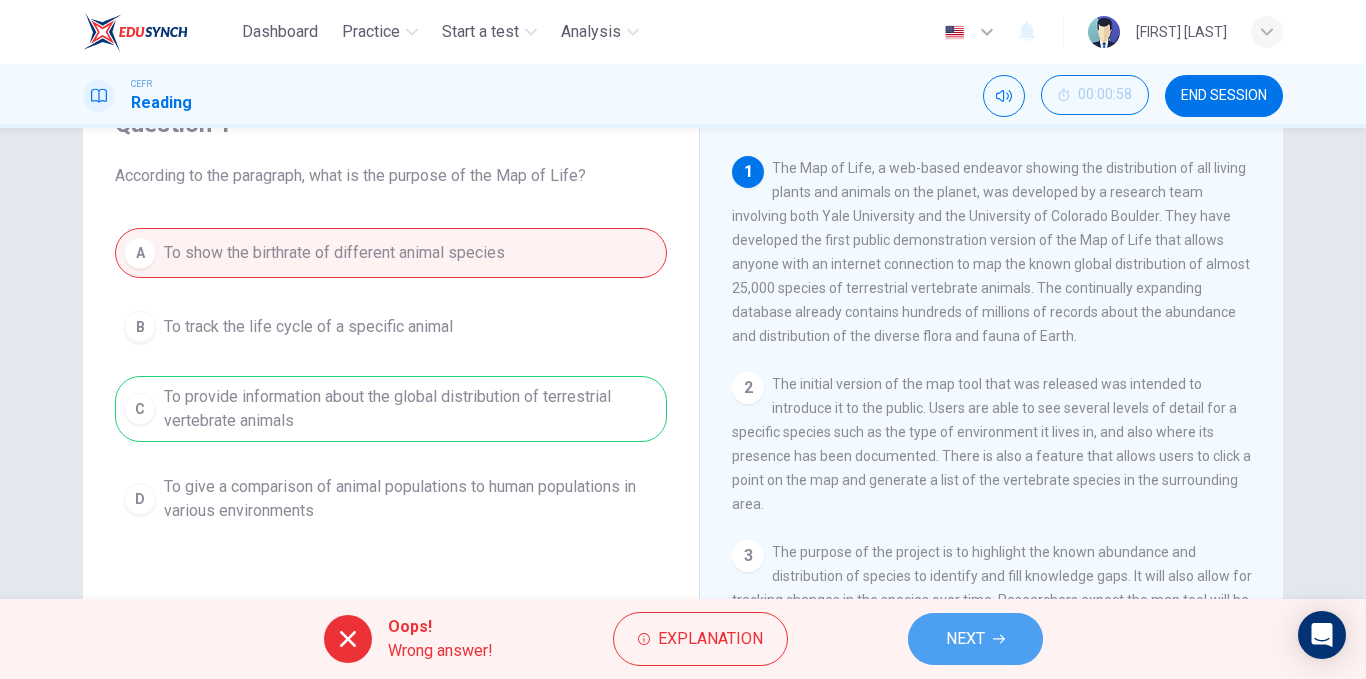 click on "NEXT" at bounding box center (965, 639) 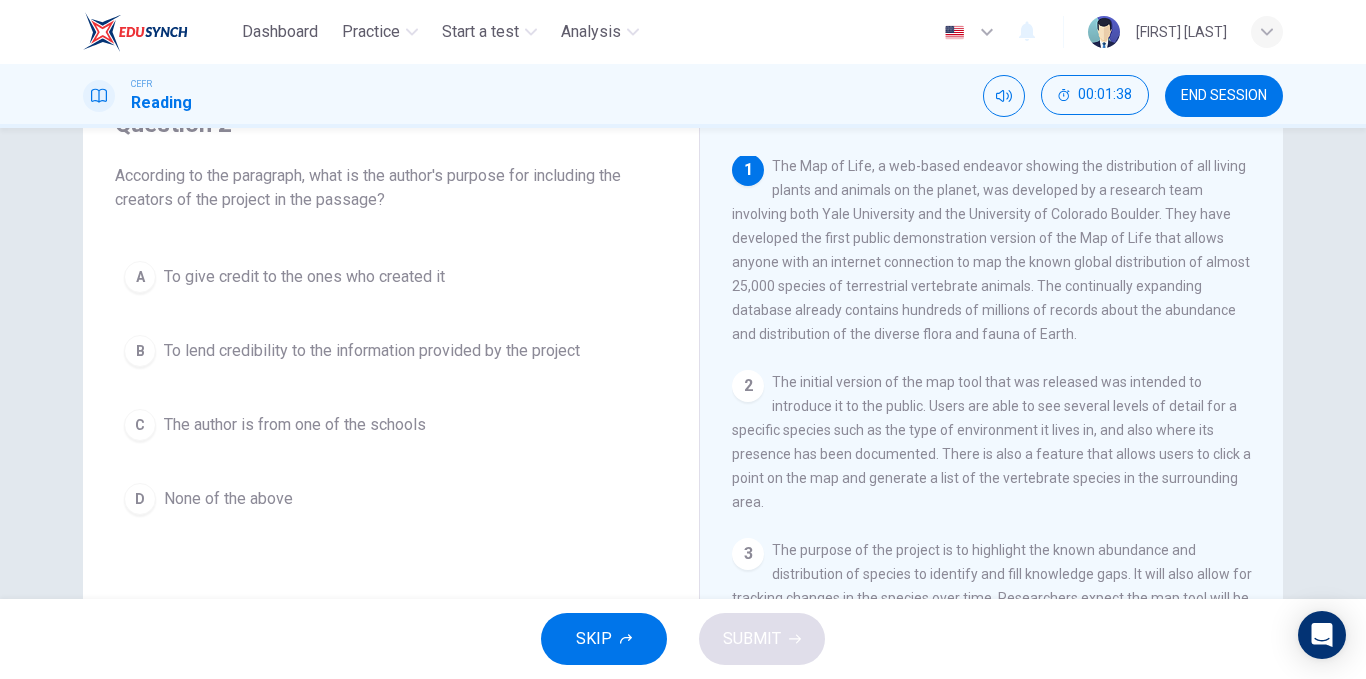 scroll, scrollTop: 1, scrollLeft: 0, axis: vertical 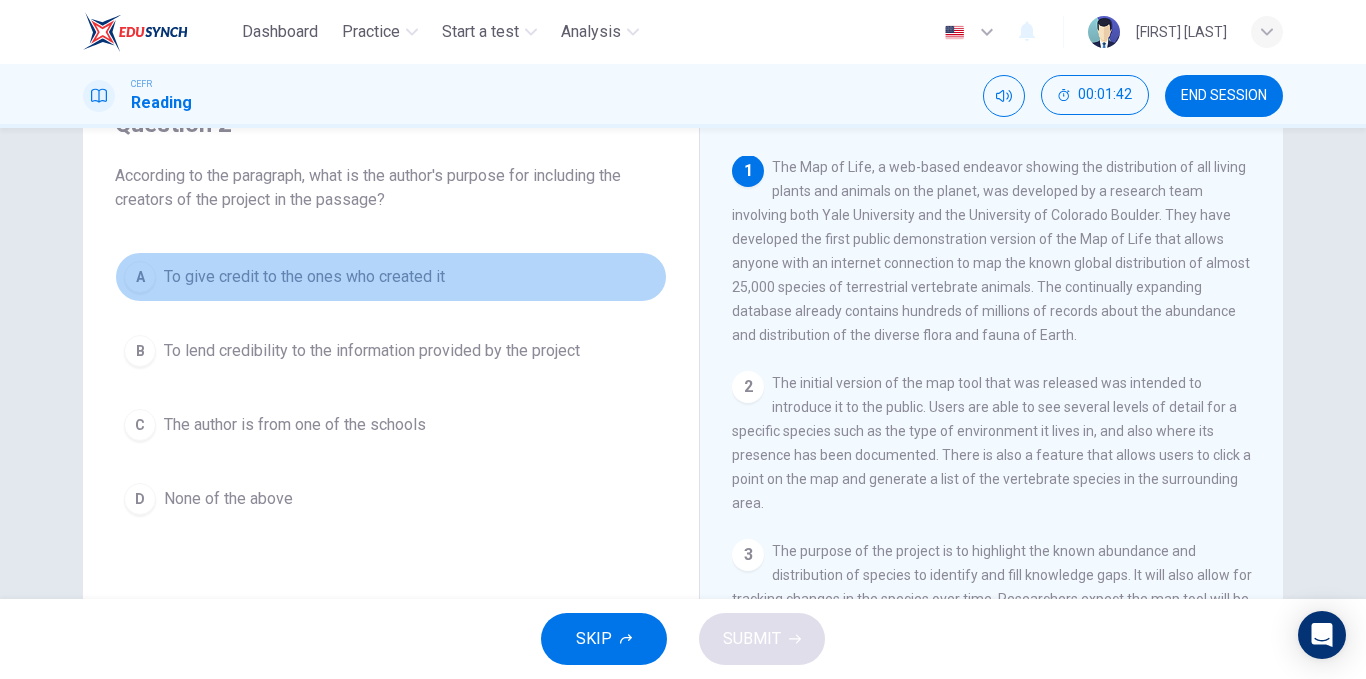 click on "A" at bounding box center [140, 277] 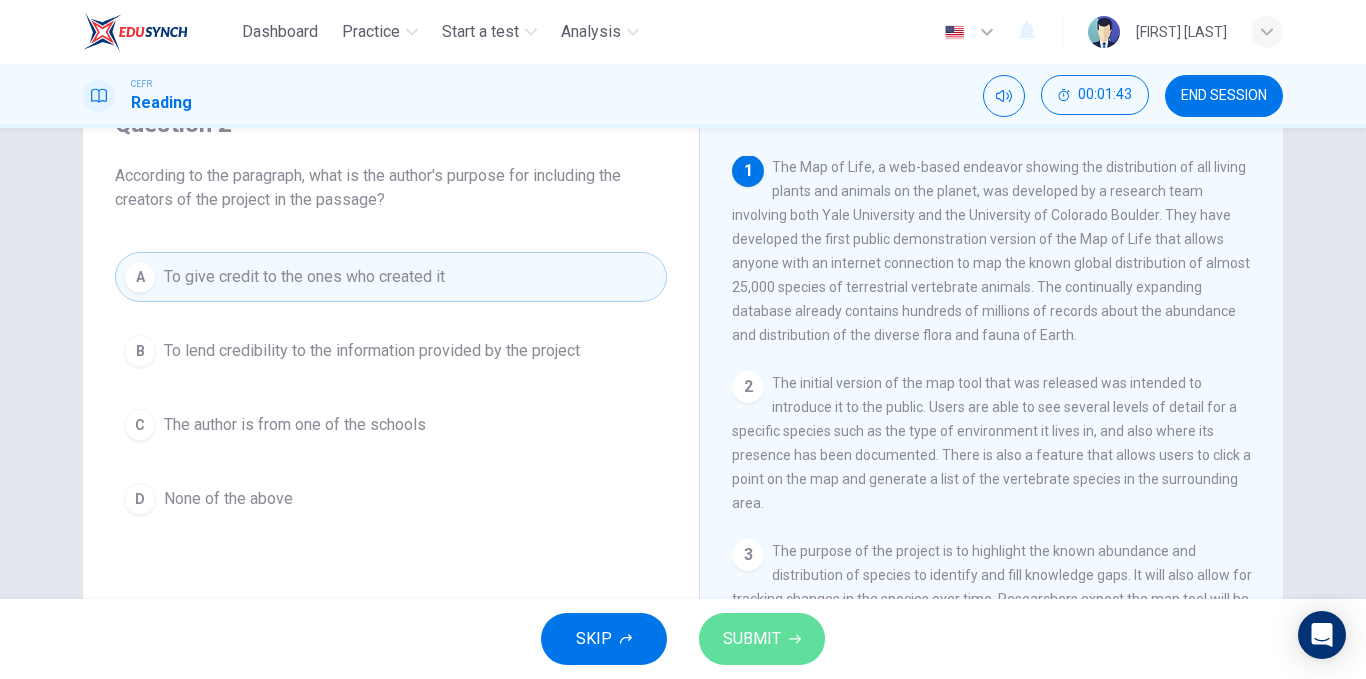 click on "SUBMIT" at bounding box center (752, 639) 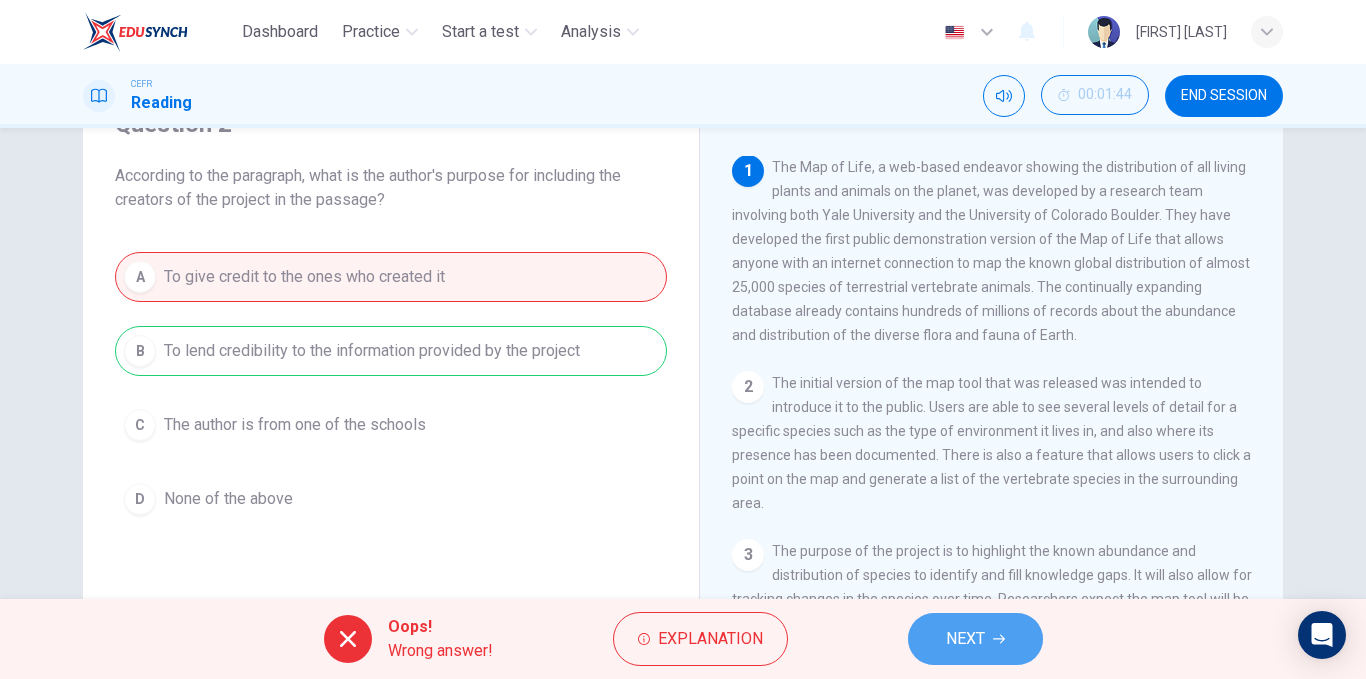 click on "NEXT" at bounding box center (975, 639) 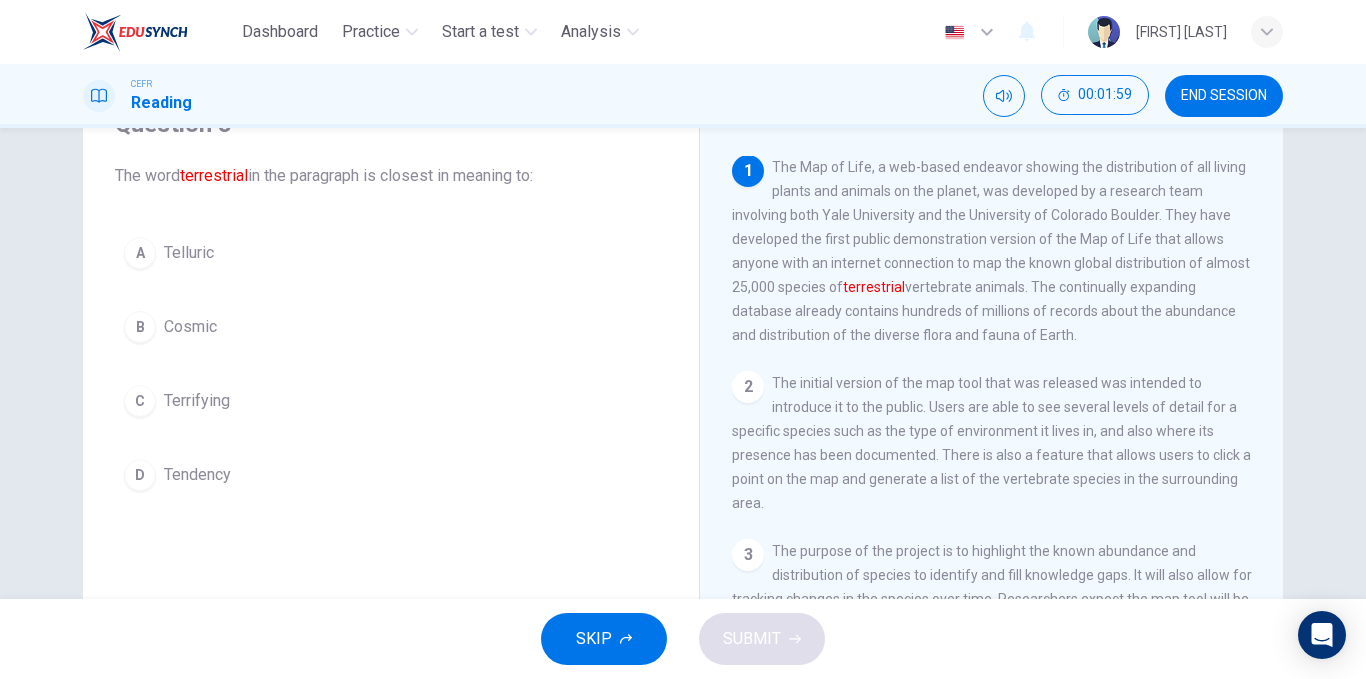 click on "A" at bounding box center (140, 253) 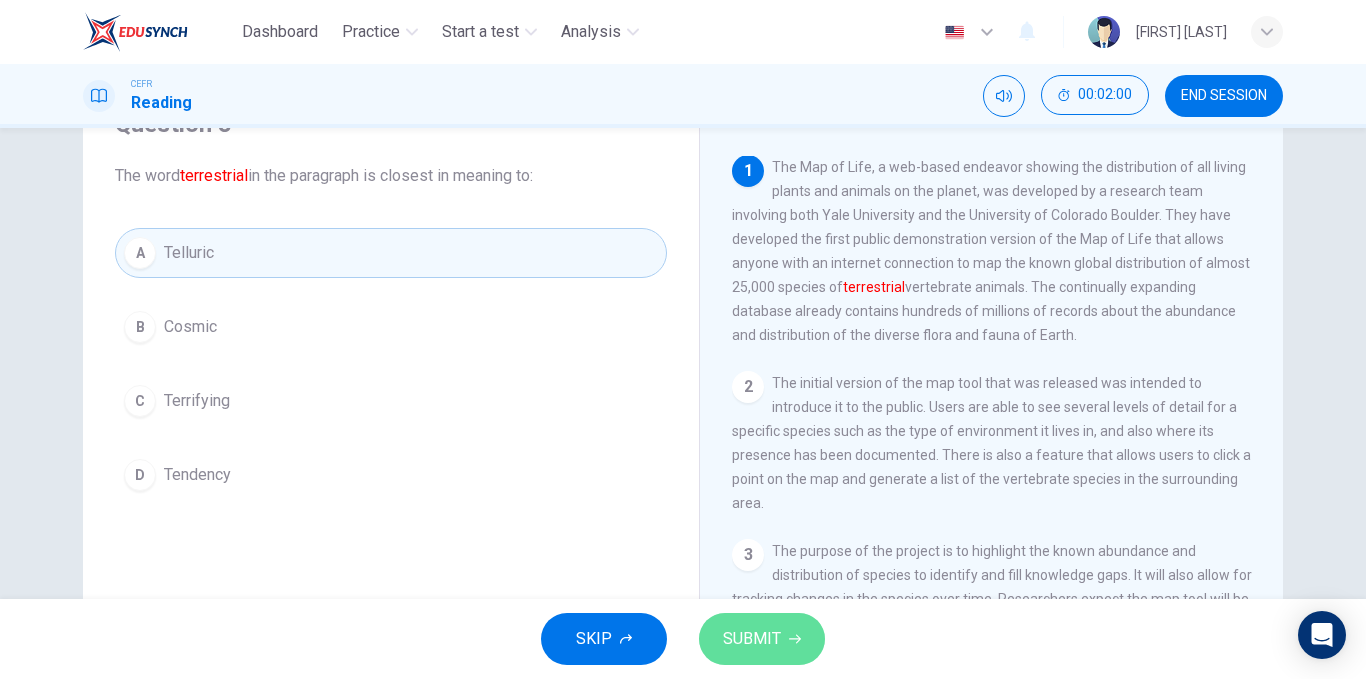 click on "SUBMIT" at bounding box center [752, 639] 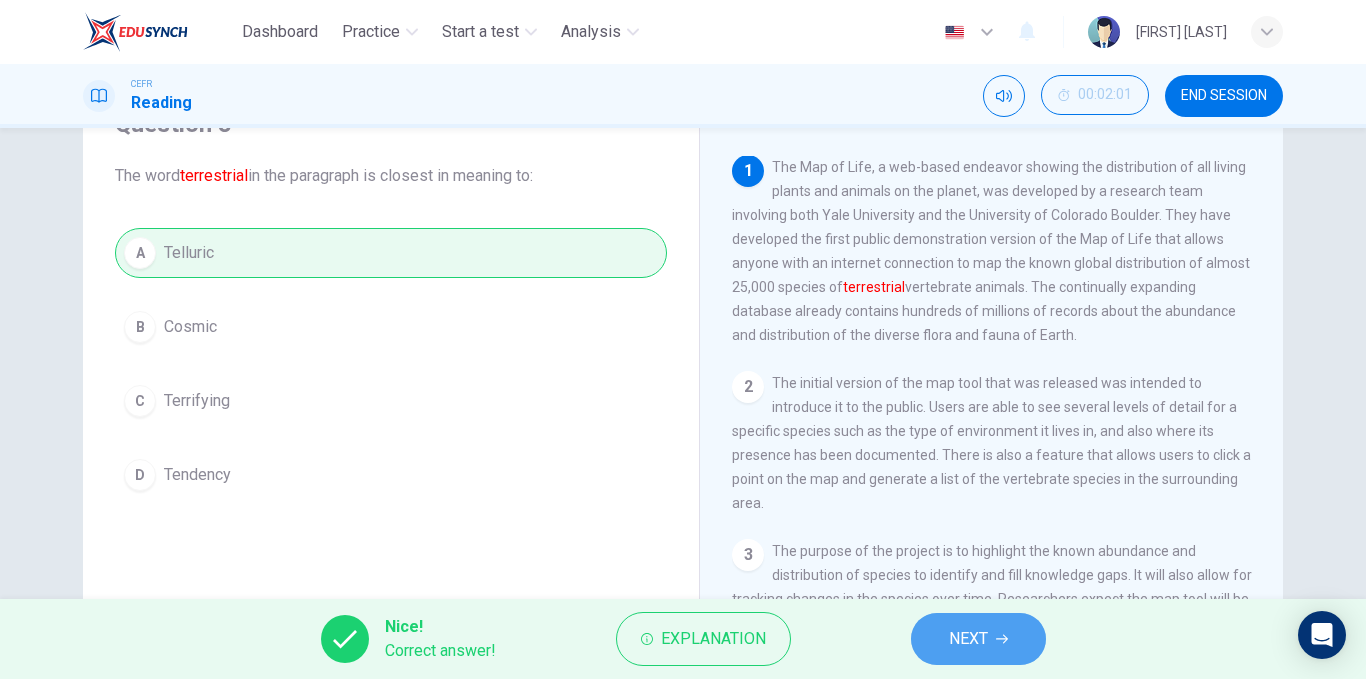 click on "NEXT" at bounding box center [968, 639] 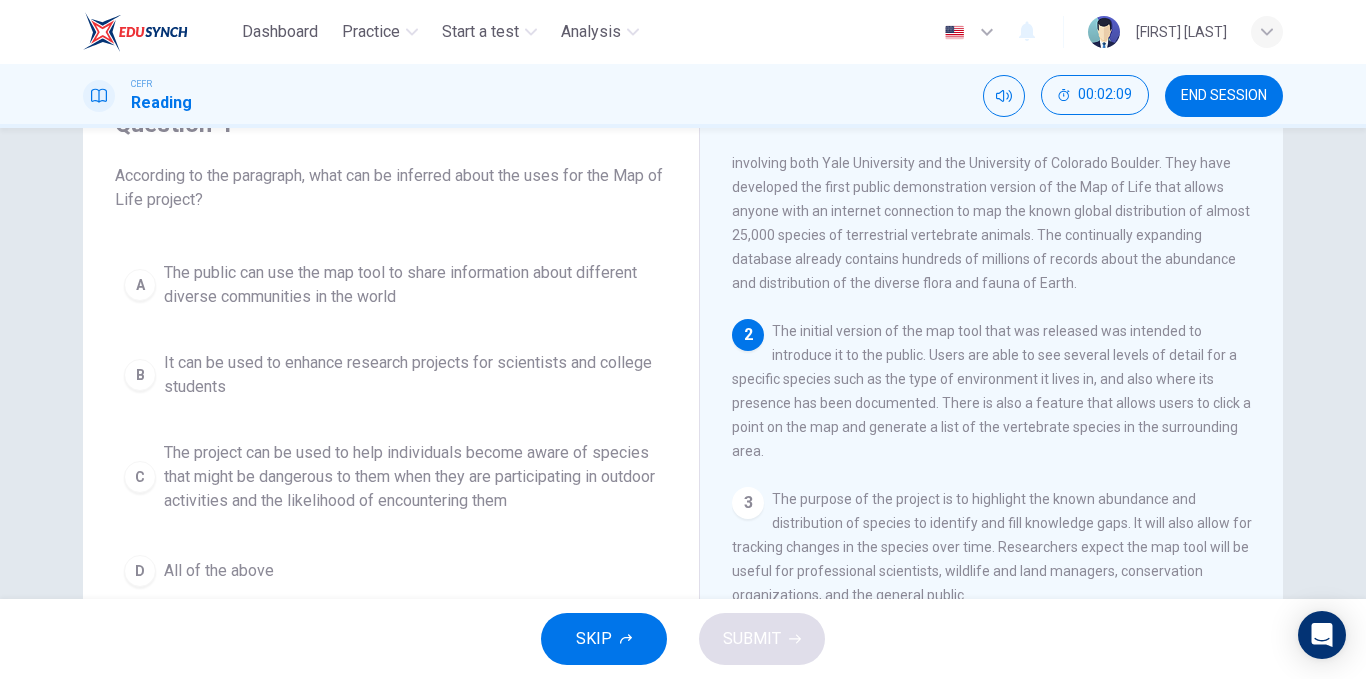 scroll, scrollTop: 55, scrollLeft: 0, axis: vertical 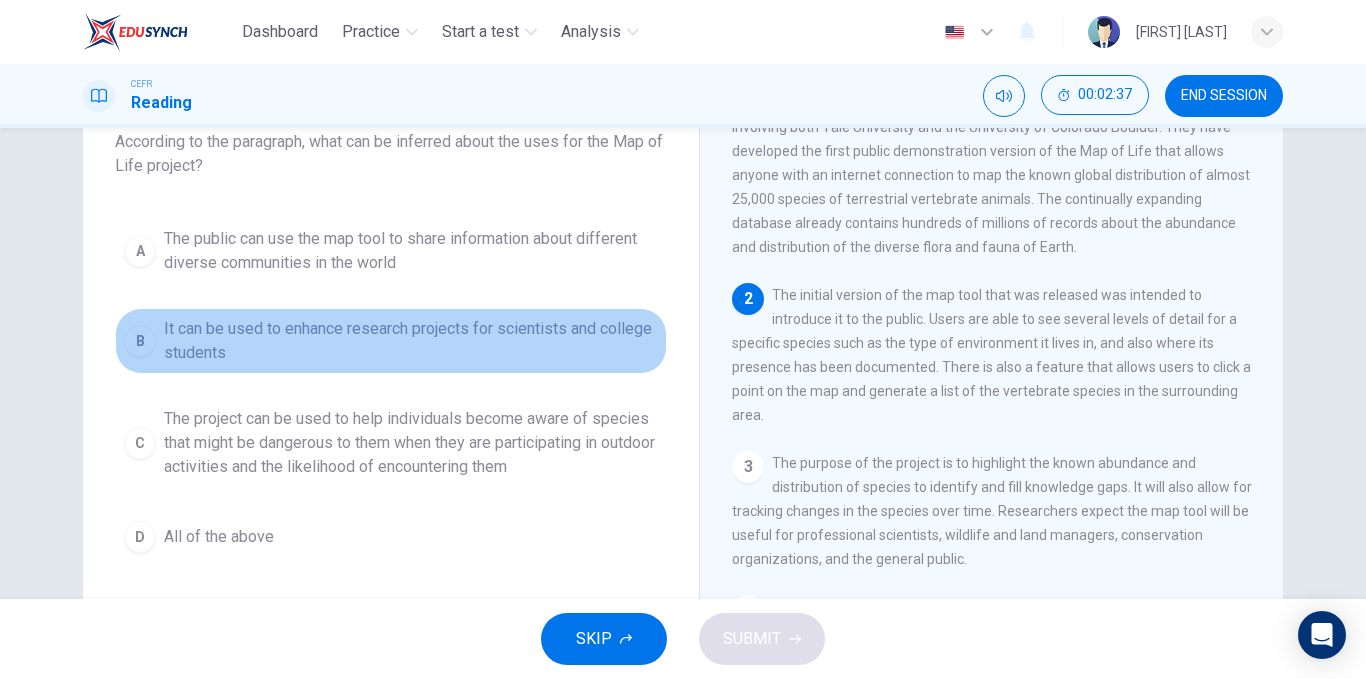 click on "It can be used to enhance research projects for scientists and college students" at bounding box center (411, 251) 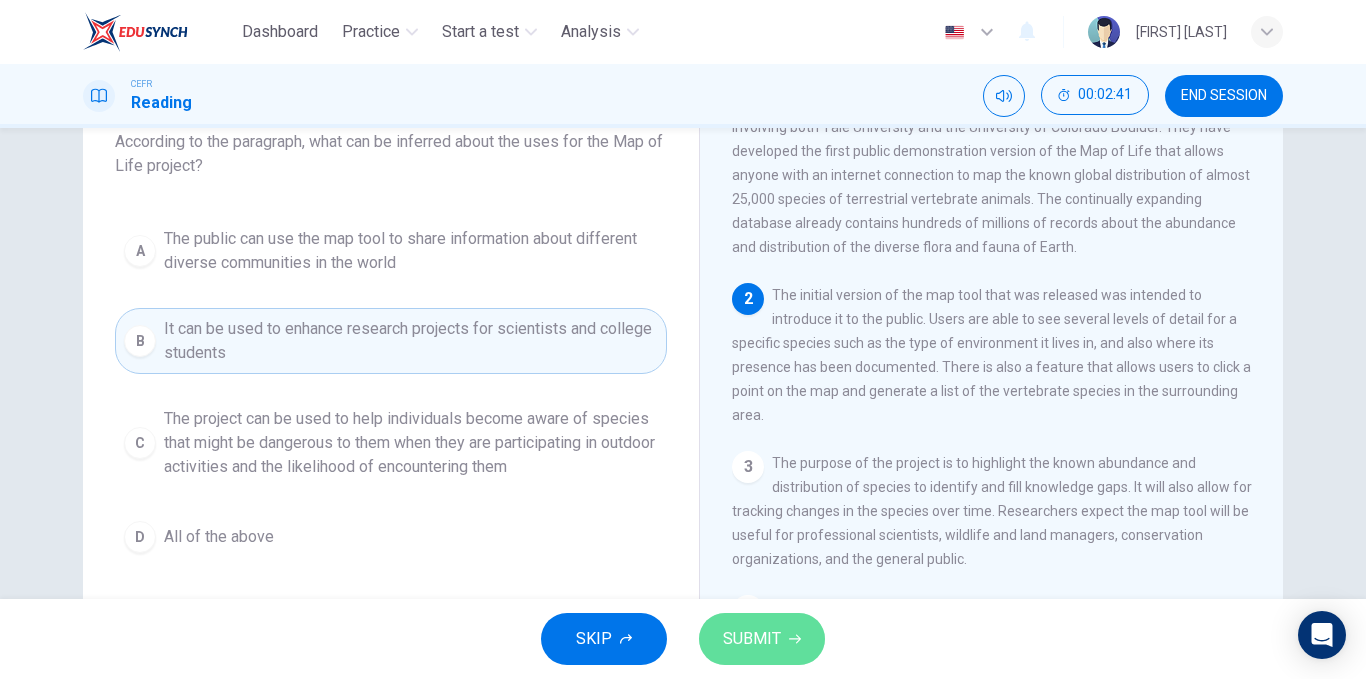 click on "SUBMIT" at bounding box center (752, 639) 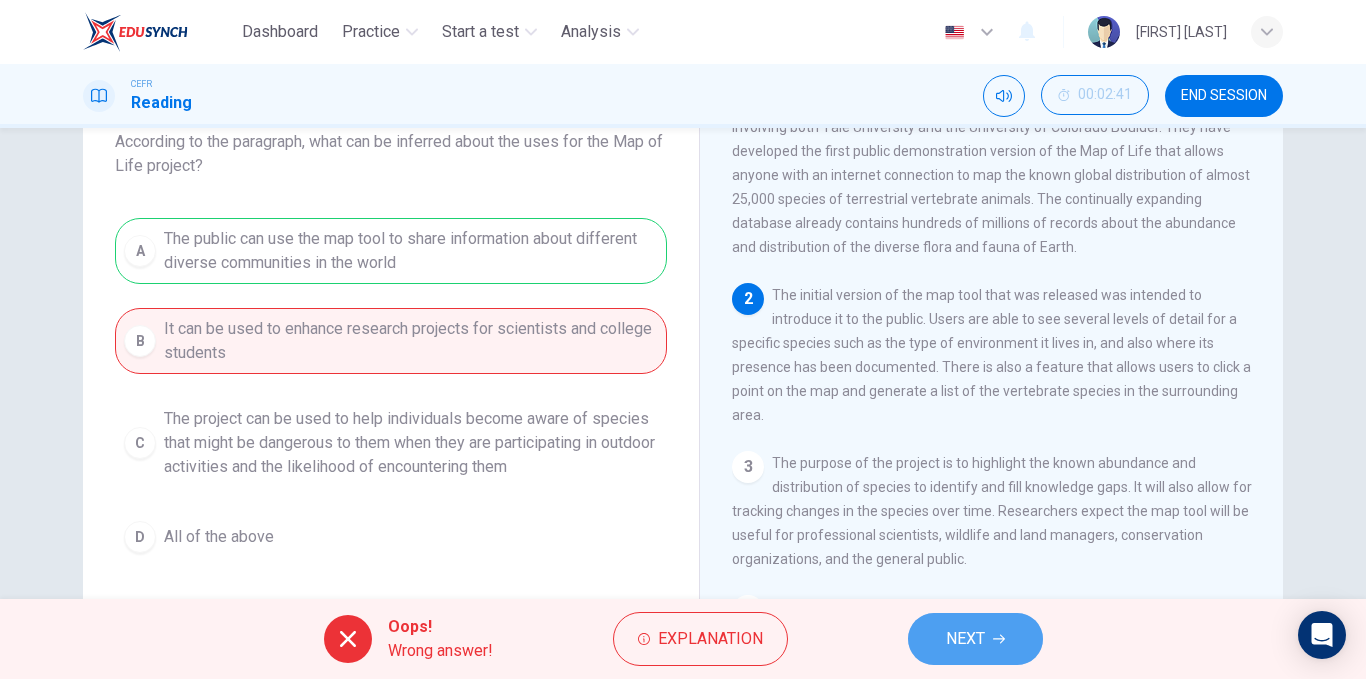 click on "NEXT" at bounding box center (975, 639) 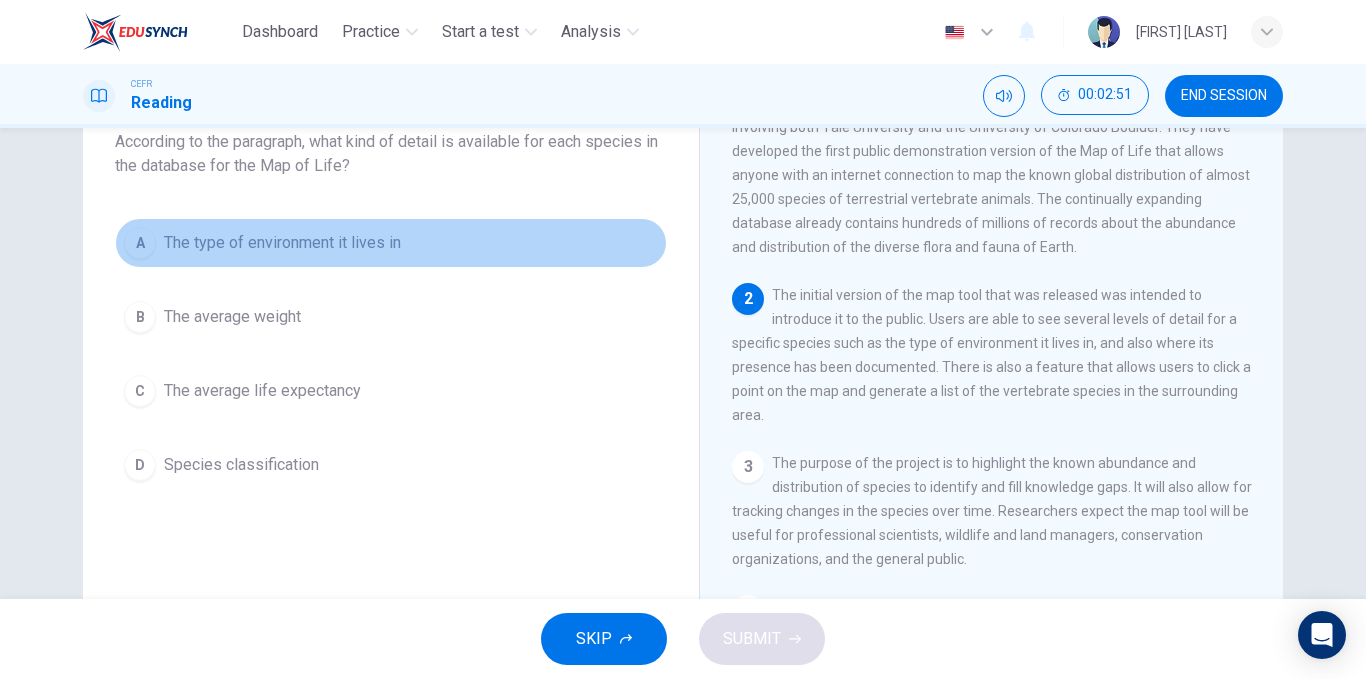 click on "A" at bounding box center (140, 243) 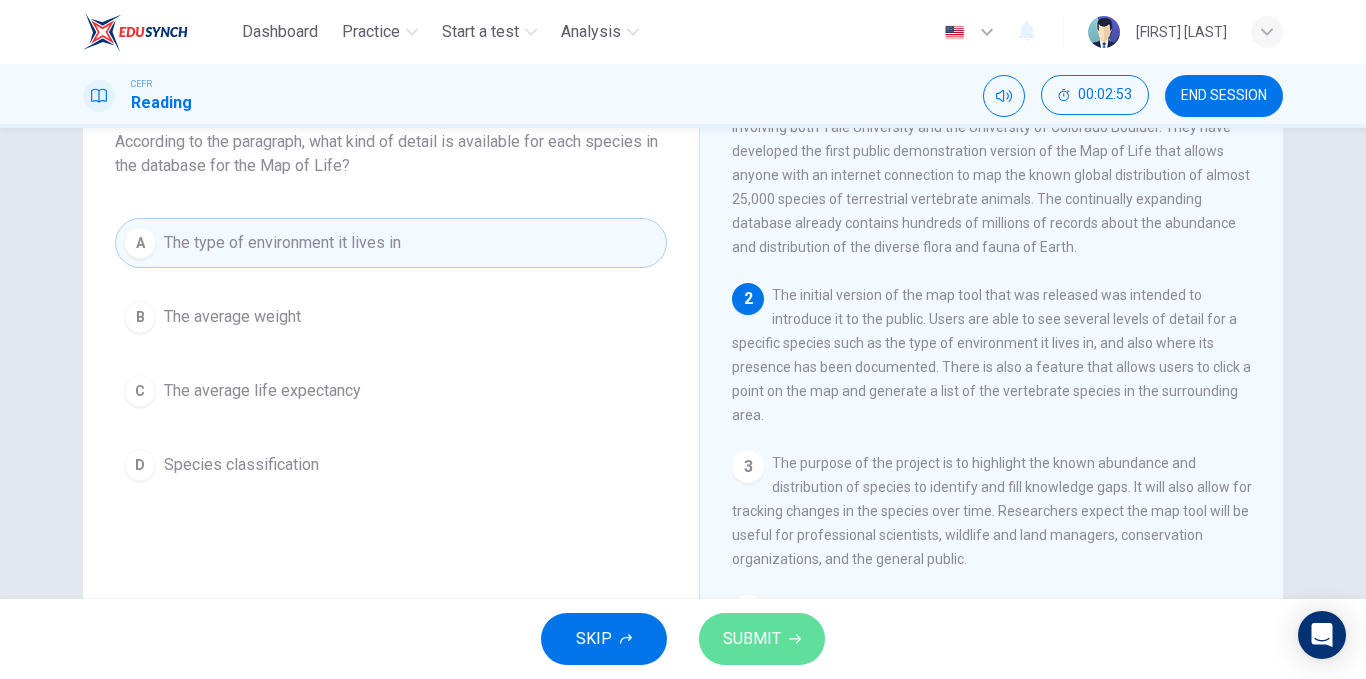 click on "SUBMIT" at bounding box center [762, 639] 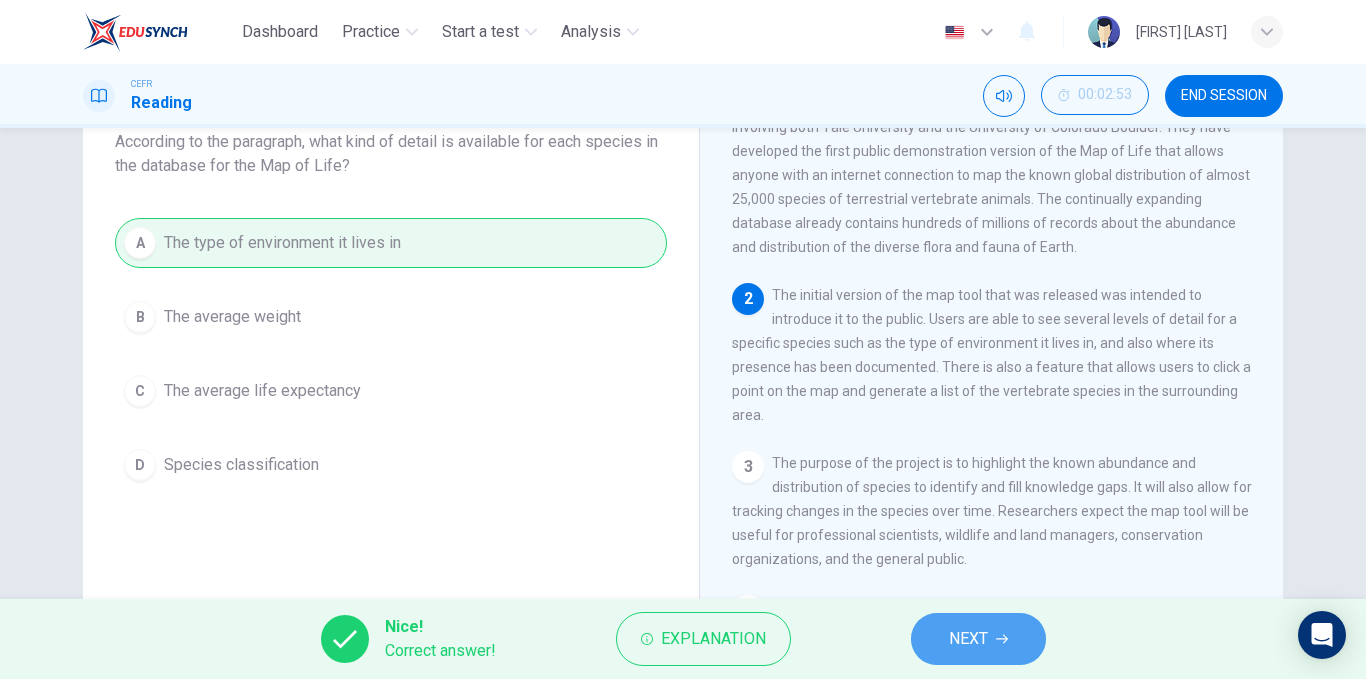 click on "NEXT" at bounding box center (978, 639) 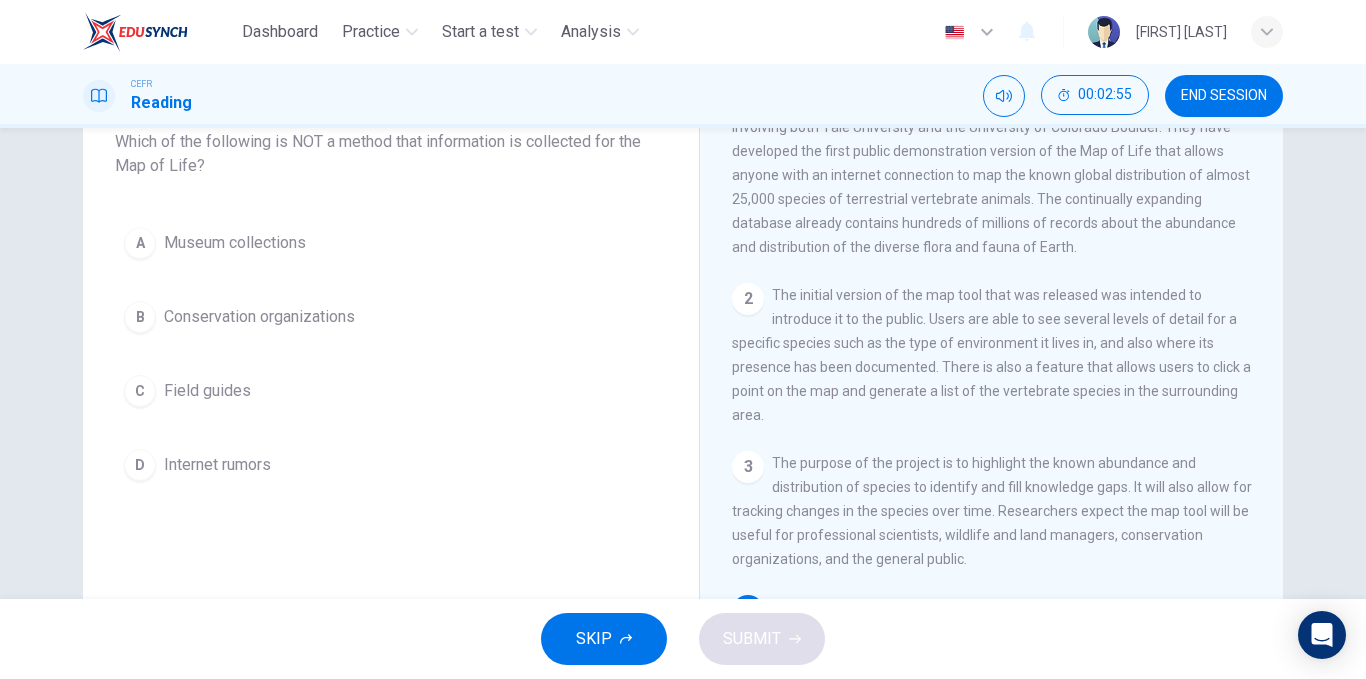 scroll, scrollTop: 0, scrollLeft: 0, axis: both 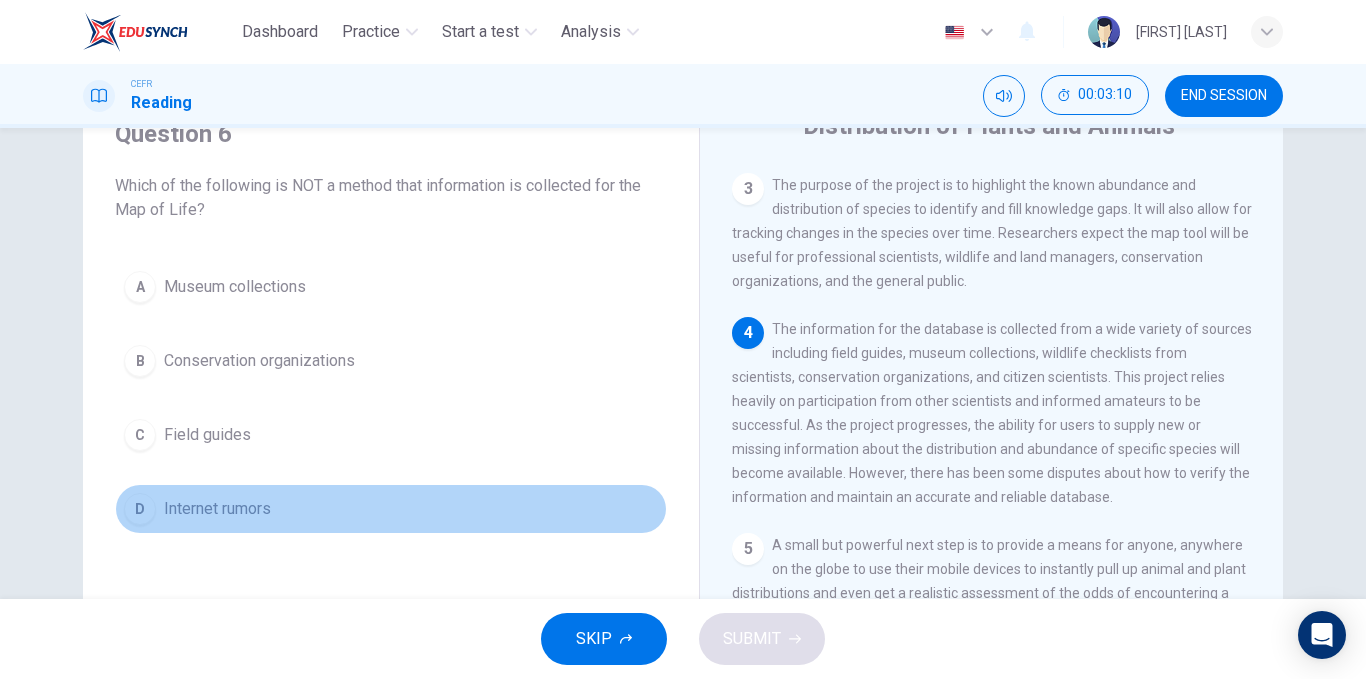 click on "Internet rumors" at bounding box center [235, 287] 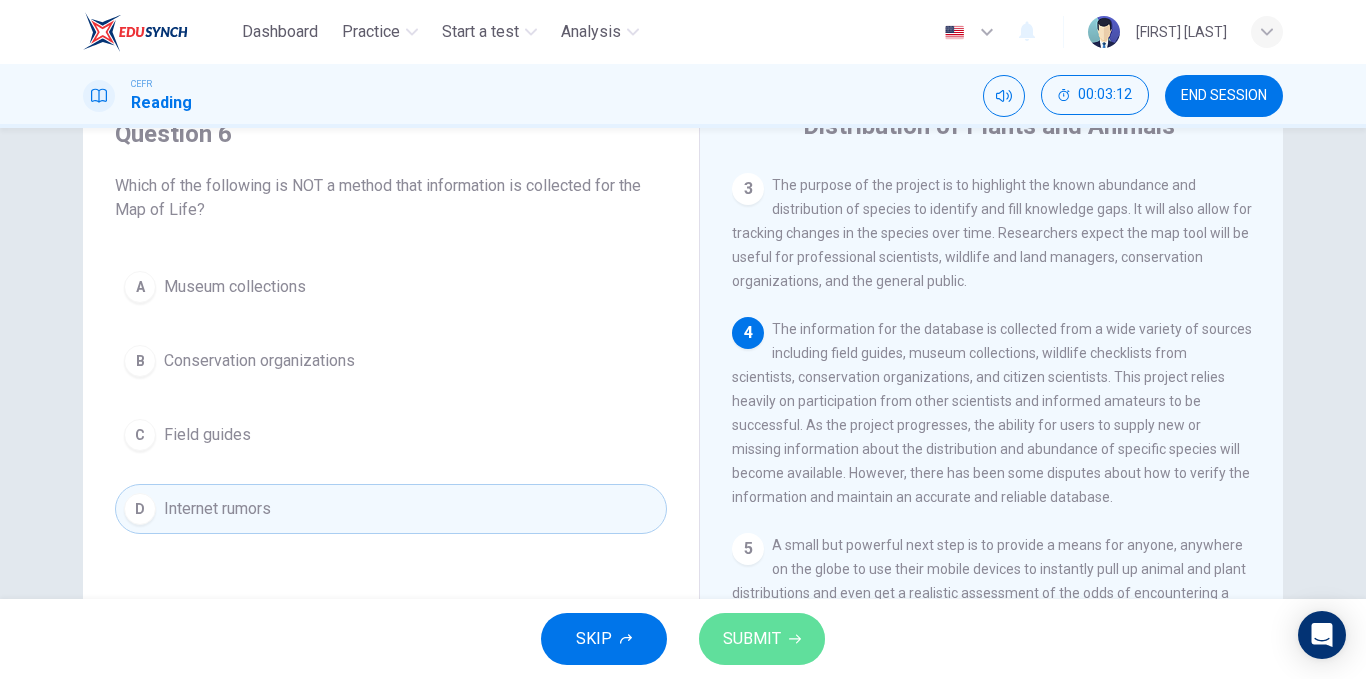 click on "SUBMIT" at bounding box center [762, 639] 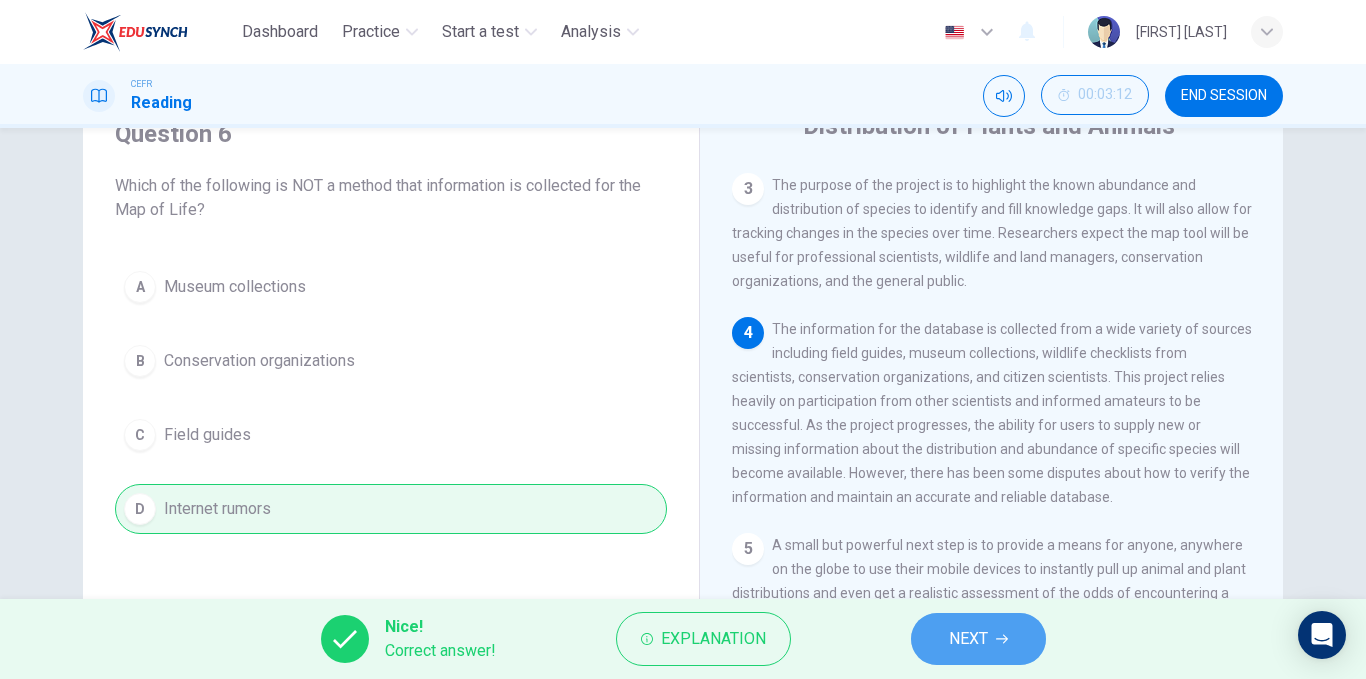 click on "NEXT" at bounding box center [978, 639] 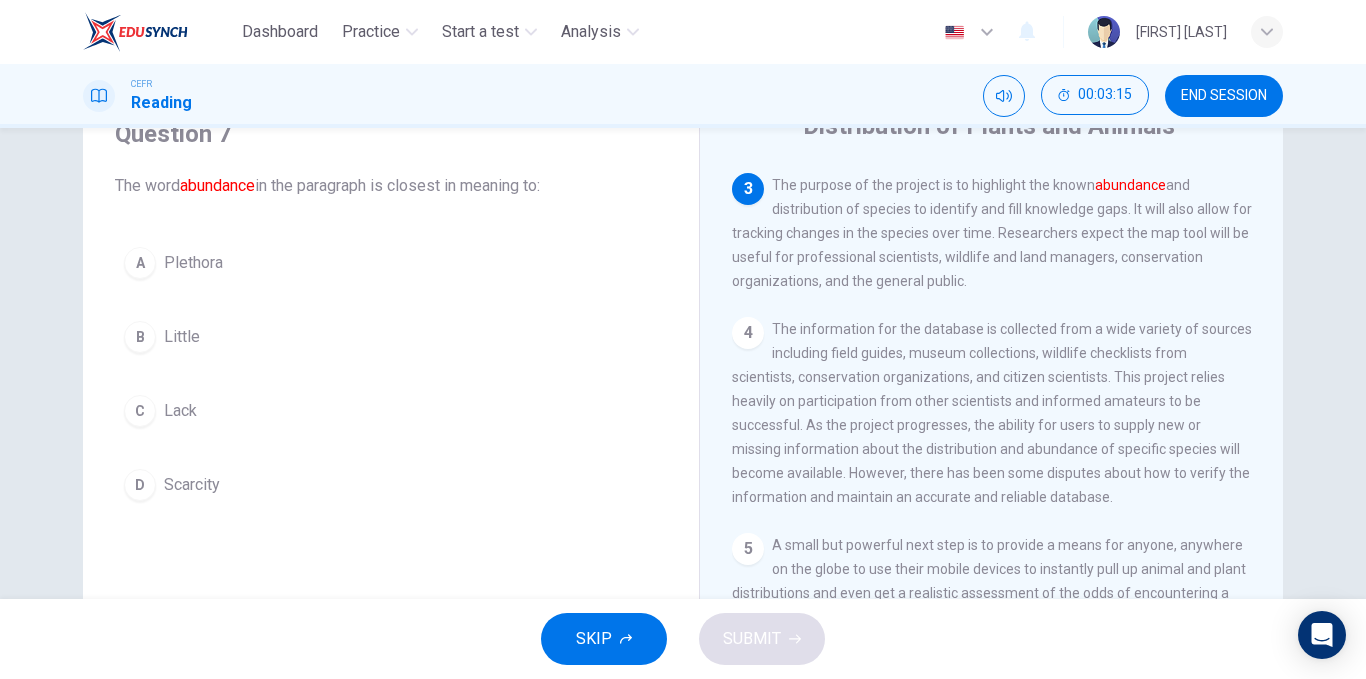 scroll, scrollTop: 366, scrollLeft: 0, axis: vertical 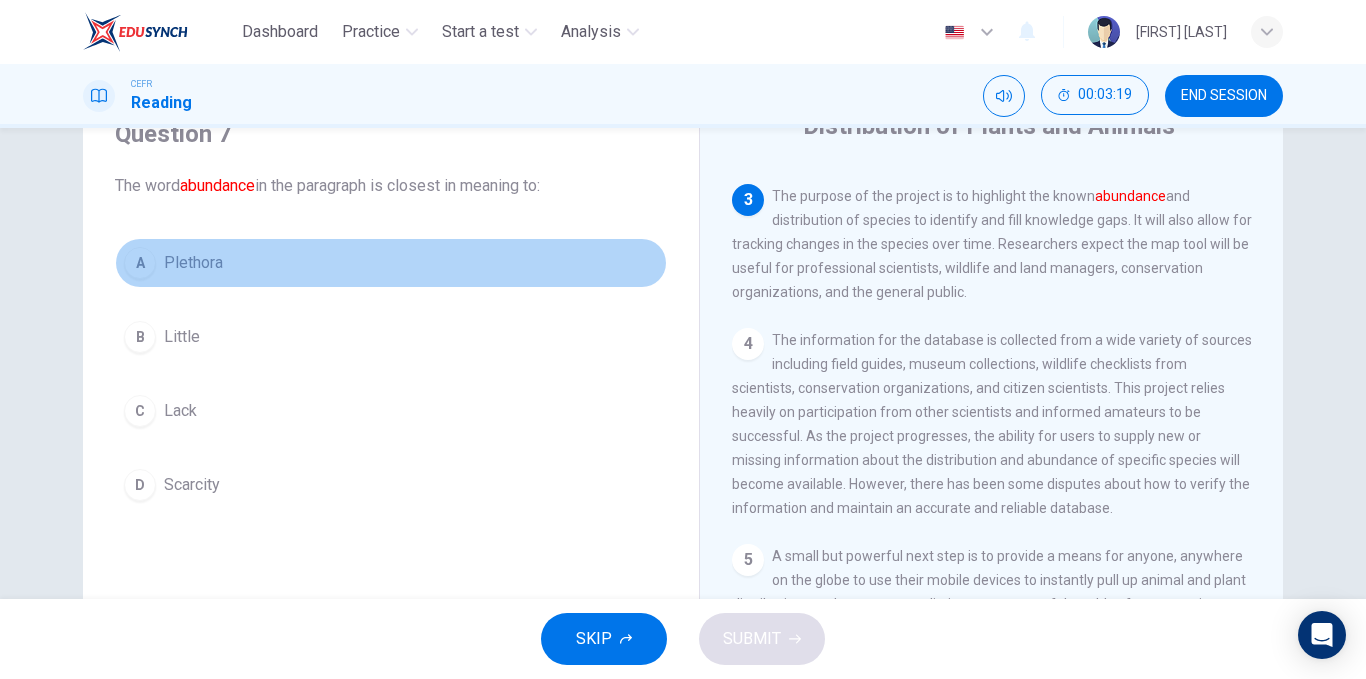 click on "Plethora" at bounding box center (193, 263) 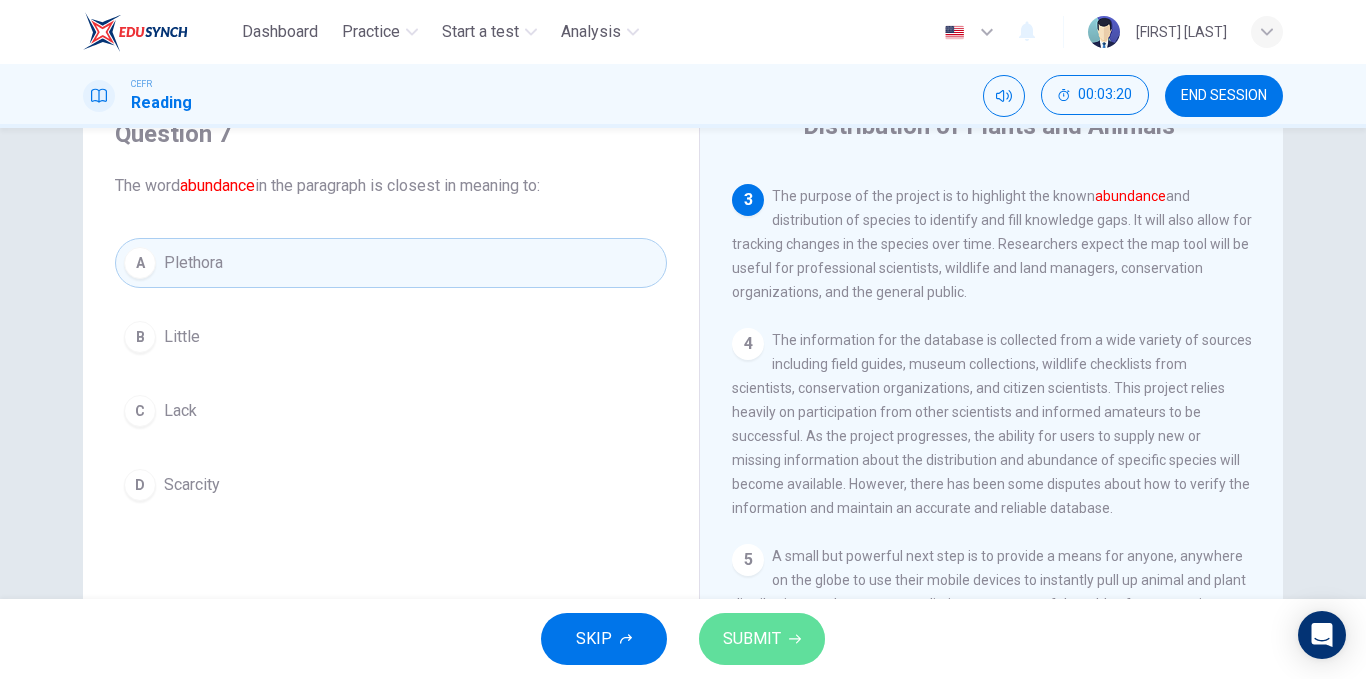 click on "SUBMIT" at bounding box center [752, 639] 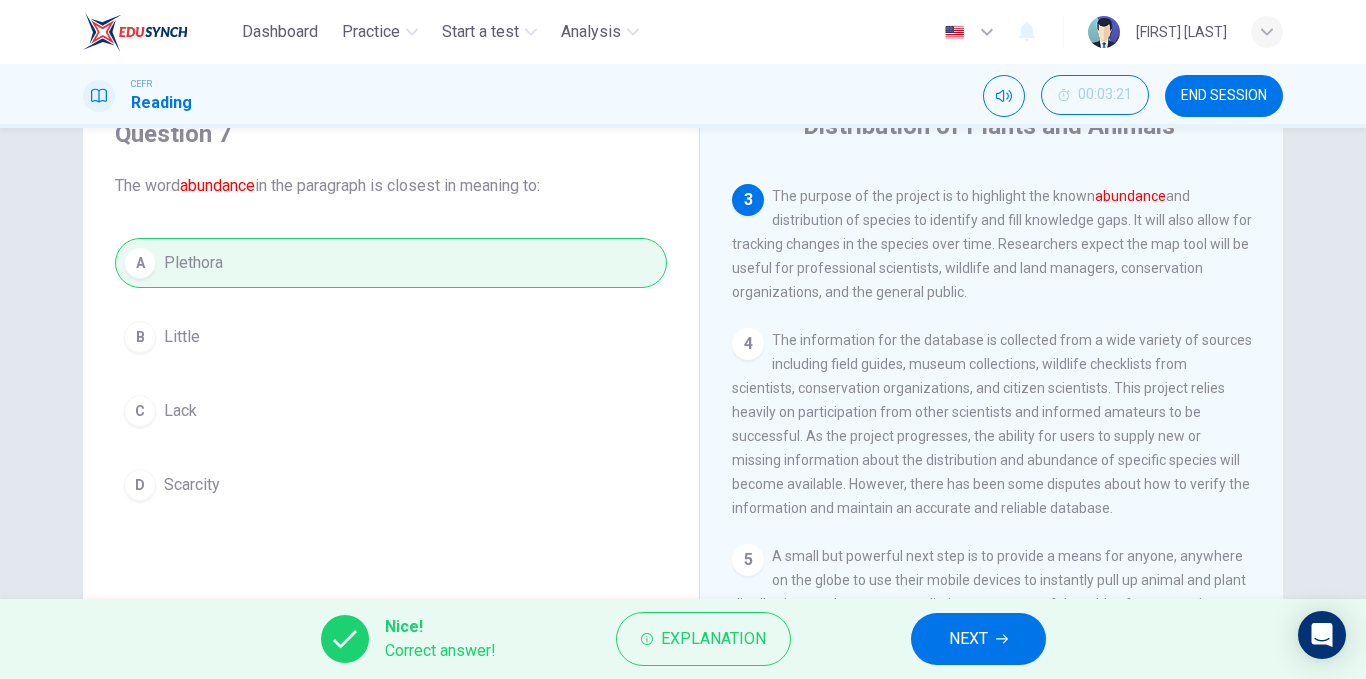 click on "NEXT" at bounding box center [968, 639] 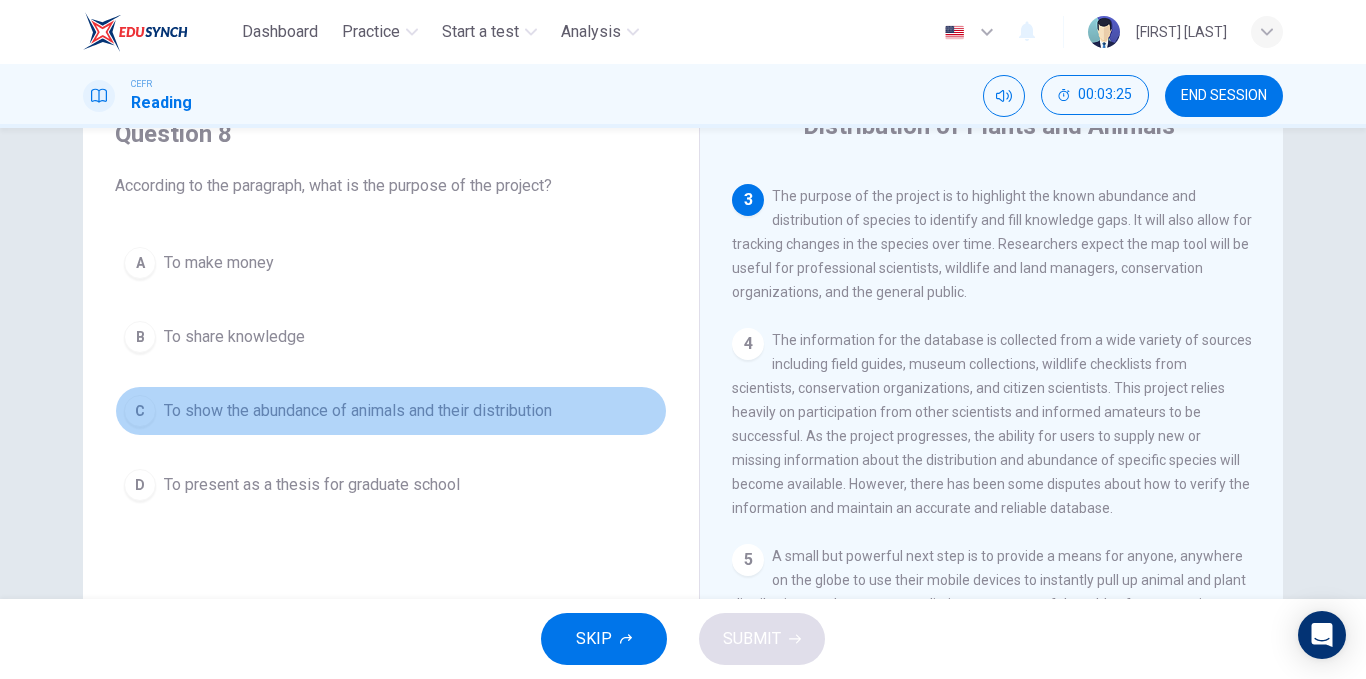 click on "C To show the abundance of animals and their distribution" at bounding box center [391, 411] 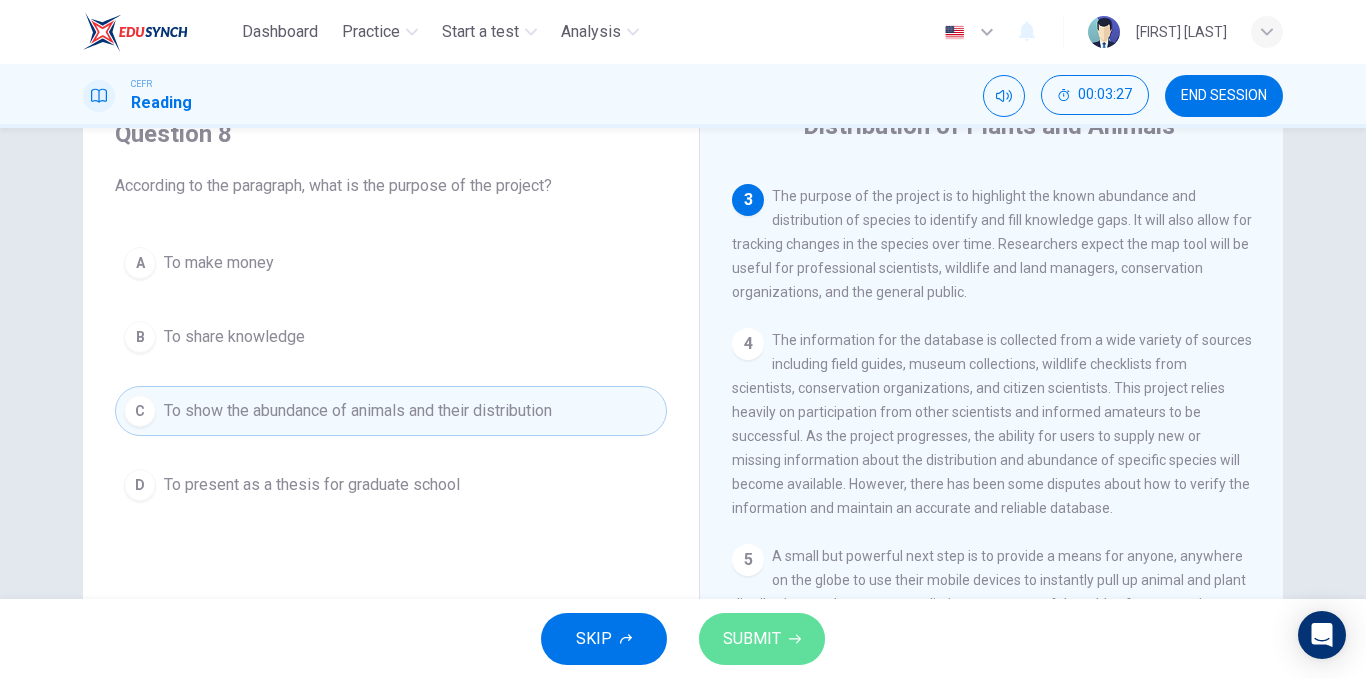 click on "SUBMIT" at bounding box center (752, 639) 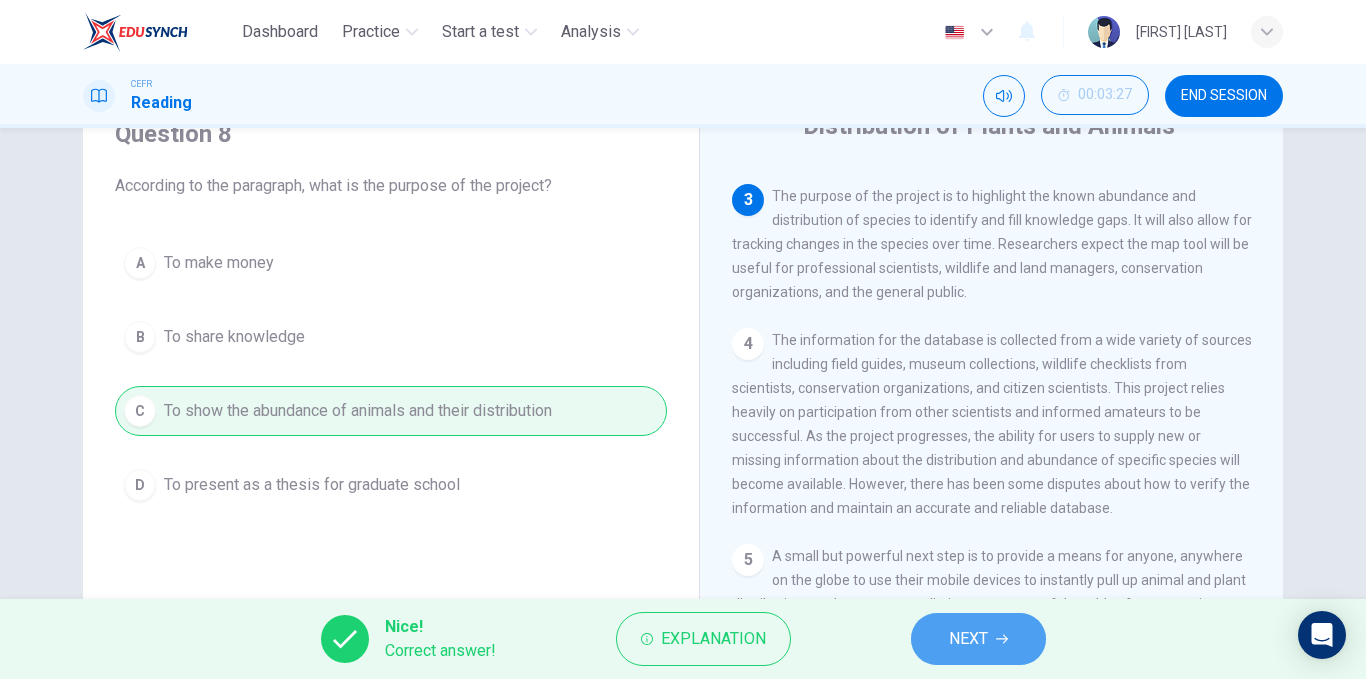 click on "NEXT" at bounding box center [968, 639] 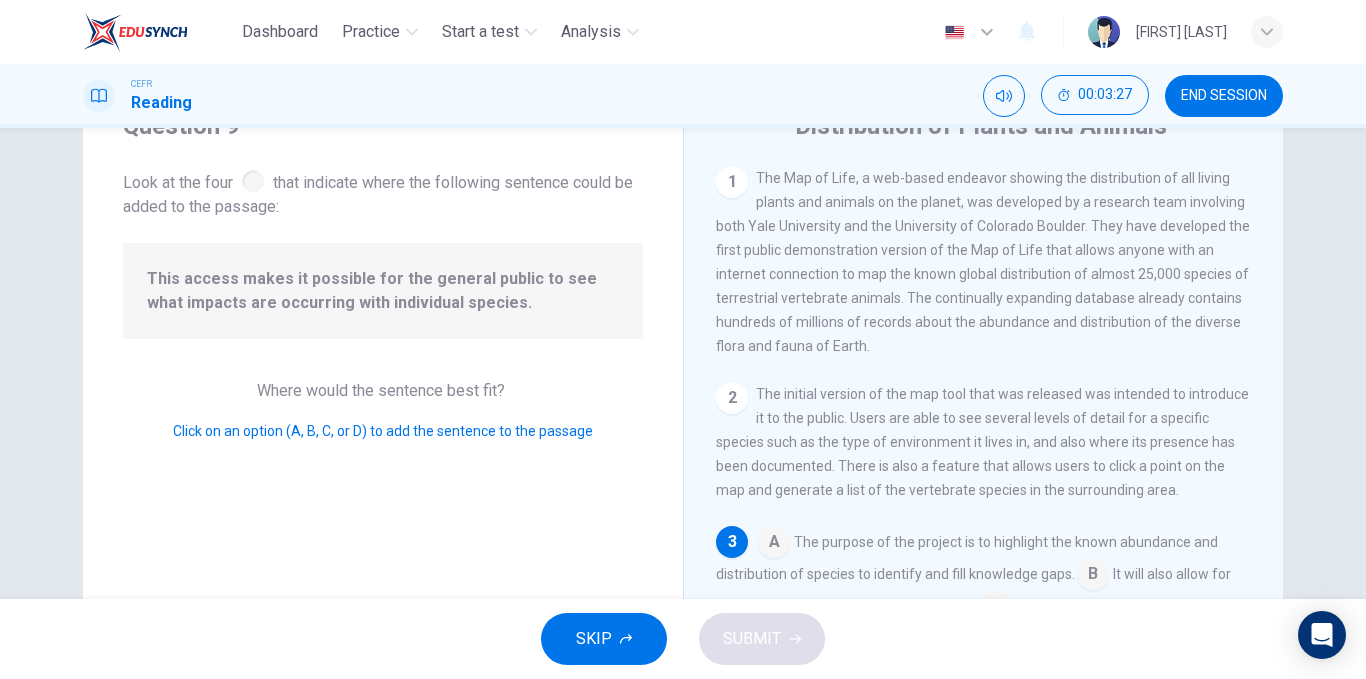 scroll, scrollTop: 150, scrollLeft: 0, axis: vertical 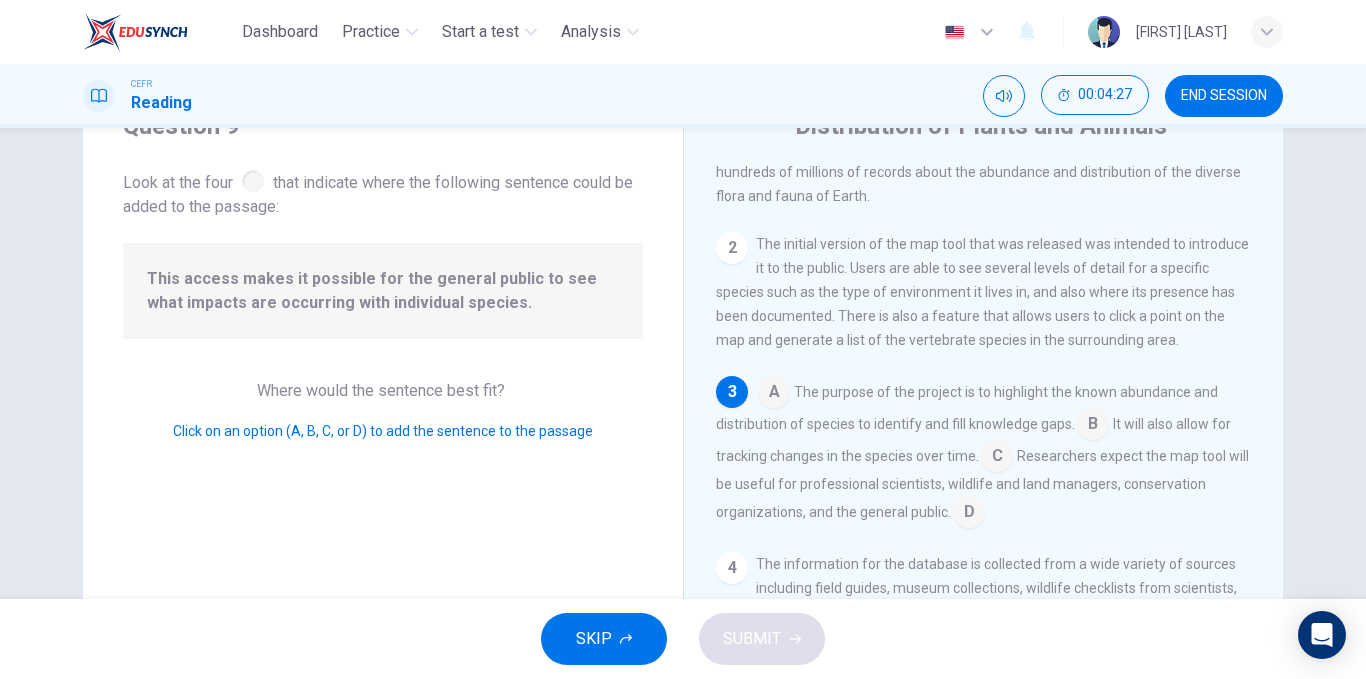 click at bounding box center (774, 394) 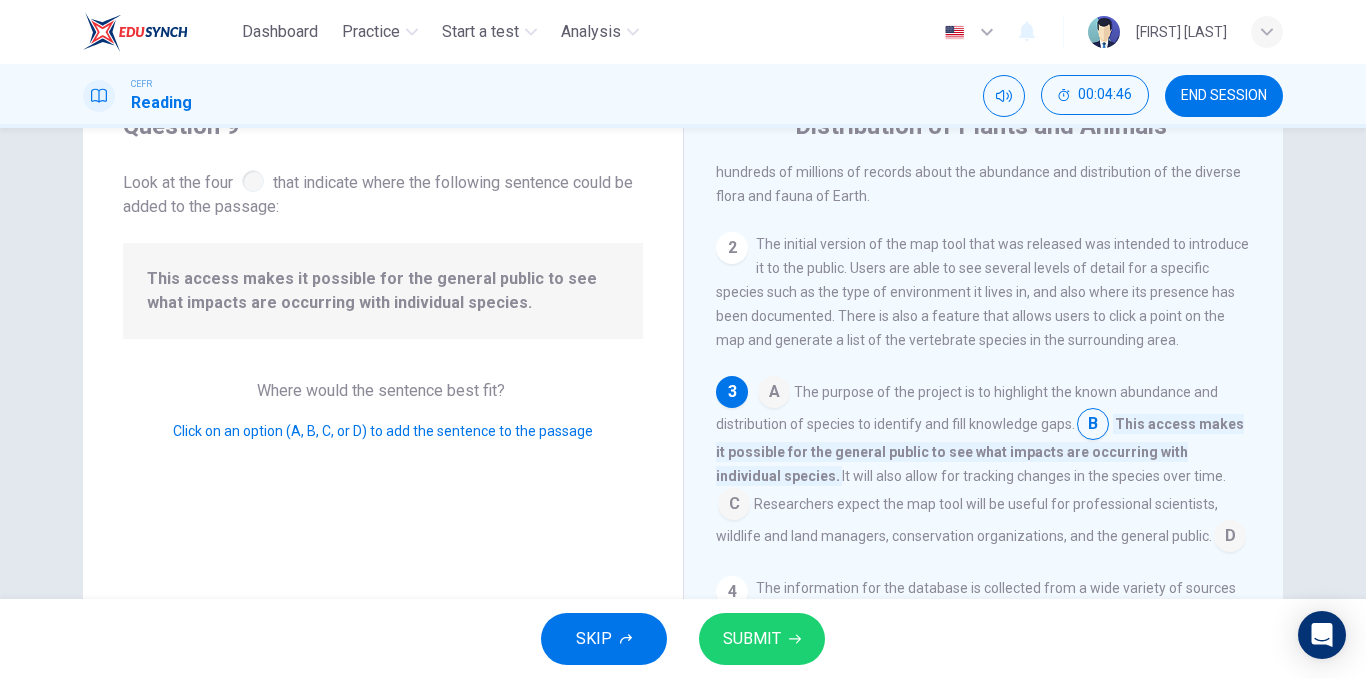 click on "SUBMIT" at bounding box center [762, 639] 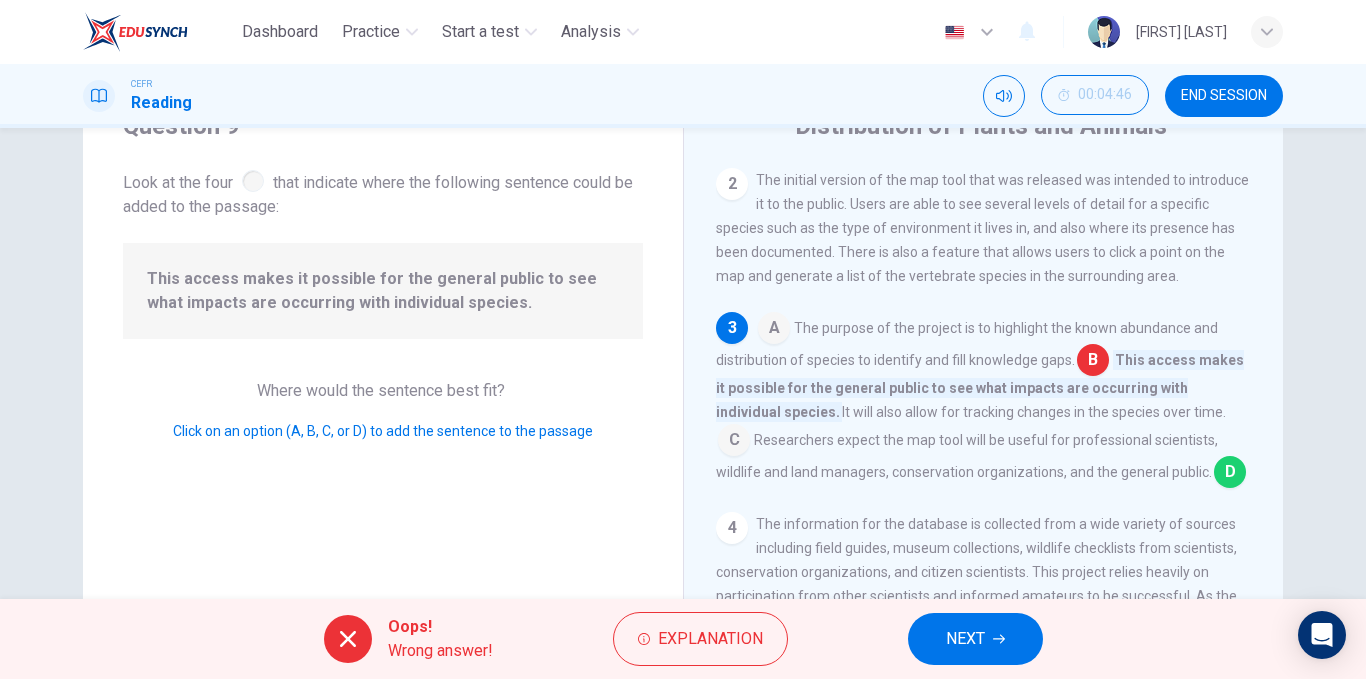 scroll, scrollTop: 221, scrollLeft: 0, axis: vertical 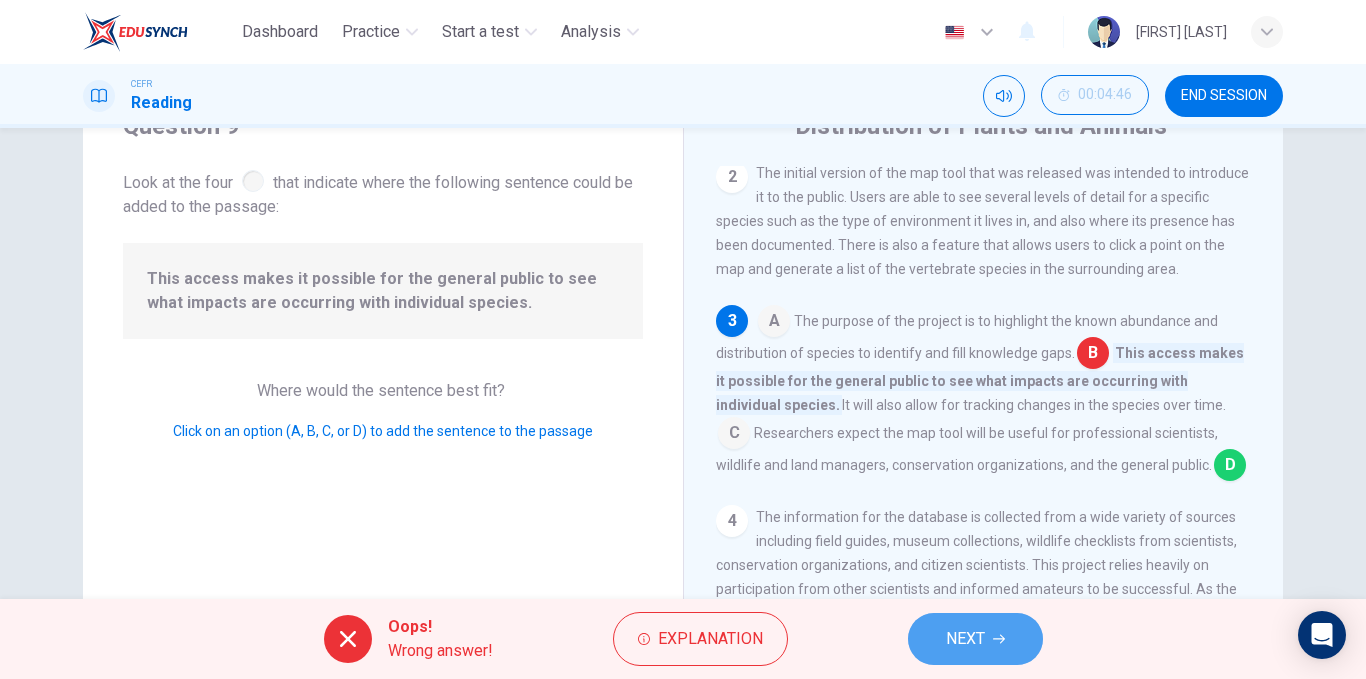 click at bounding box center [999, 639] 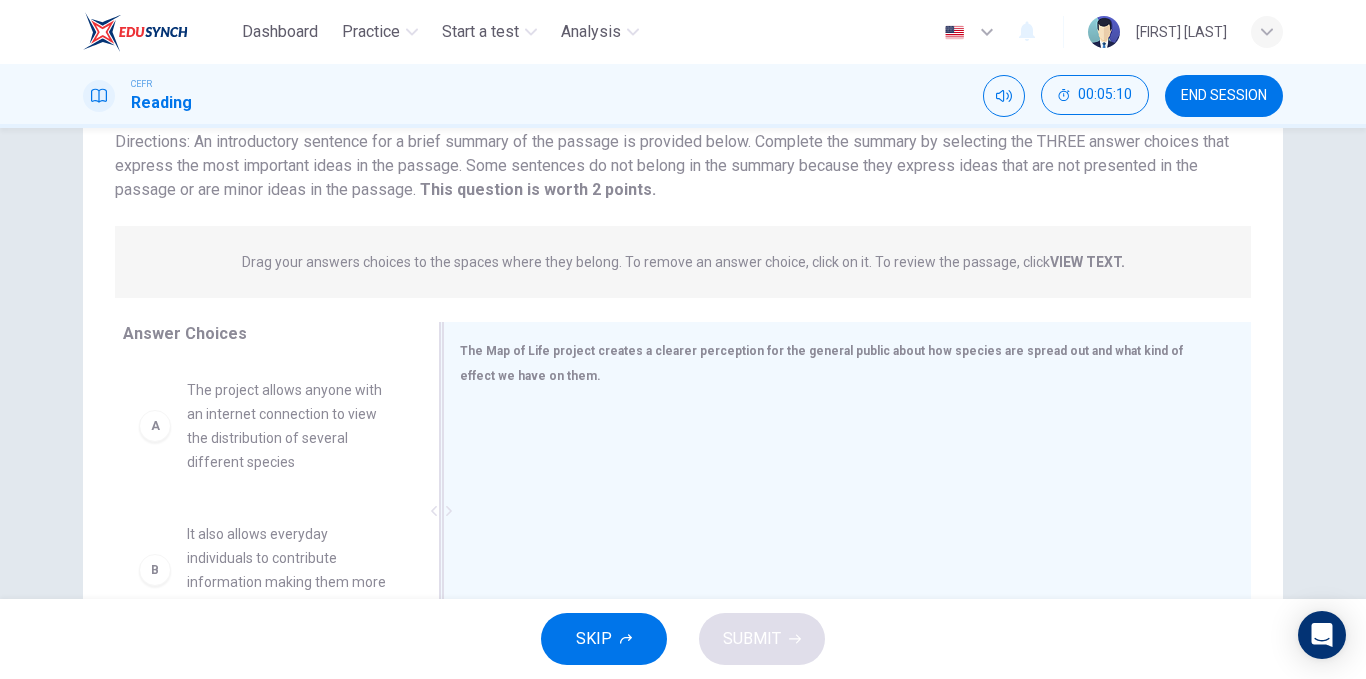 scroll, scrollTop: 304, scrollLeft: 0, axis: vertical 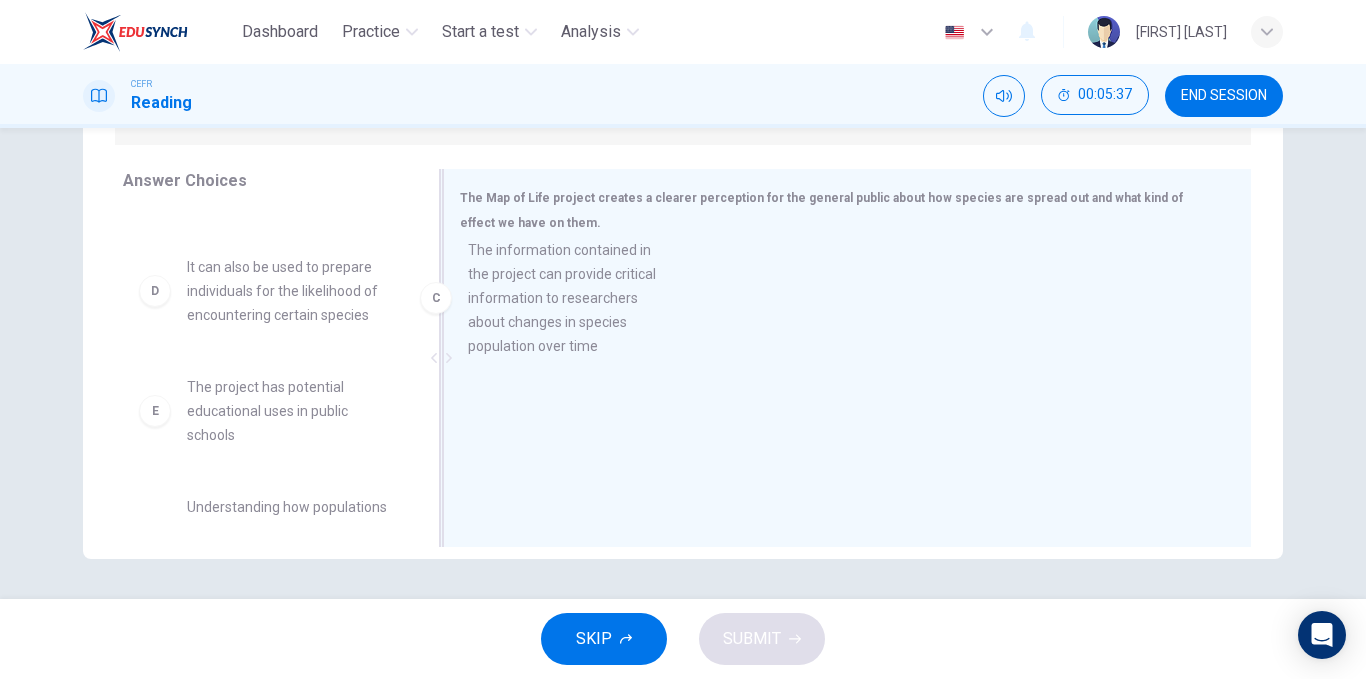 drag, startPoint x: 299, startPoint y: 313, endPoint x: 598, endPoint y: 317, distance: 299.02676 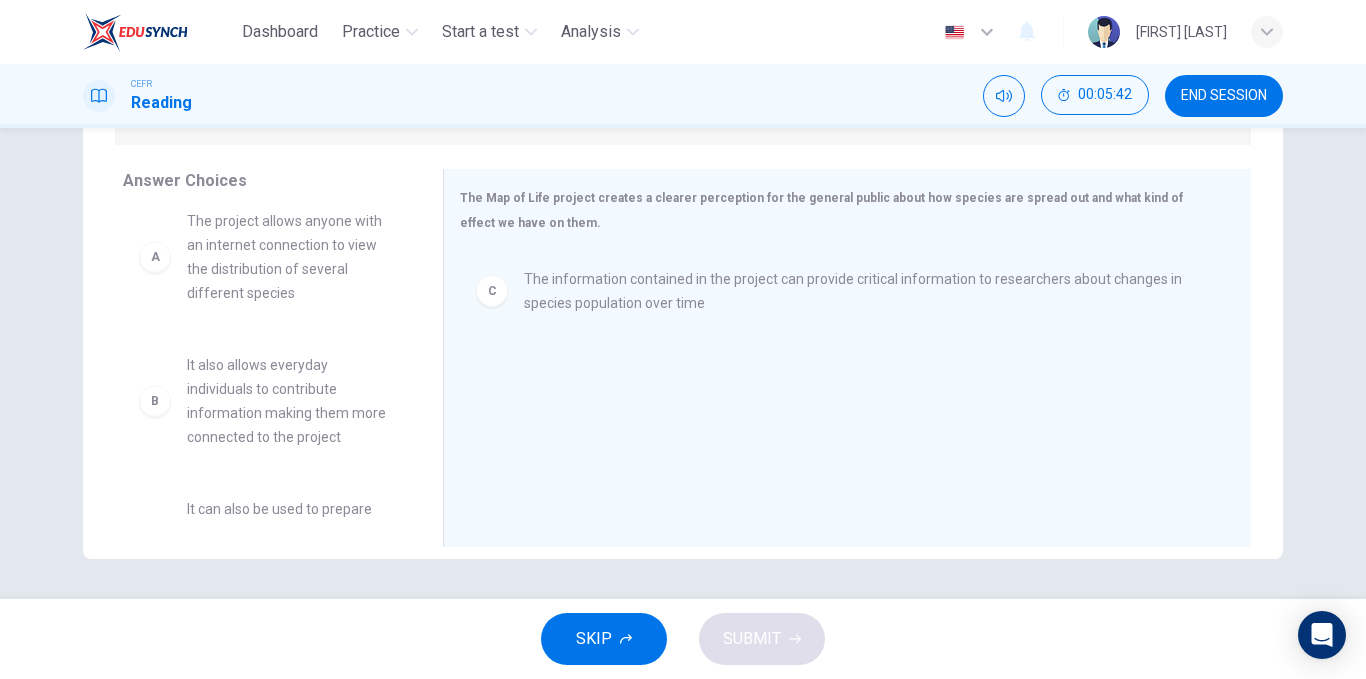 scroll, scrollTop: 0, scrollLeft: 0, axis: both 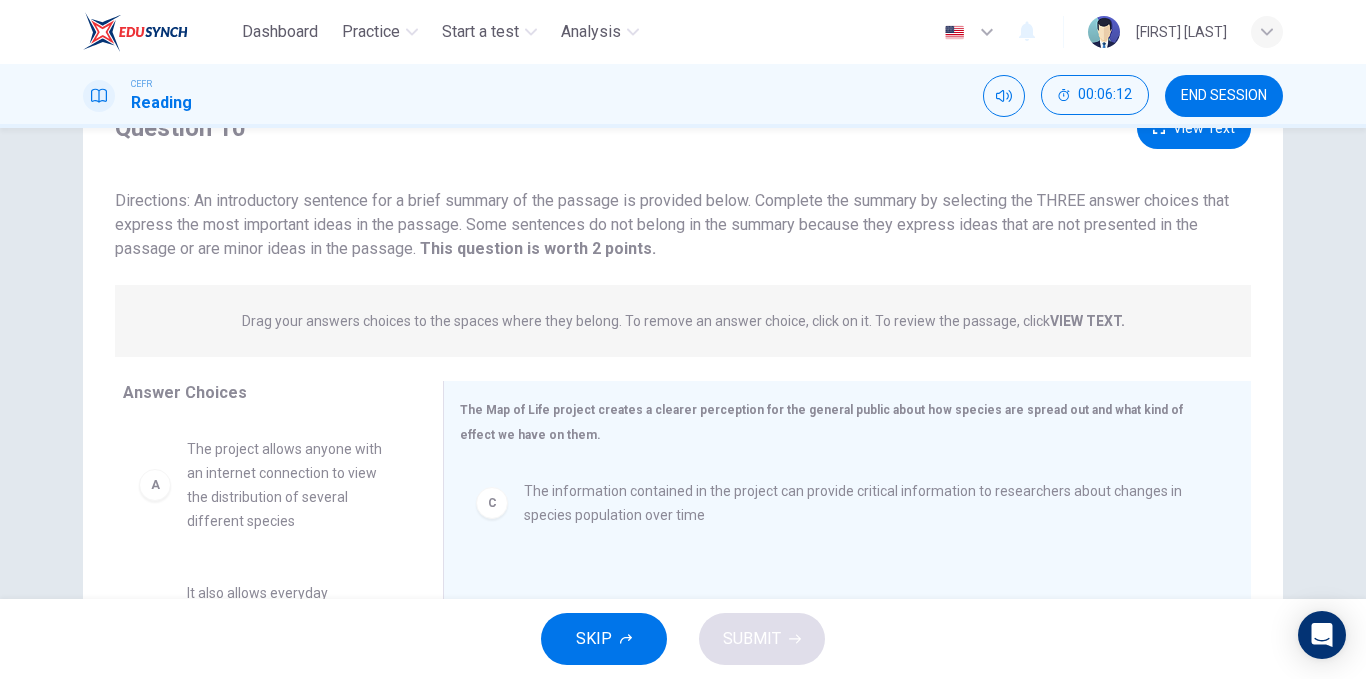 click on "VIEW TEXT." at bounding box center (1087, 321) 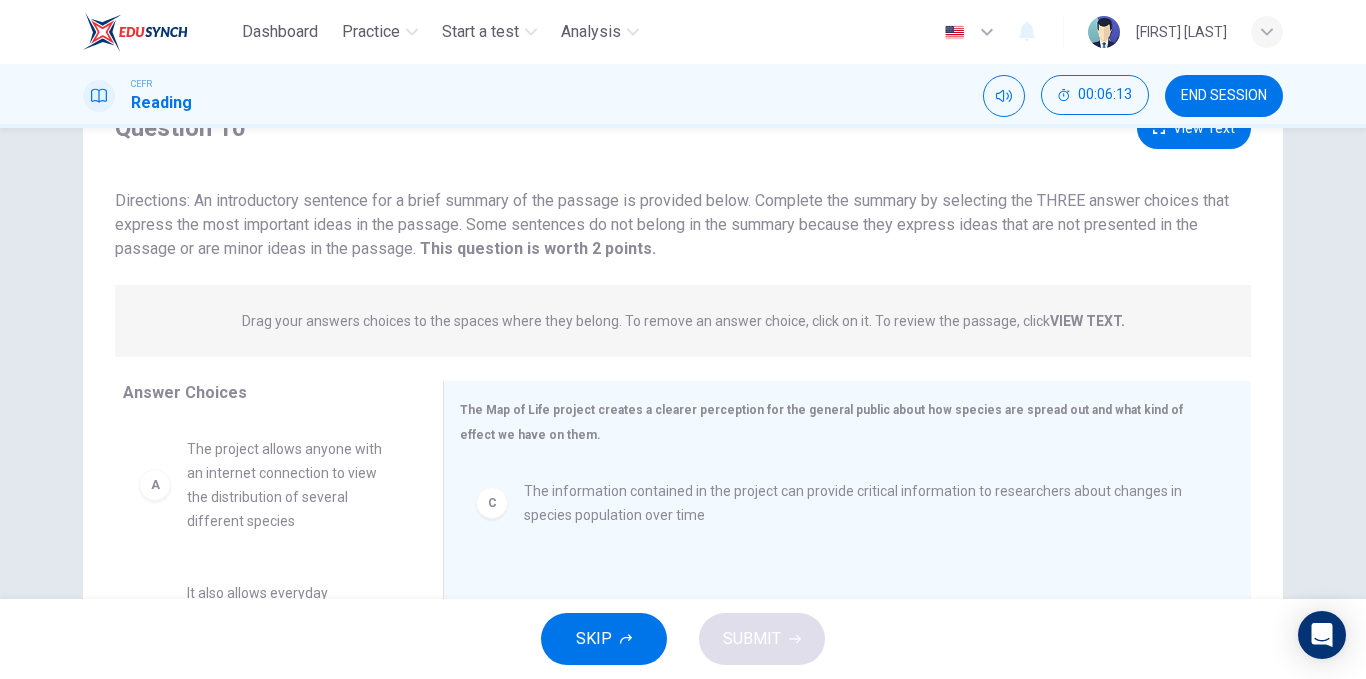 click on "VIEW TEXT." at bounding box center [1087, 321] 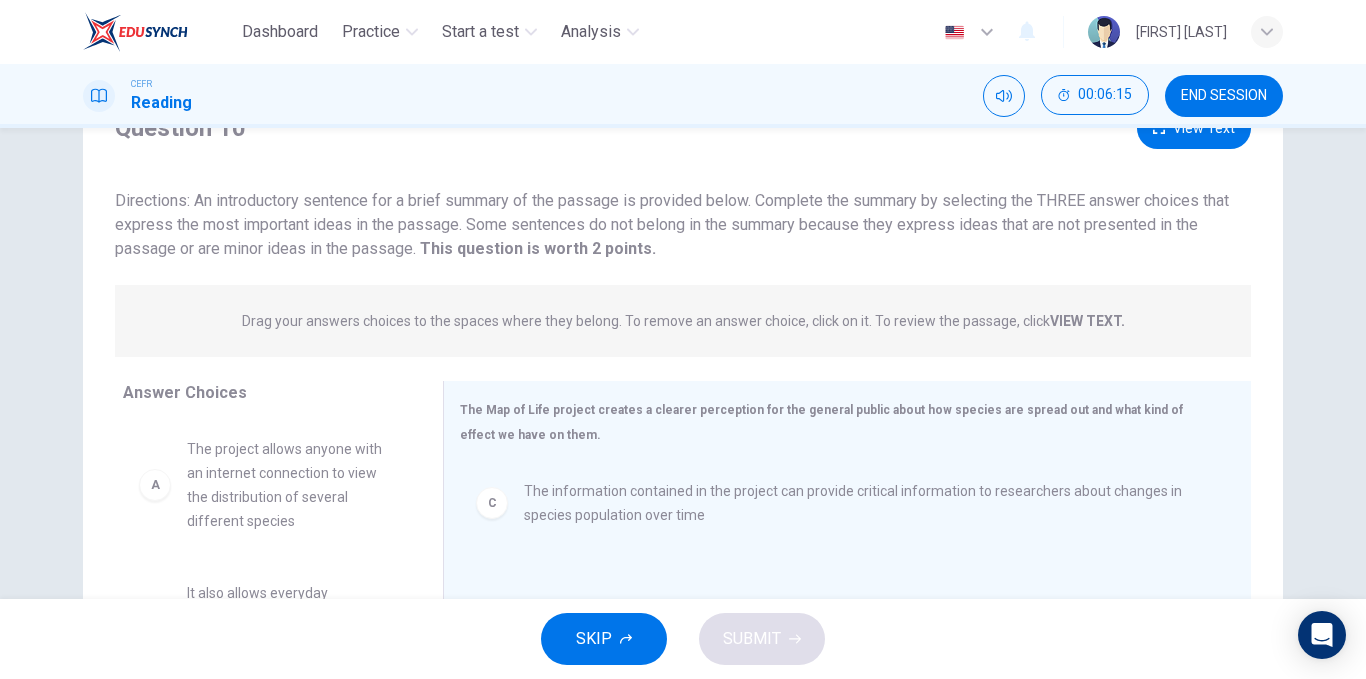 click on "VIEW TEXT." at bounding box center [1087, 321] 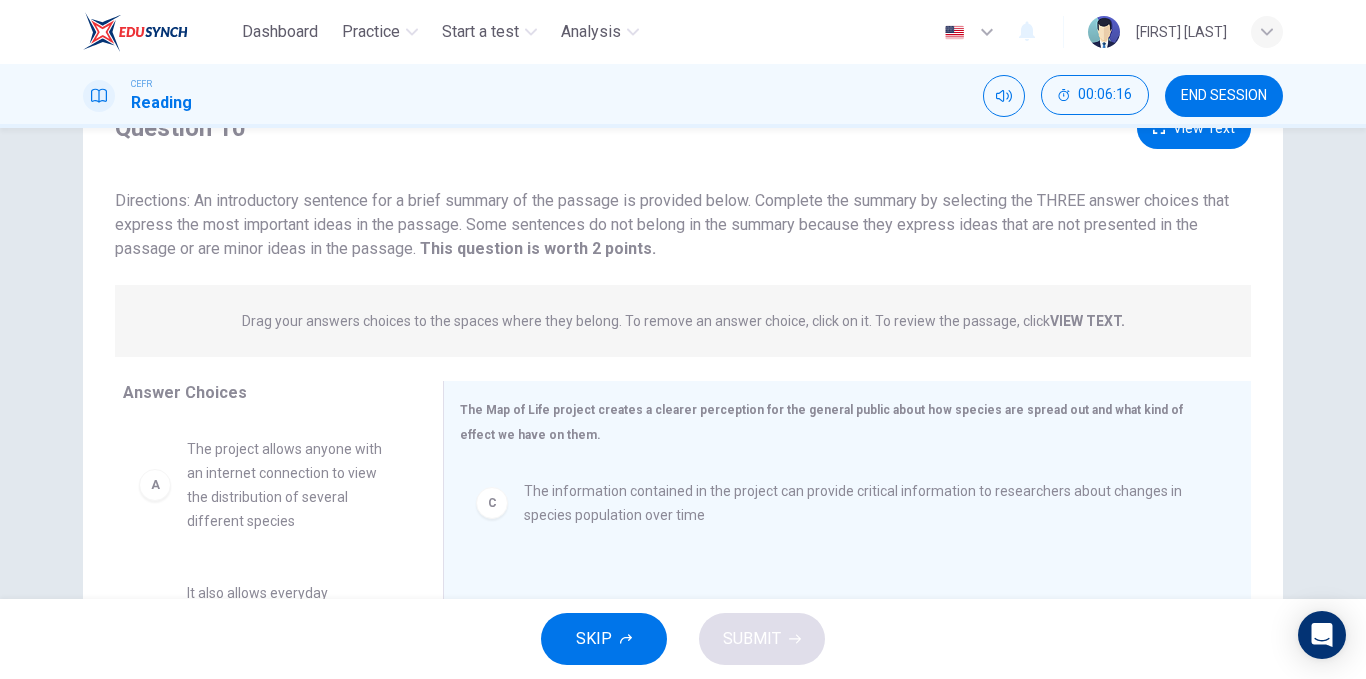 click on "VIEW TEXT." at bounding box center (1087, 321) 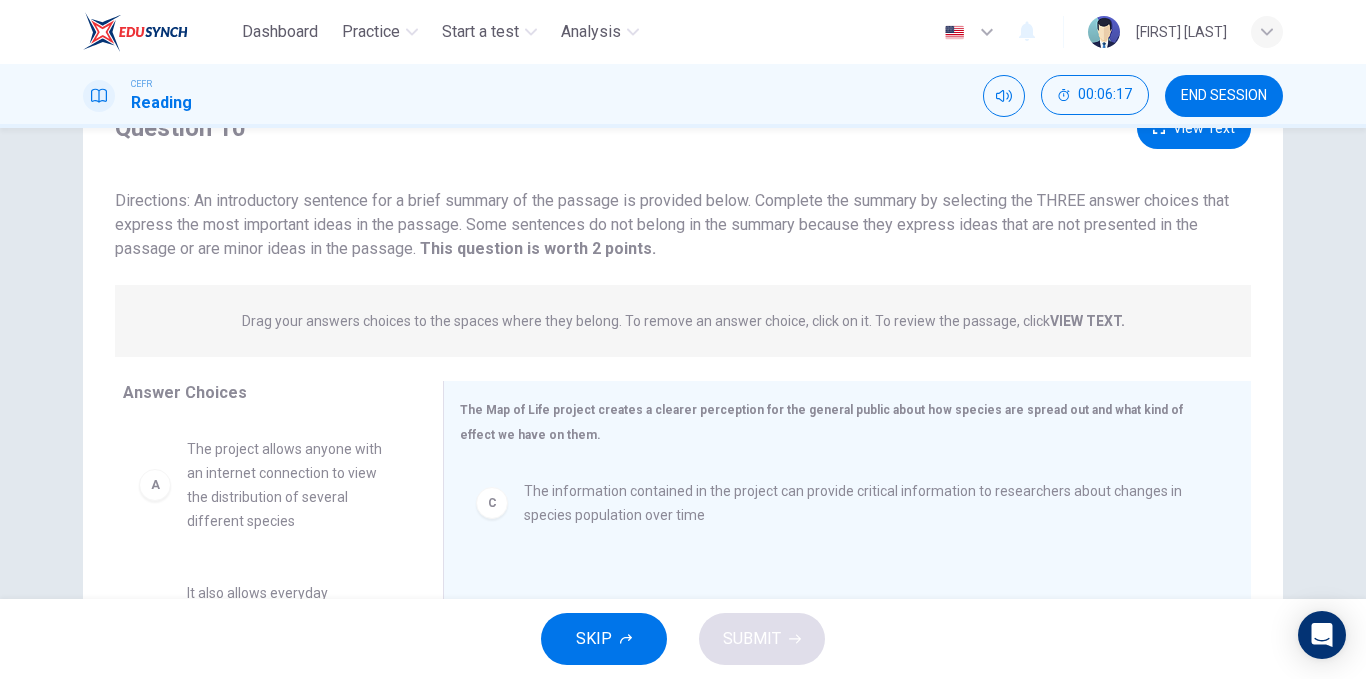 click on "VIEW TEXT." at bounding box center (1087, 321) 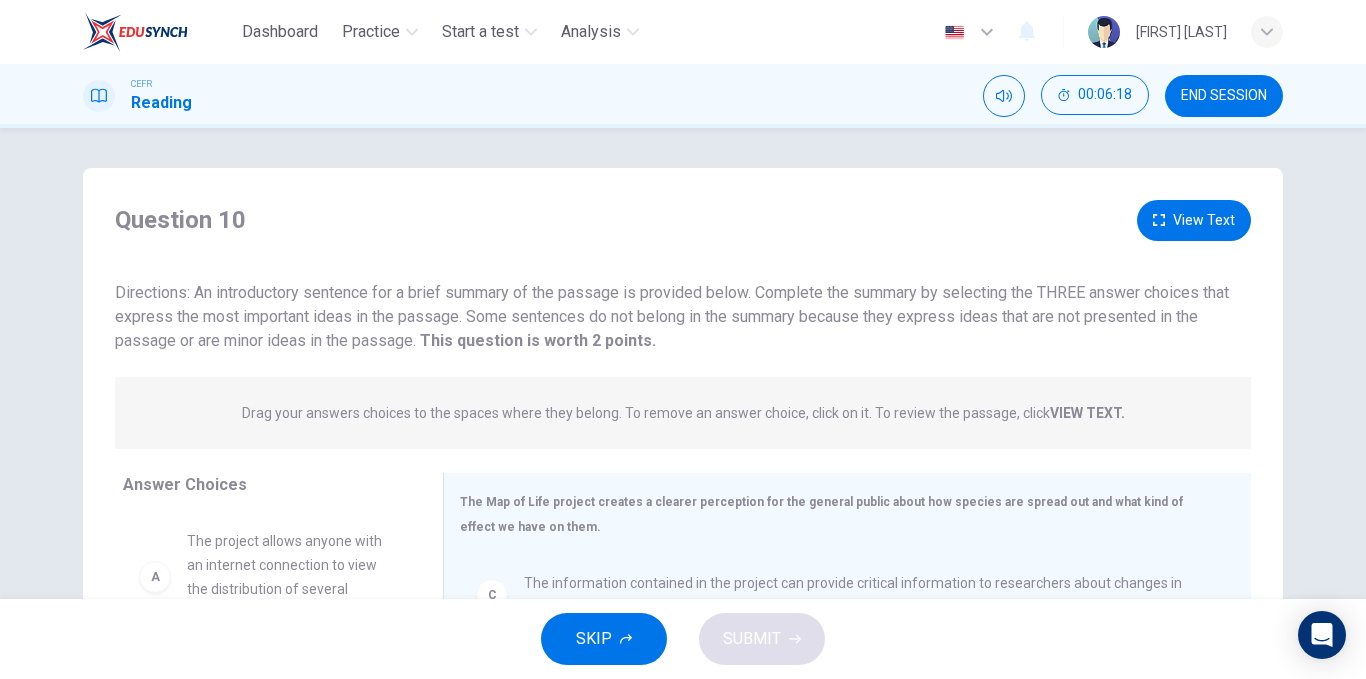 scroll, scrollTop: 2, scrollLeft: 0, axis: vertical 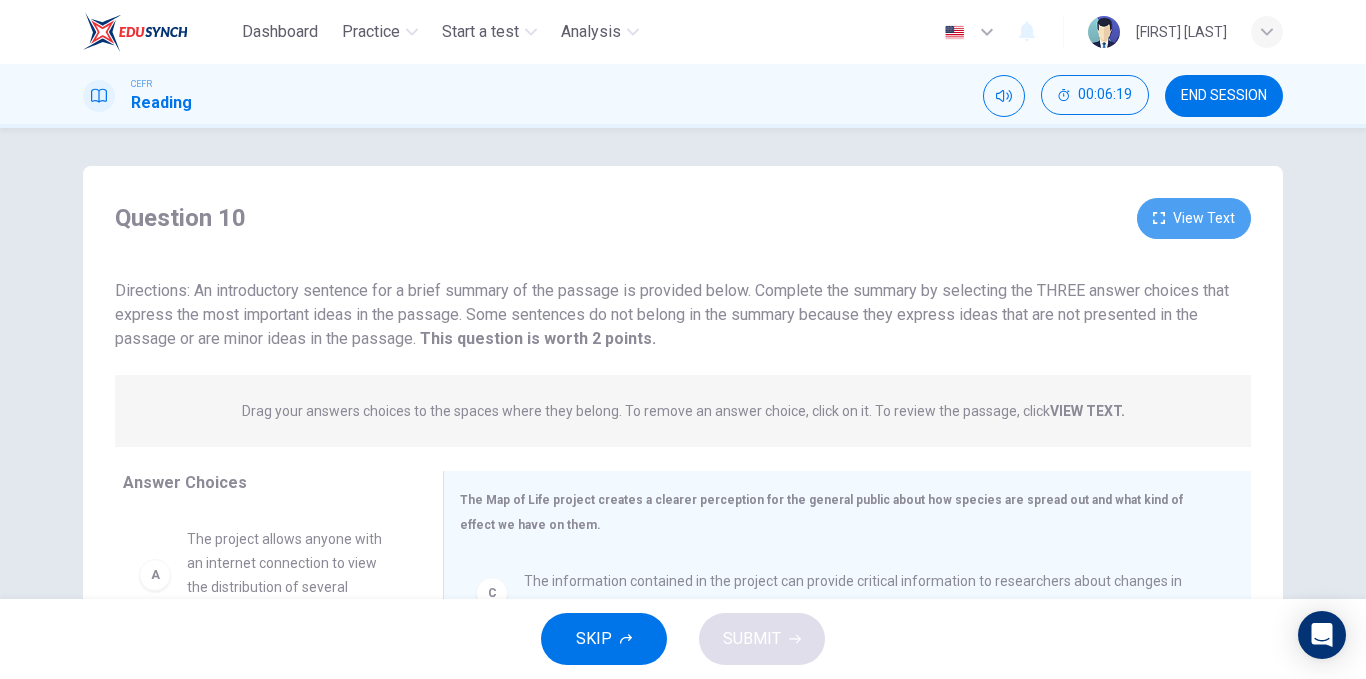 click on "View Text" at bounding box center (1194, 218) 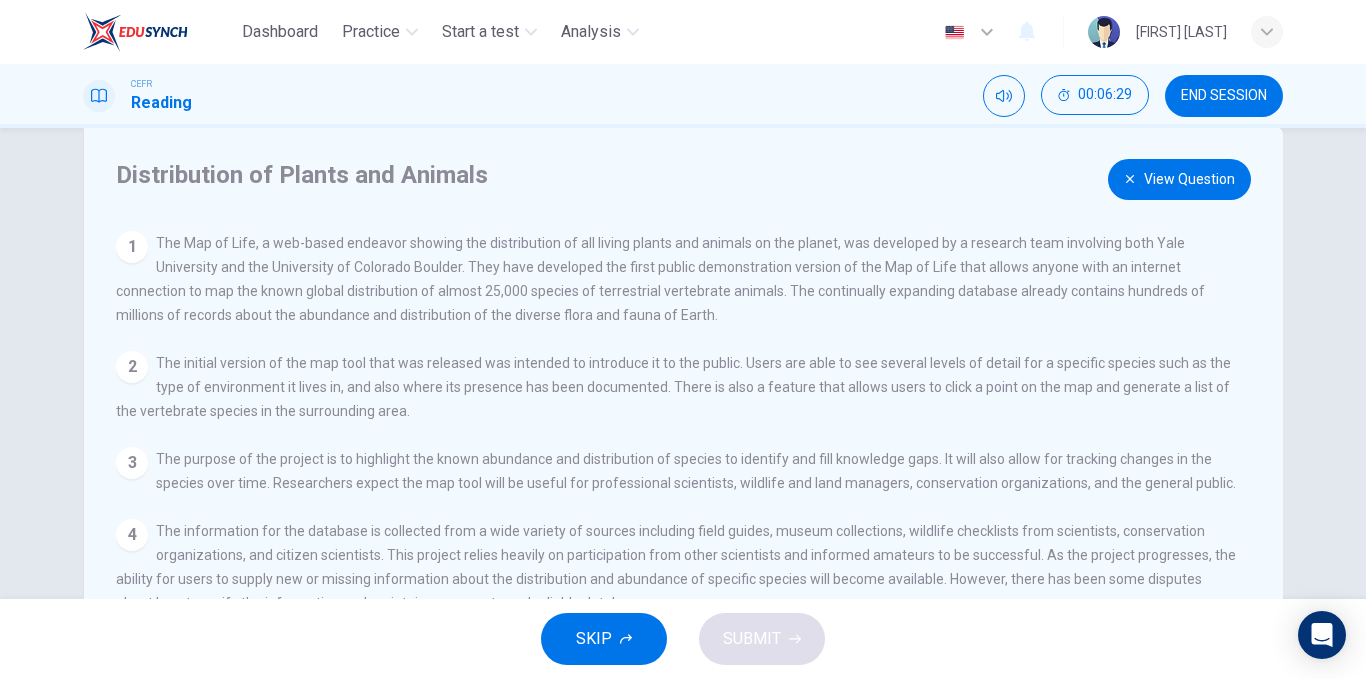 scroll, scrollTop: 67, scrollLeft: 0, axis: vertical 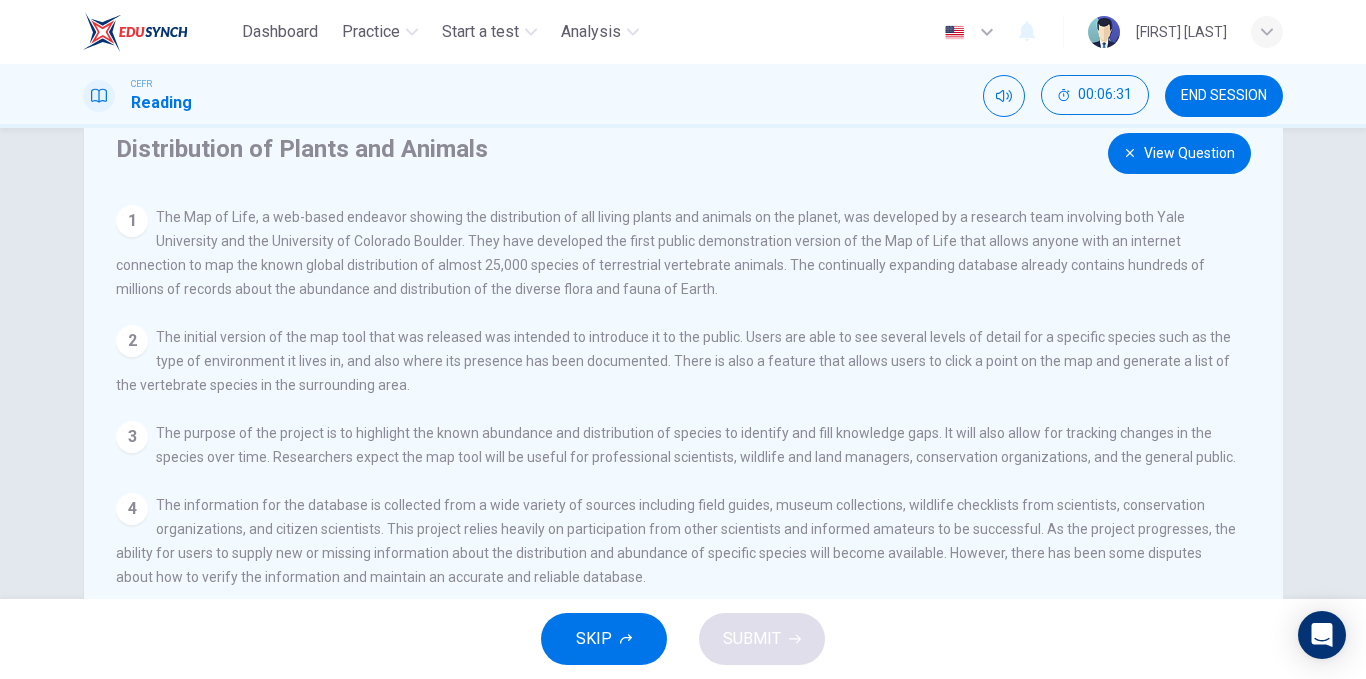 click on "View Question" at bounding box center (1179, 153) 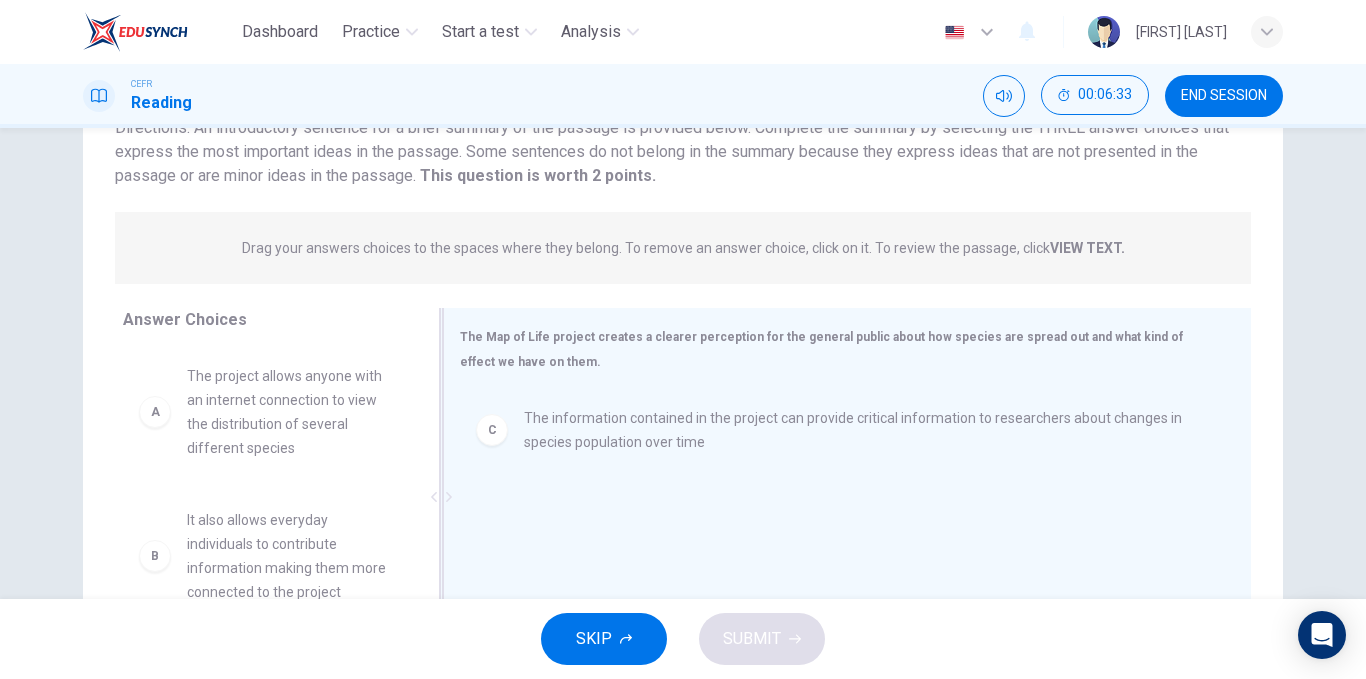 scroll, scrollTop: 179, scrollLeft: 0, axis: vertical 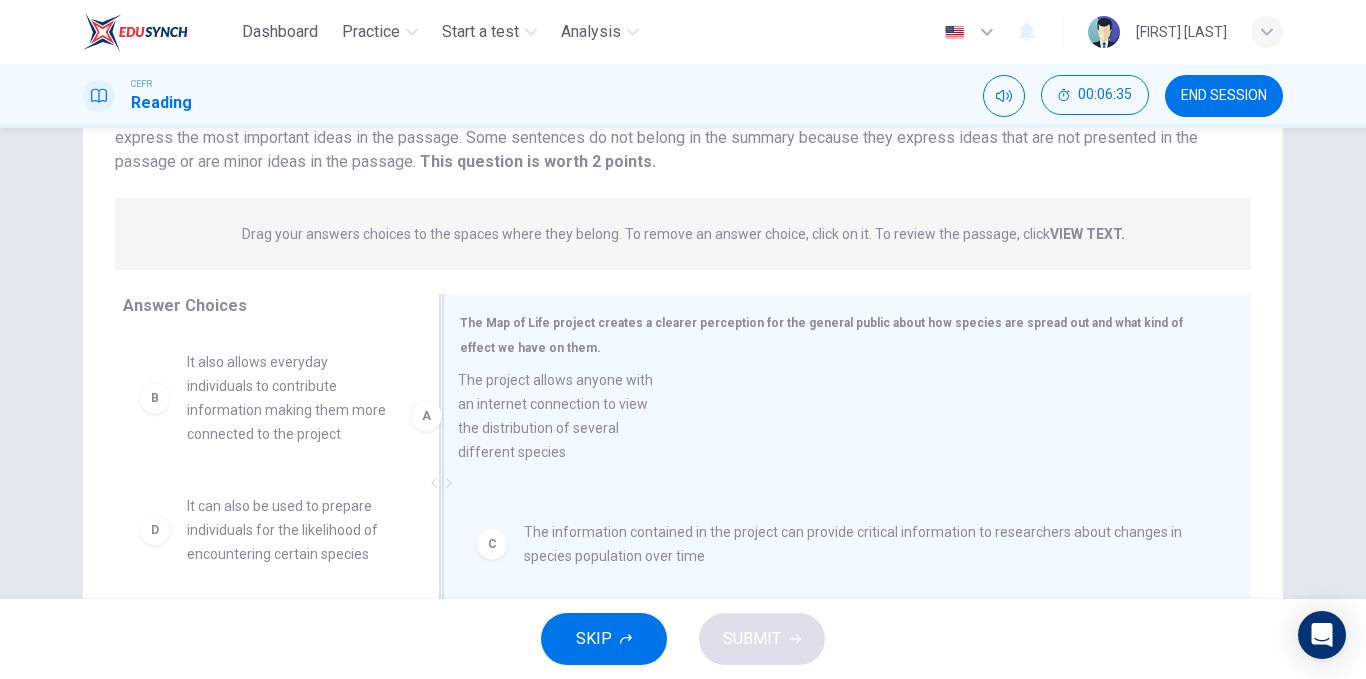 drag, startPoint x: 319, startPoint y: 414, endPoint x: 638, endPoint y: 425, distance: 319.1896 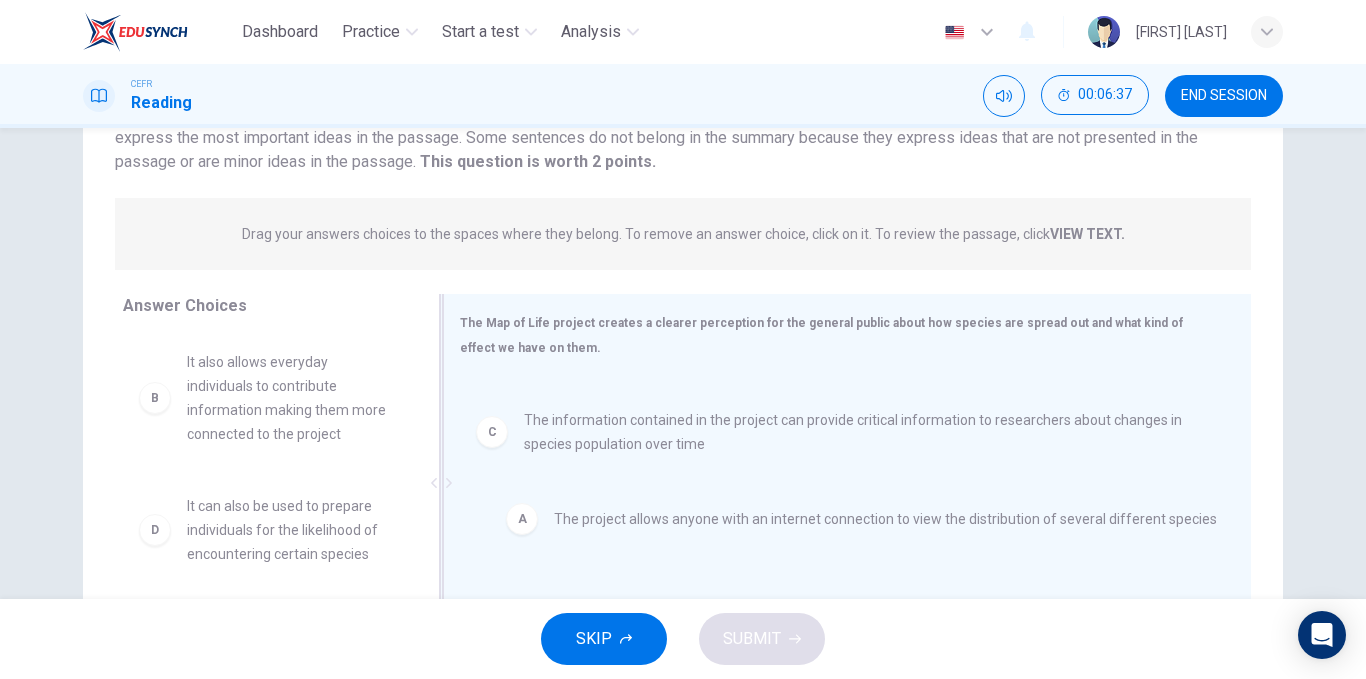 drag, startPoint x: 638, startPoint y: 425, endPoint x: 675, endPoint y: 553, distance: 133.24039 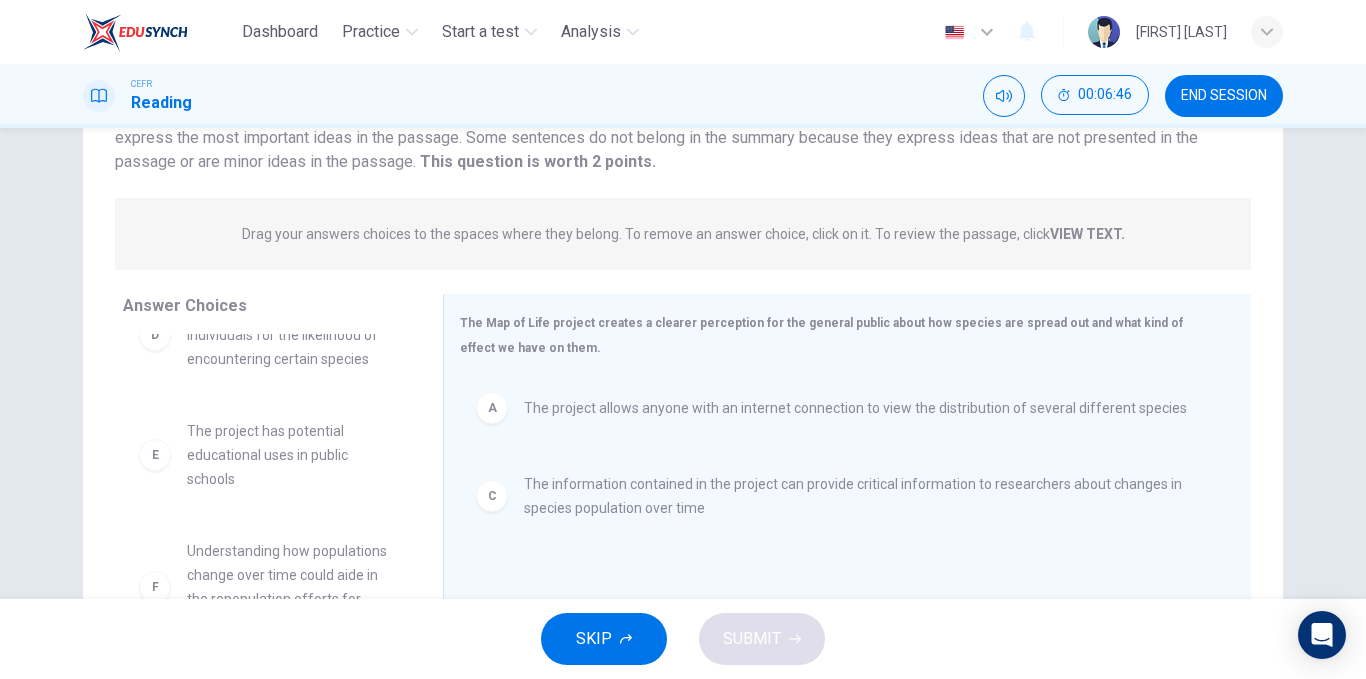 scroll, scrollTop: 204, scrollLeft: 0, axis: vertical 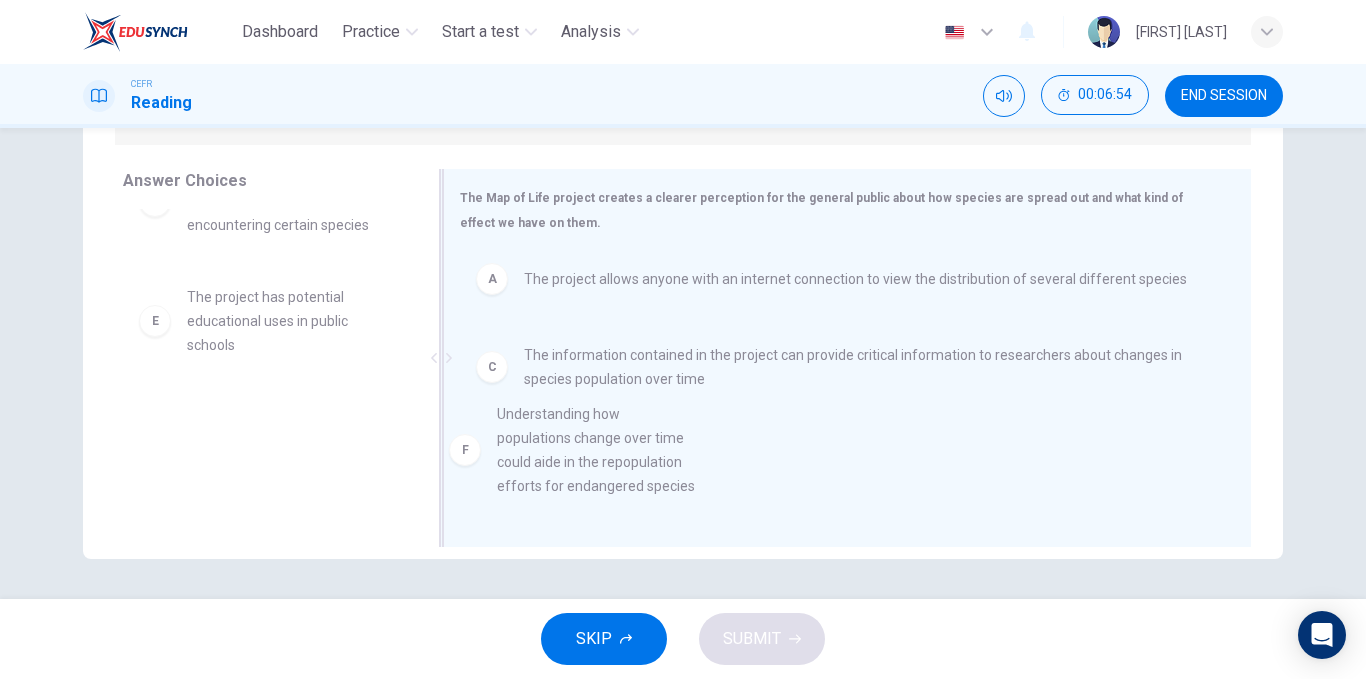 drag, startPoint x: 310, startPoint y: 457, endPoint x: 666, endPoint y: 460, distance: 356.01263 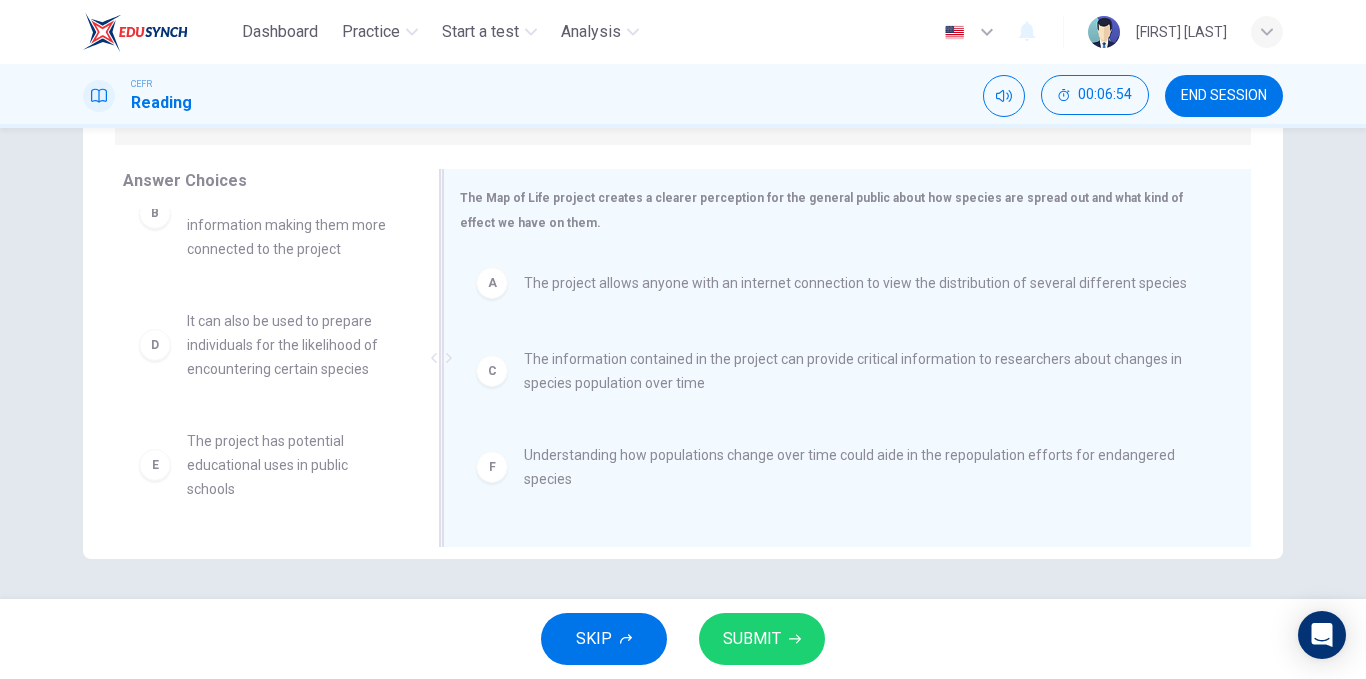 scroll, scrollTop: 0, scrollLeft: 0, axis: both 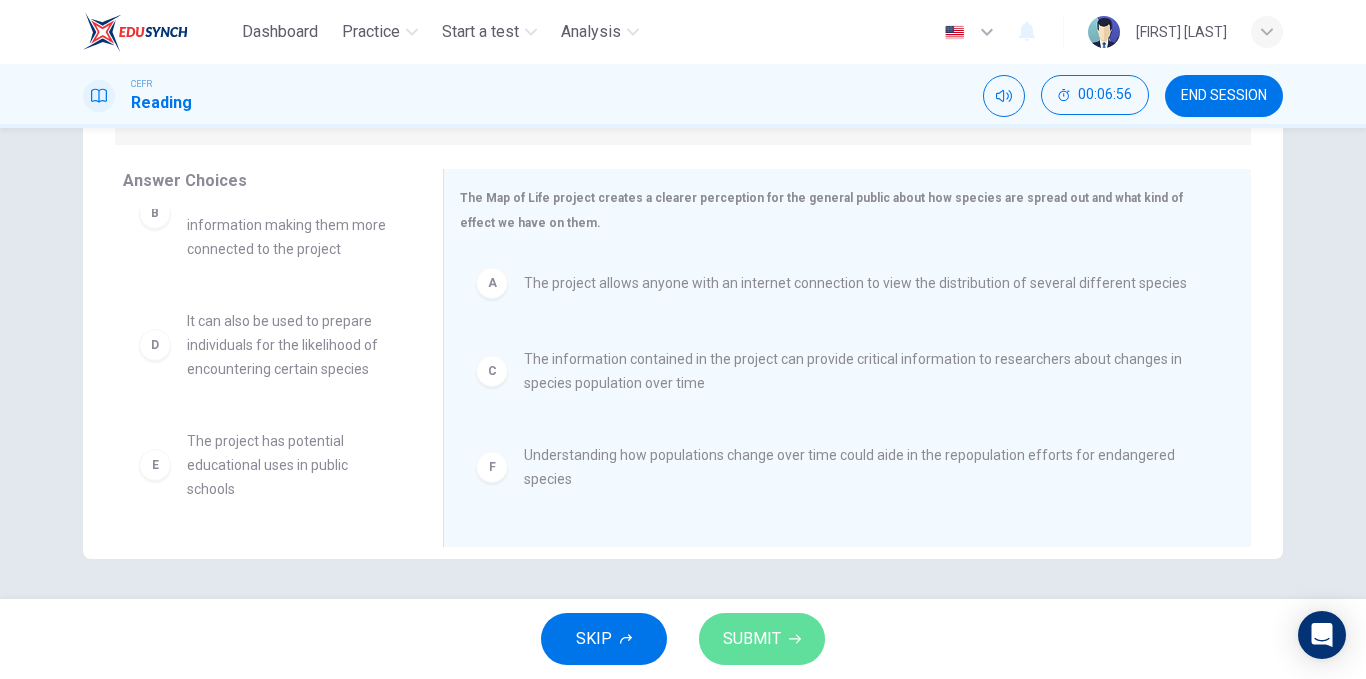 click at bounding box center [795, 639] 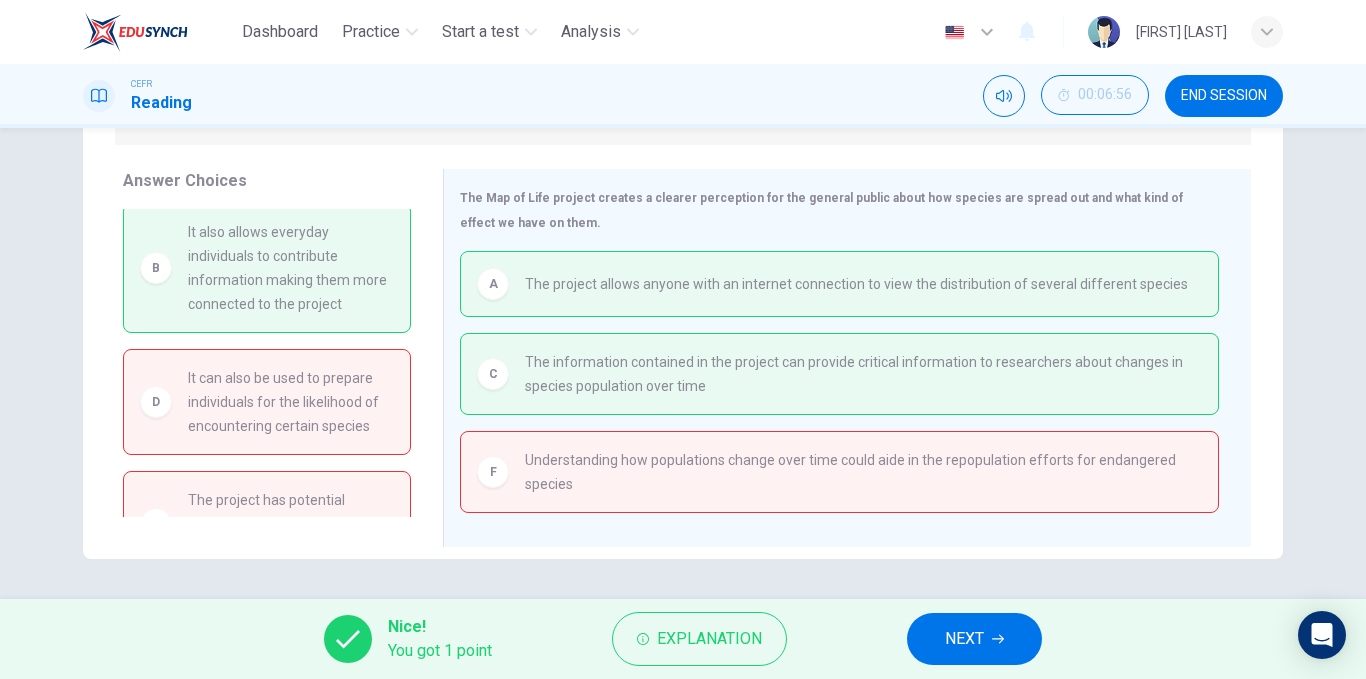 scroll, scrollTop: 0, scrollLeft: 0, axis: both 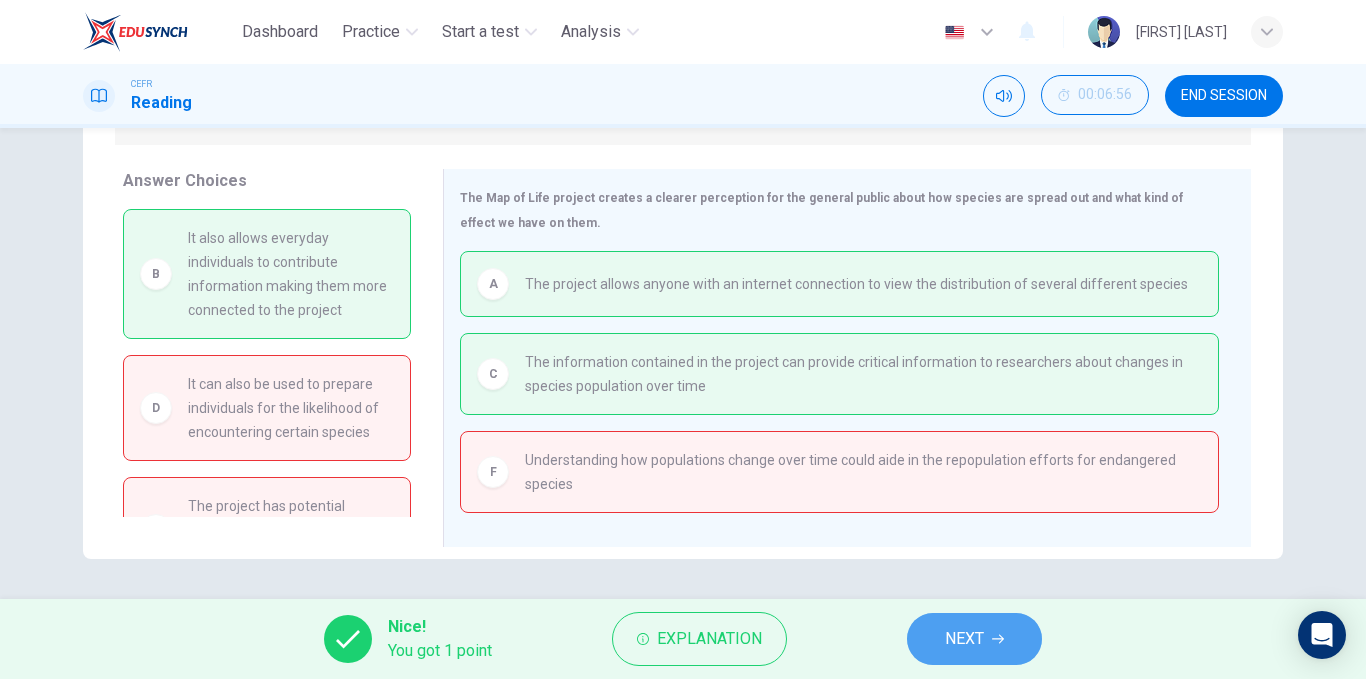 click on "NEXT" at bounding box center [964, 639] 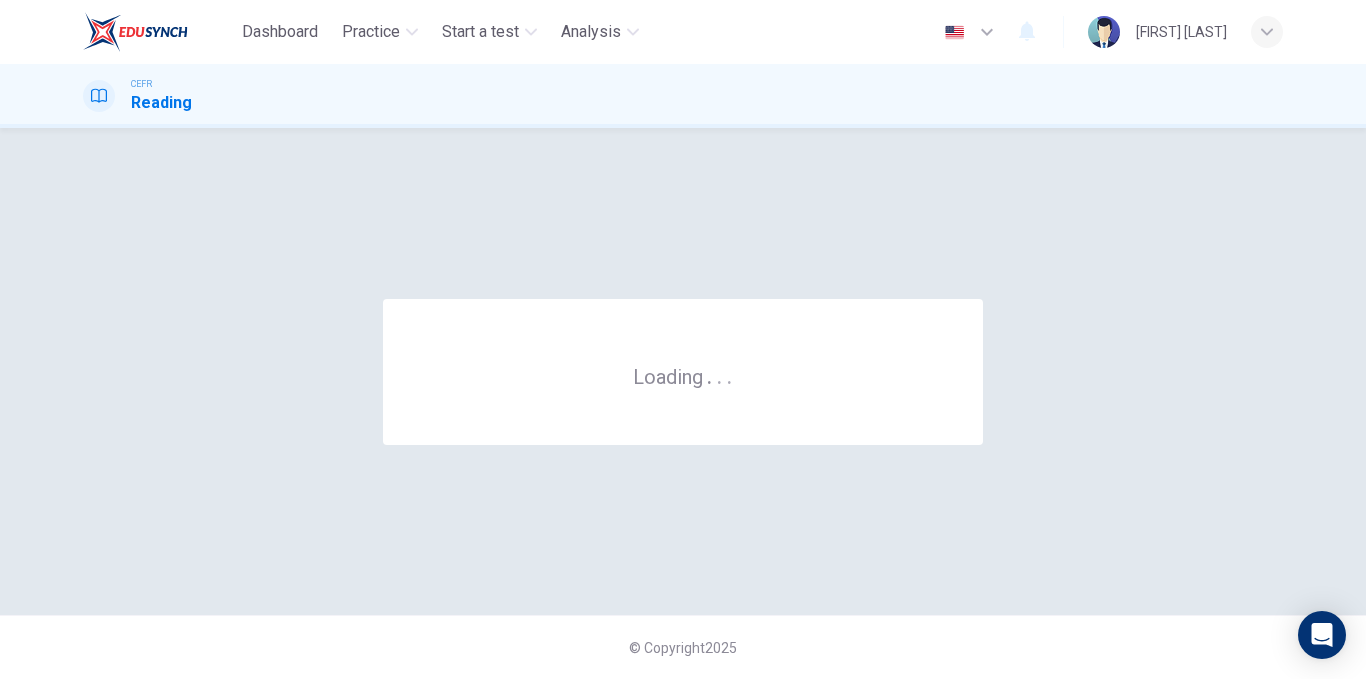scroll, scrollTop: 0, scrollLeft: 0, axis: both 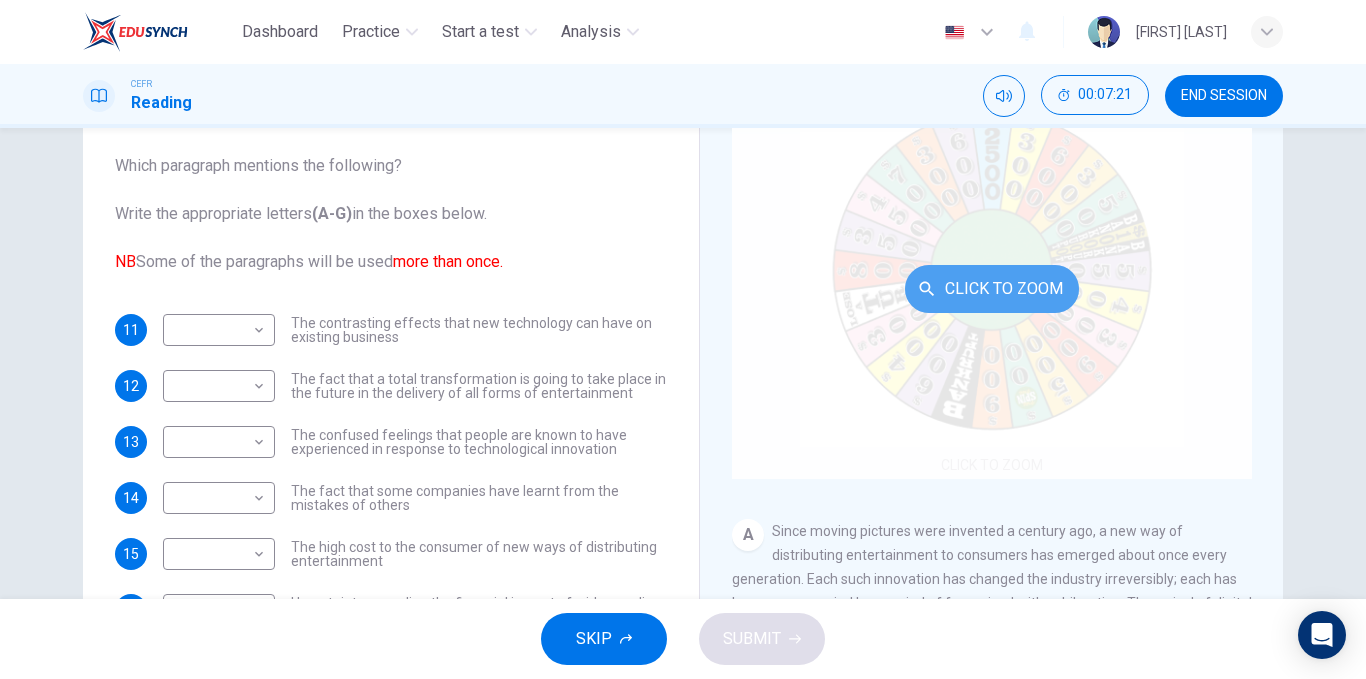 click on "Click to Zoom" at bounding box center (992, 289) 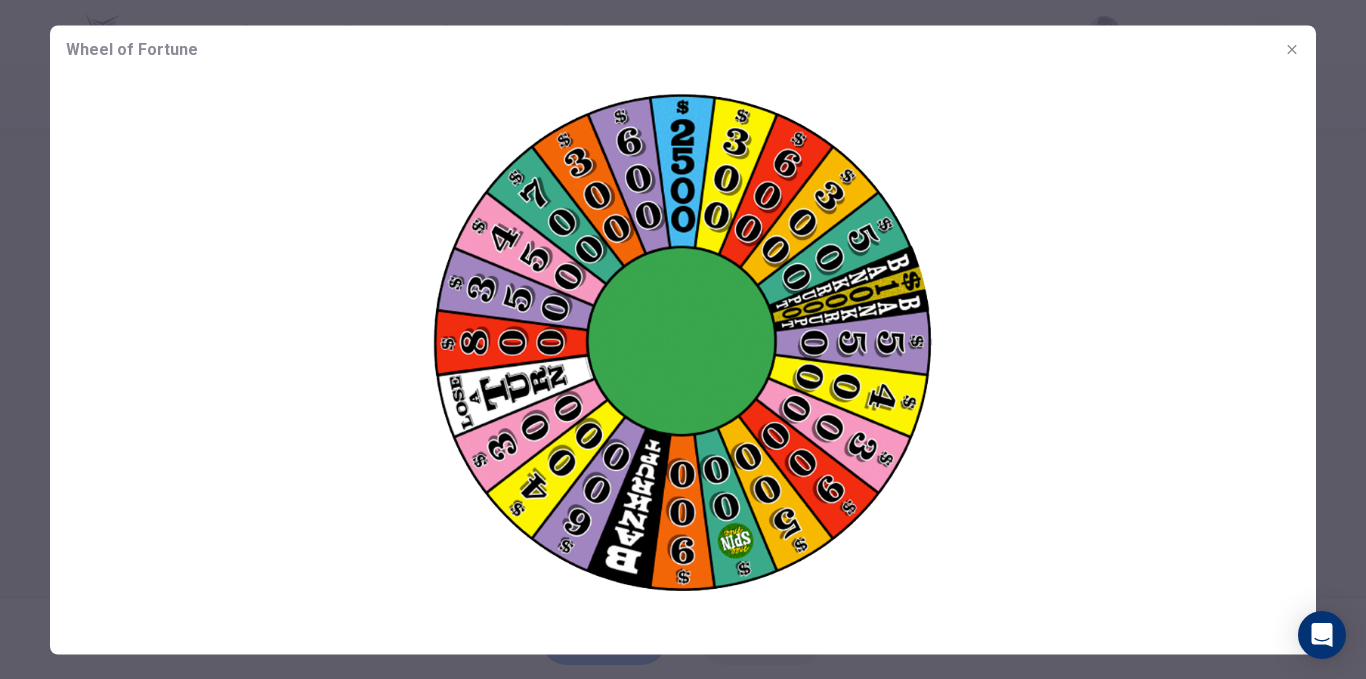 click at bounding box center [1292, 49] 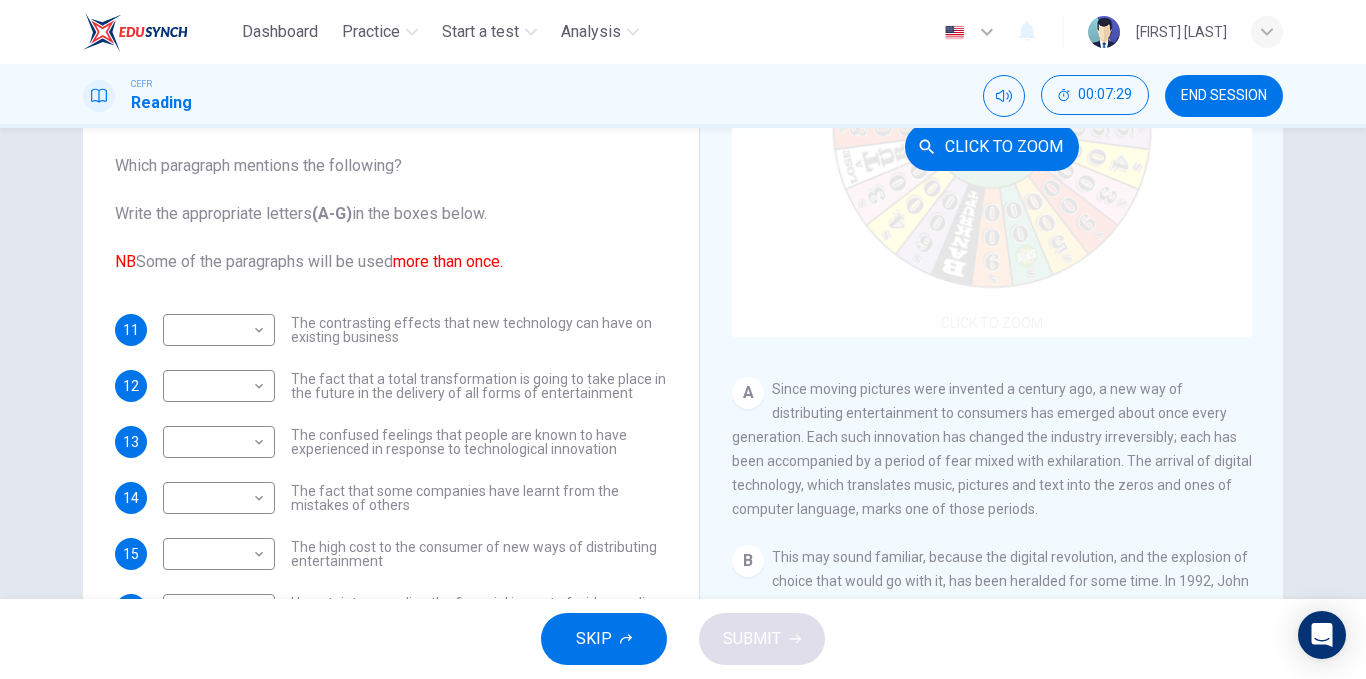 scroll, scrollTop: 220, scrollLeft: 0, axis: vertical 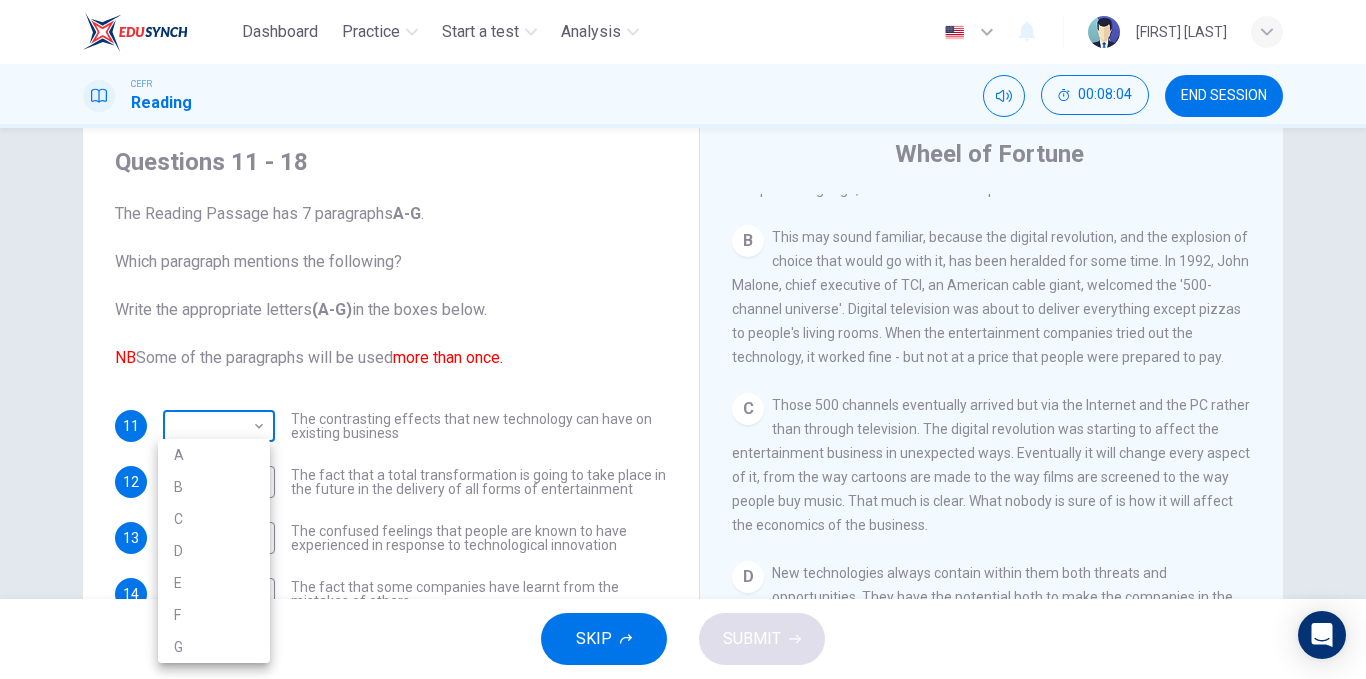 click on "Dashboard Practice Start a test Analysis English en ​ QISTINA DALILA BINTI HALISAFAZLY CEFR Reading 00:08:04 END SESSION Questions 11 - 18 The Reading Passage has 7 paragraphs  A-G .
Which paragraph mentions the following?
Write the appropriate letters  (A-G)  in the boxes below.
NB  Some of the paragraphs will be used  more than once. 11 ​ ​ The contrasting effects that new technology can have on existing business 12 ​ ​ The fact that a total transformation is going to take place in the future in the delivery of all forms of entertainment 13 ​ ​ The confused feelings that people are known to have experienced in response to technological innovation 14 ​ ​ The fact that some companies have learnt from the mistakes of others 15 ​ ​ The high cost to the consumer of new ways of distributing entertainment 16 ​ ​ Uncertainty regarding the financial impact of wider media access 17 ​ ​ The fact that some companies were the victims of strict government policy 18 ​ ​ CLICK TO ZOOM" at bounding box center (683, 339) 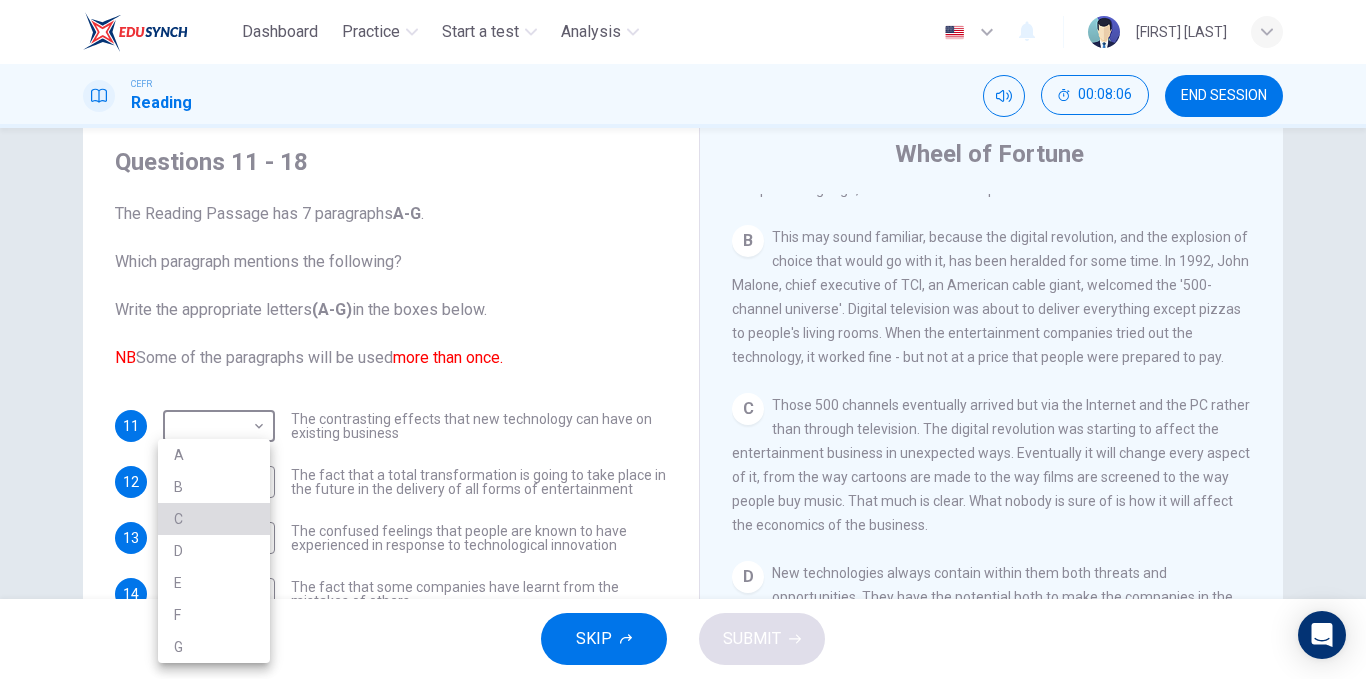 click on "C" at bounding box center [214, 519] 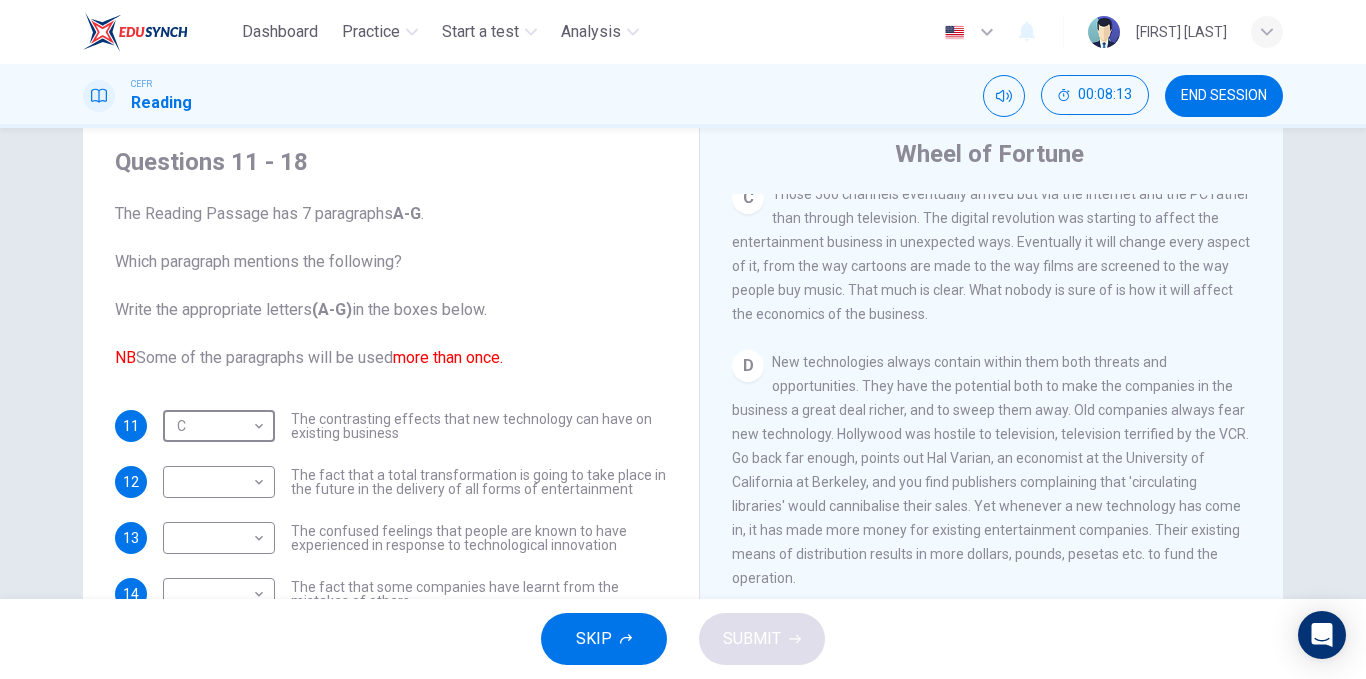 scroll, scrollTop: 770, scrollLeft: 0, axis: vertical 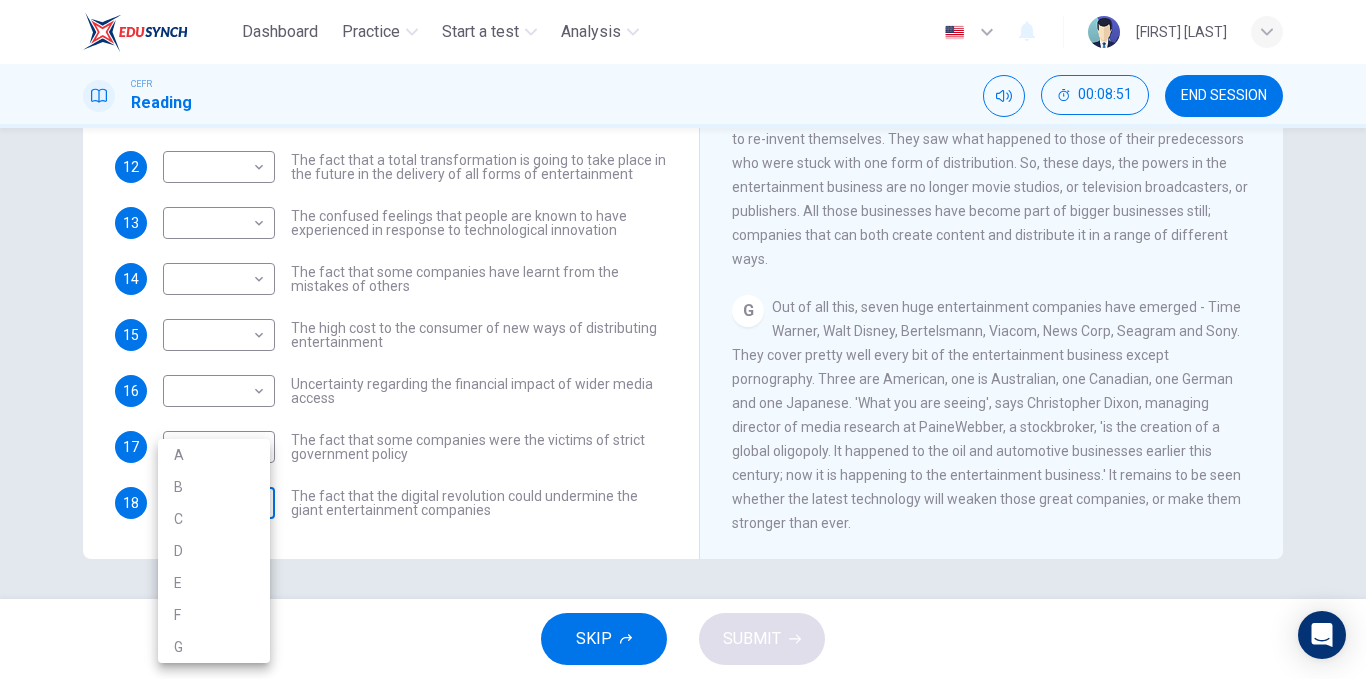 click on "Dashboard Practice Start a test Analysis English en ​ QISTINA DALILA BINTI HALISAFAZLY CEFR Reading 00:08:51 END SESSION Questions 11 - 18 The Reading Passage has 7 paragraphs  A-G .
Which paragraph mentions the following?
Write the appropriate letters  (A-G)  in the boxes below.
NB  Some of the paragraphs will be used  more than once. 11 C C ​ The contrasting effects that new technology can have on existing business 12 ​ ​ The fact that a total transformation is going to take place in the future in the delivery of all forms of entertainment 13 ​ ​ The confused feelings that people are known to have experienced in response to technological innovation 14 ​ ​ The fact that some companies have learnt from the mistakes of others 15 ​ ​ The high cost to the consumer of new ways of distributing entertainment 16 ​ ​ Uncertainty regarding the financial impact of wider media access 17 ​ ​ The fact that some companies were the victims of strict government policy 18 ​ ​ CLICK TO ZOOM" at bounding box center [683, 339] 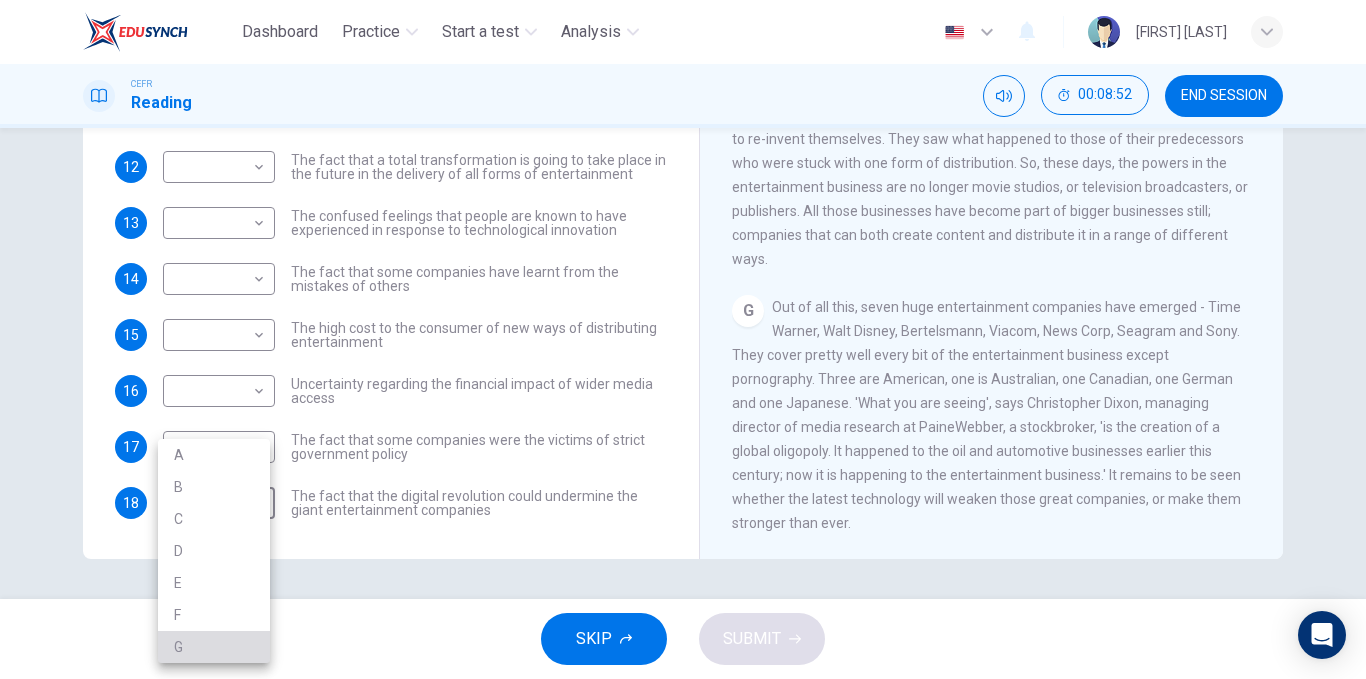 click on "G" at bounding box center (214, 647) 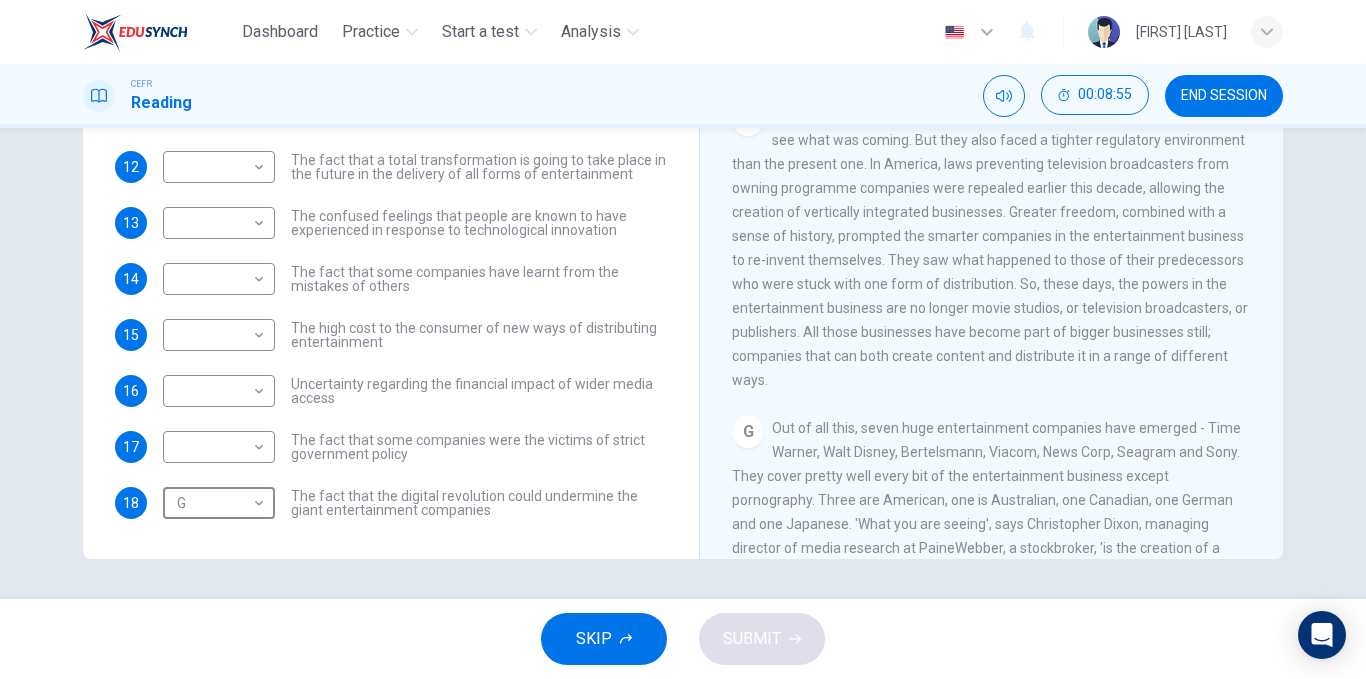 scroll, scrollTop: 1348, scrollLeft: 0, axis: vertical 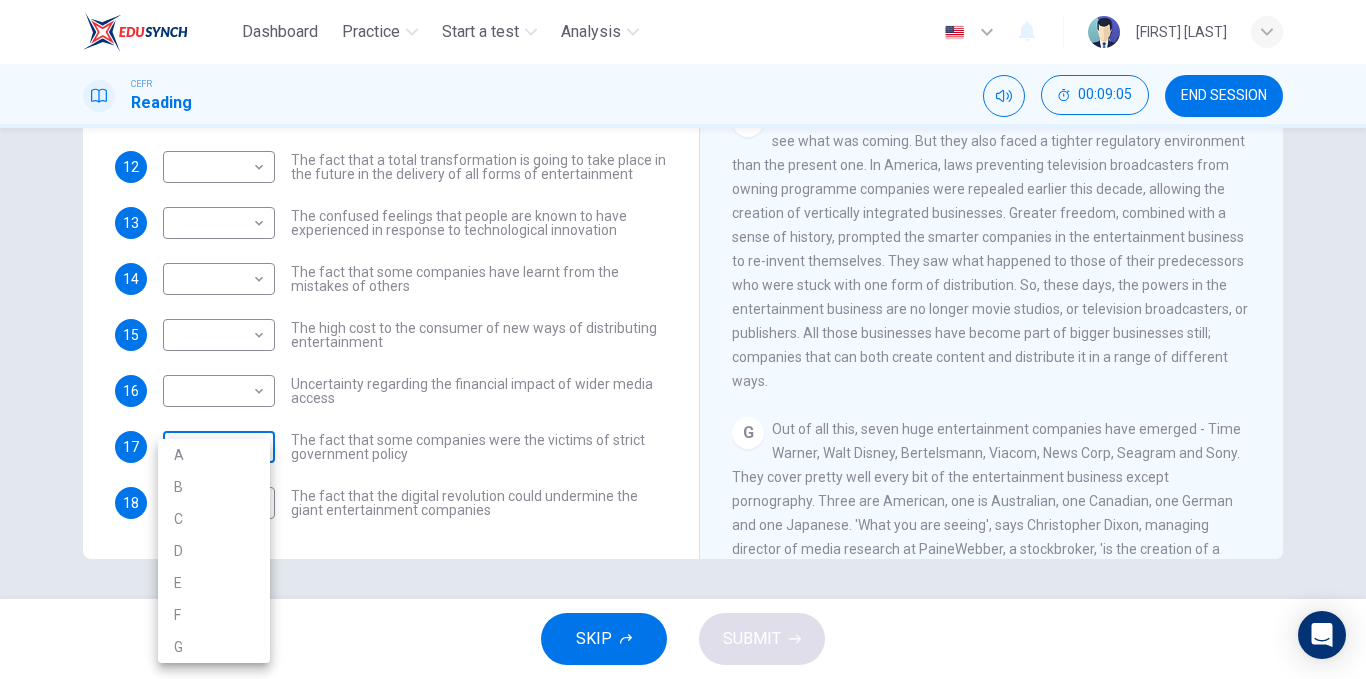 click on "Dashboard Practice Start a test Analysis English en ​ QISTINA DALILA BINTI HALISAFAZLY CEFR Reading 00:09:05 END SESSION Questions 11 - 18 The Reading Passage has 7 paragraphs  A-G .
Which paragraph mentions the following?
Write the appropriate letters  (A-G)  in the boxes below.
NB  Some of the paragraphs will be used  more than once. 11 C C ​ The contrasting effects that new technology can have on existing business 12 ​ ​ The fact that a total transformation is going to take place in the future in the delivery of all forms of entertainment 13 ​ ​ The confused feelings that people are known to have experienced in response to technological innovation 14 ​ ​ The fact that some companies have learnt from the mistakes of others 15 ​ ​ The high cost to the consumer of new ways of distributing entertainment 16 ​ ​ Uncertainty regarding the financial impact of wider media access 17 ​ ​ The fact that some companies were the victims of strict government policy 18 G G ​ CLICK TO ZOOM" at bounding box center [683, 339] 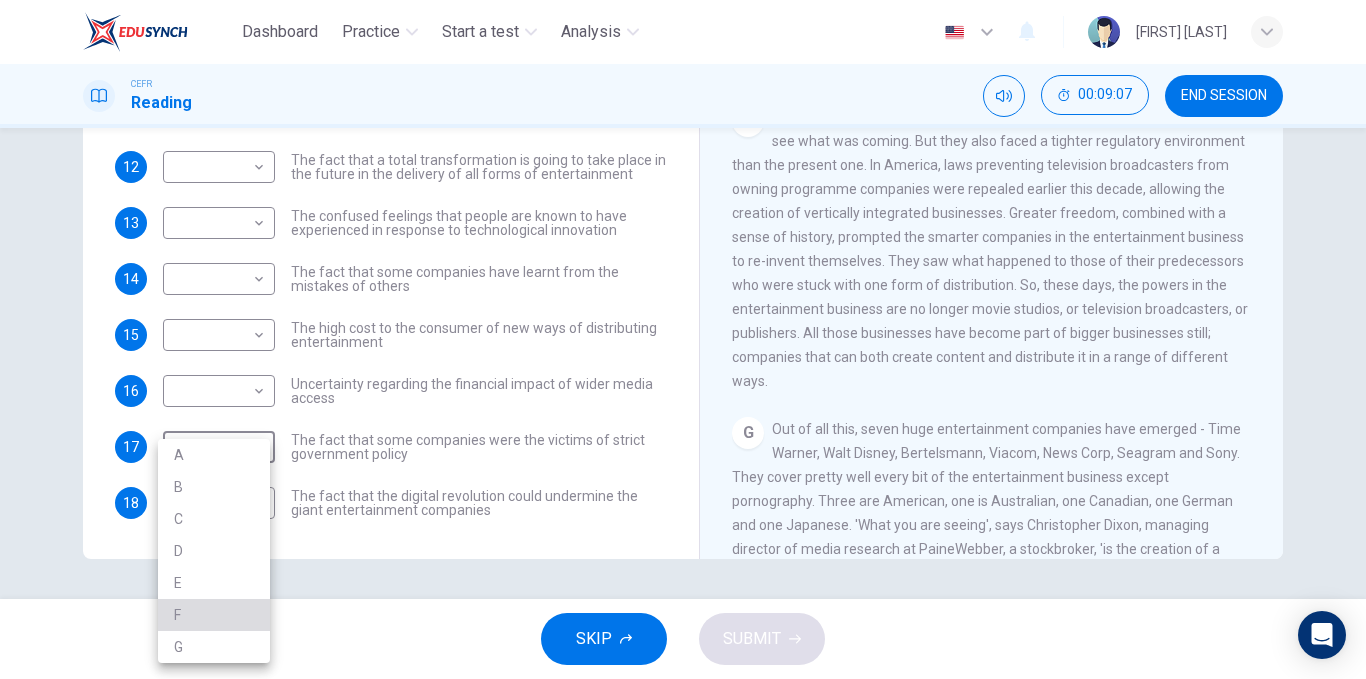 click on "F" at bounding box center (214, 615) 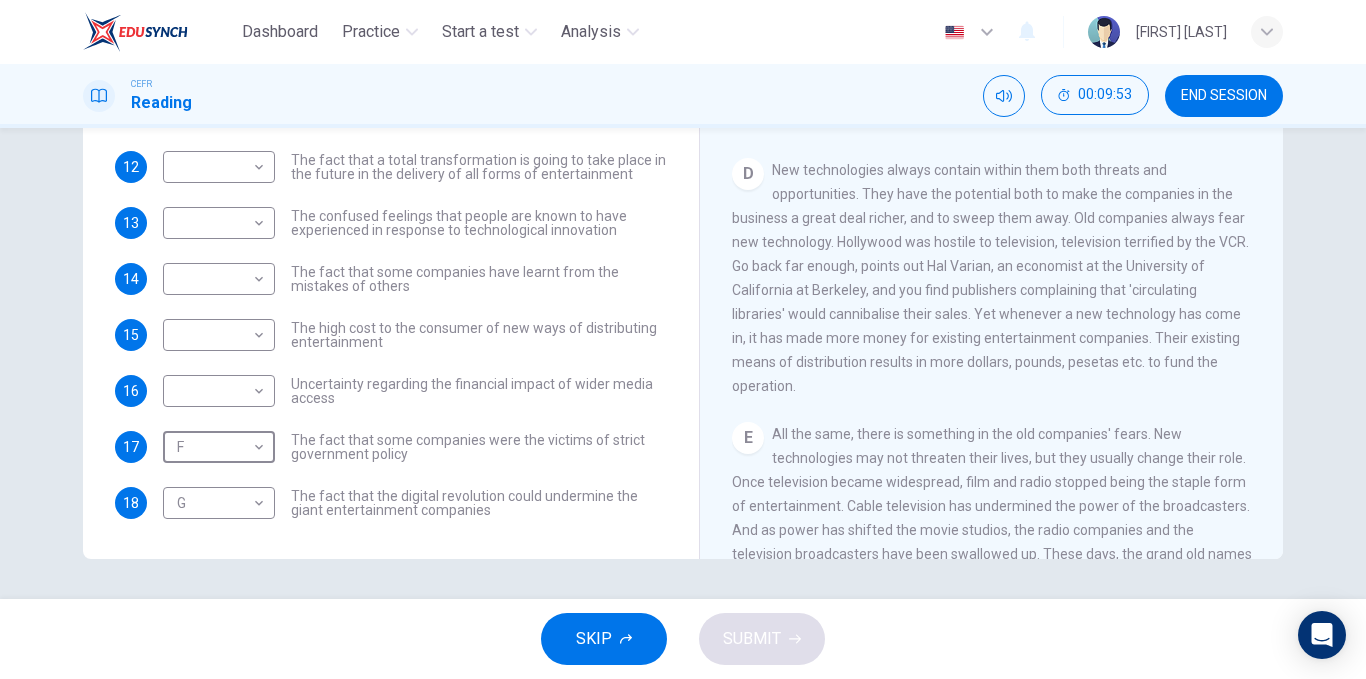 scroll, scrollTop: 801, scrollLeft: 0, axis: vertical 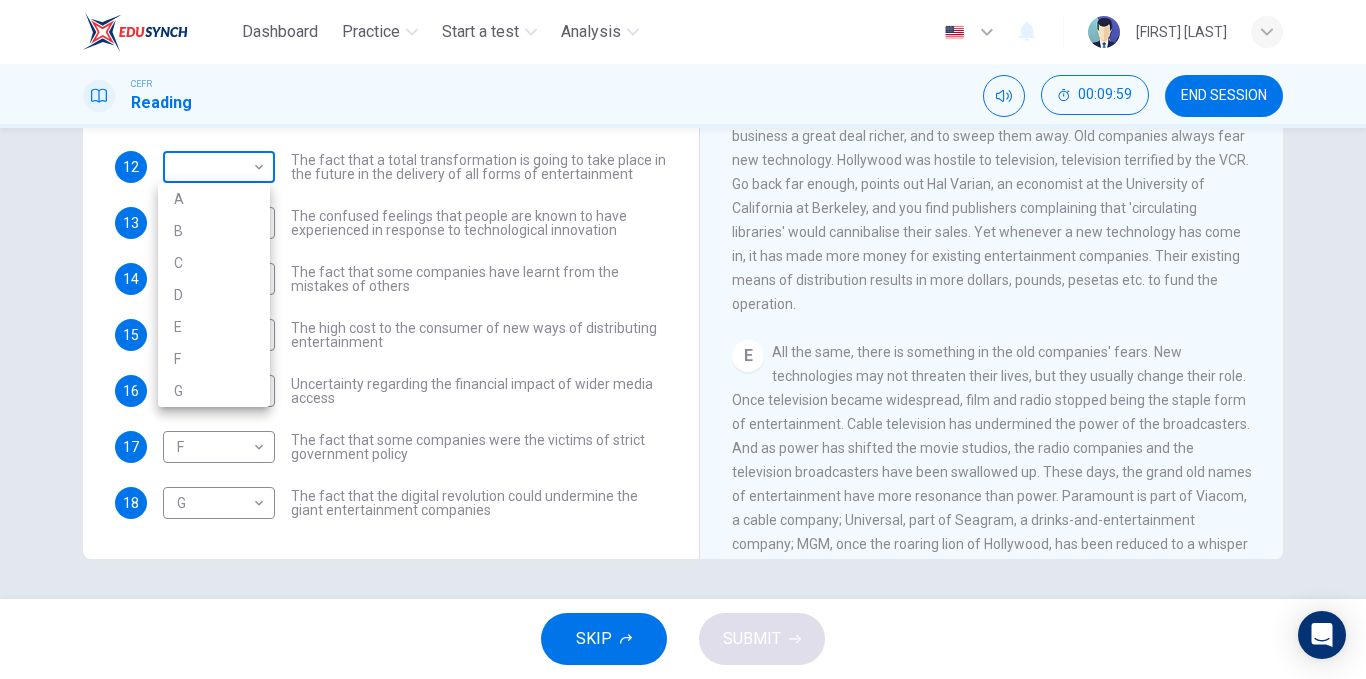 click on "Dashboard Practice Start a test Analysis English en ​ QISTINA DALILA BINTI HALISAFAZLY CEFR Reading 00:09:59 END SESSION Questions 11 - 18 The Reading Passage has 7 paragraphs  A-G .
Which paragraph mentions the following?
Write the appropriate letters  (A-G)  in the boxes below.
NB  Some of the paragraphs will be used  more than once. 11 C C ​ The contrasting effects that new technology can have on existing business 12 ​ ​ The fact that a total transformation is going to take place in the future in the delivery of all forms of entertainment 13 ​ ​ The confused feelings that people are known to have experienced in response to technological innovation 14 ​ ​ The fact that some companies have learnt from the mistakes of others 15 ​ ​ The high cost to the consumer of new ways of distributing entertainment 16 ​ ​ Uncertainty regarding the financial impact of wider media access 17 F F ​ The fact that some companies were the victims of strict government policy 18 G G ​ CLICK TO ZOOM" at bounding box center [683, 339] 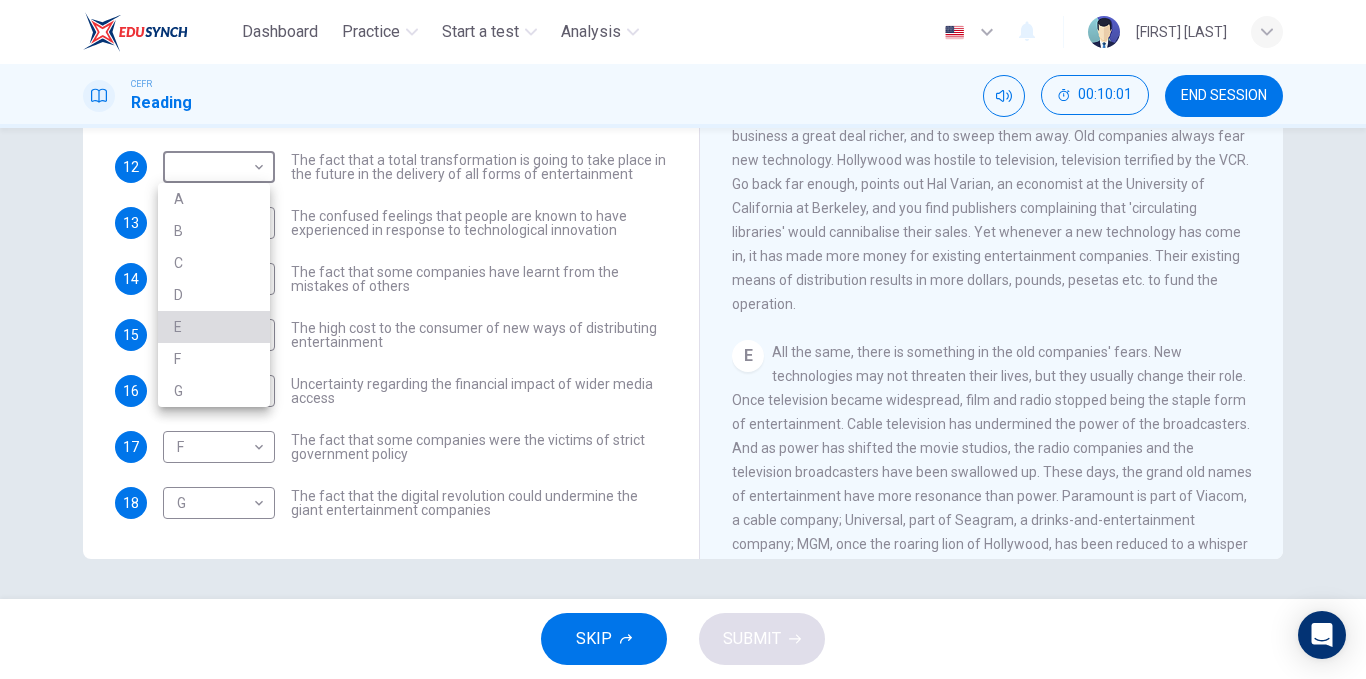 click on "E" at bounding box center [214, 327] 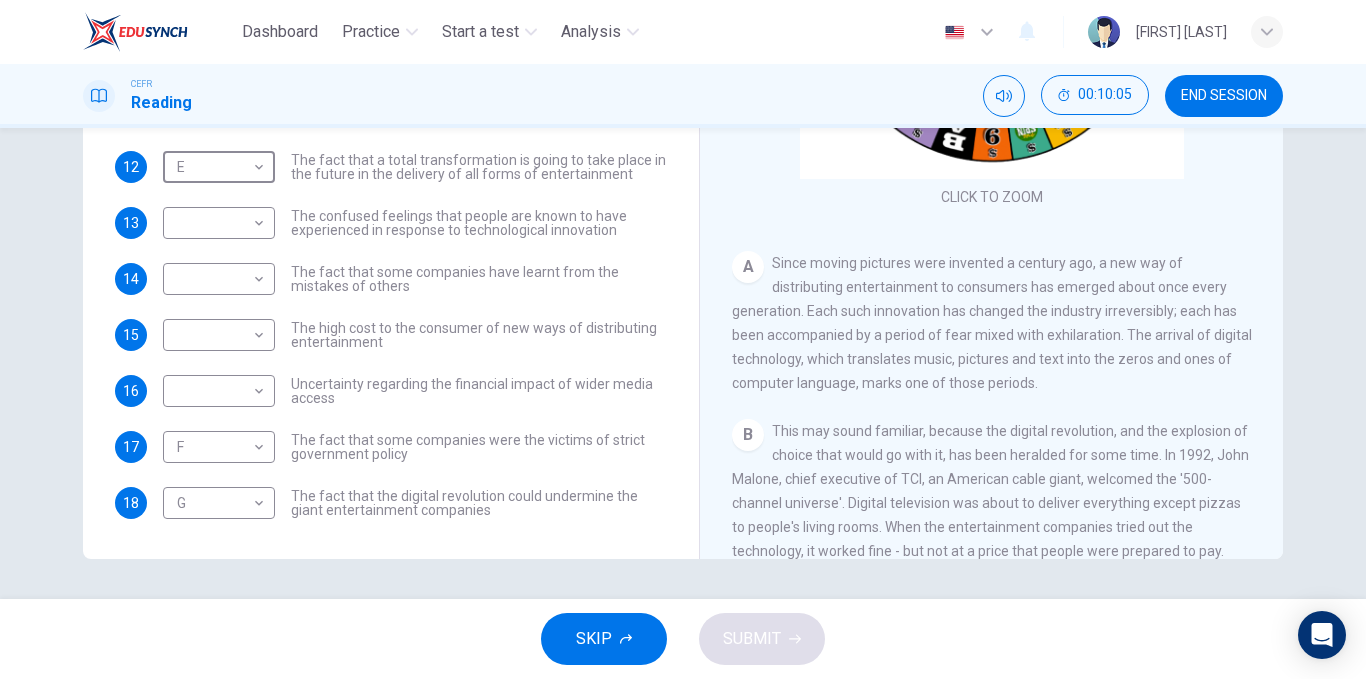 scroll, scrollTop: 134, scrollLeft: 0, axis: vertical 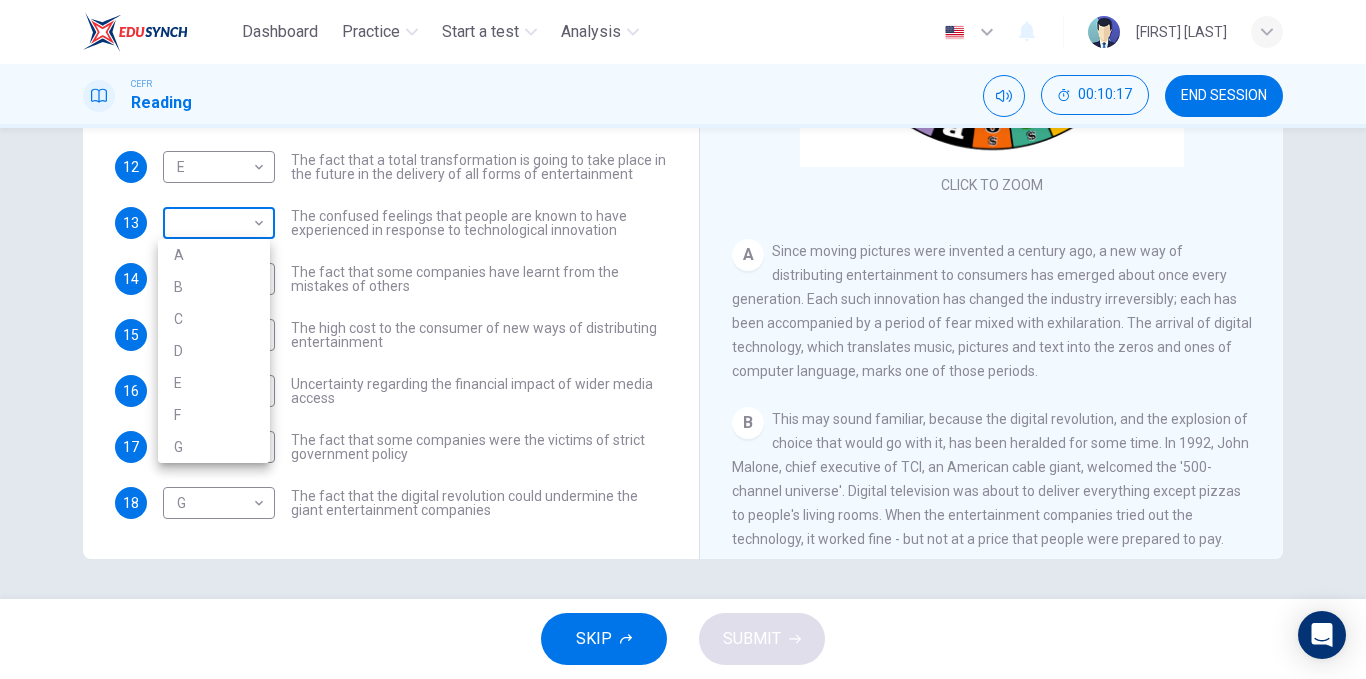 click on "Dashboard Practice Start a test Analysis English en ​ QISTINA DALILA BINTI HALISAFAZLY CEFR Reading 00:10:17 END SESSION Questions 11 - 18 The Reading Passage has 7 paragraphs  A-G .
Which paragraph mentions the following?
Write the appropriate letters  (A-G)  in the boxes below.
NB  Some of the paragraphs will be used  more than once. 11 C C ​ The contrasting effects that new technology can have on existing business 12 E E ​ The fact that a total transformation is going to take place in the future in the delivery of all forms of entertainment 13 ​ ​ The confused feelings that people are known to have experienced in response to technological innovation 14 ​ ​ The fact that some companies have learnt from the mistakes of others 15 ​ ​ The high cost to the consumer of new ways of distributing entertainment 16 ​ ​ Uncertainty regarding the financial impact of wider media access 17 F F ​ The fact that some companies were the victims of strict government policy 18 G G ​ CLICK TO ZOOM" at bounding box center [683, 339] 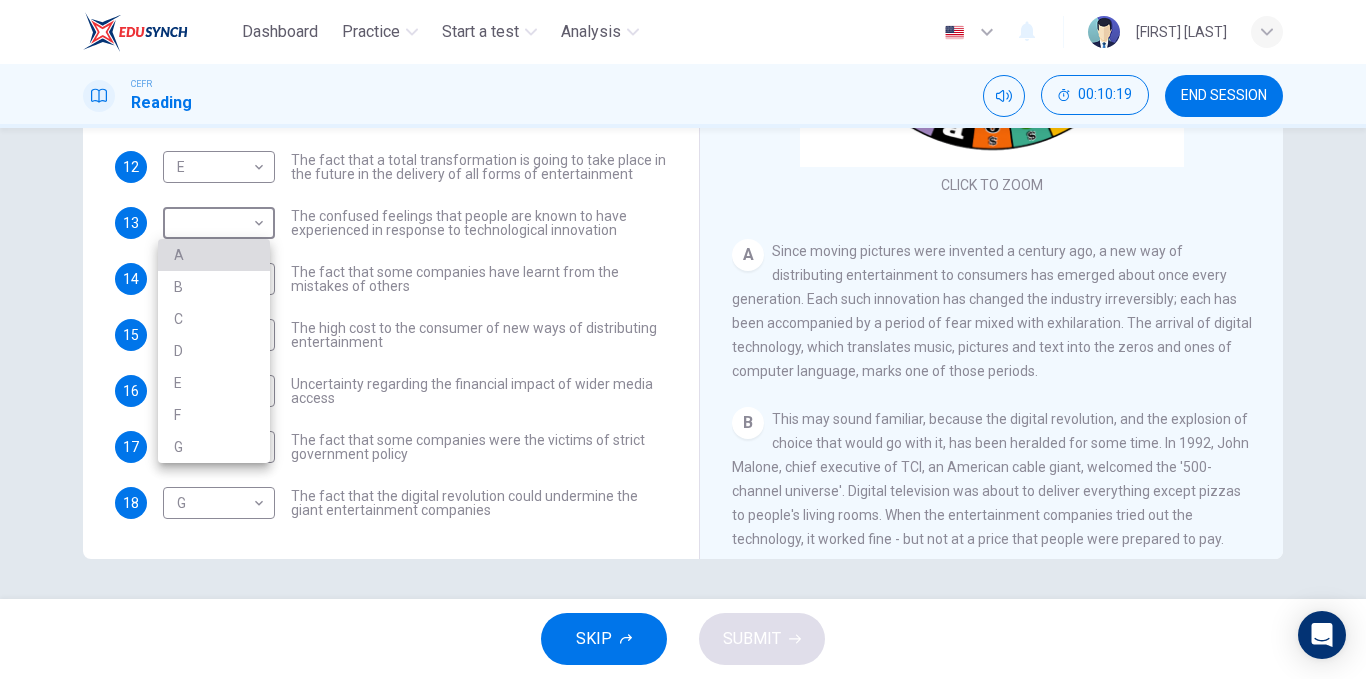 click on "A" at bounding box center [214, 255] 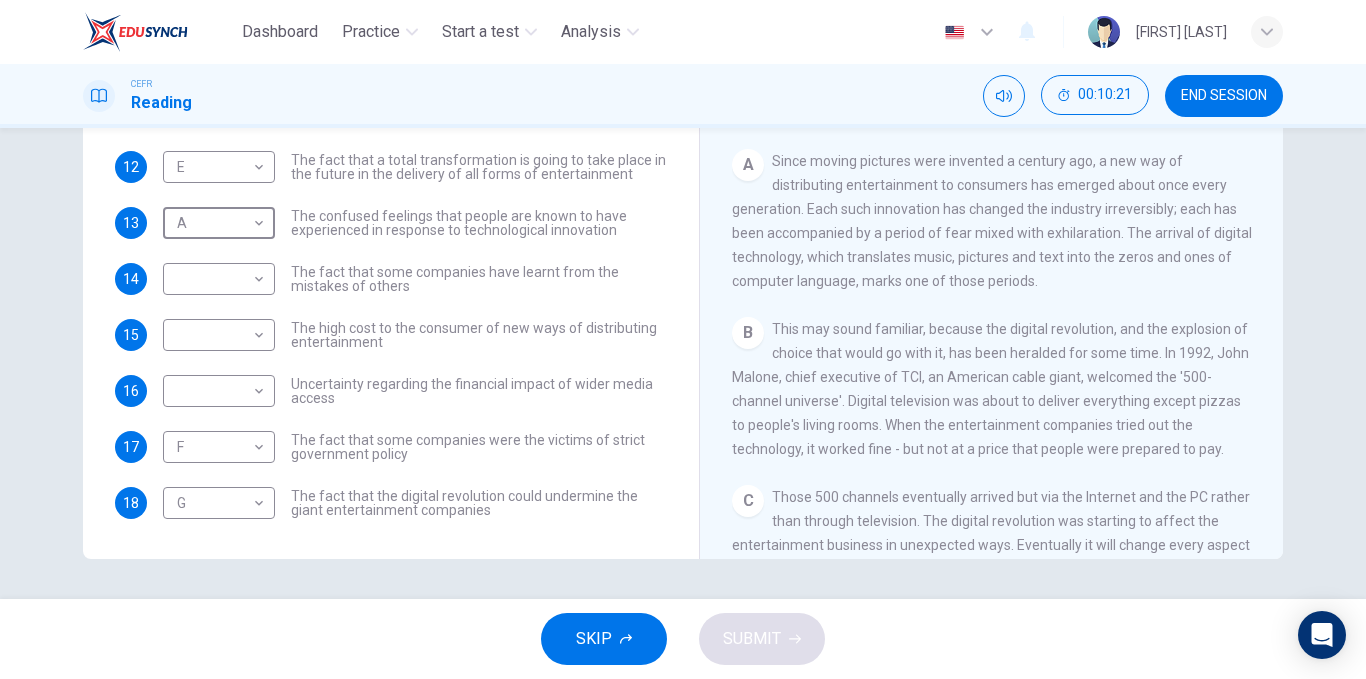 scroll, scrollTop: 224, scrollLeft: 0, axis: vertical 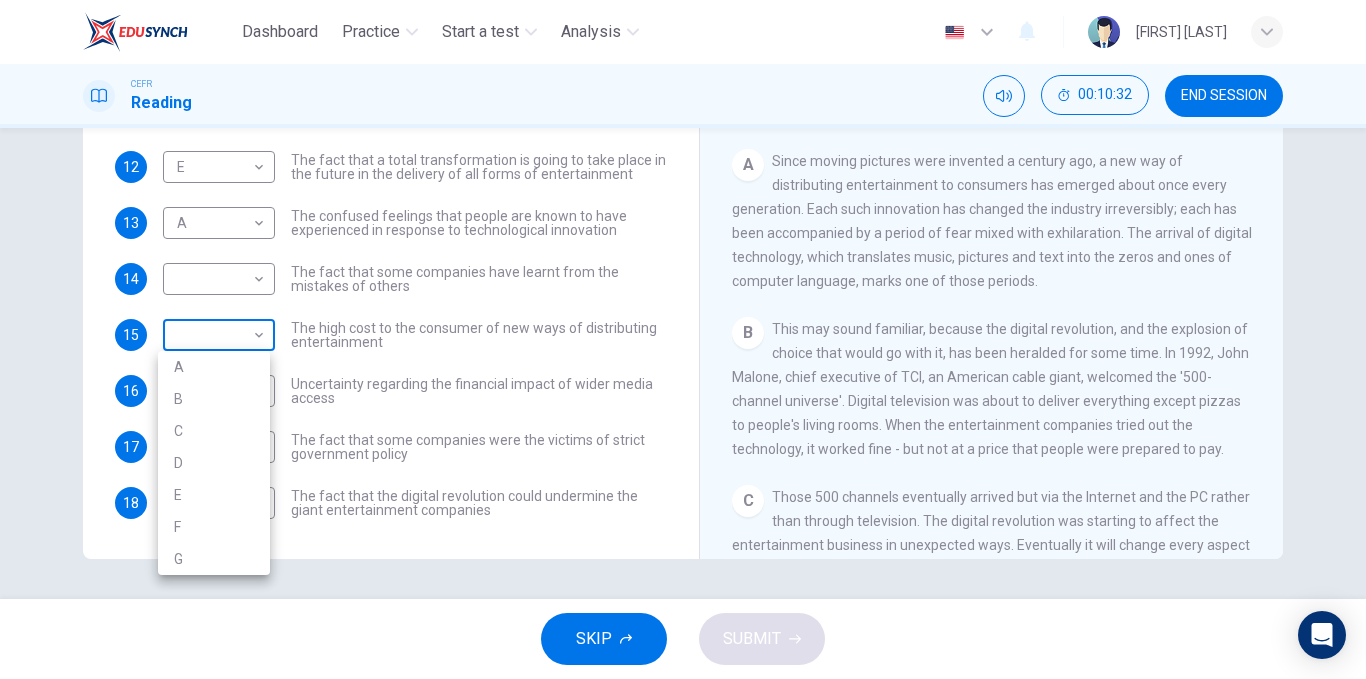 click on "Dashboard Practice Start a test Analysis English en ​ QISTINA DALILA BINTI HALISAFAZLY CEFR Reading 00:10:32 END SESSION Questions 11 - 18 The Reading Passage has 7 paragraphs  A-G .
Which paragraph mentions the following?
Write the appropriate letters  (A-G)  in the boxes below.
NB  Some of the paragraphs will be used  more than once. 11 C C ​ The contrasting effects that new technology can have on existing business 12 E E ​ The fact that a total transformation is going to take place in the future in the delivery of all forms of entertainment 13 A A ​ The confused feelings that people are known to have experienced in response to technological innovation 14 ​ ​ The fact that some companies have learnt from the mistakes of others 15 ​ ​ The high cost to the consumer of new ways of distributing entertainment 16 ​ ​ Uncertainty regarding the financial impact of wider media access 17 F F ​ The fact that some companies were the victims of strict government policy 18 G G ​ CLICK TO ZOOM" at bounding box center (683, 339) 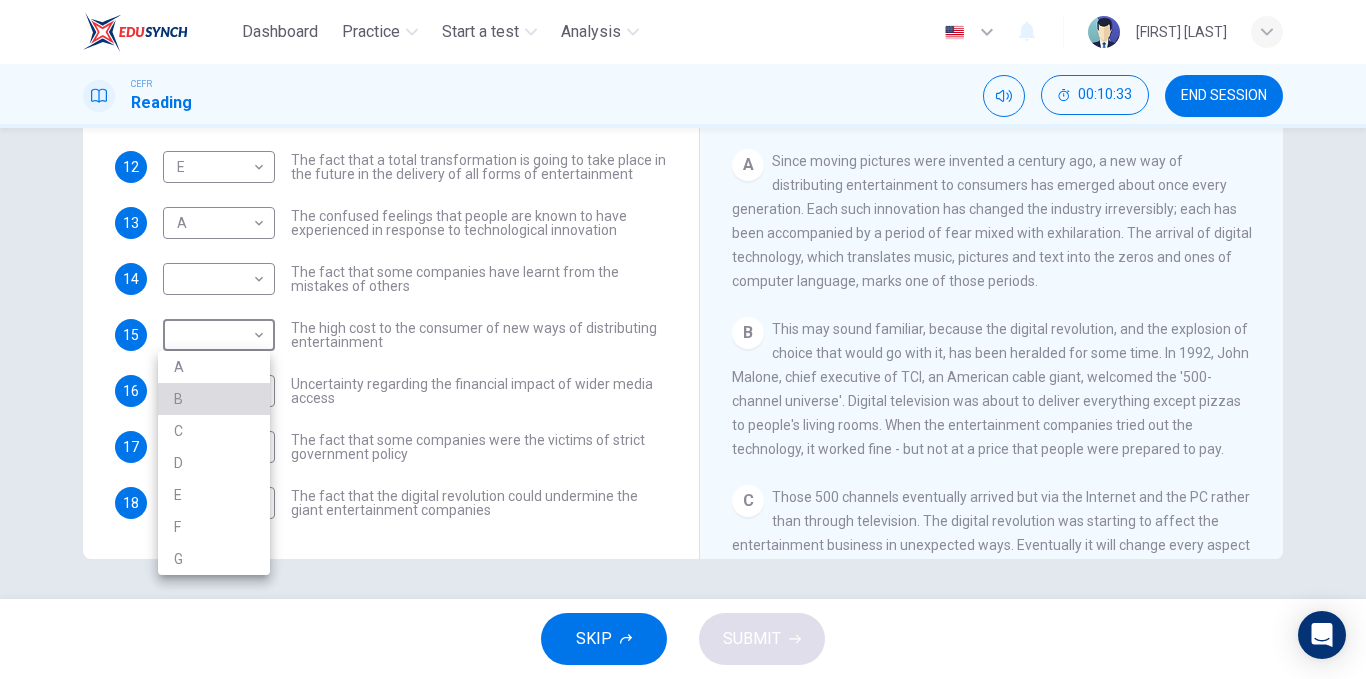 click on "B" at bounding box center [214, 399] 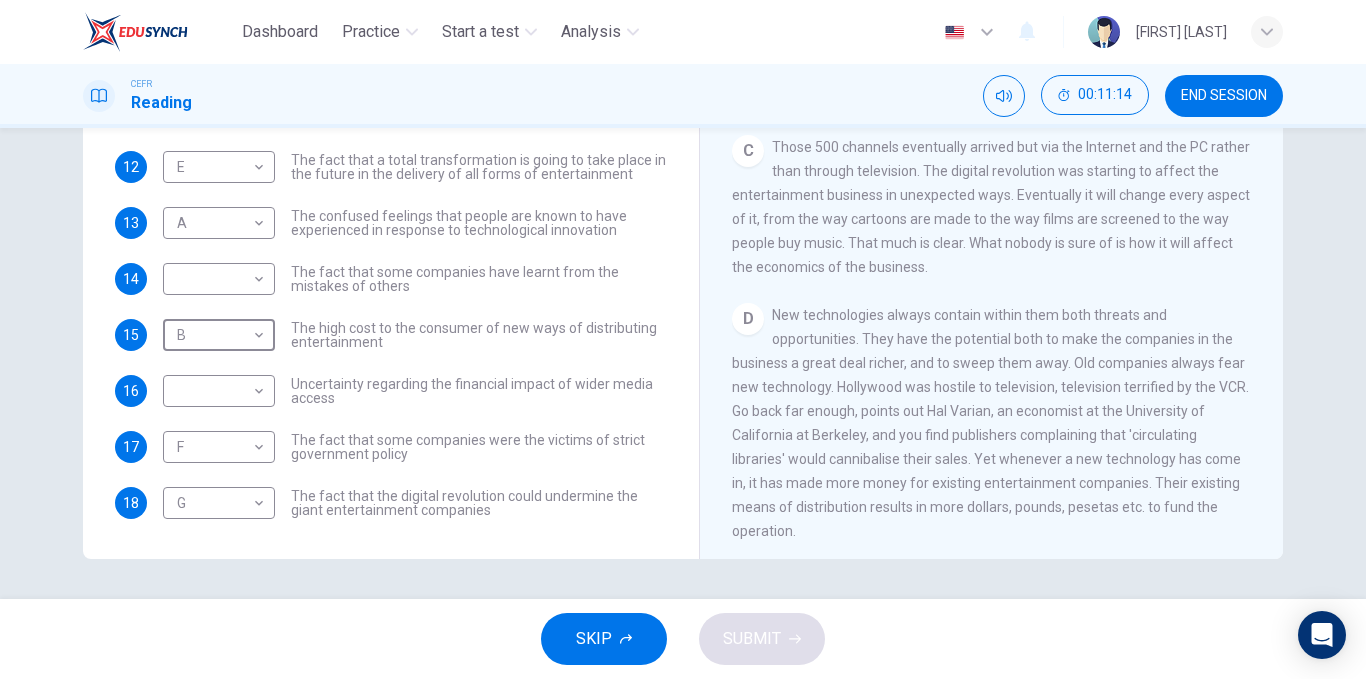 scroll, scrollTop: 575, scrollLeft: 0, axis: vertical 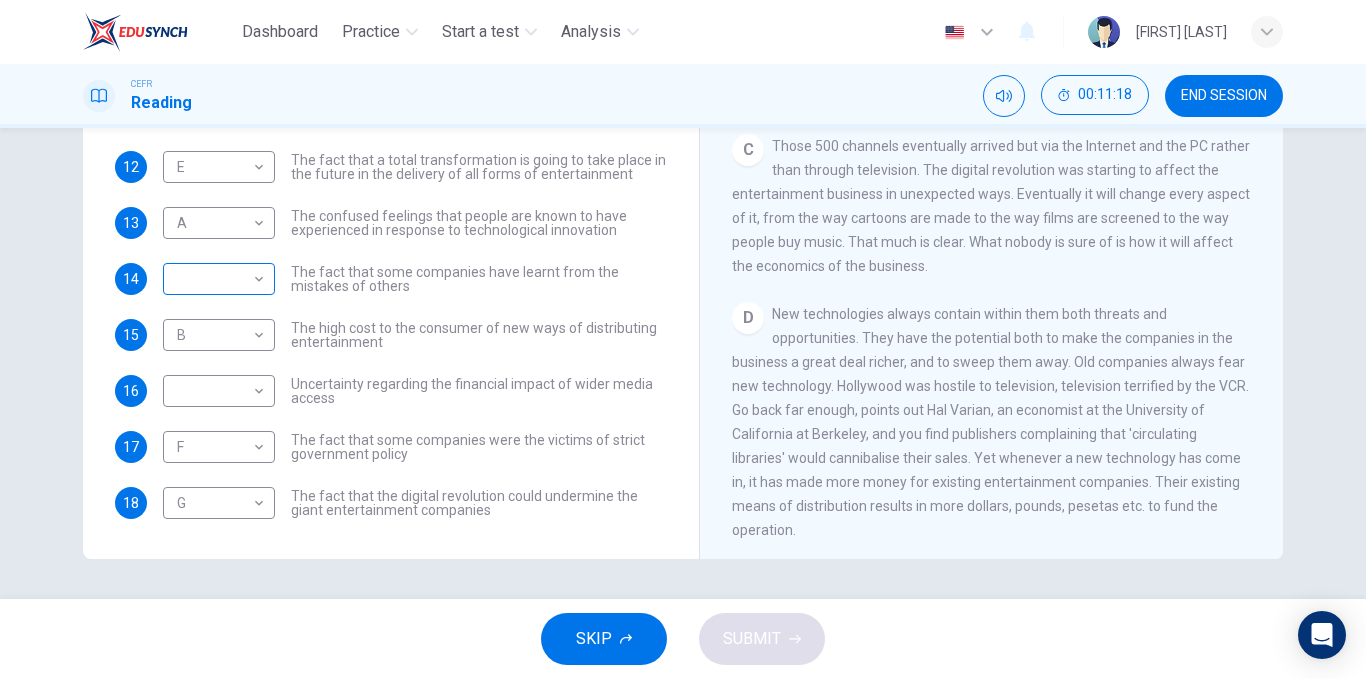 click on "​ ​" at bounding box center (219, 111) 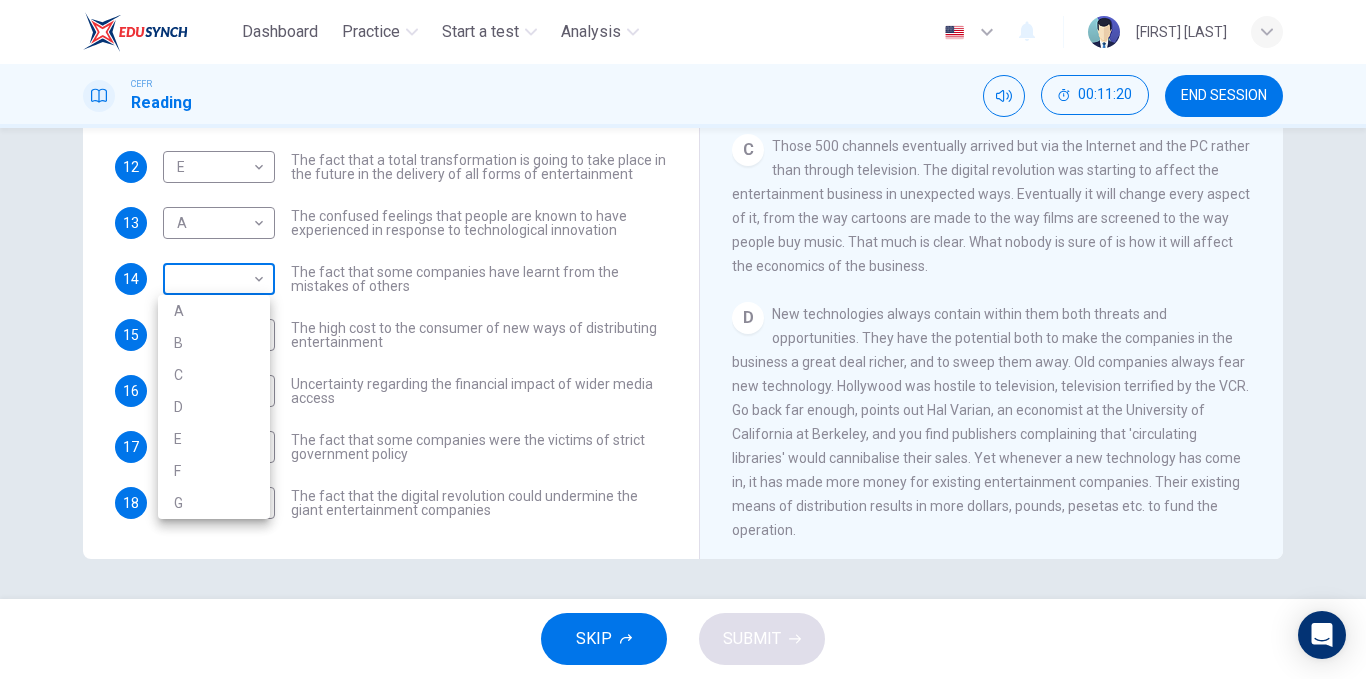 click on "Dashboard Practice Start a test Analysis English en ​ QISTINA DALILA BINTI HALISAFAZLY CEFR Reading 00:11:20 END SESSION Questions 11 - 18 The Reading Passage has 7 paragraphs  A-G .
Which paragraph mentions the following?
Write the appropriate letters  (A-G)  in the boxes below.
NB  Some of the paragraphs will be used  more than once. 11 C C ​ The contrasting effects that new technology can have on existing business 12 E E ​ The fact that a total transformation is going to take place in the future in the delivery of all forms of entertainment 13 A A ​ The confused feelings that people are known to have experienced in response to technological innovation 14 ​ ​ The fact that some companies have learnt from the mistakes of others 15 B B ​ The high cost to the consumer of new ways of distributing entertainment 16 ​ ​ Uncertainty regarding the financial impact of wider media access 17 F F ​ The fact that some companies were the victims of strict government policy 18 G G ​ CLICK TO ZOOM" at bounding box center [683, 339] 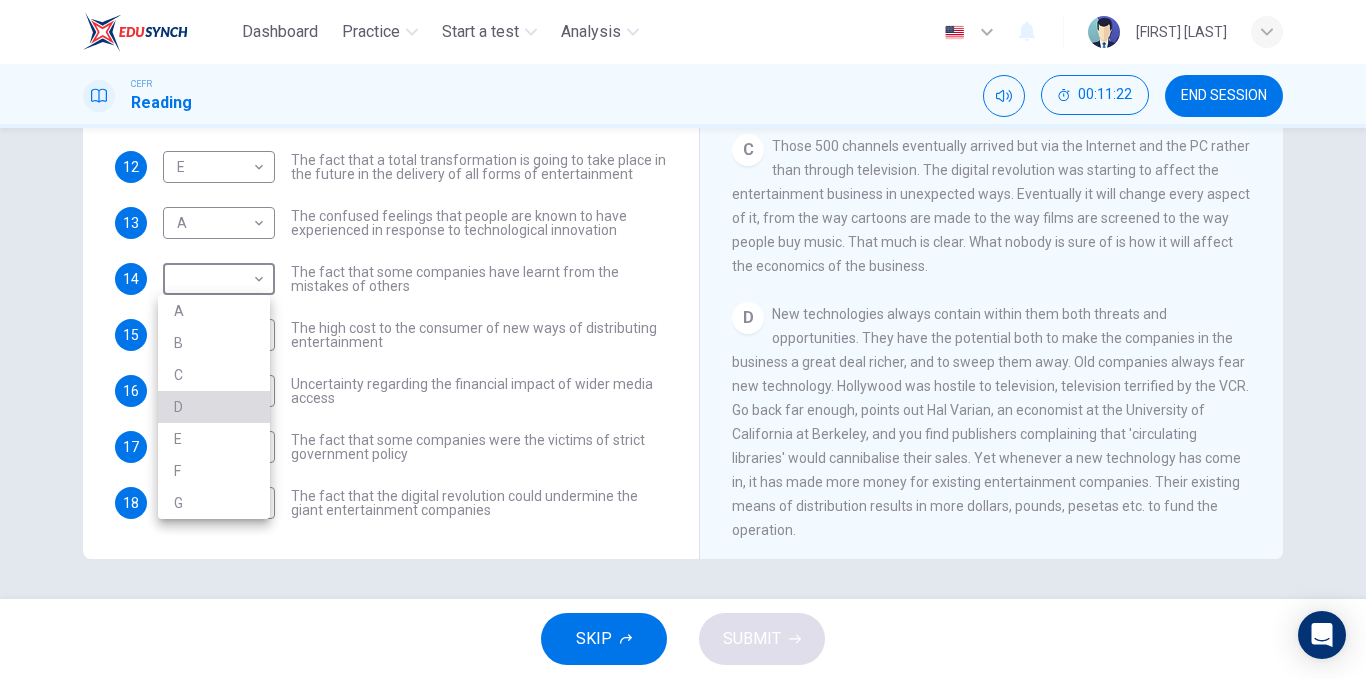 click on "D" at bounding box center (214, 407) 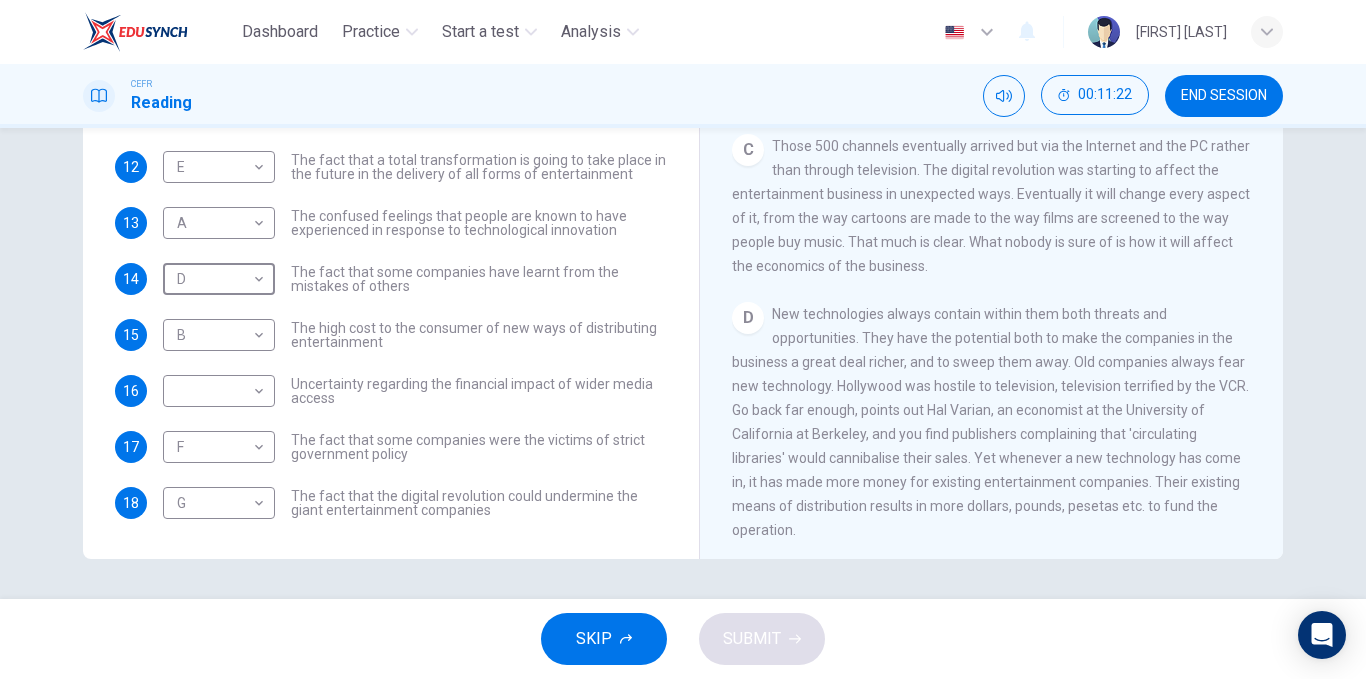 scroll, scrollTop: 0, scrollLeft: 0, axis: both 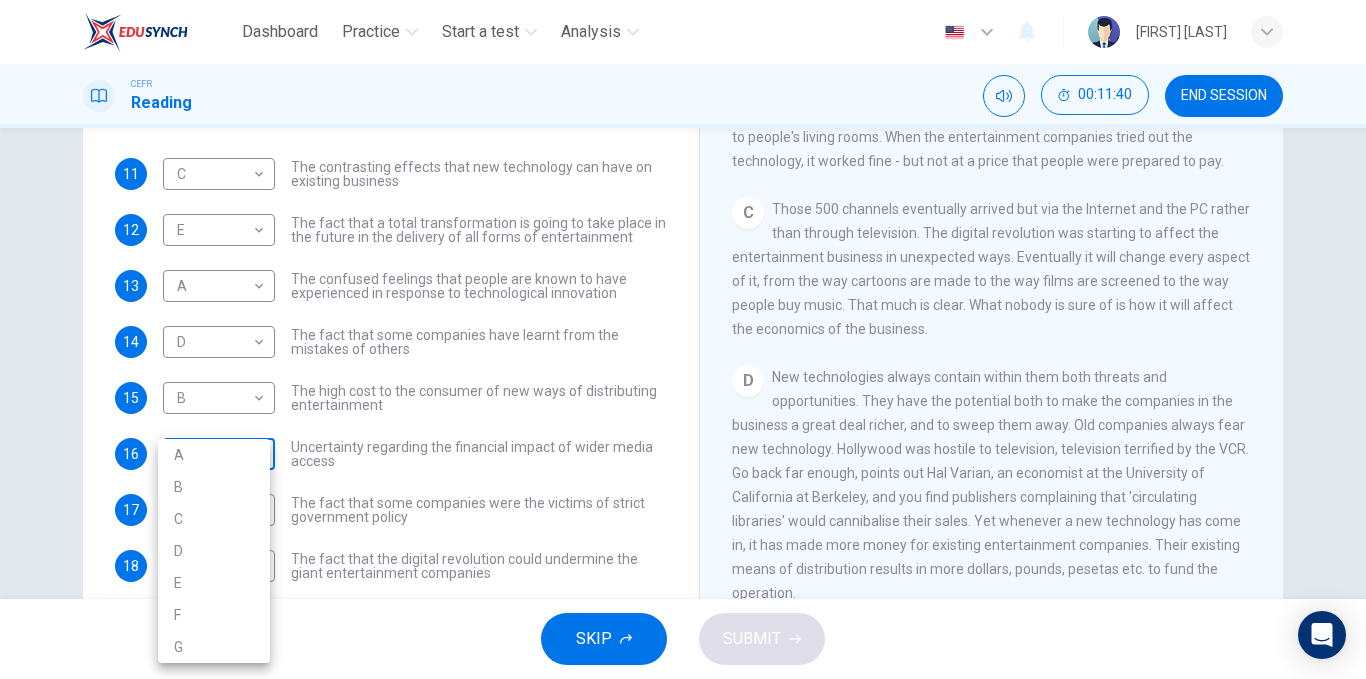 click on "Dashboard Practice Start a test Analysis English en ​ QISTINA DALILA BINTI HALISAFAZLY CEFR Reading 00:11:40 END SESSION Questions 11 - 18 The Reading Passage has 7 paragraphs  A-G .
Which paragraph mentions the following?
Write the appropriate letters  (A-G)  in the boxes below.
NB  Some of the paragraphs will be used  more than once. 11 C C ​ The contrasting effects that new technology can have on existing business 12 E E ​ The fact that a total transformation is going to take place in the future in the delivery of all forms of entertainment 13 A A ​ The confused feelings that people are known to have experienced in response to technological innovation 14 D D ​ The fact that some companies have learnt from the mistakes of others 15 B B ​ The high cost to the consumer of new ways of distributing entertainment 16 ​ ​ Uncertainty regarding the financial impact of wider media access 17 F F ​ The fact that some companies were the victims of strict government policy 18 G G ​ CLICK TO ZOOM" at bounding box center (683, 339) 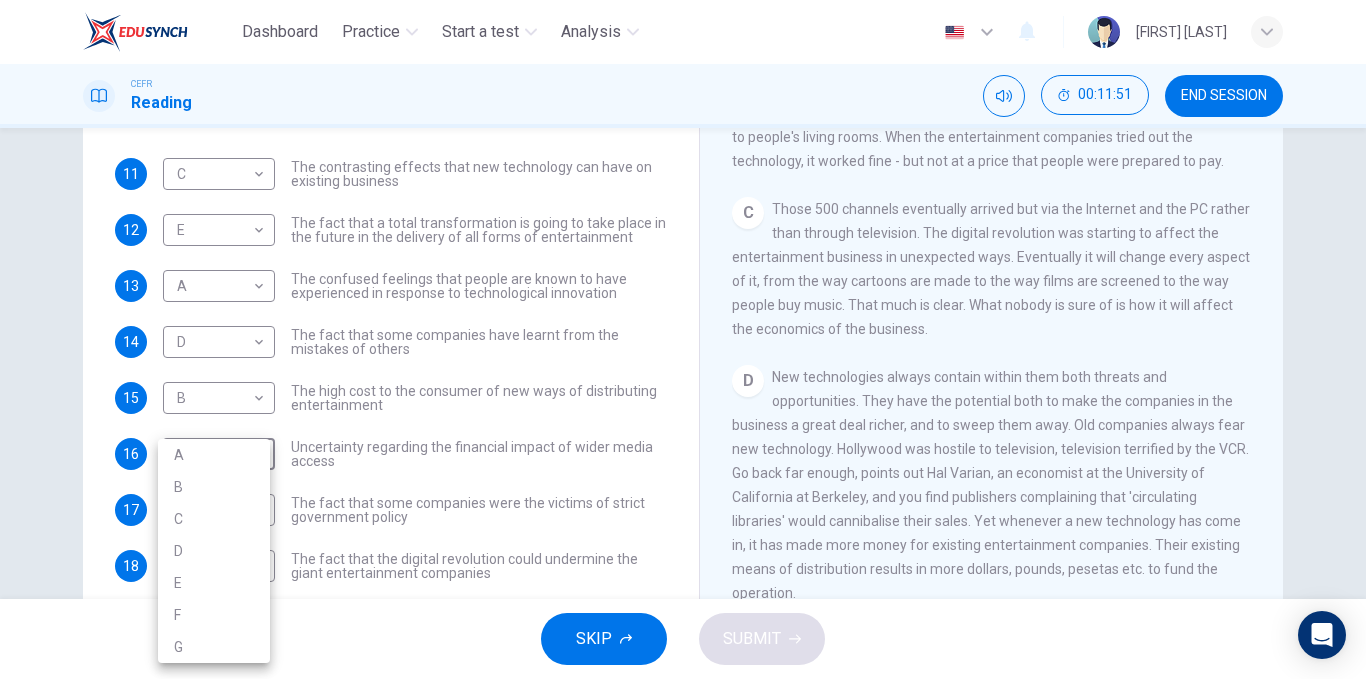 click at bounding box center (683, 339) 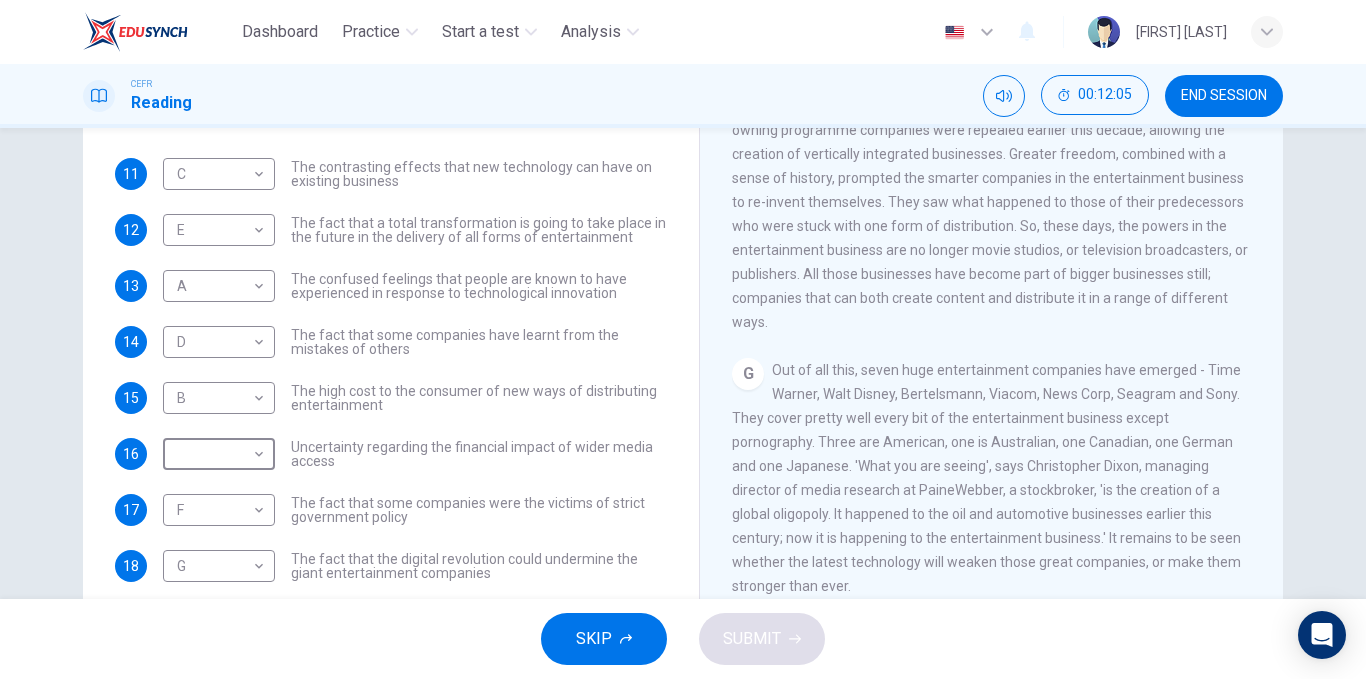 scroll, scrollTop: 1532, scrollLeft: 0, axis: vertical 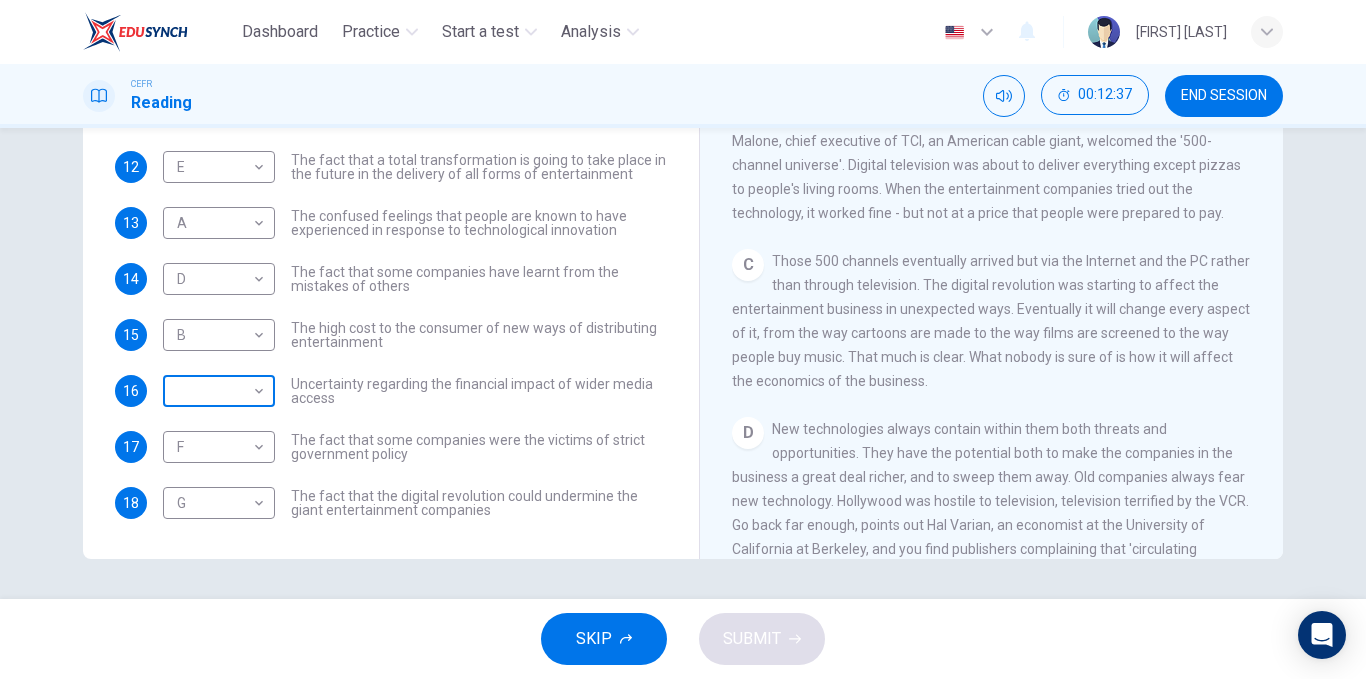 click on "Dashboard Practice Start a test Analysis English en ​ QISTINA DALILA BINTI HALISAFAZLY CEFR Reading 00:12:37 END SESSION Questions 11 - 18 The Reading Passage has 7 paragraphs  A-G .
Which paragraph mentions the following?
Write the appropriate letters  (A-G)  in the boxes below.
NB  Some of the paragraphs will be used  more than once. 11 C C ​ The contrasting effects that new technology can have on existing business 12 E E ​ The fact that a total transformation is going to take place in the future in the delivery of all forms of entertainment 13 A A ​ The confused feelings that people are known to have experienced in response to technological innovation 14 D D ​ The fact that some companies have learnt from the mistakes of others 15 B B ​ The high cost to the consumer of new ways of distributing entertainment 16 ​ ​ Uncertainty regarding the financial impact of wider media access 17 F F ​ The fact that some companies were the victims of strict government policy 18 G G ​ CLICK TO ZOOM" at bounding box center [683, 339] 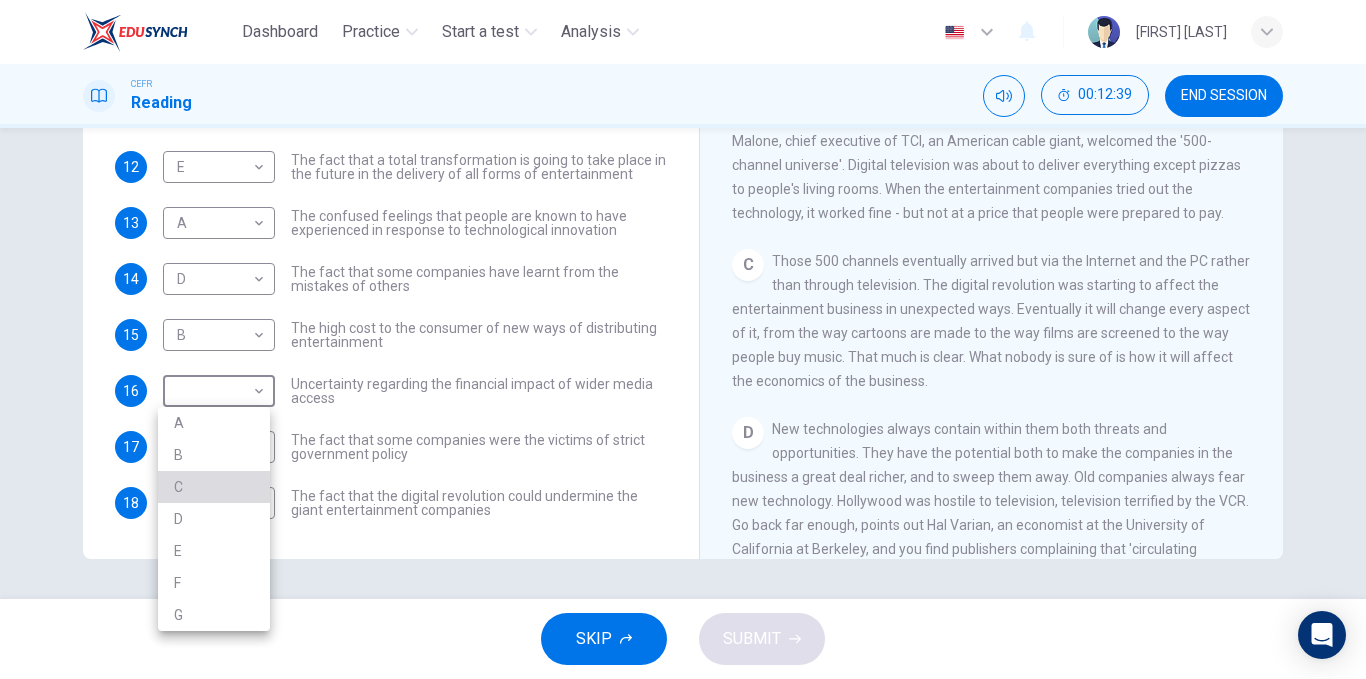click on "C" at bounding box center [214, 487] 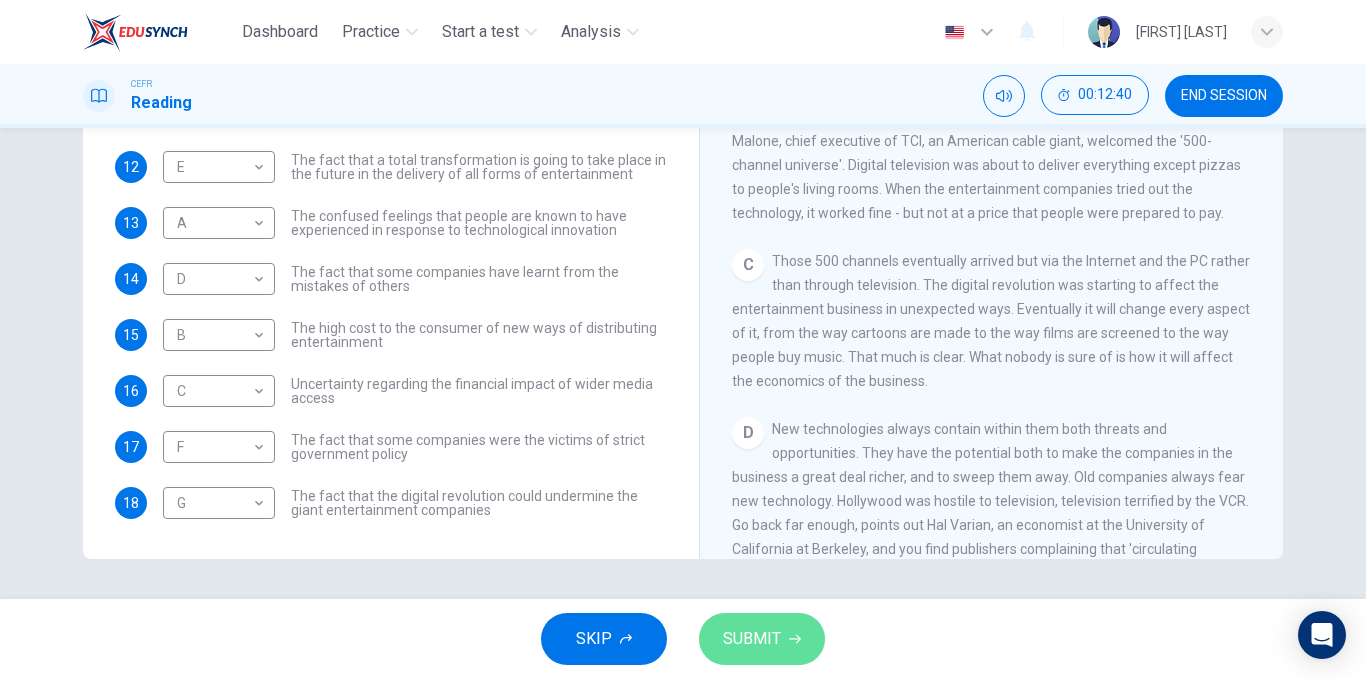 click at bounding box center (795, 639) 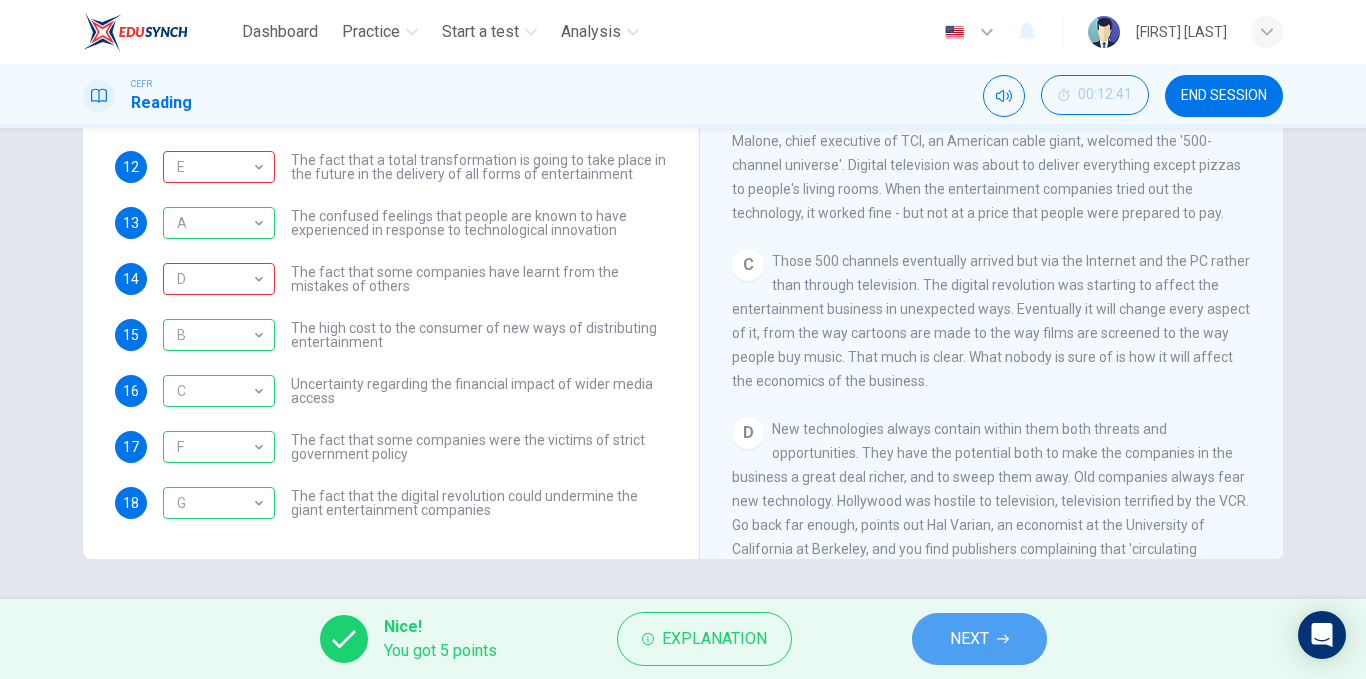 click on "NEXT" at bounding box center (979, 639) 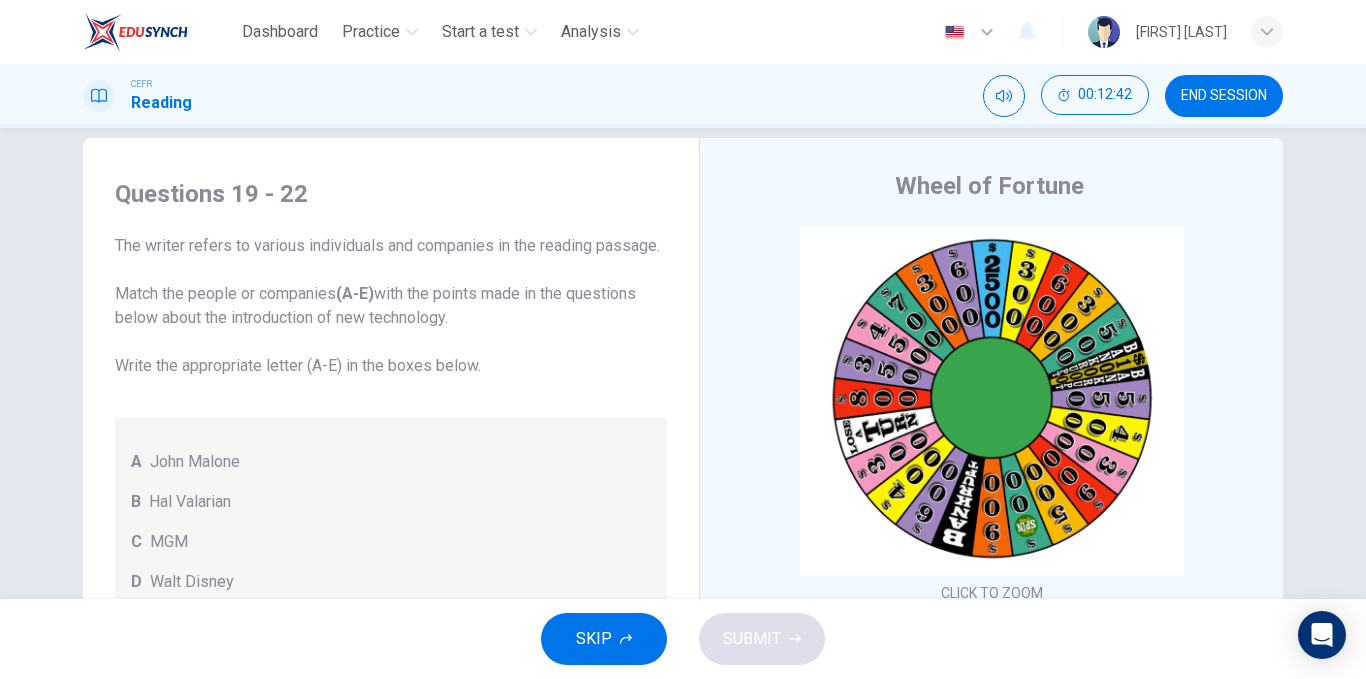 scroll, scrollTop: 29, scrollLeft: 0, axis: vertical 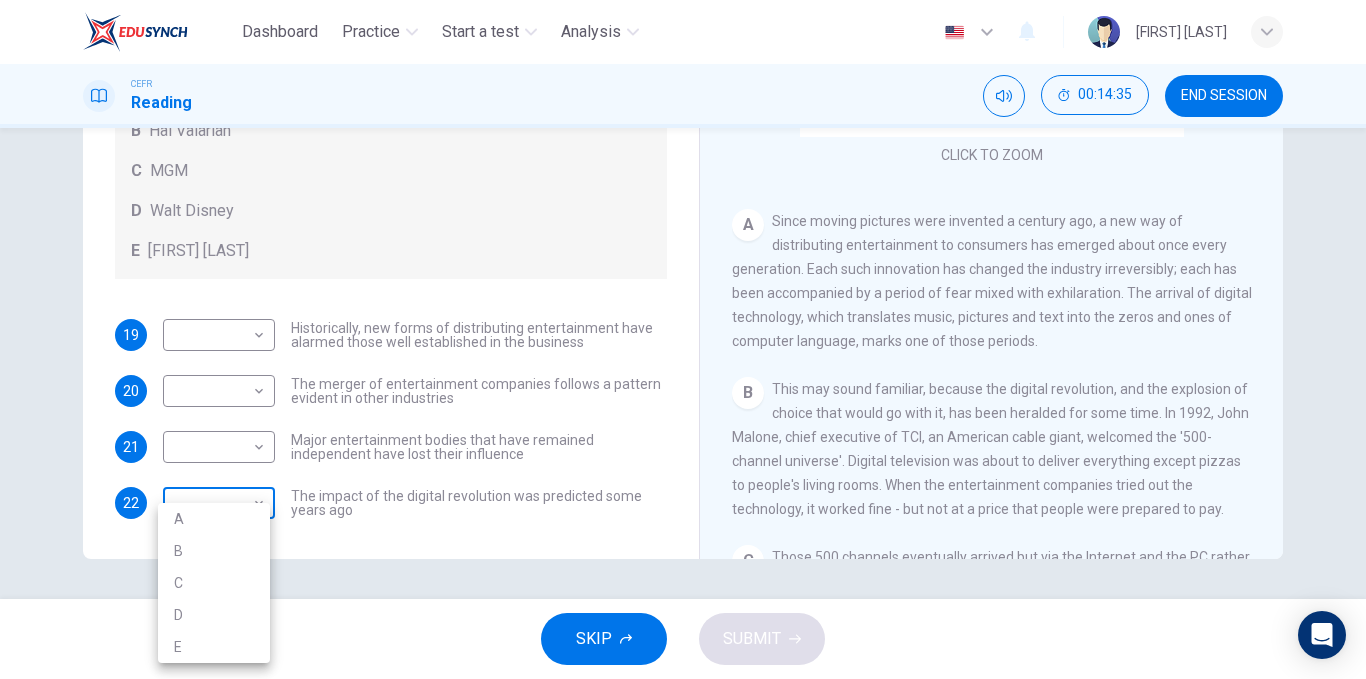 click on "Dashboard Practice Start a test Analysis English en ​ QISTINA DALILA BINTI HALISAFAZLY CEFR Reading 00:14:35 END SESSION Questions 19 - 22 The writer refers to various individuals and companies in the reading passage.
Match the people or companies  (A-E)  with the points made in the questions below about the introduction of new technology.
Write the appropriate letter (A-E) in the boxes below. A John Malone B Hal Valarian C MGM D Walt Disney E Christopher Dixon 19 ​ ​ Historically, new forms of distributing entertainment have alarmed those well established in the business 20 ​ ​ The merger of entertainment companies follows a pattern evident in other industries 21 ​ ​ Major entertainment bodies that have remained independent have lost their influence 22 ​ ​ The impact of the digital revolution was predicted some years ago Wheel of Fortune CLICK TO ZOOM Click to Zoom A B C D E F G SKIP SUBMIT EduSynch - Online Language Proficiency Testing
Dashboard Practice Start a test Analysis A B" at bounding box center [683, 339] 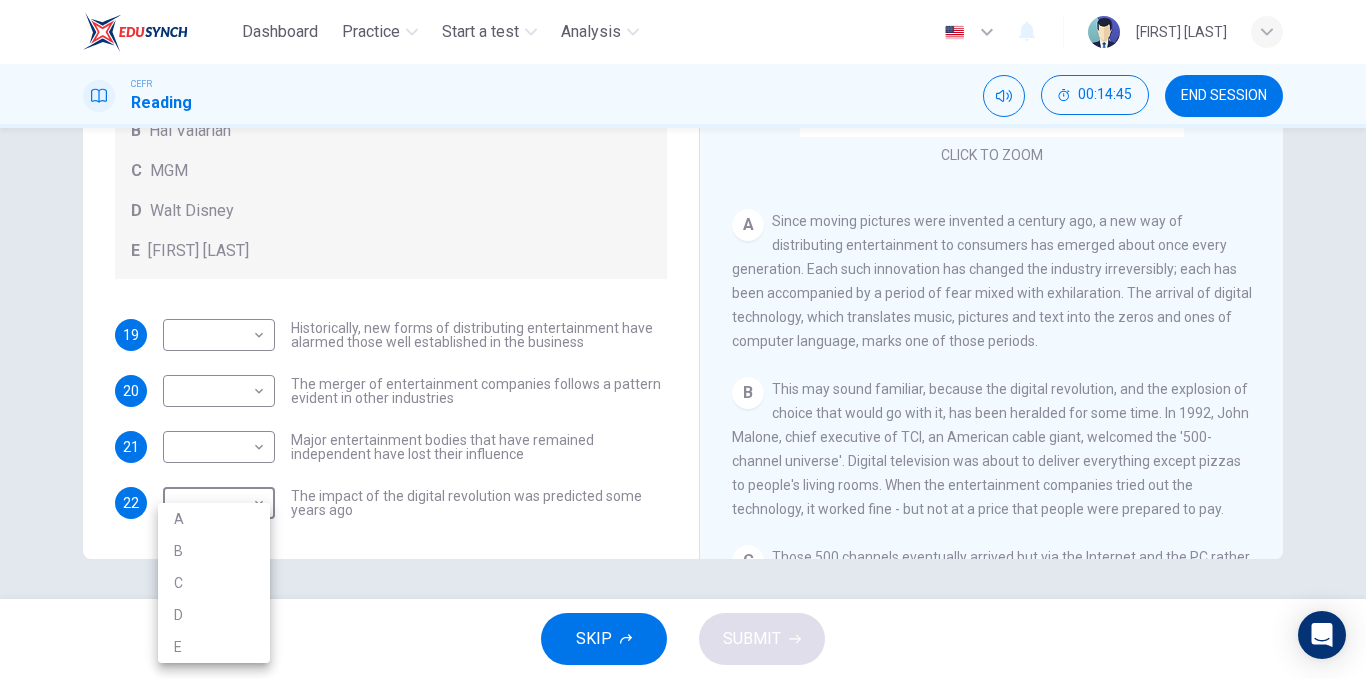 click at bounding box center [683, 339] 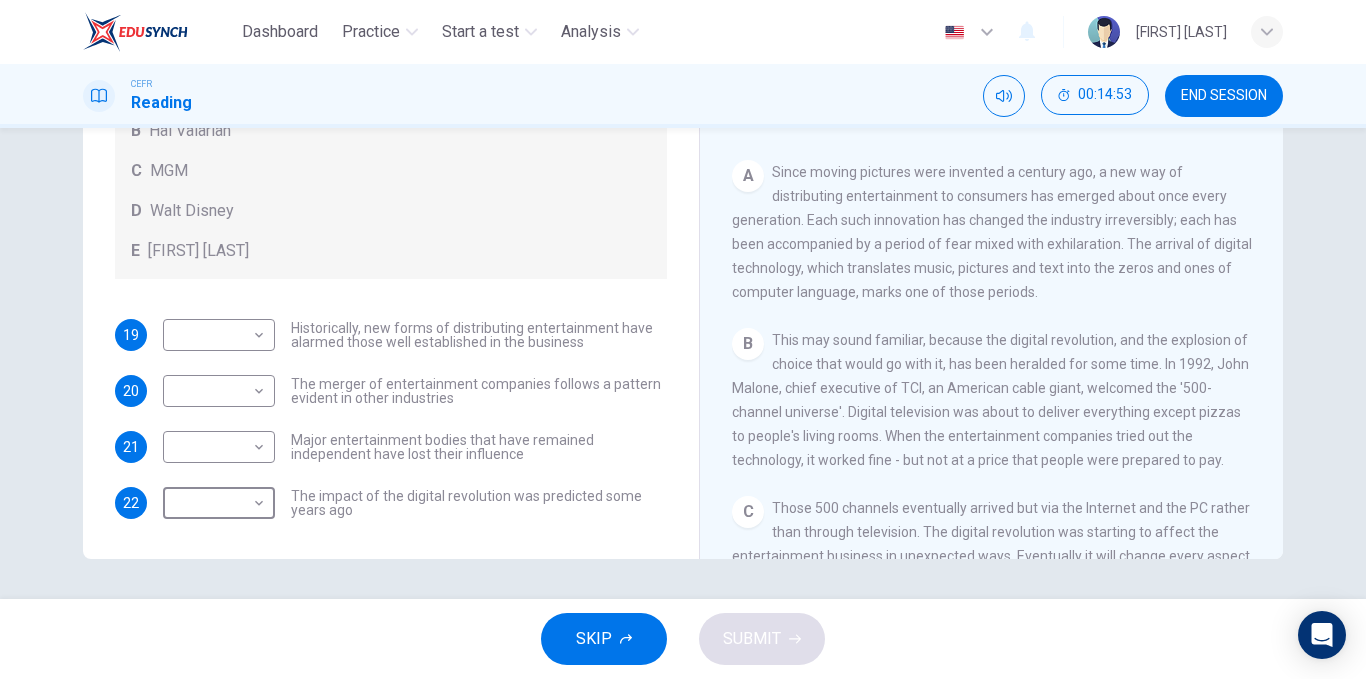 scroll, scrollTop: 215, scrollLeft: 0, axis: vertical 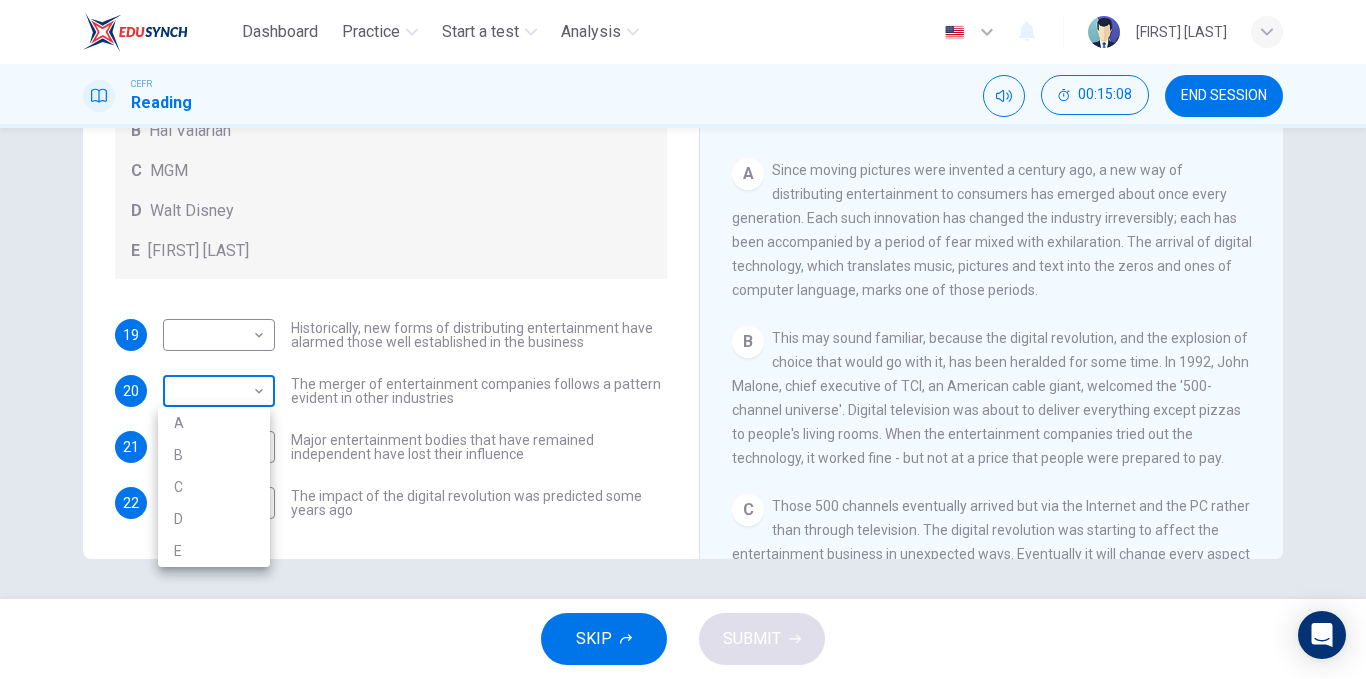 click on "Dashboard Practice Start a test Analysis English en ​ QISTINA DALILA BINTI HALISAFAZLY CEFR Reading 00:15:08 END SESSION Questions 19 - 22 The writer refers to various individuals and companies in the reading passage.
Match the people or companies  (A-E)  with the points made in the questions below about the introduction of new technology.
Write the appropriate letter (A-E) in the boxes below. A John Malone B Hal Valarian C MGM D Walt Disney E Christopher Dixon 19 ​ ​ Historically, new forms of distributing entertainment have alarmed those well established in the business 20 ​ ​ The merger of entertainment companies follows a pattern evident in other industries 21 ​ ​ Major entertainment bodies that have remained independent have lost their influence 22 ​ ​ The impact of the digital revolution was predicted some years ago Wheel of Fortune CLICK TO ZOOM Click to Zoom A B C D E F G SKIP SUBMIT EduSynch - Online Language Proficiency Testing
Dashboard Practice Start a test Analysis A B" at bounding box center (683, 339) 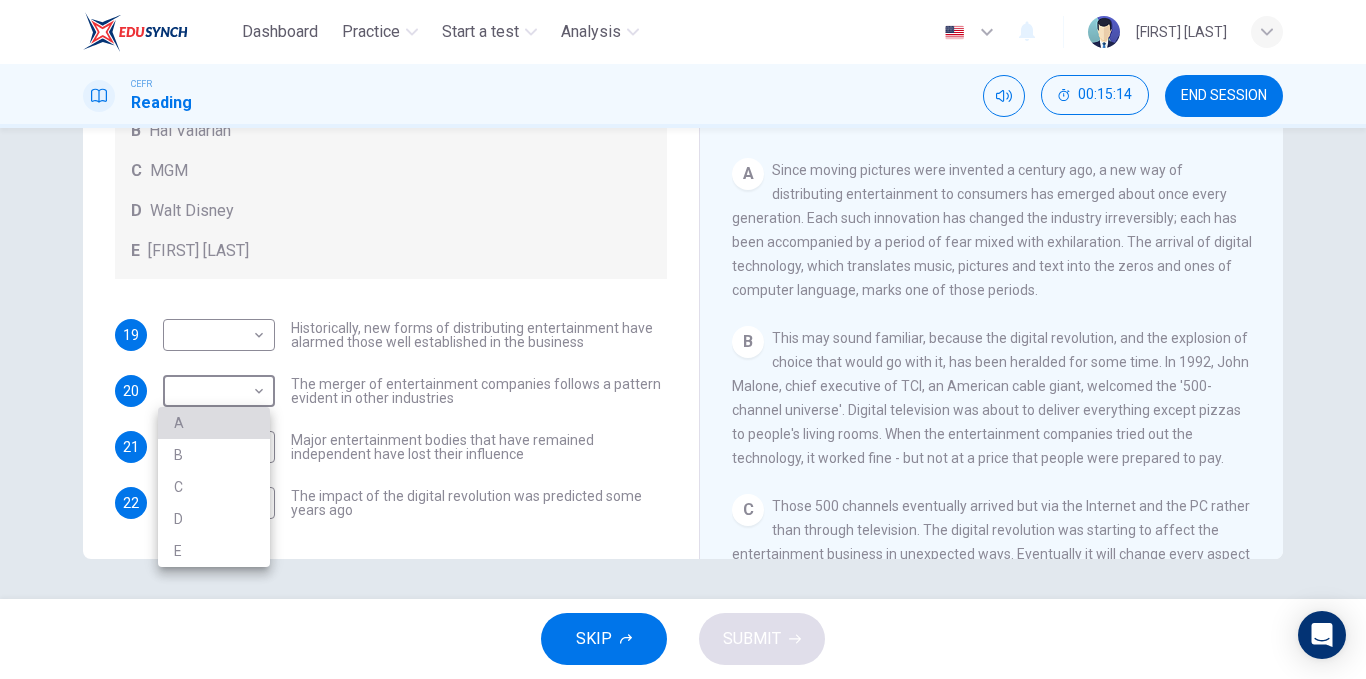 click on "A" at bounding box center [214, 423] 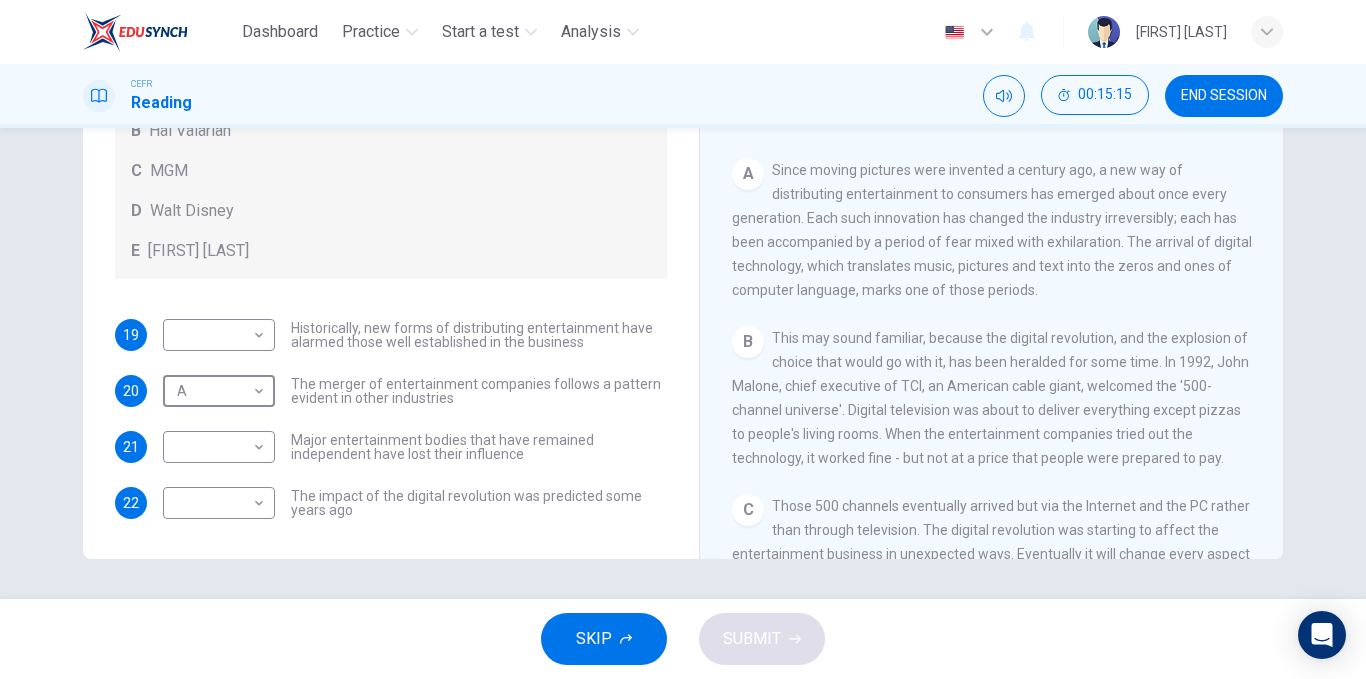 scroll, scrollTop: 121, scrollLeft: 0, axis: vertical 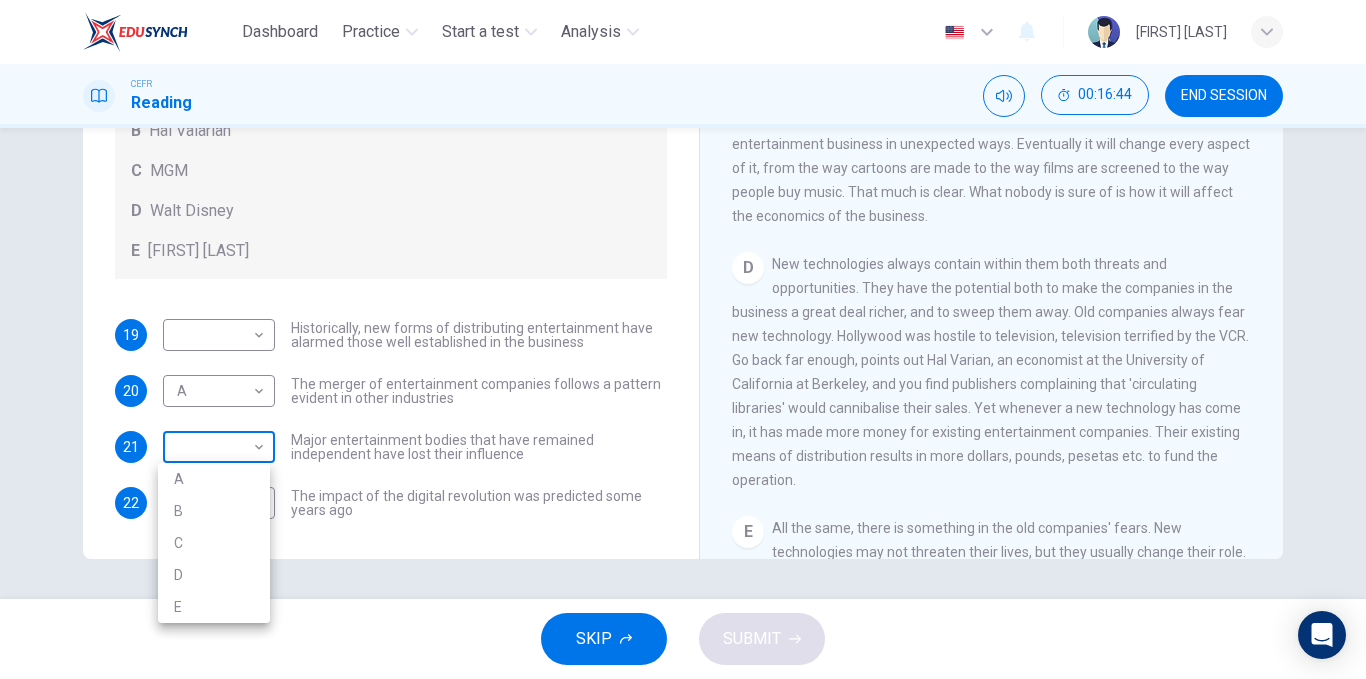 click on "Dashboard Practice Start a test Analysis English en ​ QISTINA DALILA BINTI HALISAFAZLY CEFR Reading 00:16:44 END SESSION Questions 19 - 22 The writer refers to various individuals and companies in the reading passage.
Match the people or companies  (A-E)  with the points made in the questions below about the introduction of new technology.
Write the appropriate letter (A-E) in the boxes below. A John Malone B Hal Valarian C MGM D Walt Disney E Christopher Dixon 19 ​ ​ Historically, new forms of distributing entertainment have alarmed those well established in the business 20 A A ​ The merger of entertainment companies follows a pattern evident in other industries 21 ​ ​ Major entertainment bodies that have remained independent have lost their influence 22 ​ ​ The impact of the digital revolution was predicted some years ago Wheel of Fortune CLICK TO ZOOM Click to Zoom A B C D E F G SKIP SUBMIT EduSynch - Online Language Proficiency Testing
Dashboard Practice Start a test Analysis A B" at bounding box center (683, 339) 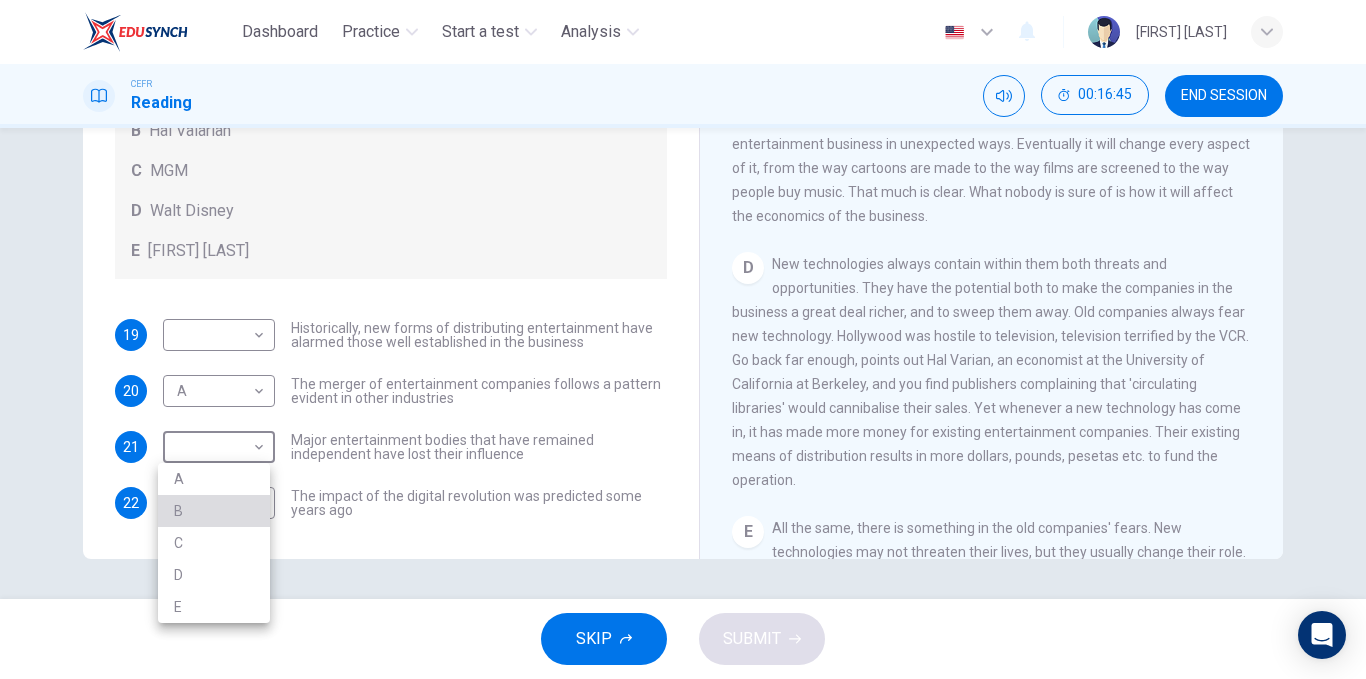 click on "B" at bounding box center (214, 511) 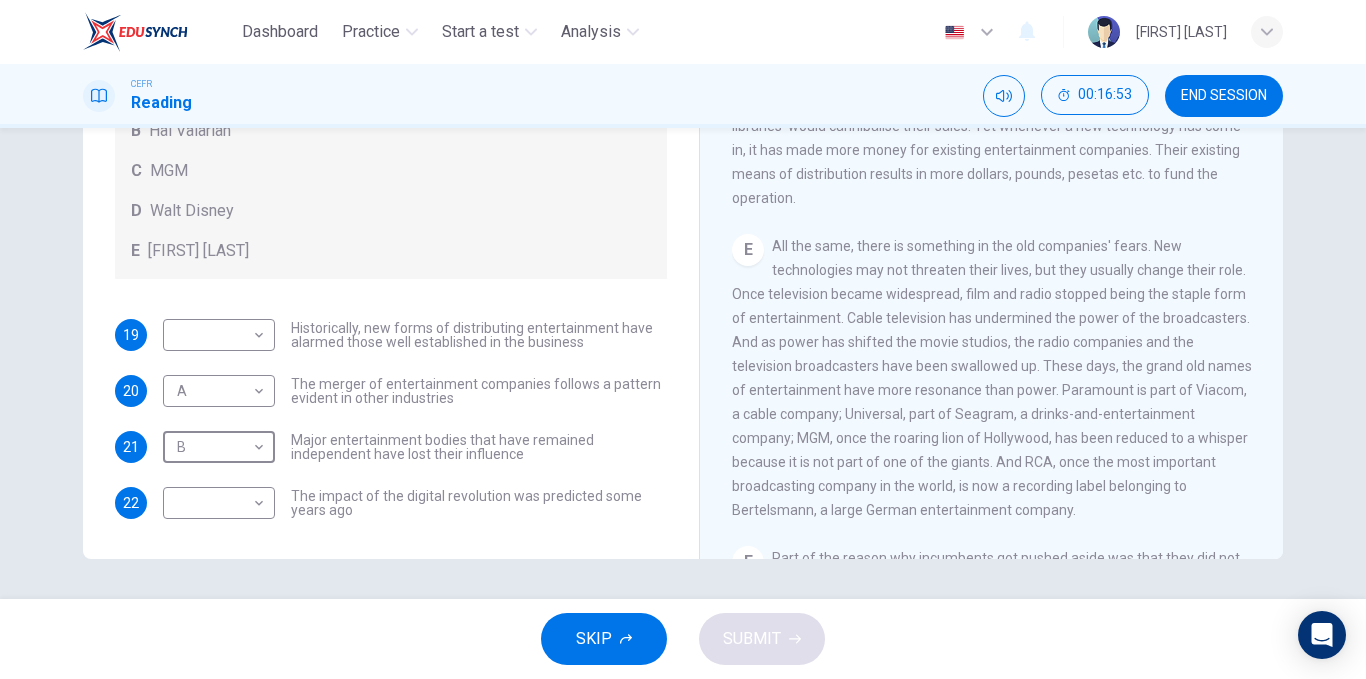 scroll, scrollTop: 909, scrollLeft: 0, axis: vertical 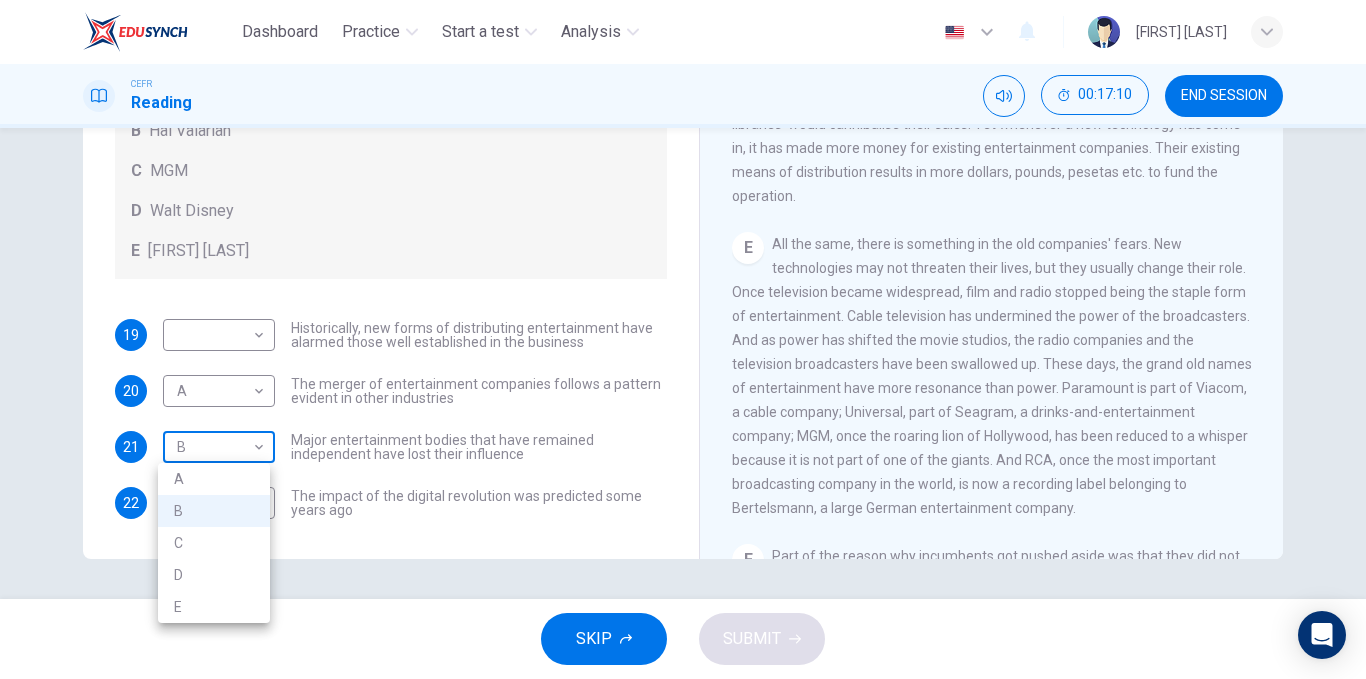 click on "Dashboard Practice Start a test Analysis English en ​ QISTINA DALILA BINTI HALISAFAZLY CEFR Reading 00:17:10 END SESSION Questions 19 - 22 The writer refers to various individuals and companies in the reading passage.
Match the people or companies  (A-E)  with the points made in the questions below about the introduction of new technology.
Write the appropriate letter (A-E) in the boxes below. A John Malone B Hal Valarian C MGM D Walt Disney E Christopher Dixon 19 ​ ​ Historically, new forms of distributing entertainment have alarmed those well established in the business 20 A A ​ The merger of entertainment companies follows a pattern evident in other industries 21 B B ​ Major entertainment bodies that have remained independent have lost their influence 22 ​ ​ The impact of the digital revolution was predicted some years ago Wheel of Fortune CLICK TO ZOOM Click to Zoom A B C D E F G SKIP SUBMIT EduSynch - Online Language Proficiency Testing
Dashboard Practice Start a test Analysis A B" at bounding box center (683, 339) 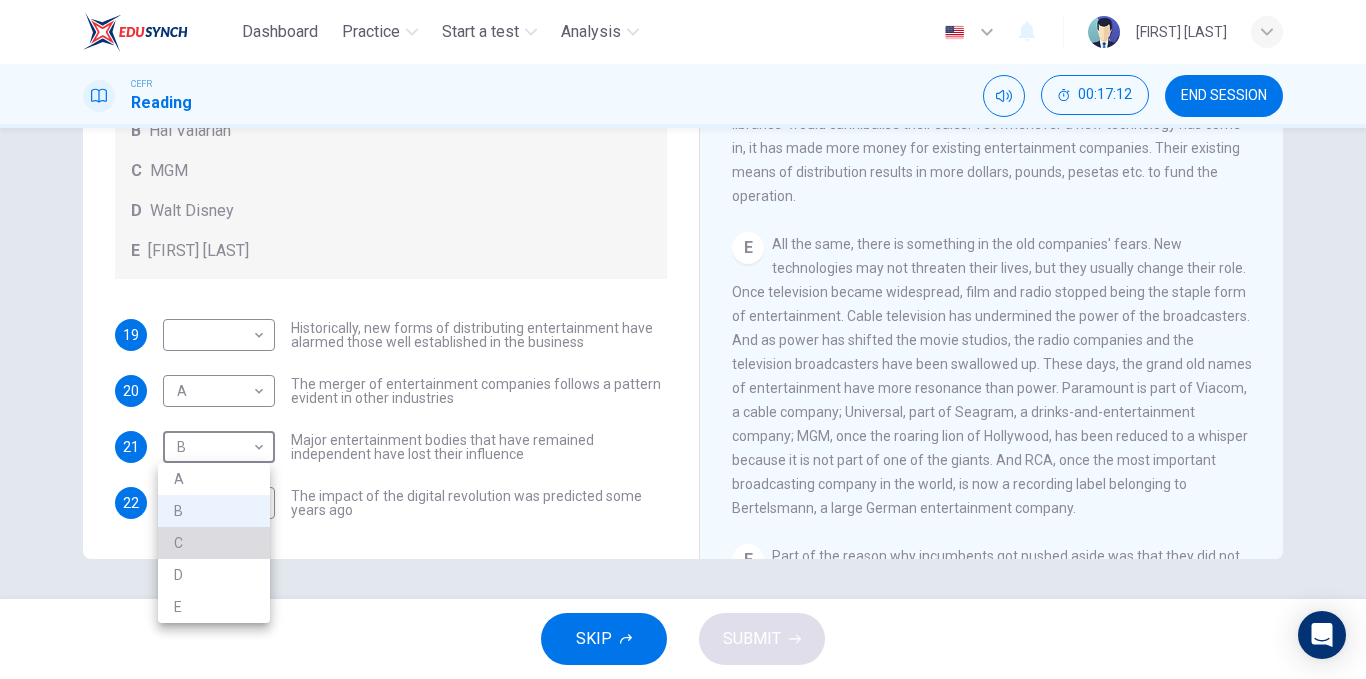 click on "C" at bounding box center [214, 543] 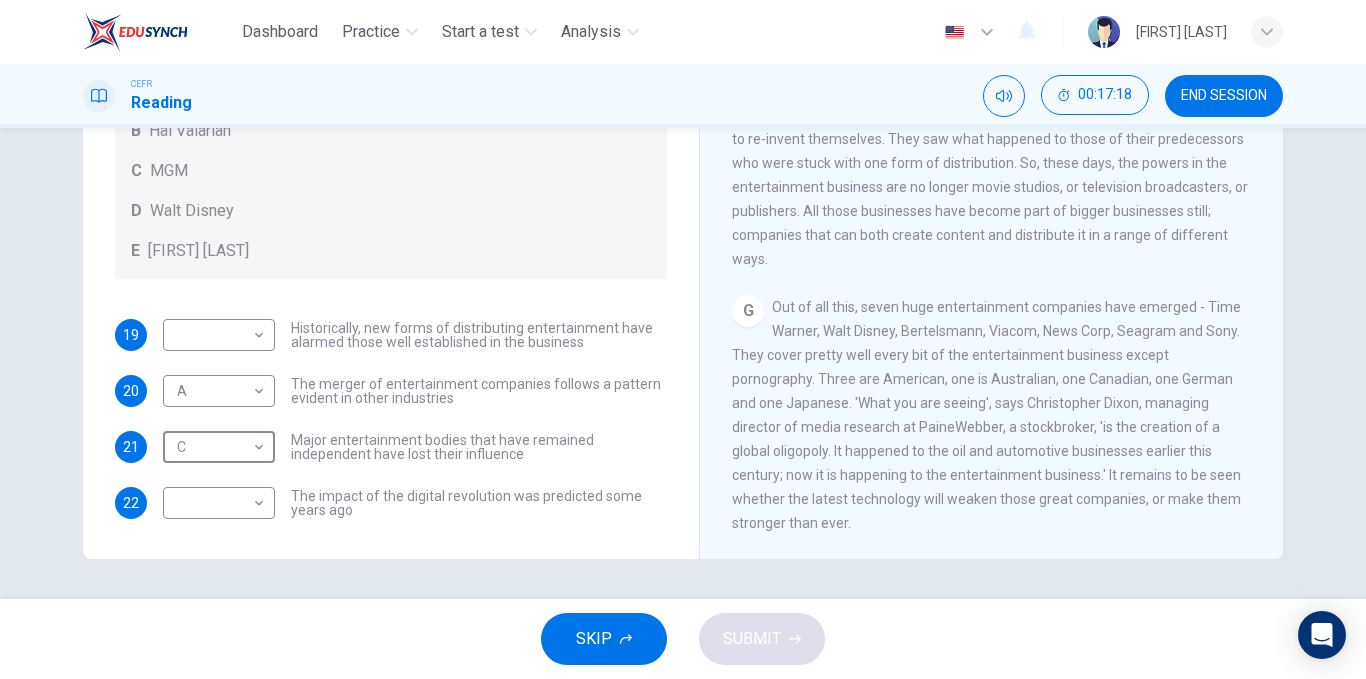 scroll, scrollTop: 1532, scrollLeft: 0, axis: vertical 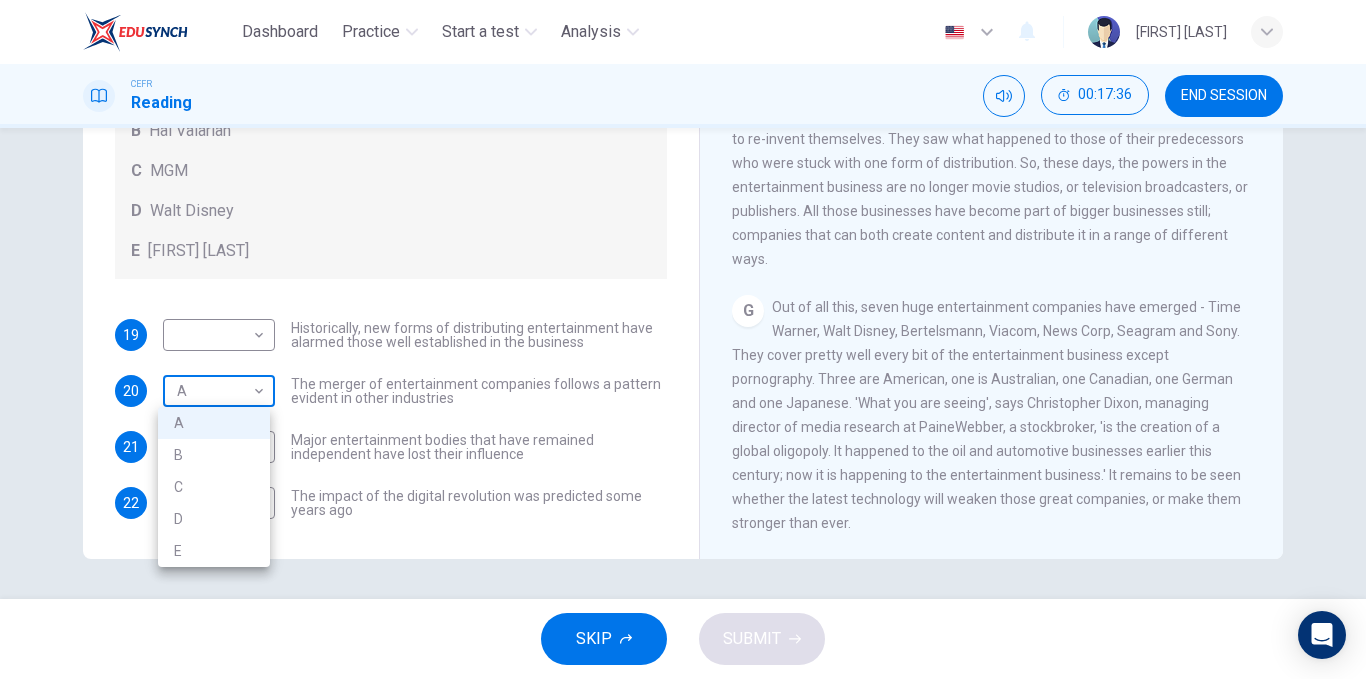 click on "Dashboard Practice Start a test Analysis English en ​ QISTINA DALILA BINTI HALISAFAZLY CEFR Reading 00:17:36 END SESSION Questions 19 - 22 The writer refers to various individuals and companies in the reading passage.
Match the people or companies  (A-E)  with the points made in the questions below about the introduction of new technology.
Write the appropriate letter (A-E) in the boxes below. A John Malone B Hal Valarian C MGM D Walt Disney E Christopher Dixon 19 ​ ​ Historically, new forms of distributing entertainment have alarmed those well established in the business 20 A A ​ The merger of entertainment companies follows a pattern evident in other industries 21 C C ​ Major entertainment bodies that have remained independent have lost their influence 22 ​ ​ The impact of the digital revolution was predicted some years ago Wheel of Fortune CLICK TO ZOOM Click to Zoom A B C D E F G SKIP SUBMIT EduSynch - Online Language Proficiency Testing
Dashboard Practice Start a test Analysis A B" at bounding box center [683, 339] 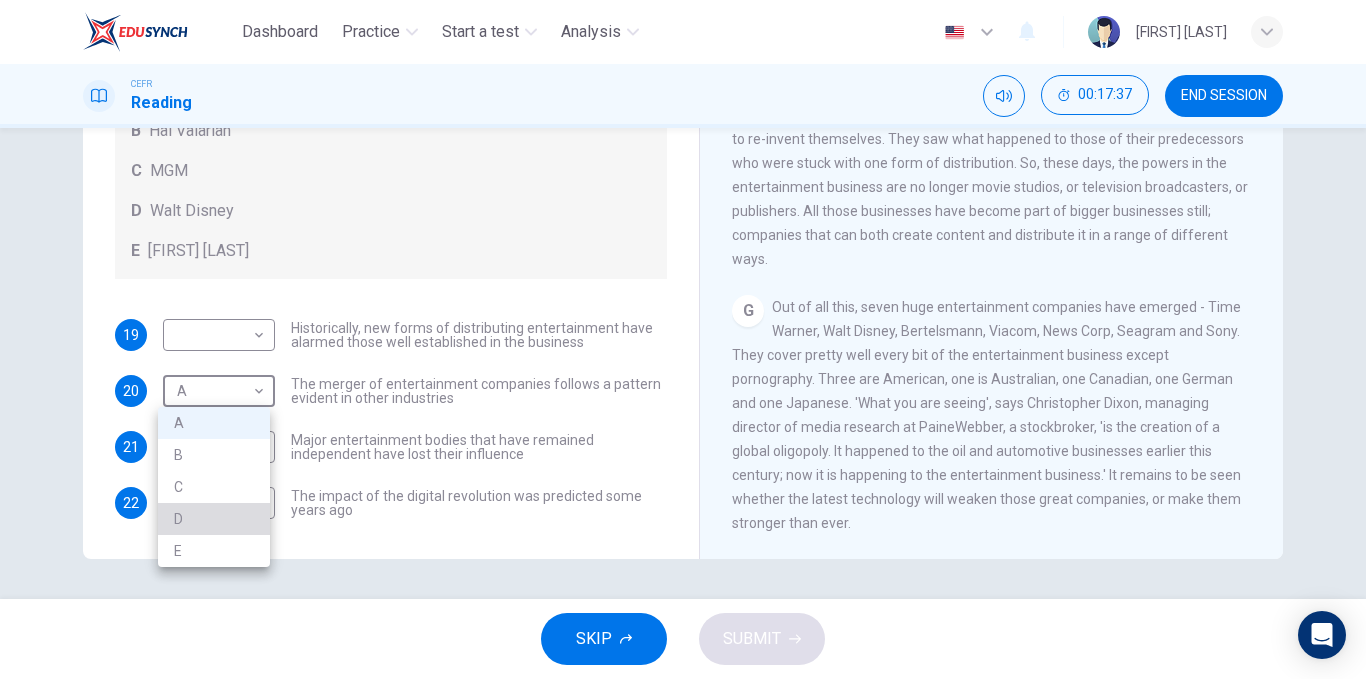 click on "D" at bounding box center [214, 519] 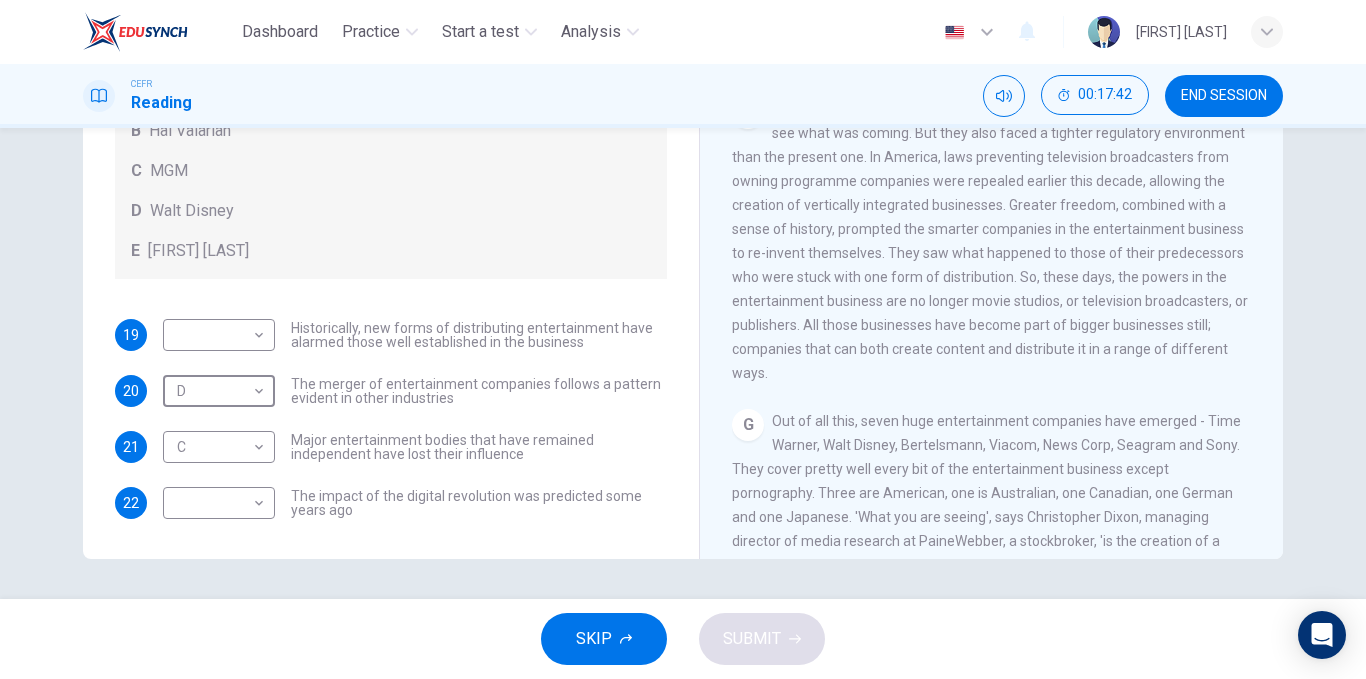 scroll, scrollTop: 1355, scrollLeft: 0, axis: vertical 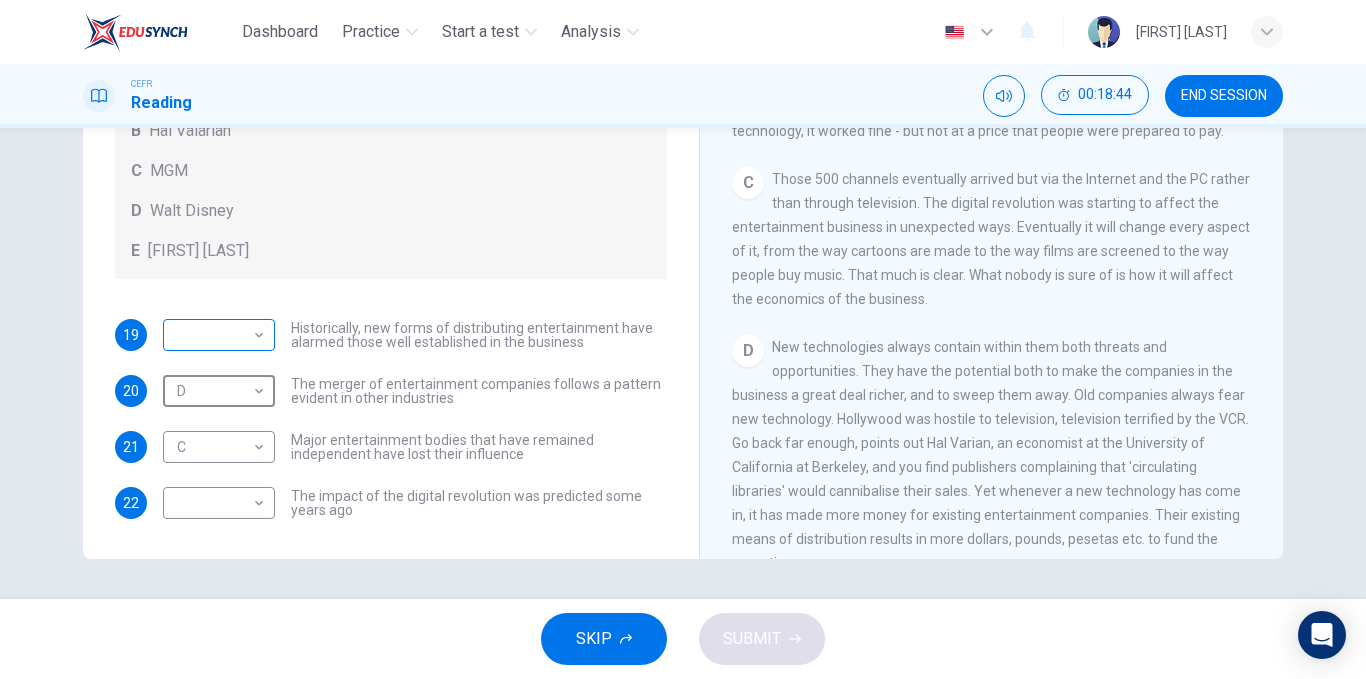 click on "Dashboard Practice Start a test Analysis English en ​ QISTINA DALILA BINTI HALISAFAZLY CEFR Reading 00:18:44 END SESSION Questions 19 - 22 The writer refers to various individuals and companies in the reading passage.
Match the people or companies  (A-E)  with the points made in the questions below about the introduction of new technology.
Write the appropriate letter (A-E) in the boxes below. A John Malone B Hal Valarian C MGM D Walt Disney E Christopher Dixon 19 ​ ​ Historically, new forms of distributing entertainment have alarmed those well established in the business 20 D D ​ The merger of entertainment companies follows a pattern evident in other industries 21 C C ​ Major entertainment bodies that have remained independent have lost their influence 22 ​ ​ The impact of the digital revolution was predicted some years ago Wheel of Fortune CLICK TO ZOOM Click to Zoom A B C D E F G SKIP SUBMIT EduSynch - Online Language Proficiency Testing
Dashboard Practice Start a test Analysis" at bounding box center (683, 339) 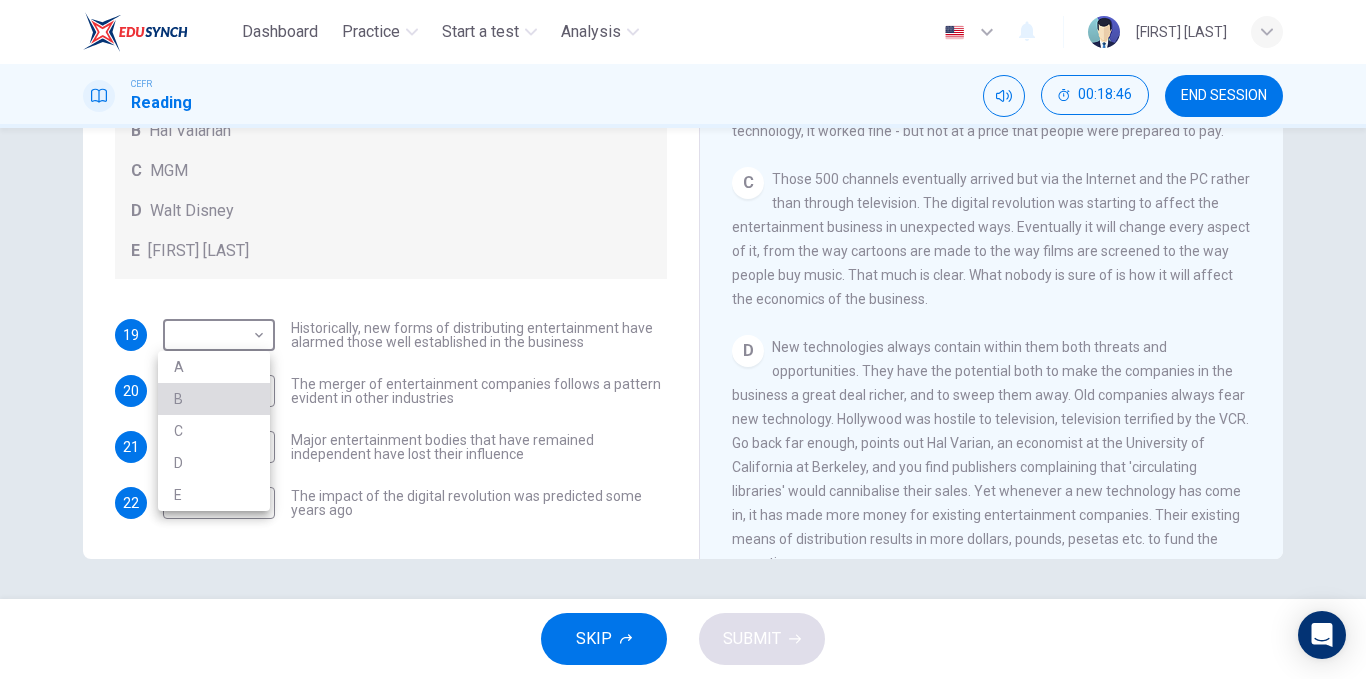 click on "B" at bounding box center [214, 399] 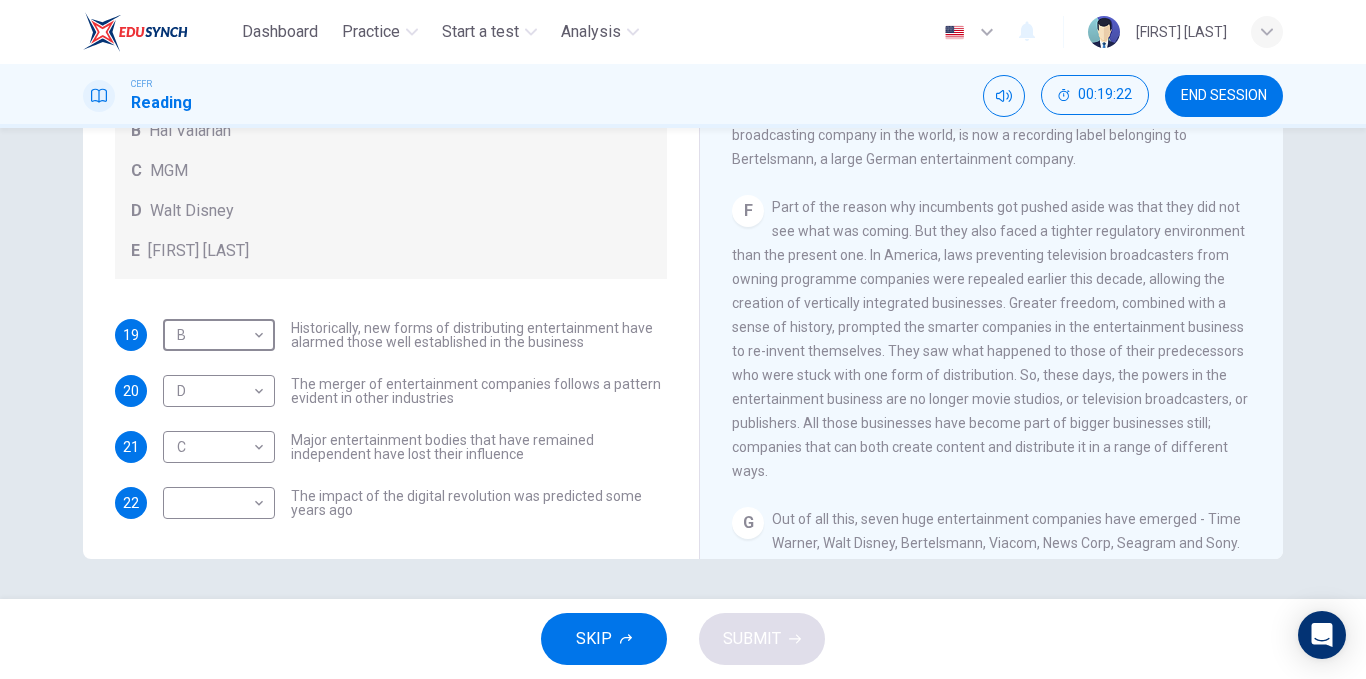 scroll, scrollTop: 1259, scrollLeft: 0, axis: vertical 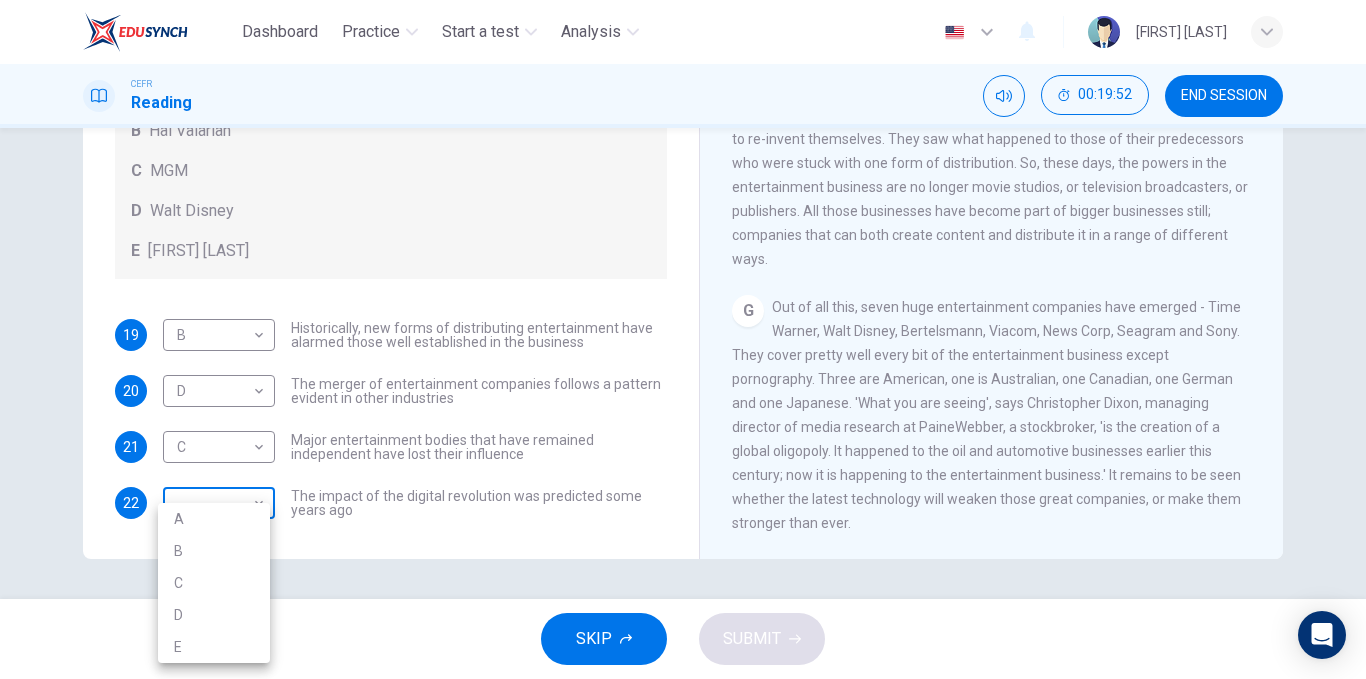 click on "Dashboard Practice Start a test Analysis English en ​ QISTINA DALILA BINTI HALISAFAZLY CEFR Reading 00:19:52 END SESSION Questions 19 - 22 The writer refers to various individuals and companies in the reading passage.
Match the people or companies  (A-E)  with the points made in the questions below about the introduction of new technology.
Write the appropriate letter (A-E) in the boxes below. A John Malone B Hal Valarian C MGM D Walt Disney E Christopher Dixon 19 B B ​ Historically, new forms of distributing entertainment have alarmed those well established in the business 20 D D ​ The merger of entertainment companies follows a pattern evident in other industries 21 C C ​ Major entertainment bodies that have remained independent have lost their influence 22 ​ ​ The impact of the digital revolution was predicted some years ago Wheel of Fortune CLICK TO ZOOM Click to Zoom A B C D E F G SKIP SUBMIT EduSynch - Online Language Proficiency Testing
Dashboard Practice Start a test Analysis A B" at bounding box center (683, 339) 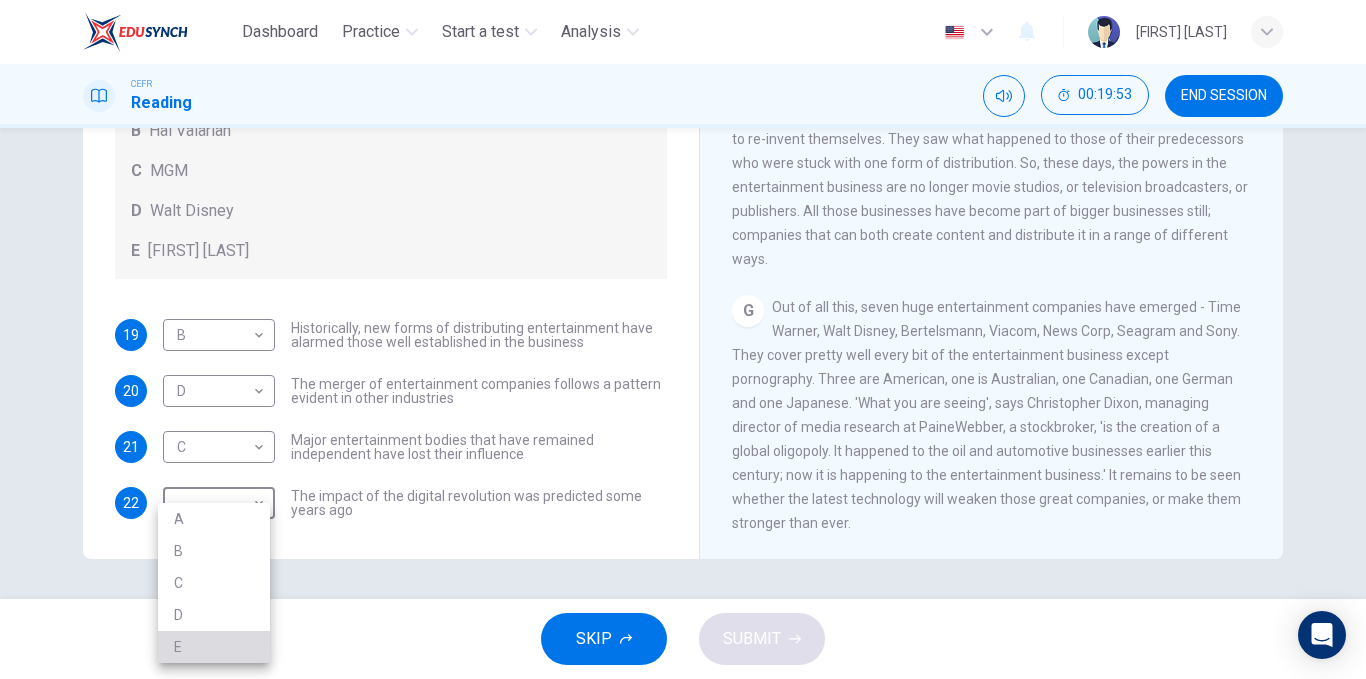 click on "E" at bounding box center (214, 647) 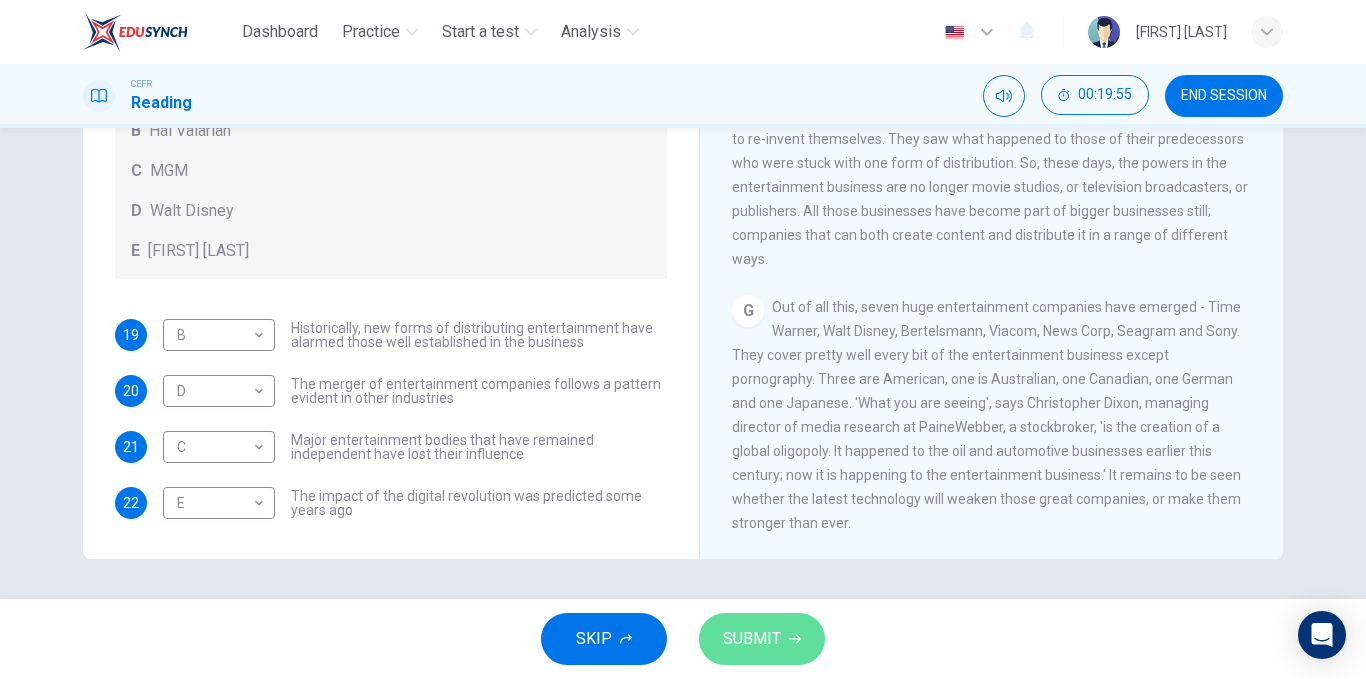 click on "SUBMIT" at bounding box center (752, 639) 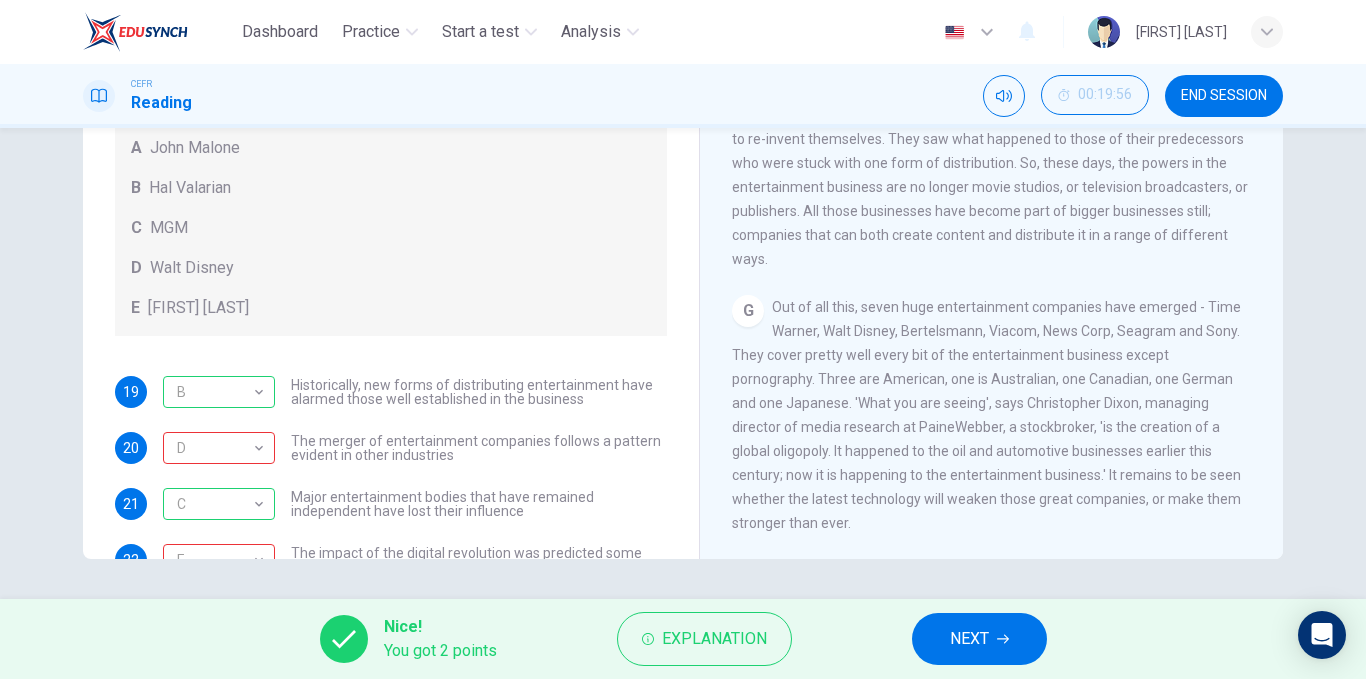 scroll, scrollTop: 121, scrollLeft: 0, axis: vertical 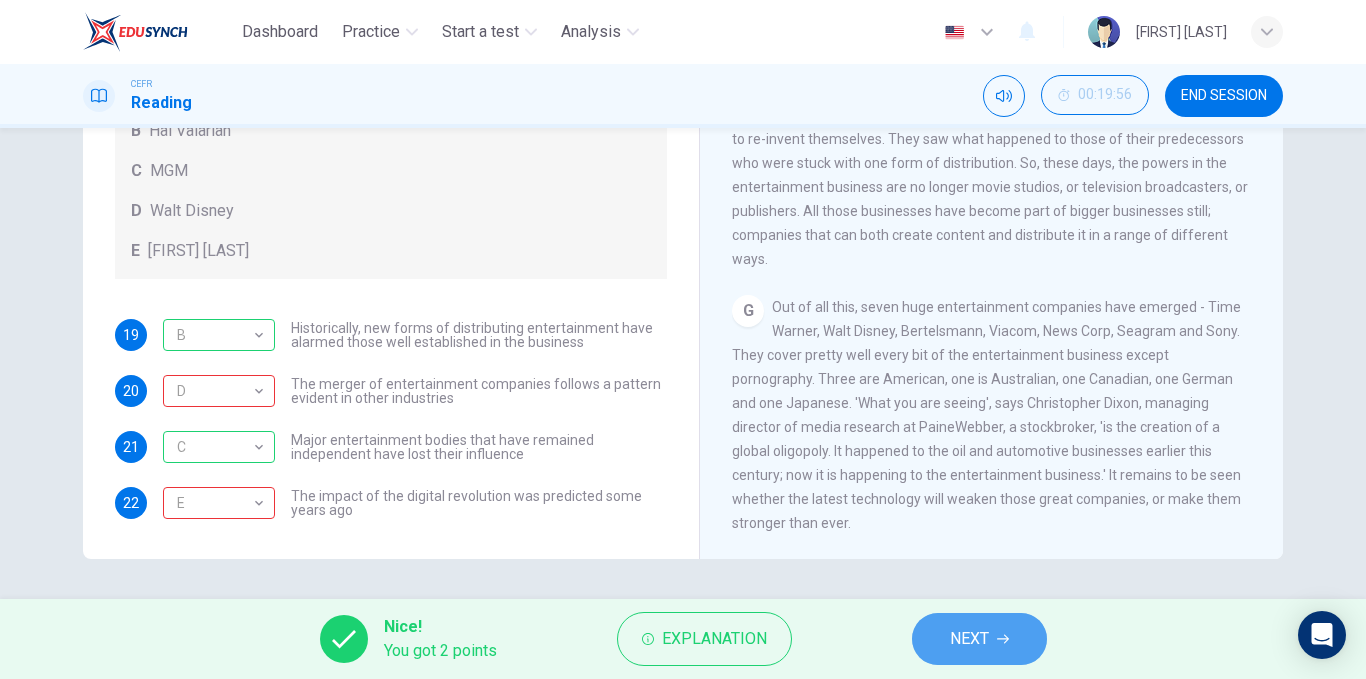click on "NEXT" at bounding box center (969, 639) 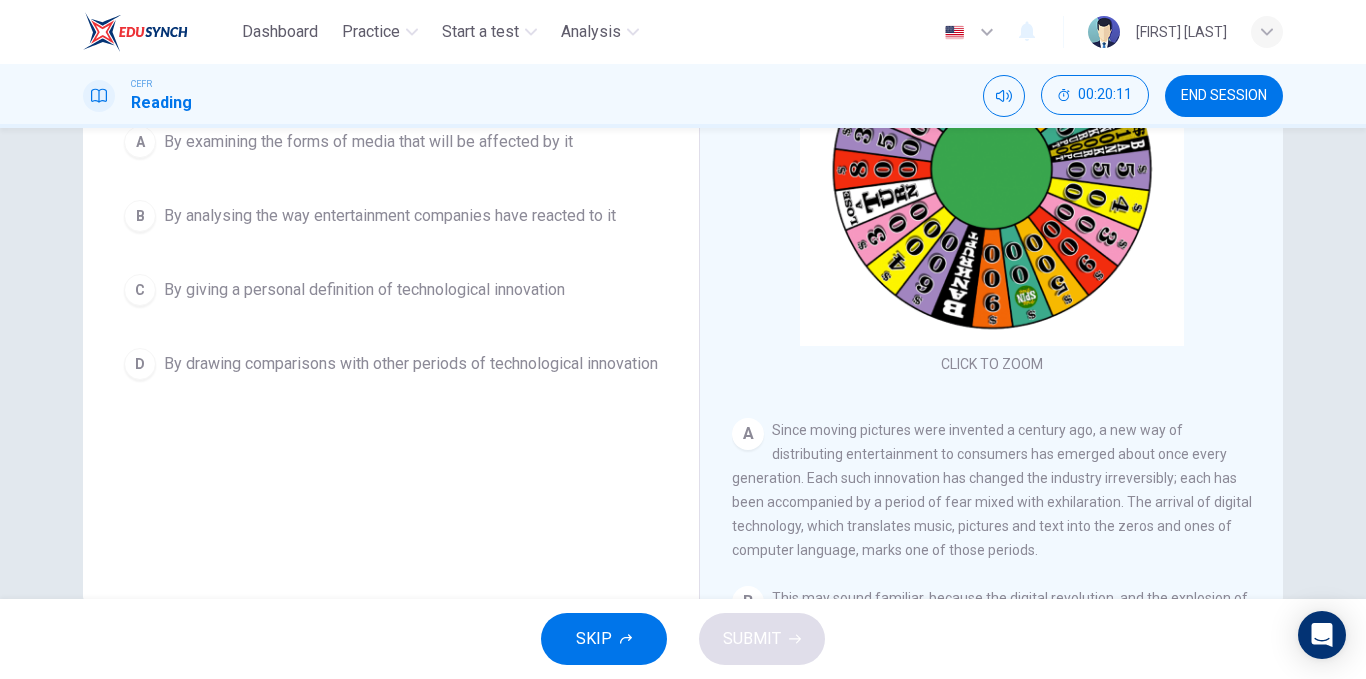 scroll, scrollTop: 304, scrollLeft: 0, axis: vertical 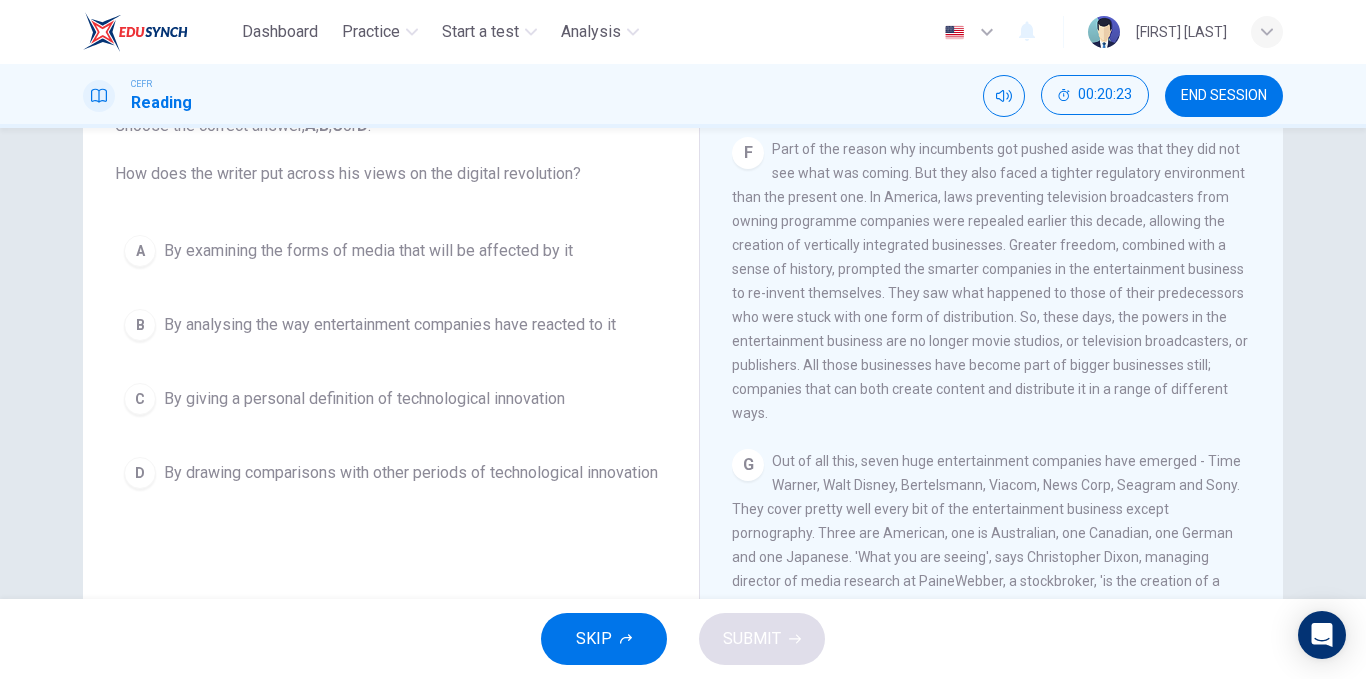 click on "B" at bounding box center [140, 251] 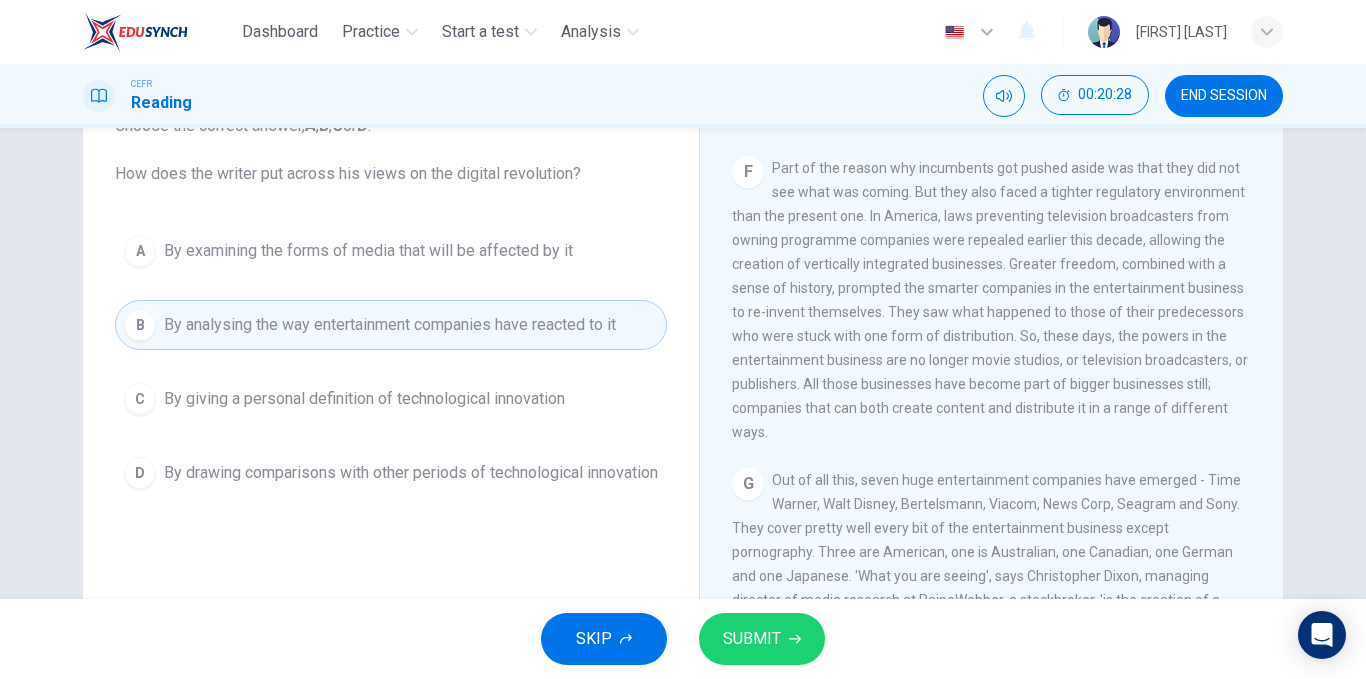scroll, scrollTop: 1450, scrollLeft: 0, axis: vertical 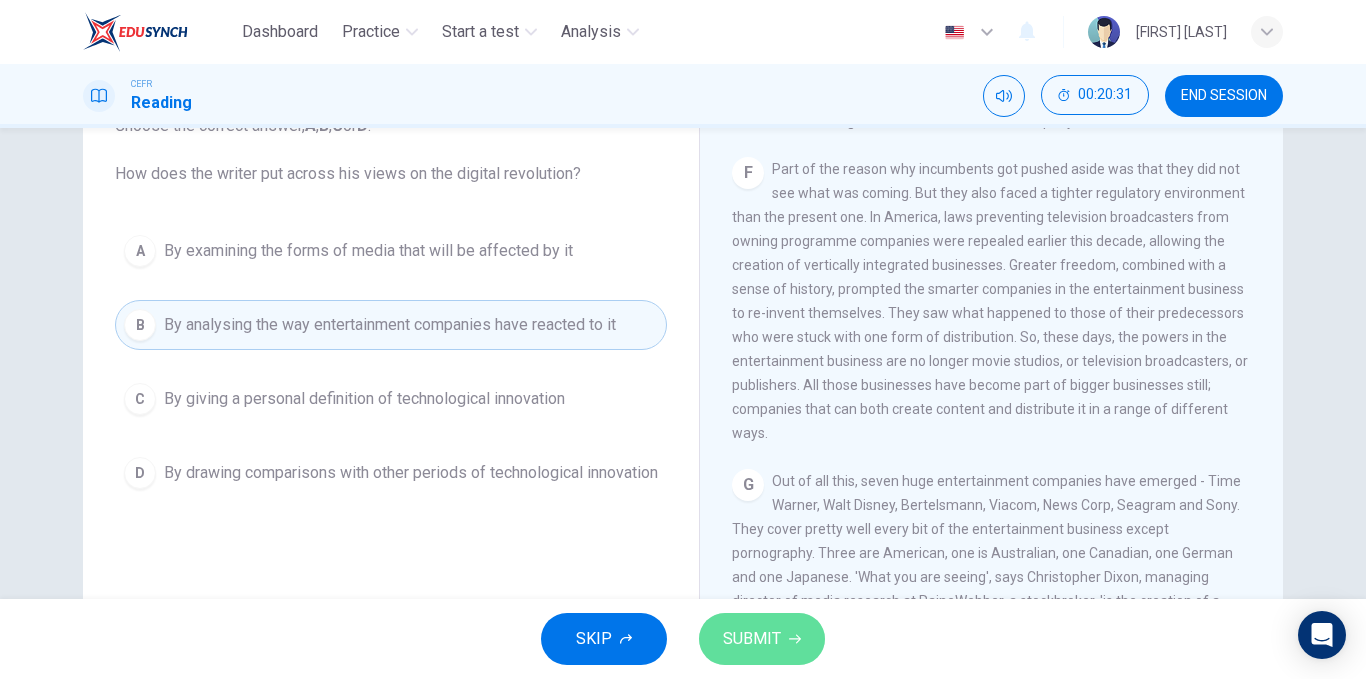 click on "SUBMIT" at bounding box center [762, 639] 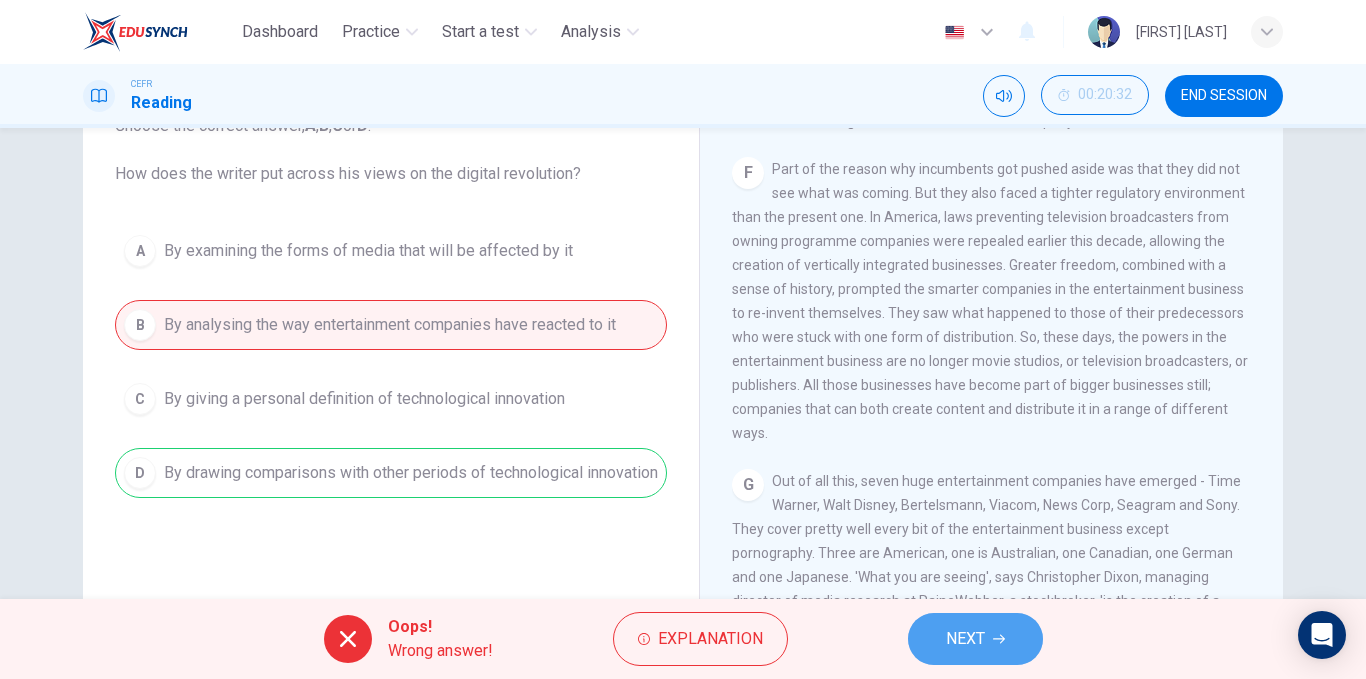 click on "NEXT" at bounding box center (975, 639) 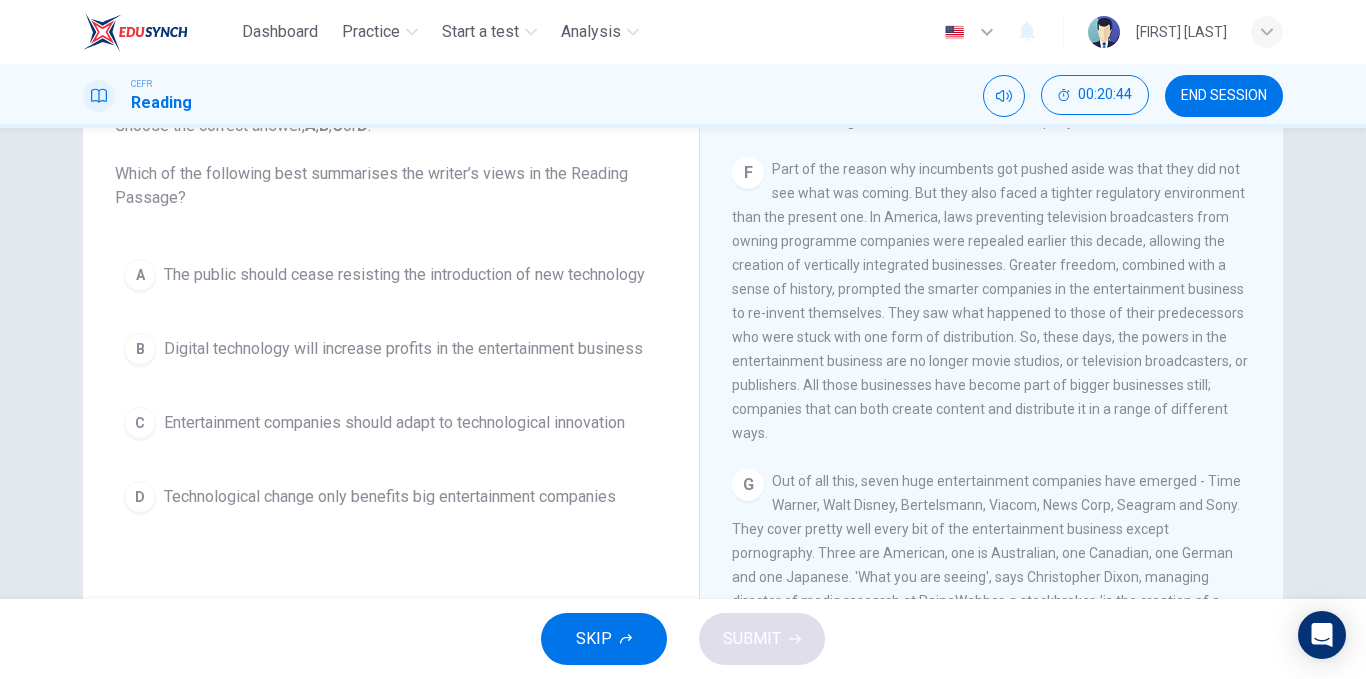 scroll, scrollTop: 1532, scrollLeft: 0, axis: vertical 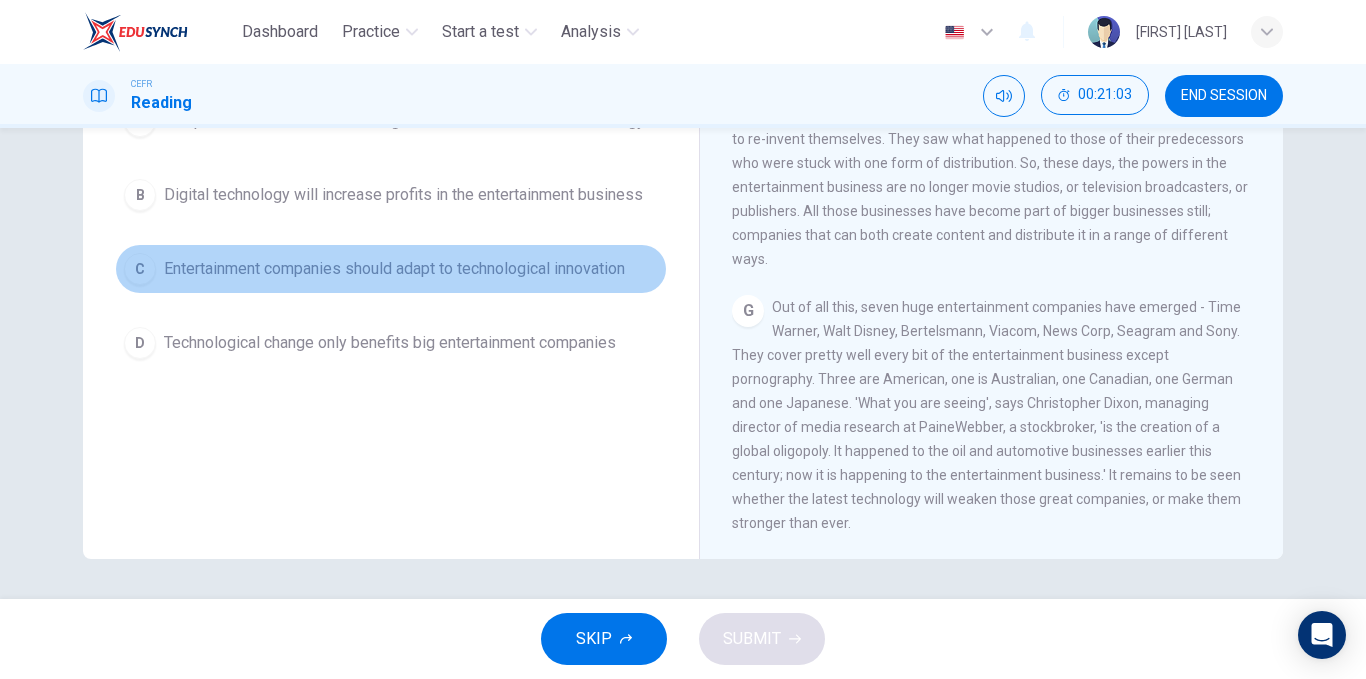 click on "C" at bounding box center (140, 121) 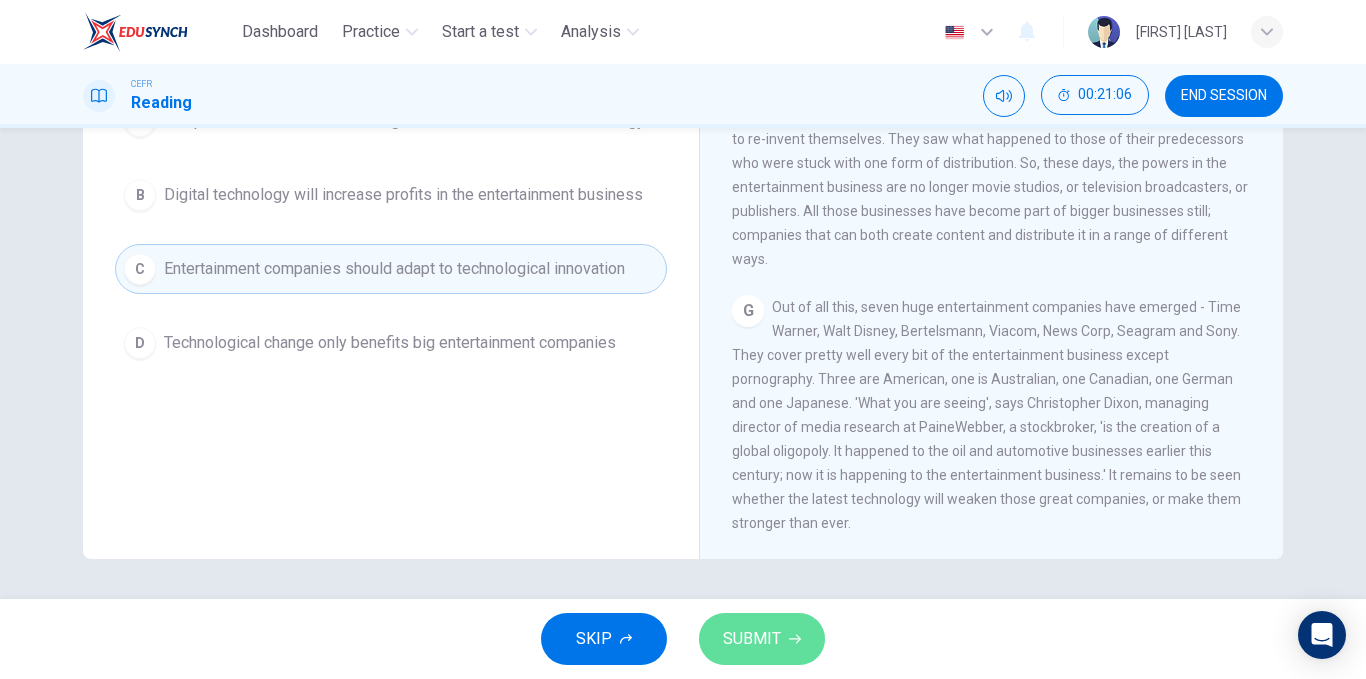 click on "SUBMIT" at bounding box center (752, 639) 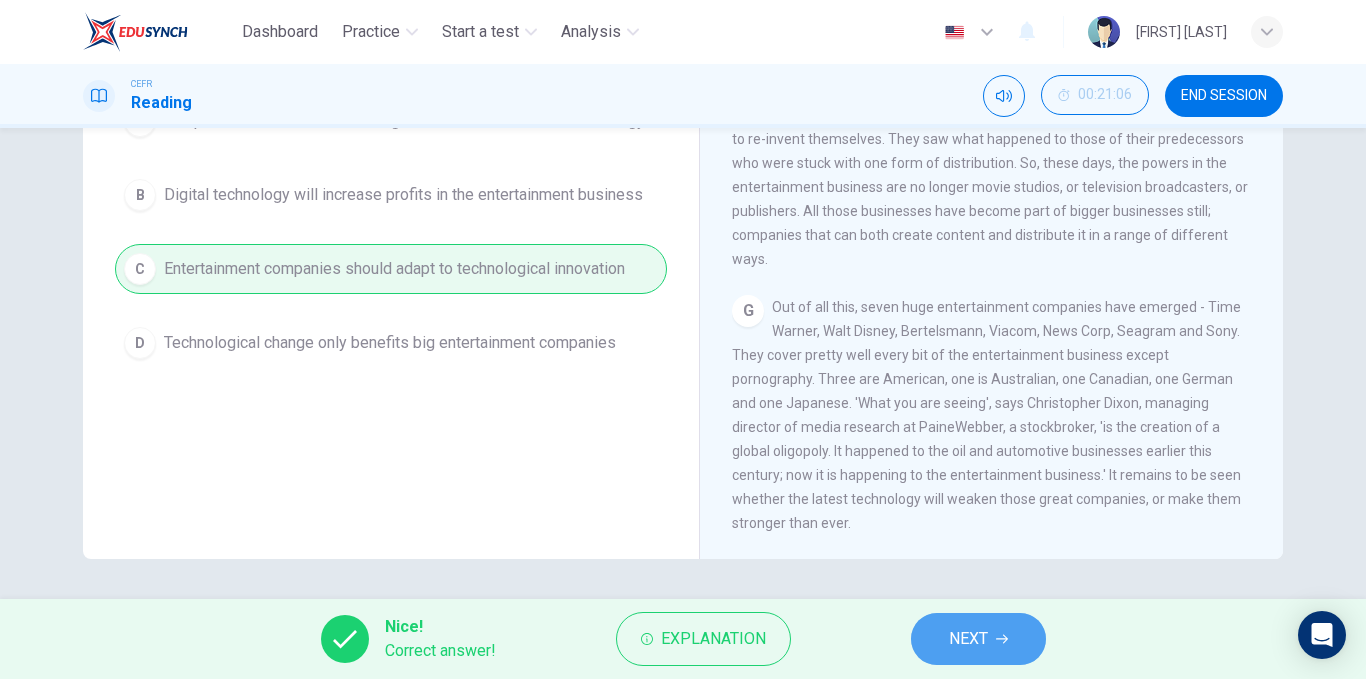 click on "NEXT" at bounding box center [978, 639] 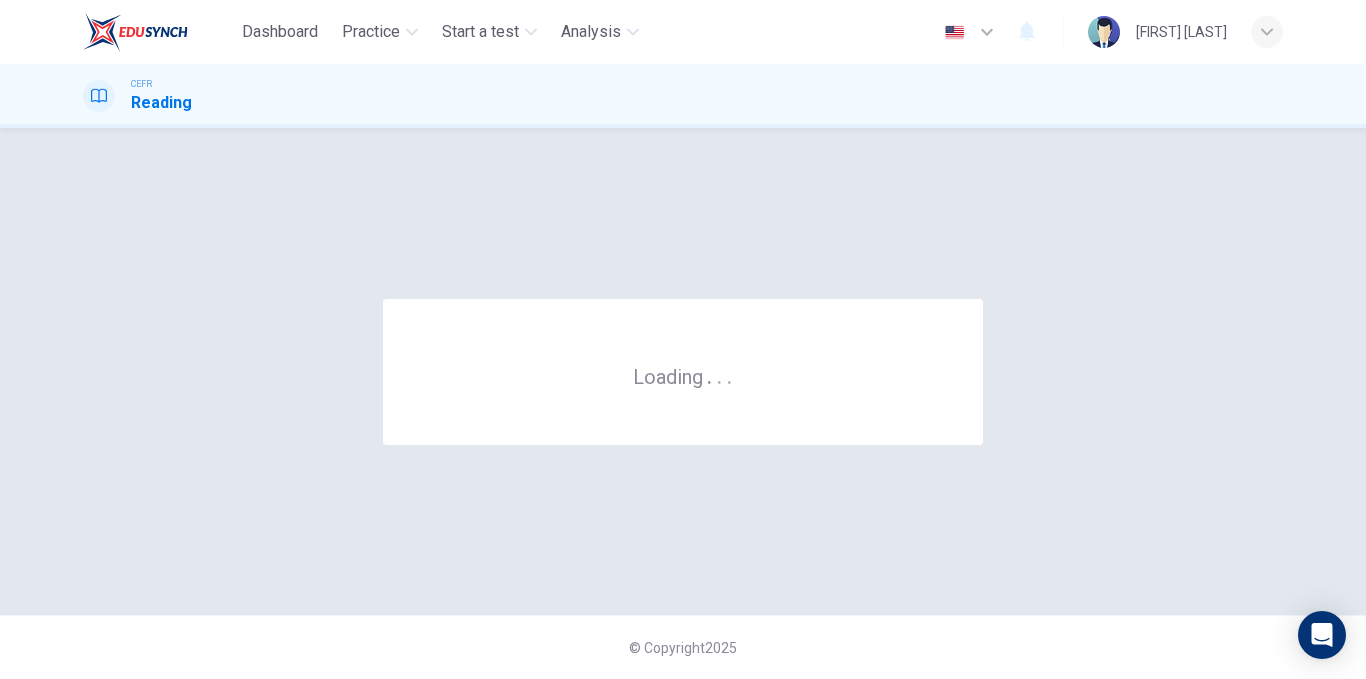 scroll, scrollTop: 0, scrollLeft: 0, axis: both 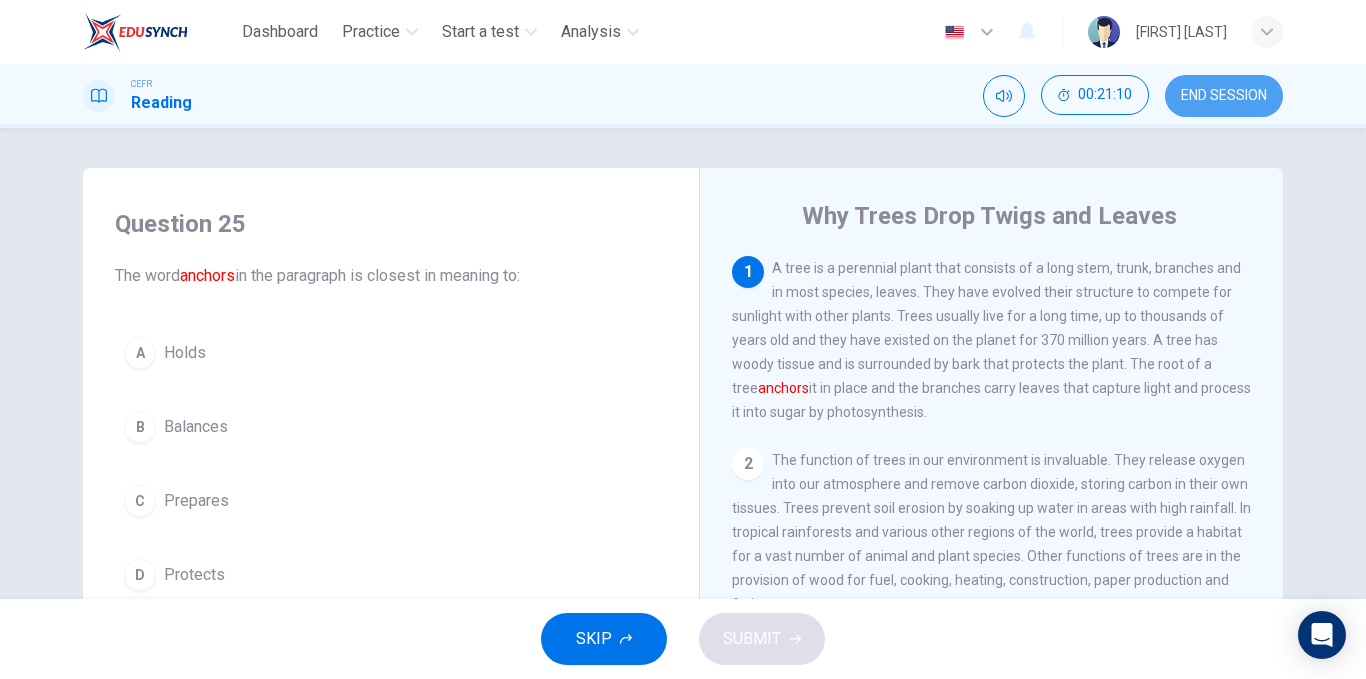 click on "END SESSION" at bounding box center (1224, 96) 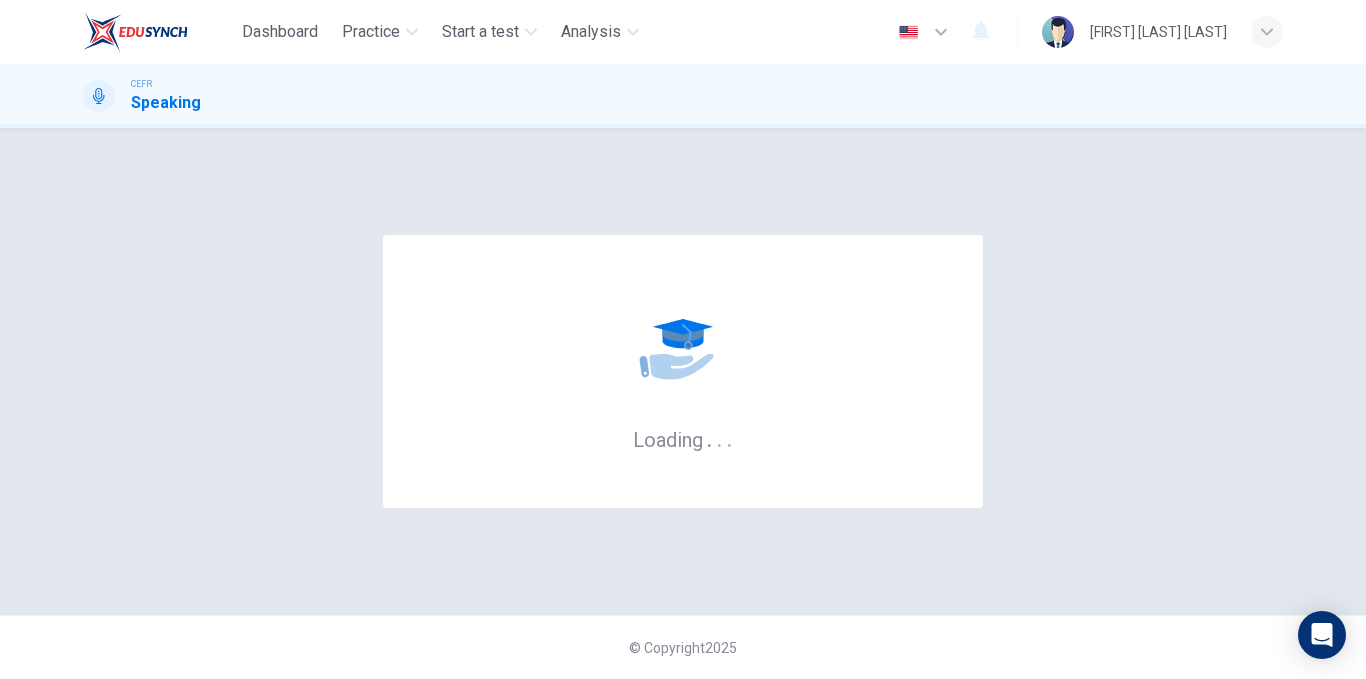 scroll, scrollTop: 0, scrollLeft: 0, axis: both 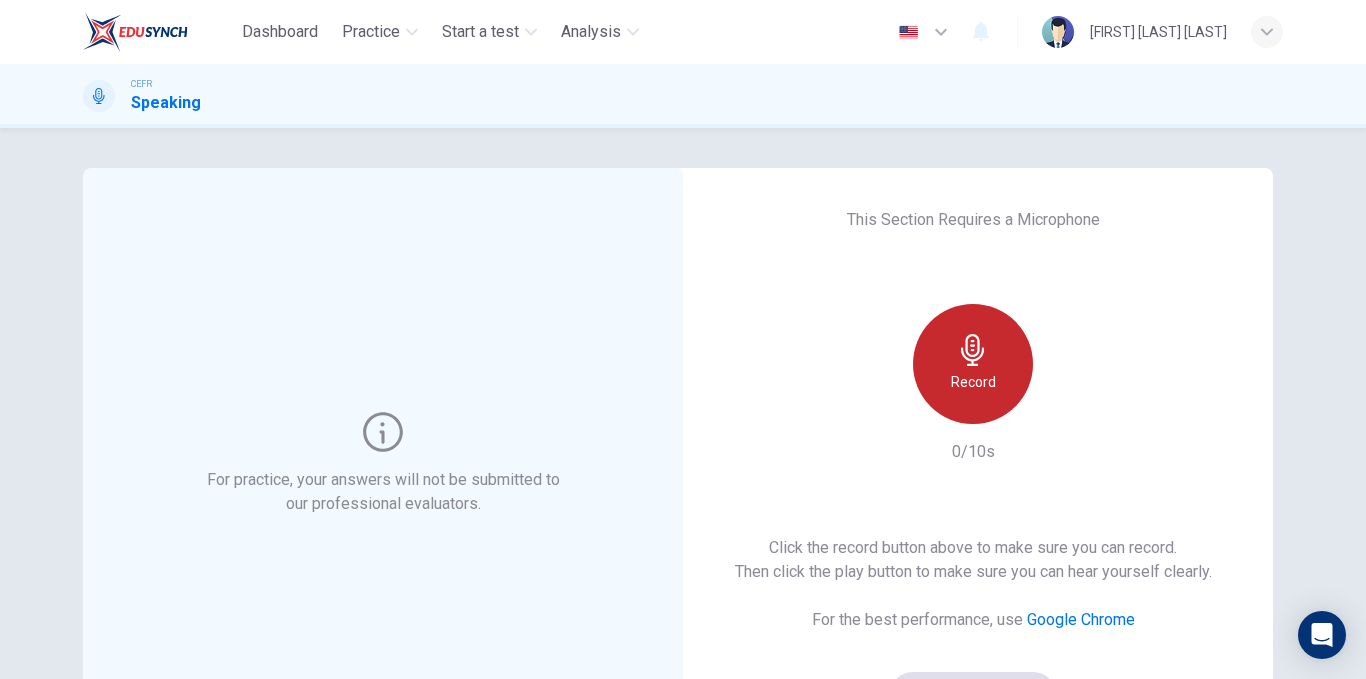 click on "Record" at bounding box center (973, 364) 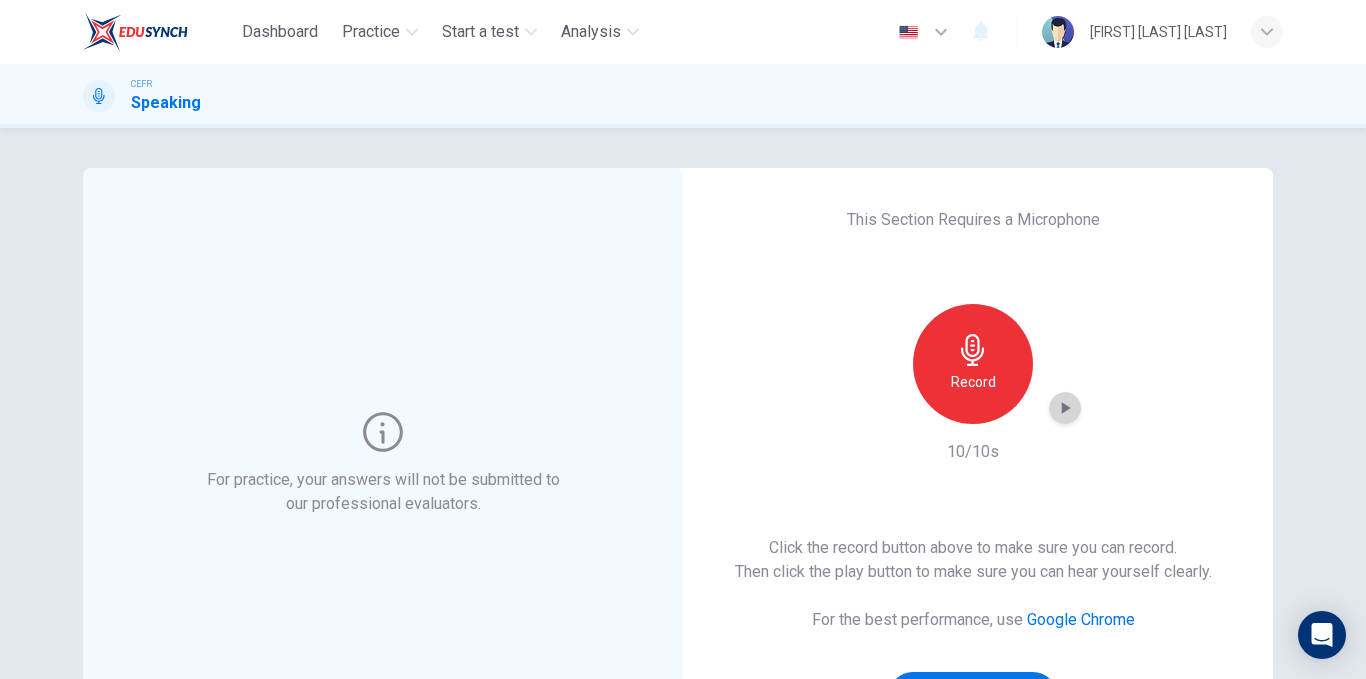 click at bounding box center (1065, 408) 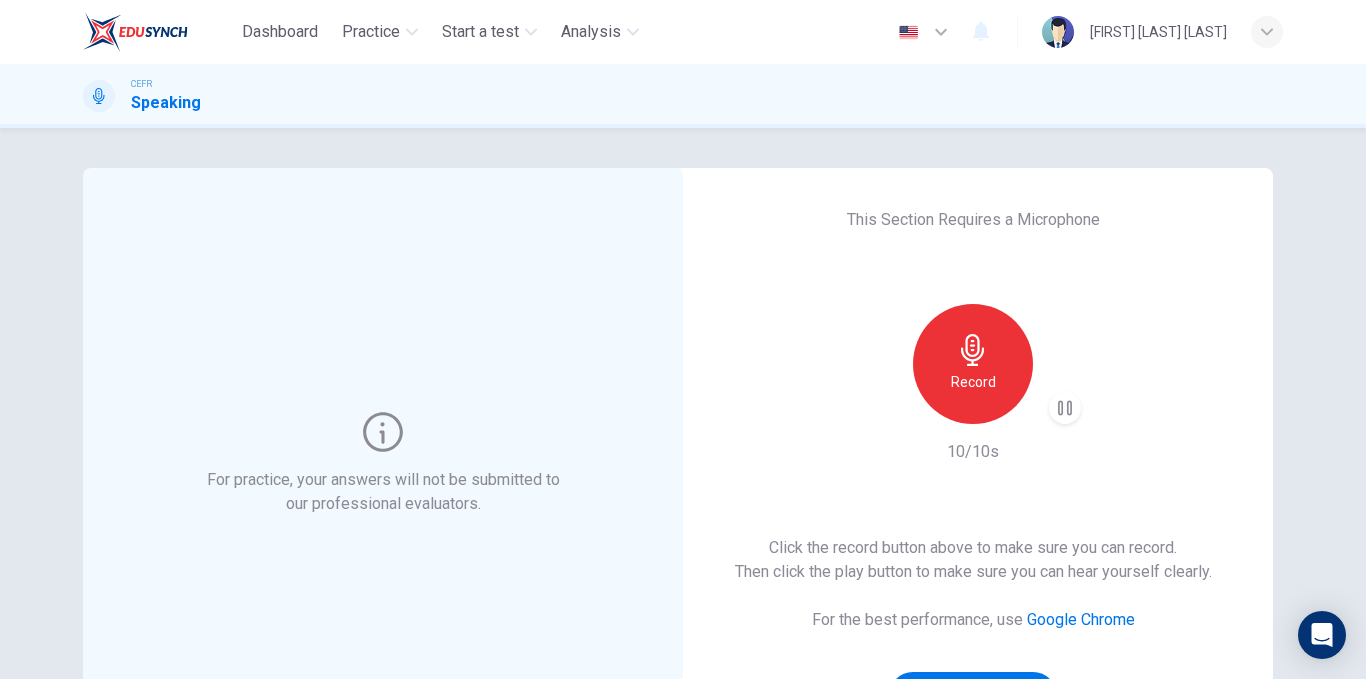 scroll, scrollTop: 116, scrollLeft: 0, axis: vertical 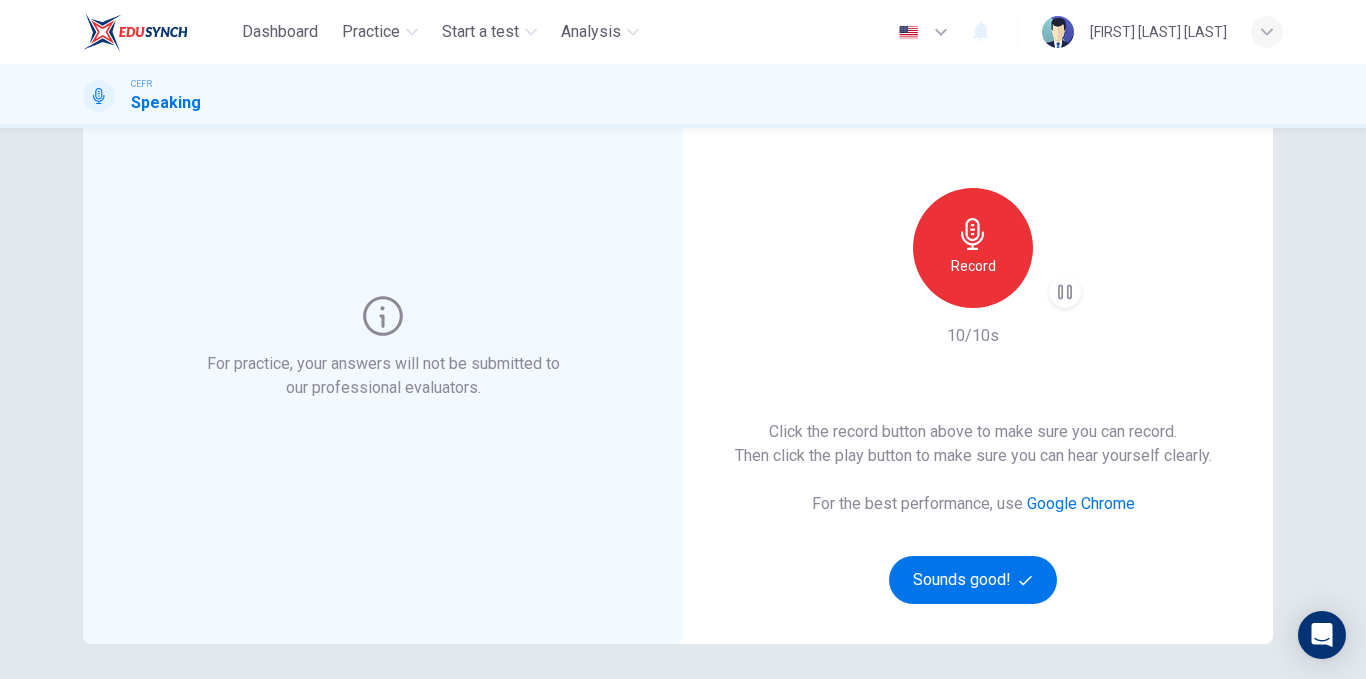 type 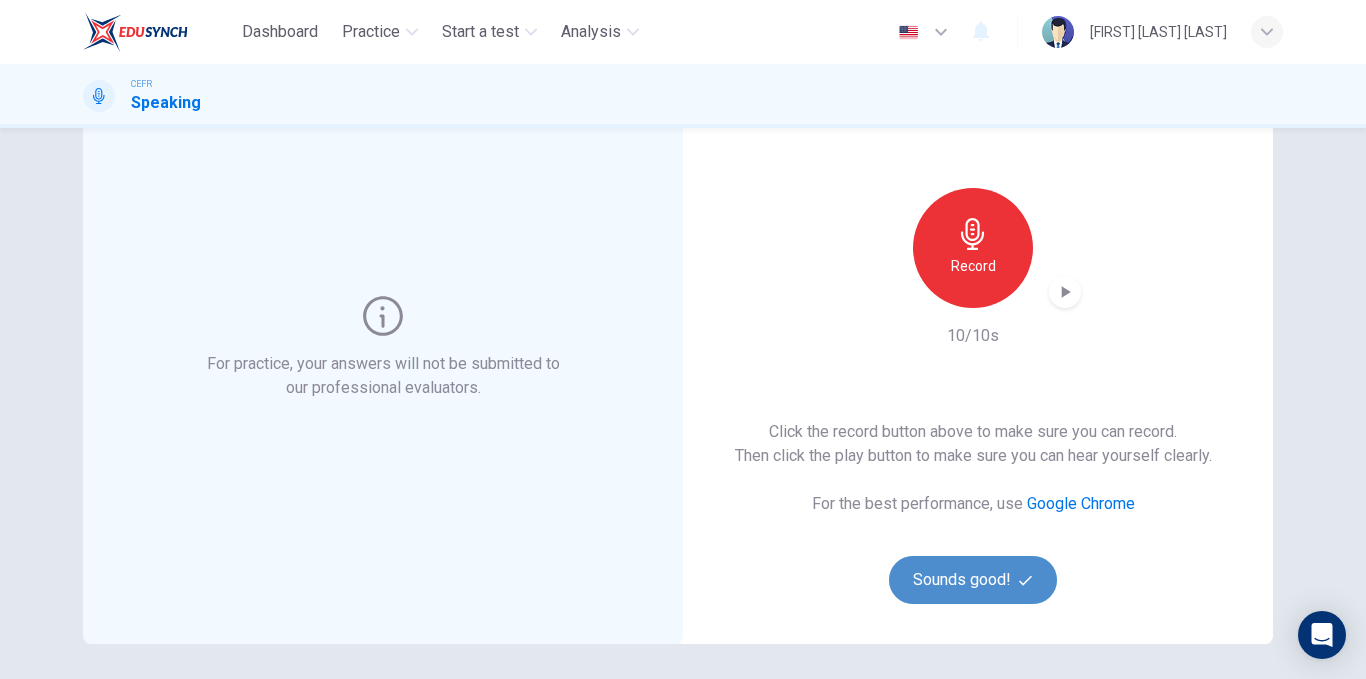 click on "Sounds good!" at bounding box center [973, 580] 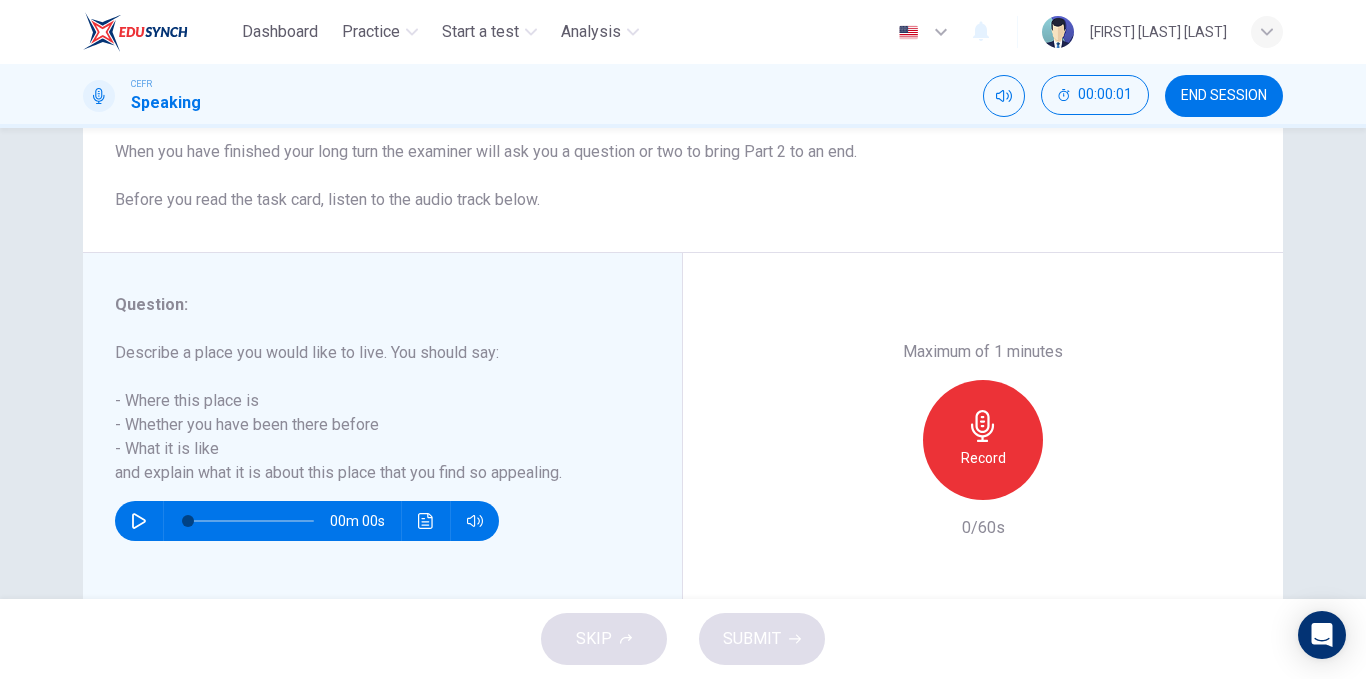 scroll, scrollTop: 237, scrollLeft: 0, axis: vertical 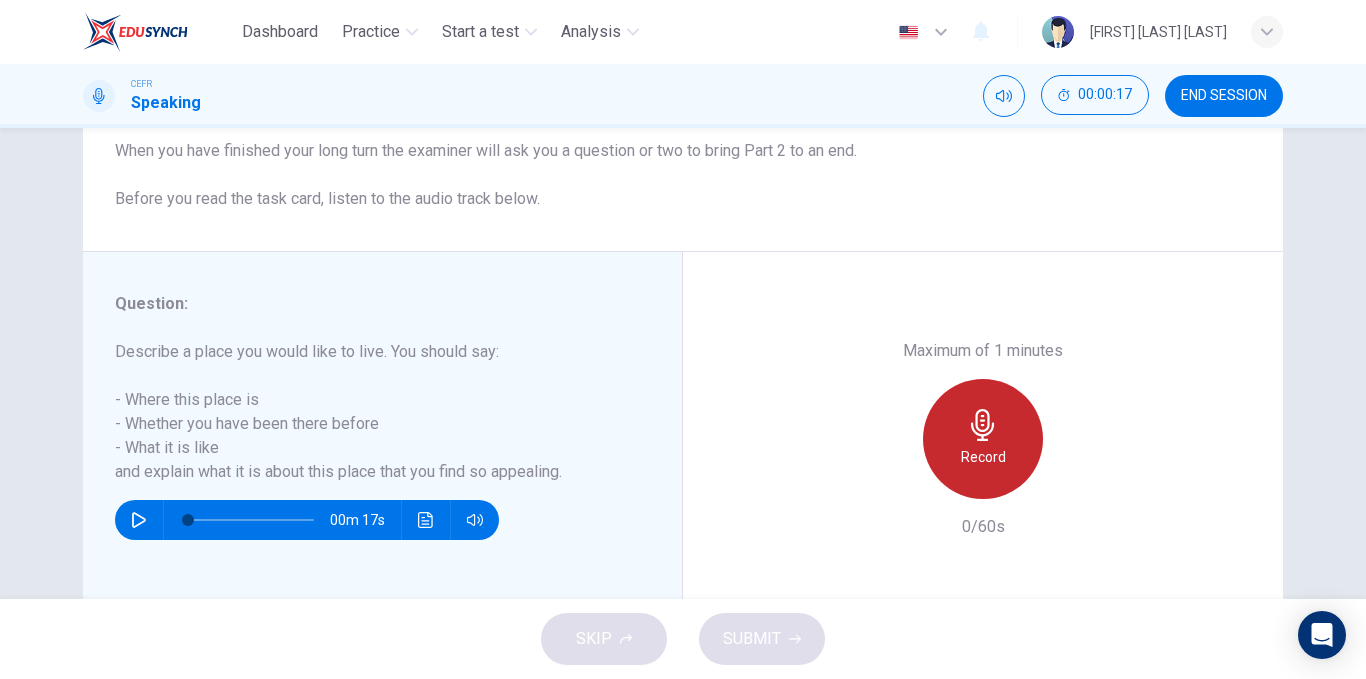 click on "Record" at bounding box center (983, 439) 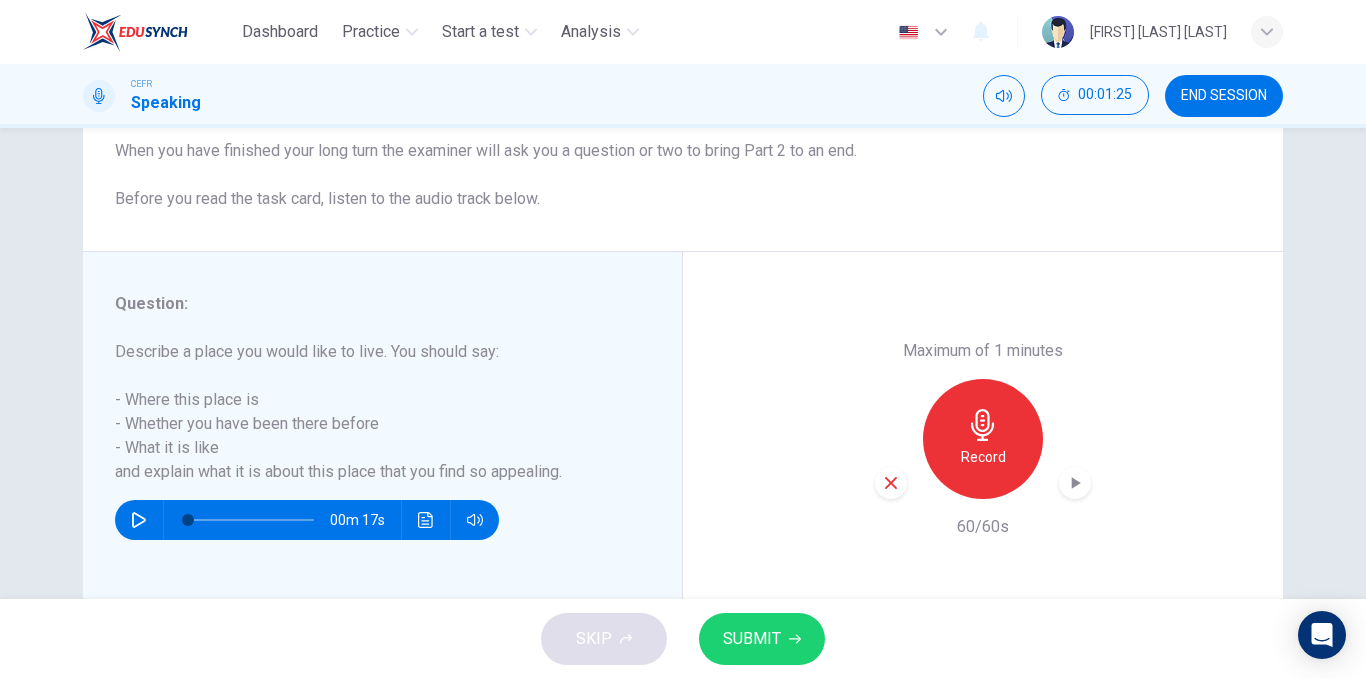 click at bounding box center (1075, 483) 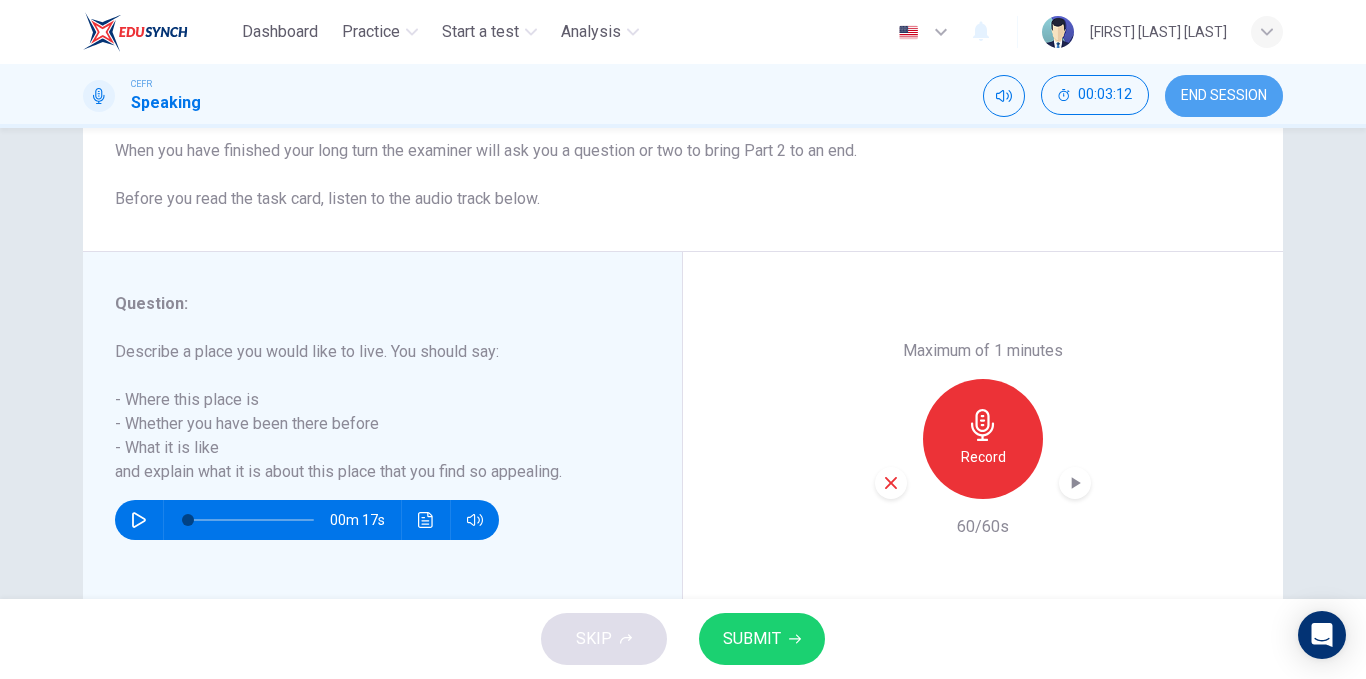 click on "END SESSION" at bounding box center (1224, 96) 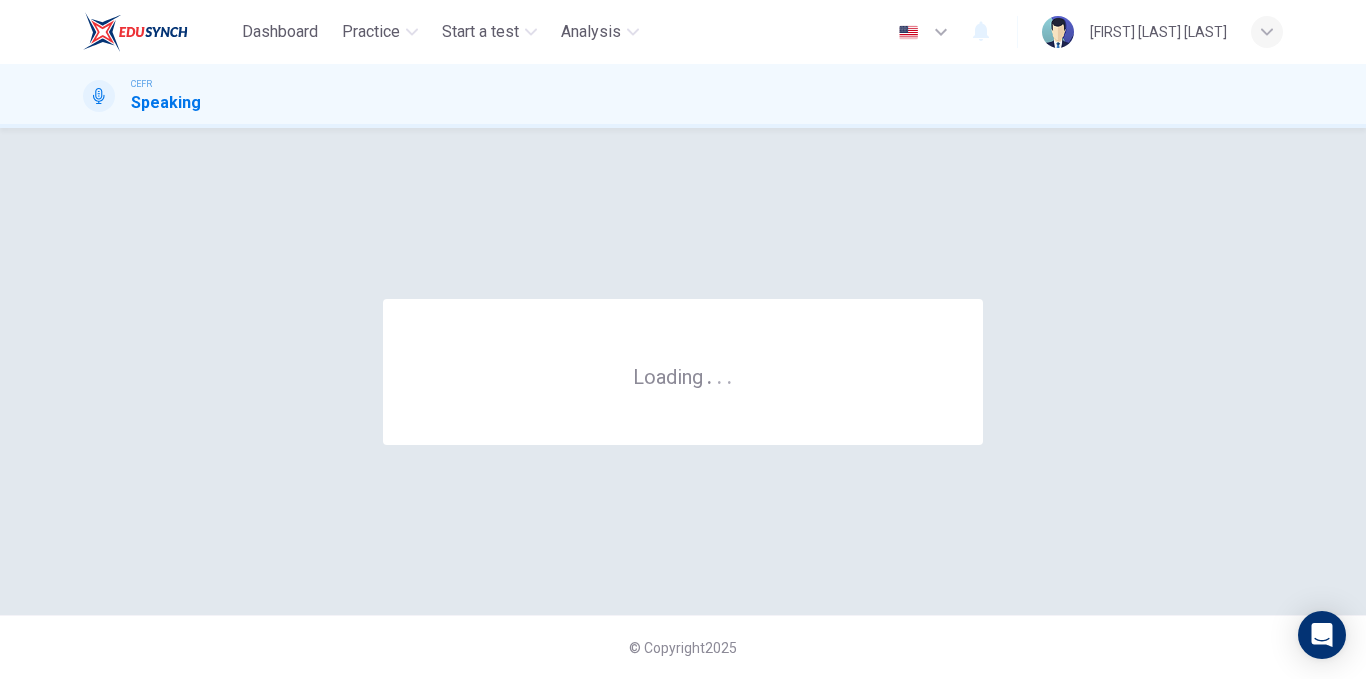 scroll, scrollTop: 0, scrollLeft: 0, axis: both 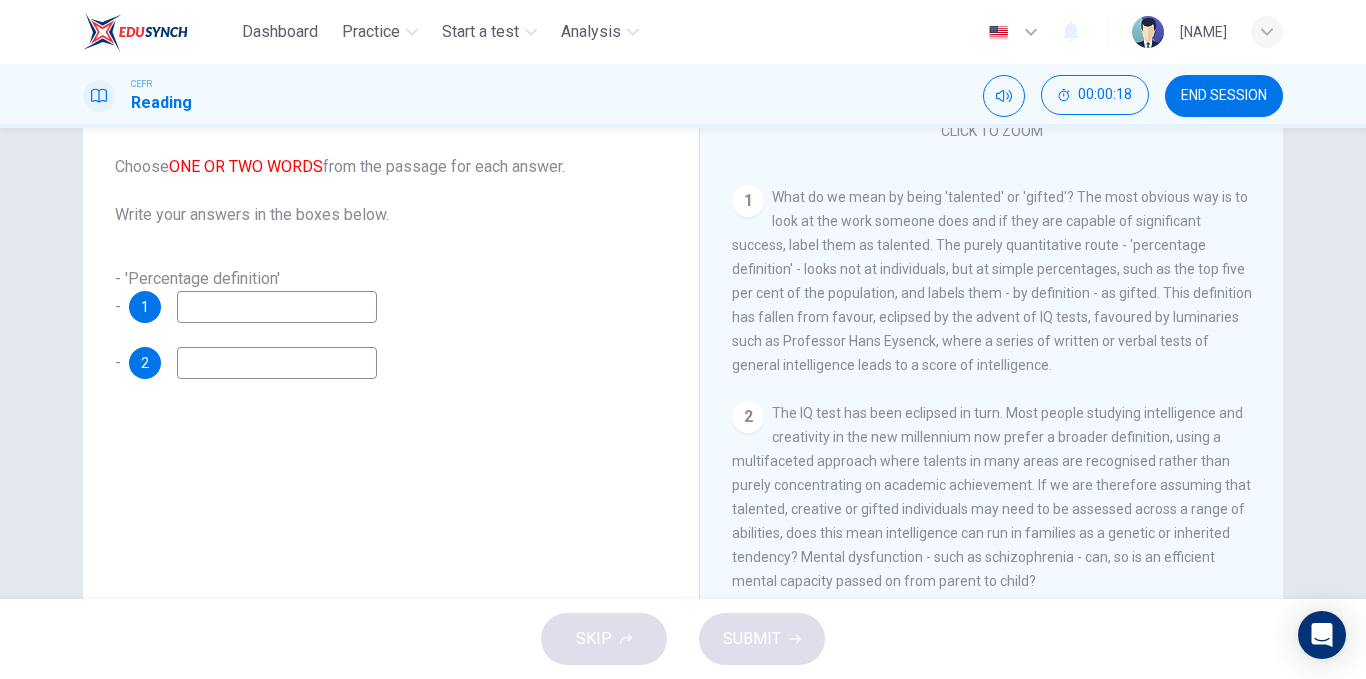 click at bounding box center (277, 307) 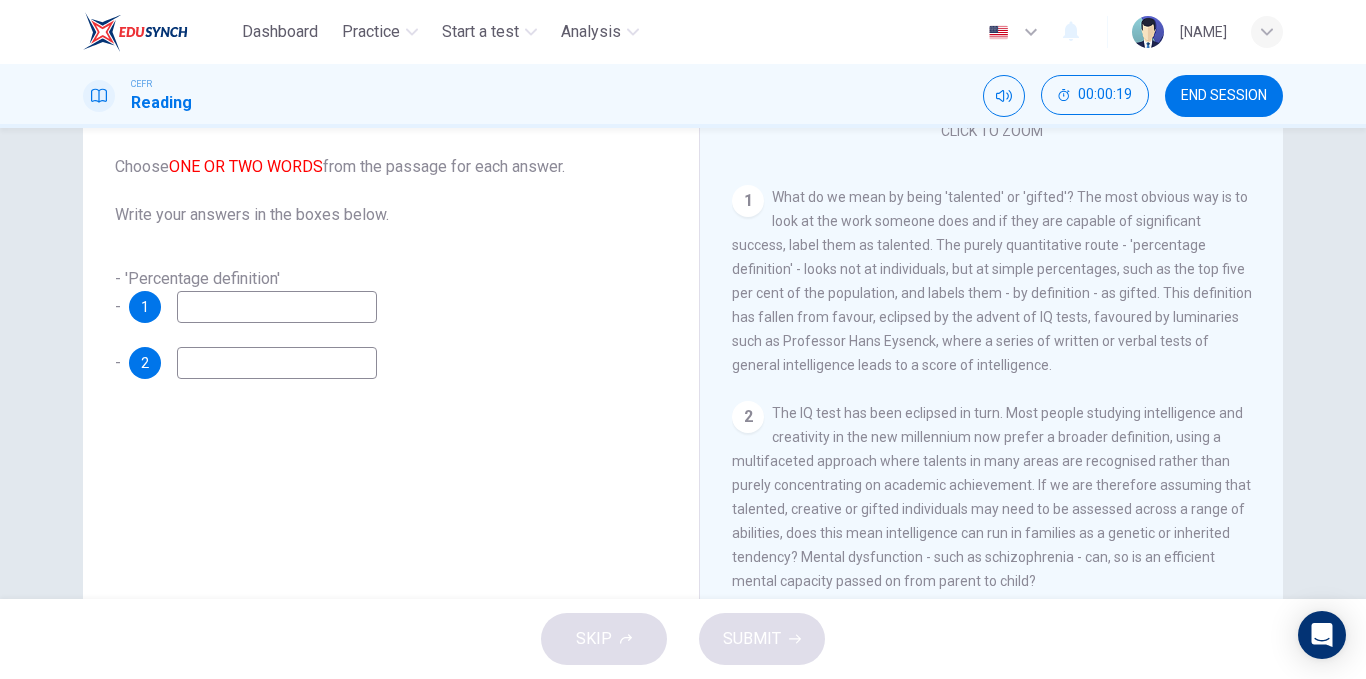 scroll, scrollTop: 0, scrollLeft: 0, axis: both 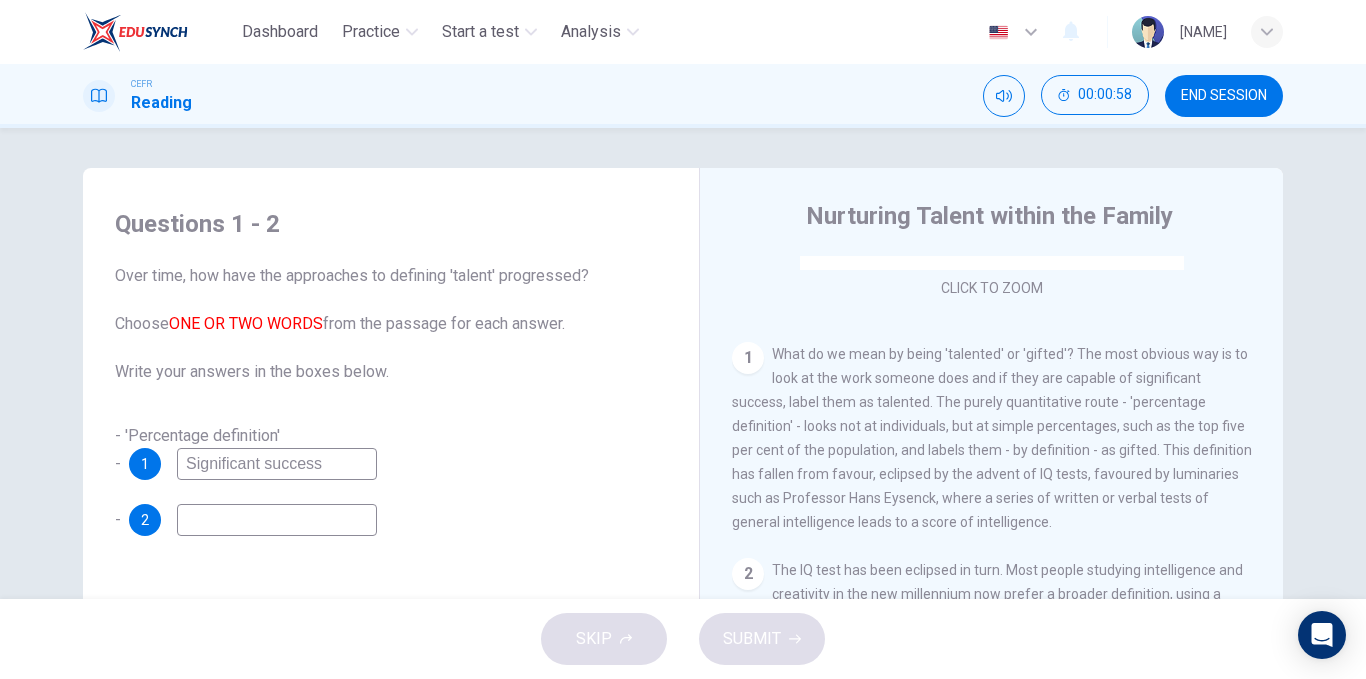 type on "Significant success" 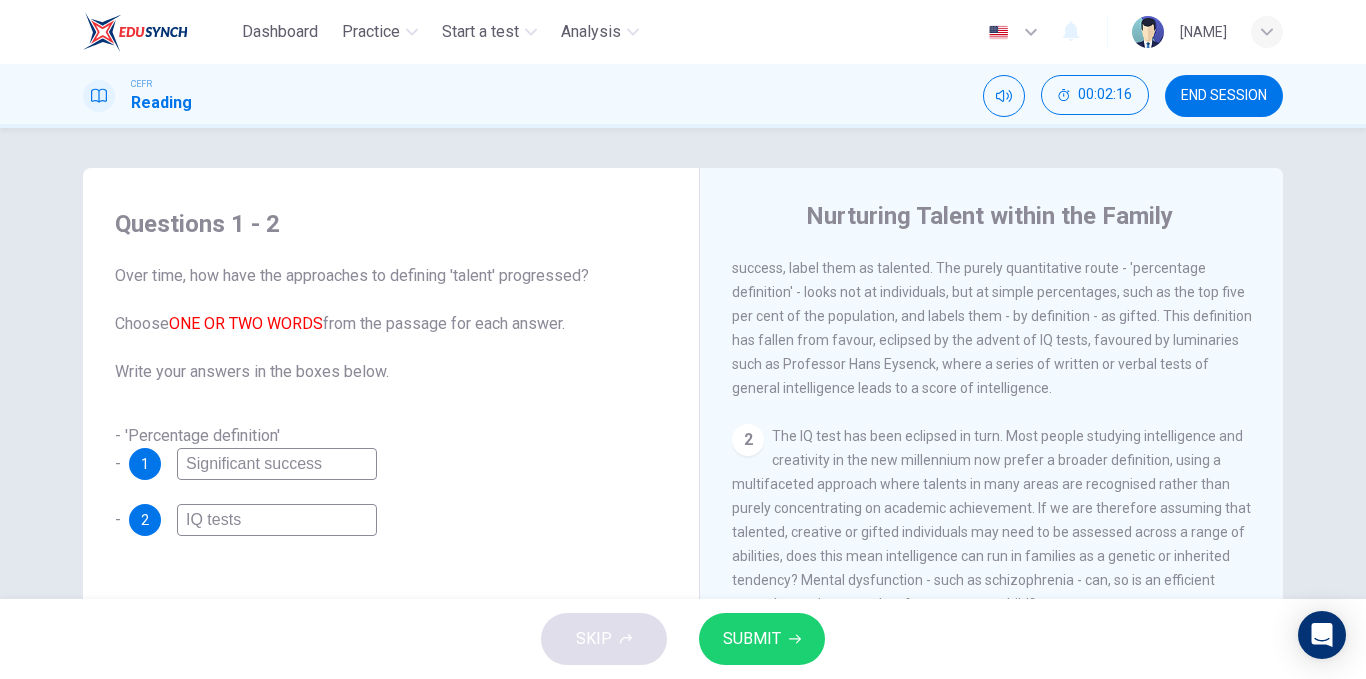 scroll, scrollTop: 469, scrollLeft: 0, axis: vertical 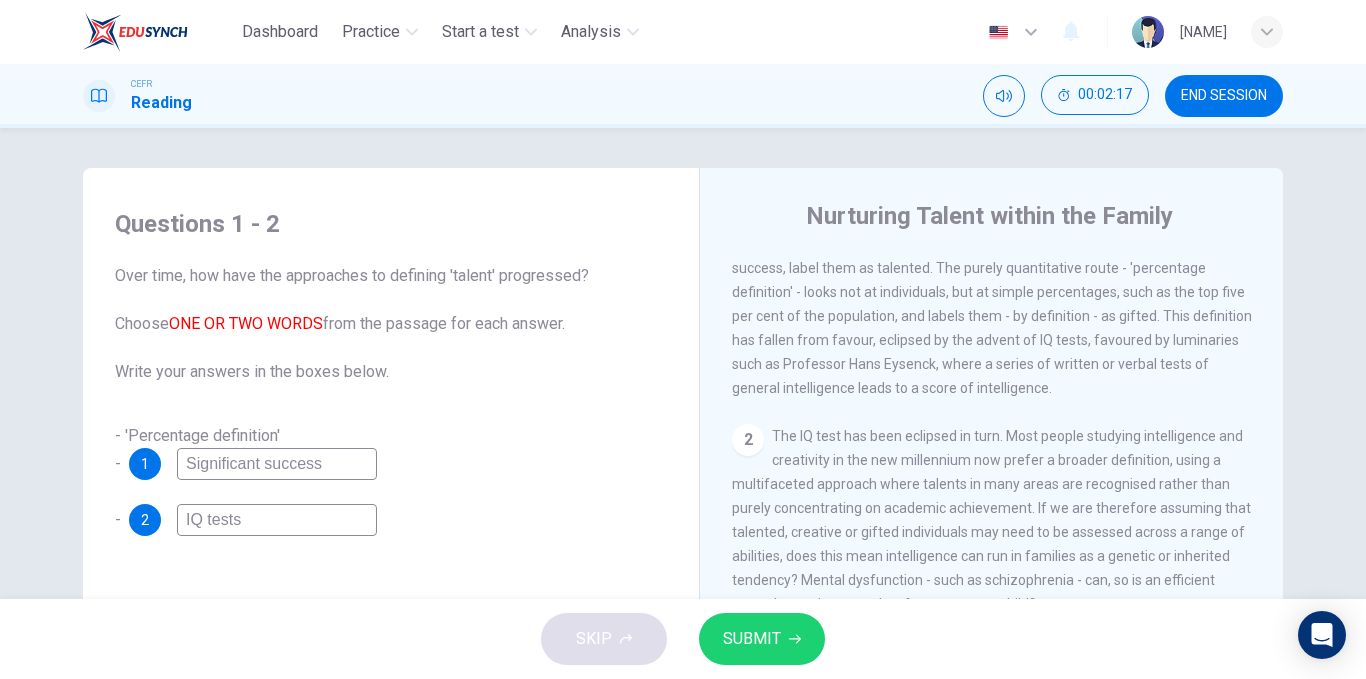 type on "IQ tests" 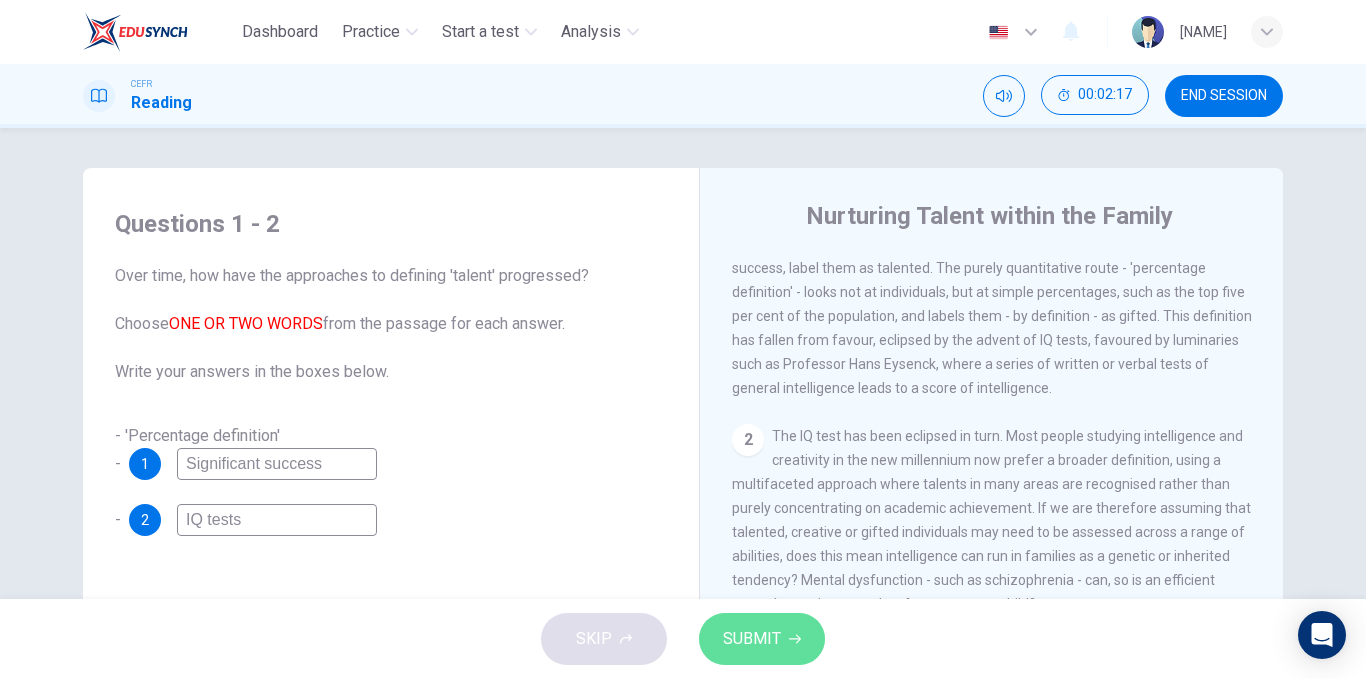click on "SUBMIT" at bounding box center (752, 639) 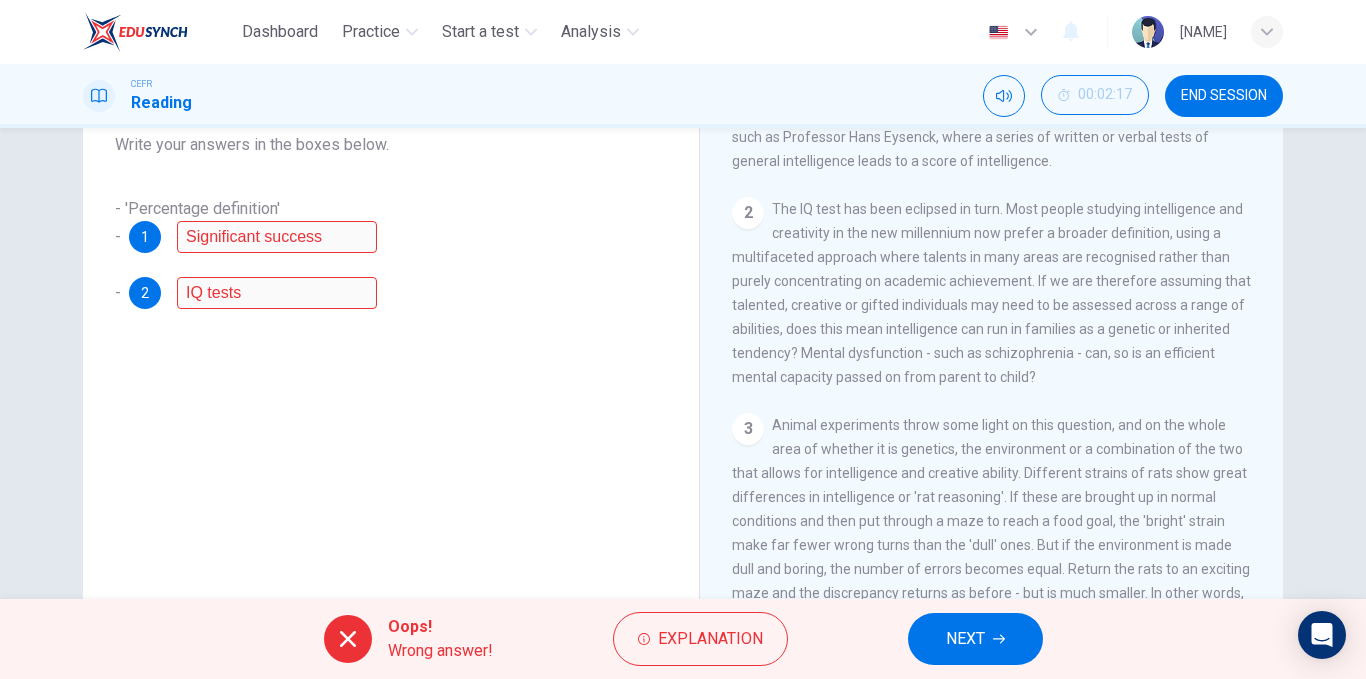 scroll, scrollTop: 228, scrollLeft: 0, axis: vertical 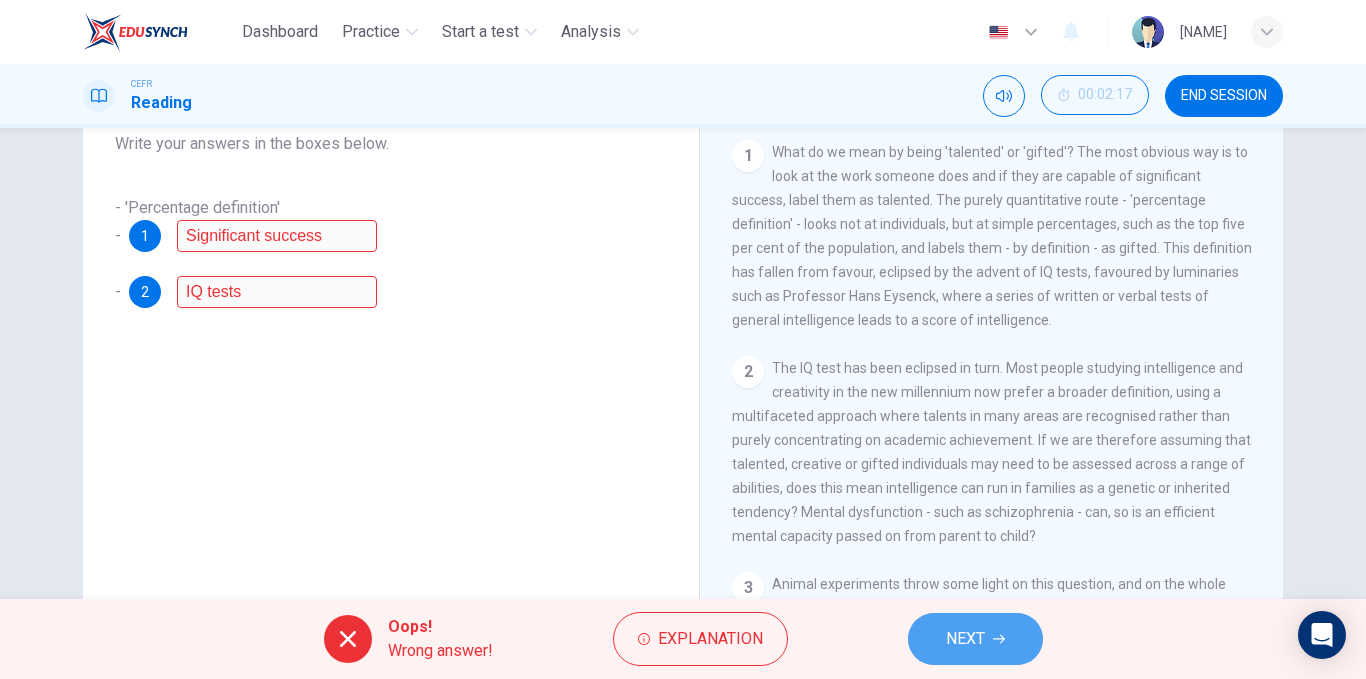 click on "NEXT" at bounding box center (965, 639) 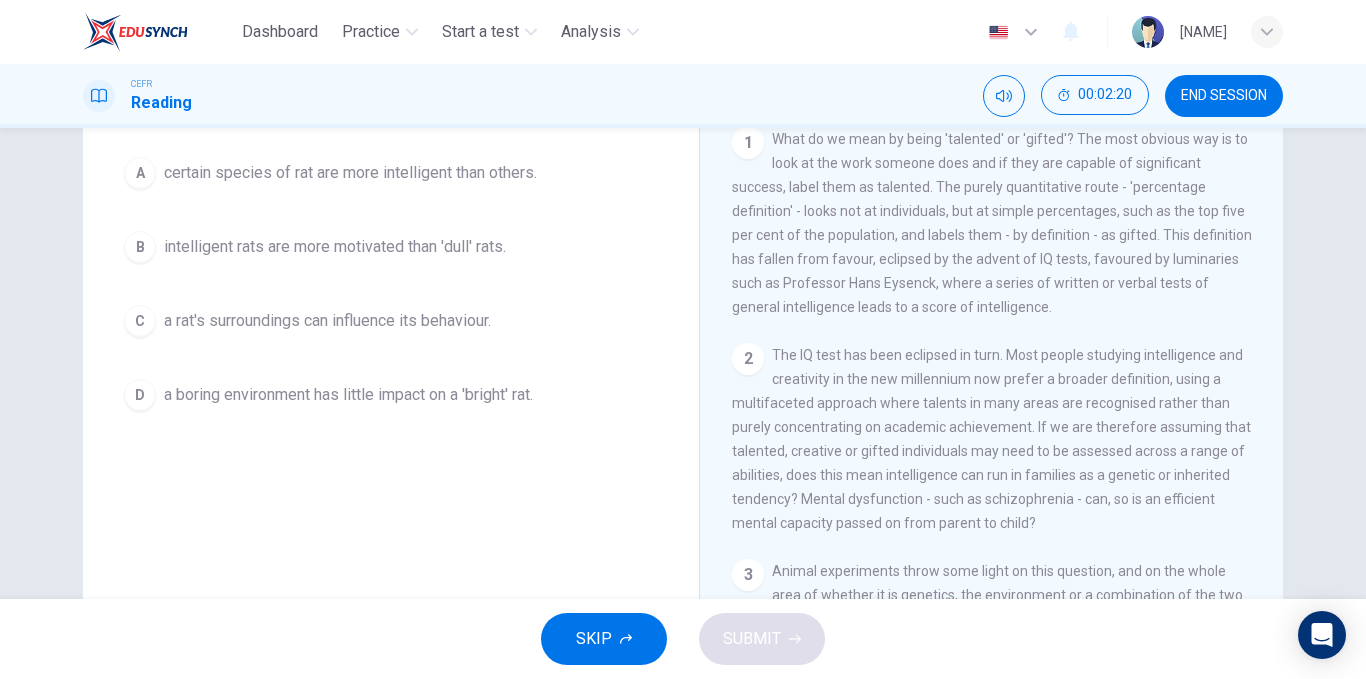 scroll, scrollTop: 321, scrollLeft: 0, axis: vertical 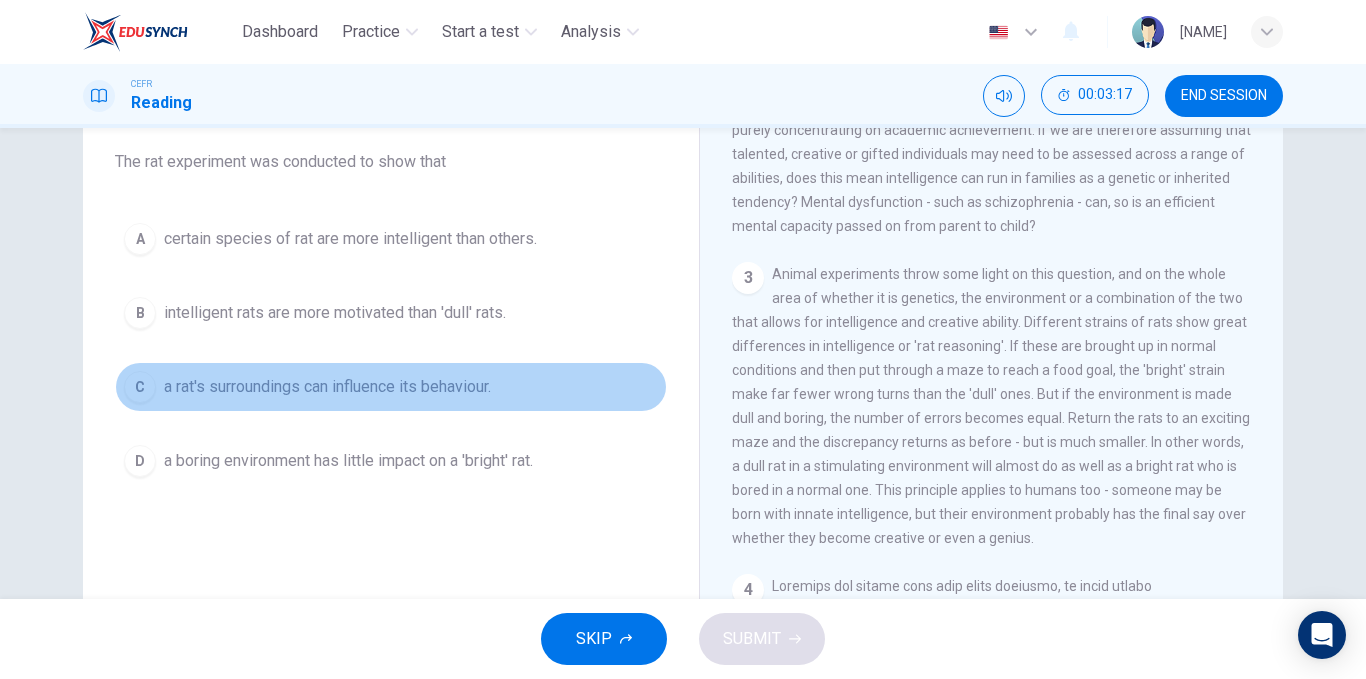 click on "C" at bounding box center [140, 239] 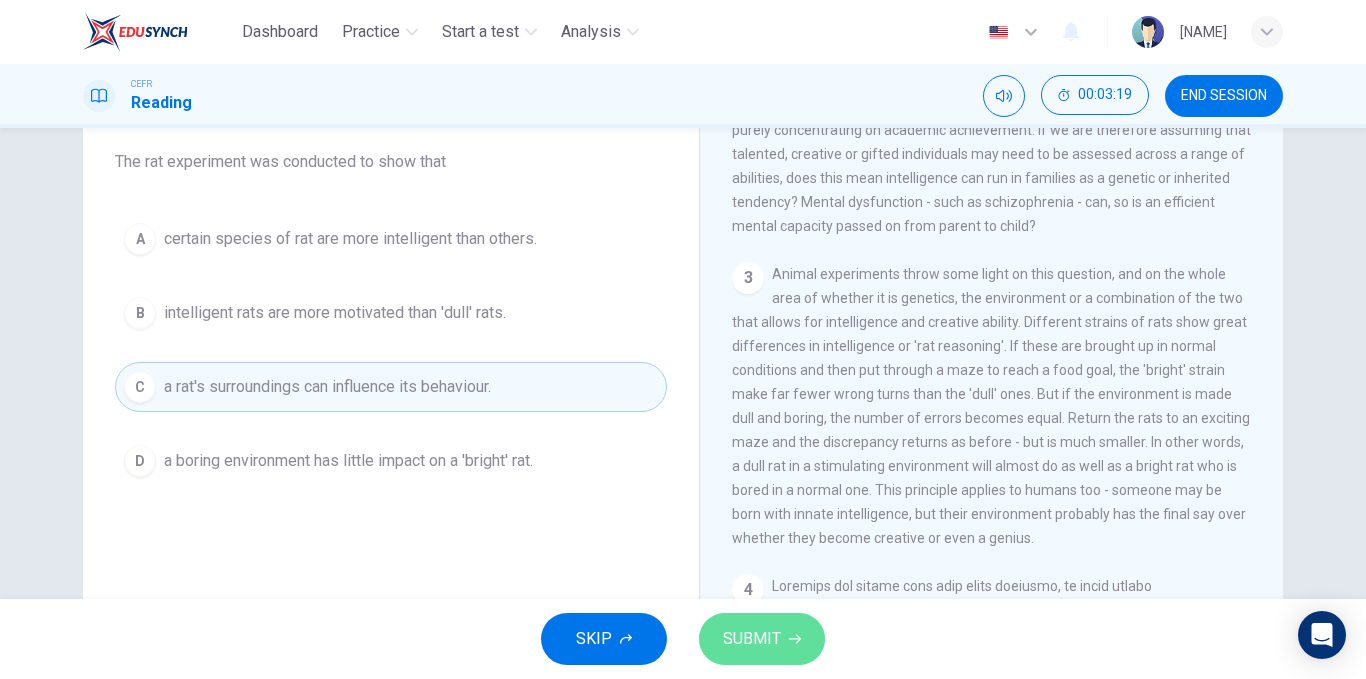 click on "SUBMIT" at bounding box center [762, 639] 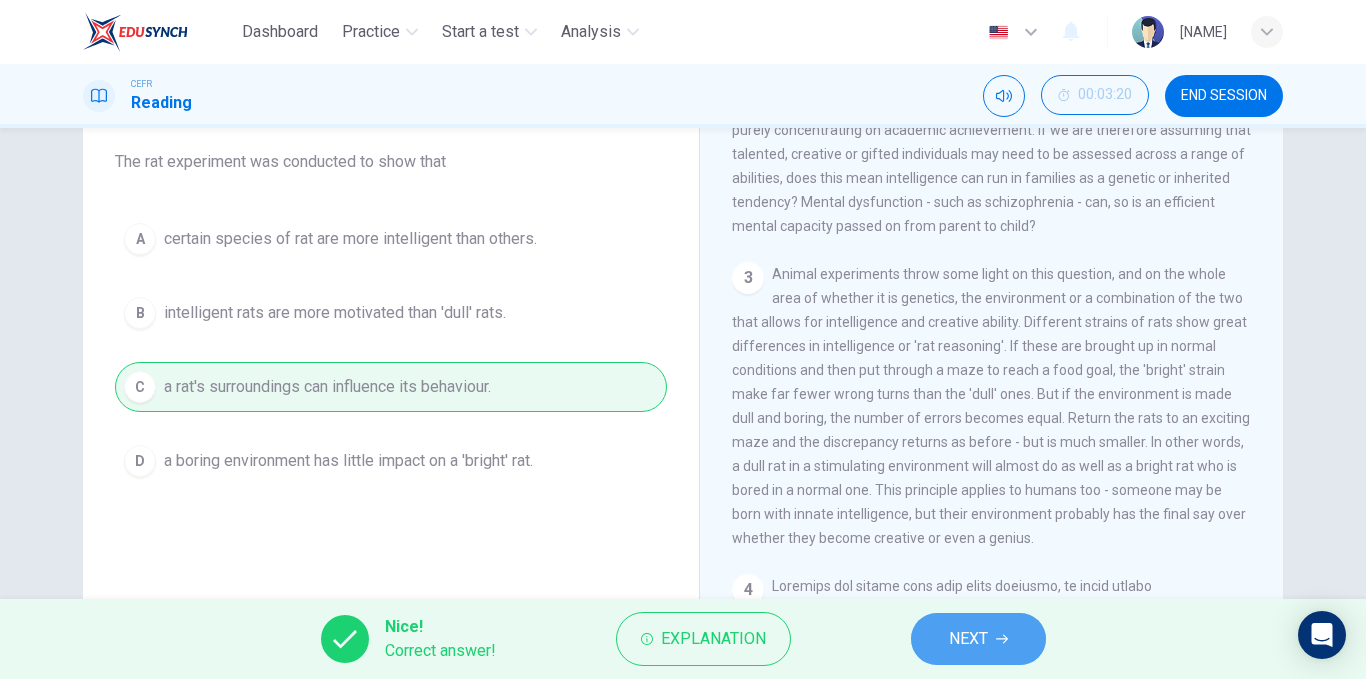 click on "NEXT" at bounding box center (968, 639) 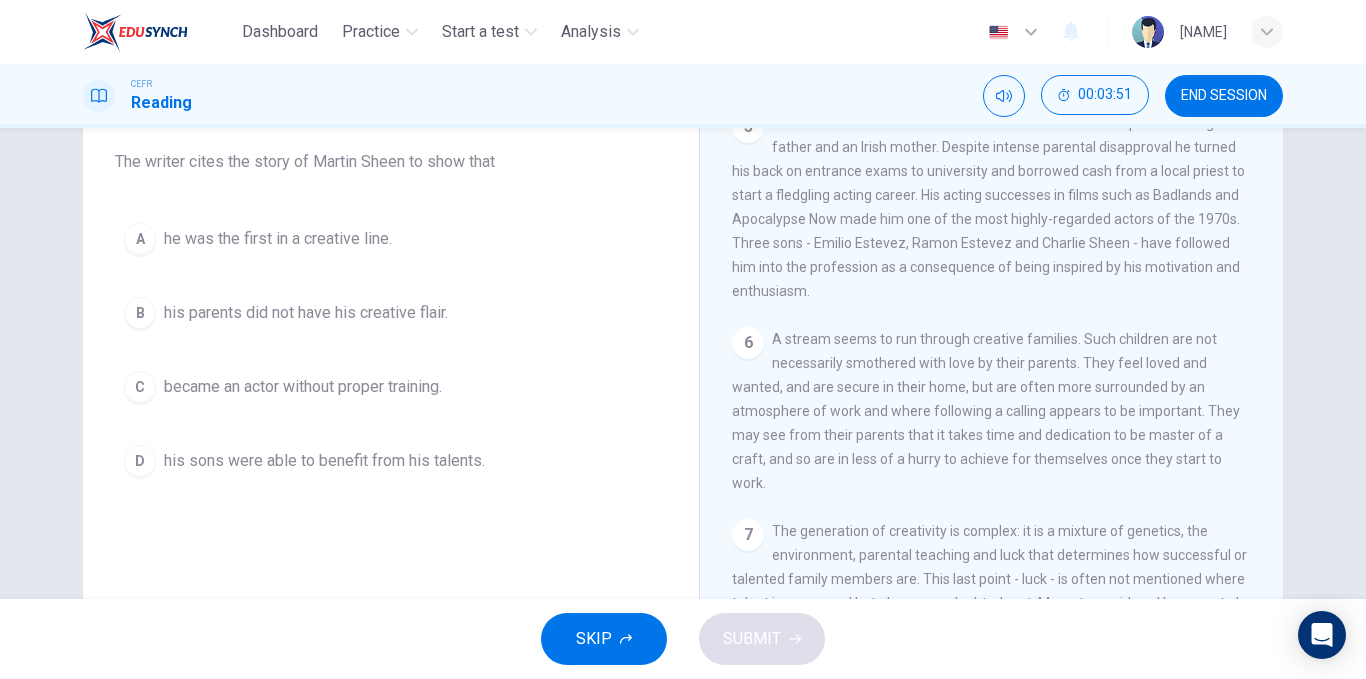 scroll, scrollTop: 1581, scrollLeft: 0, axis: vertical 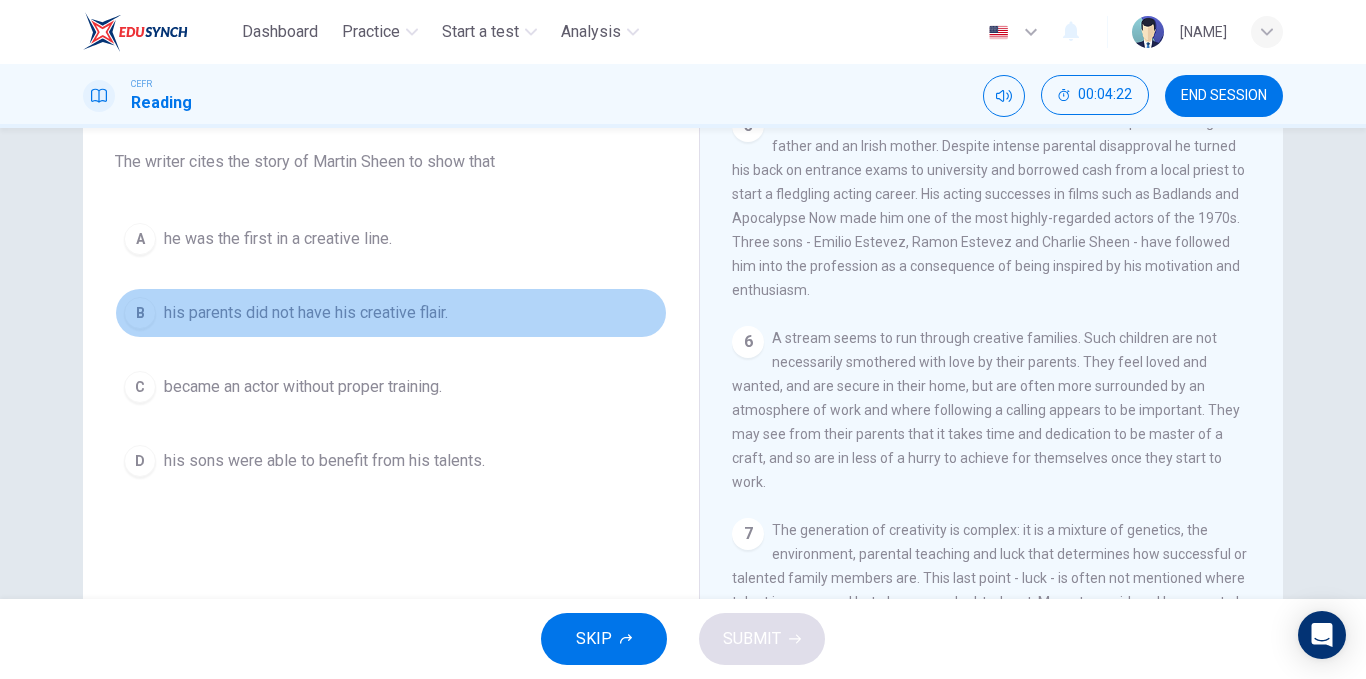click on "B" at bounding box center (140, 239) 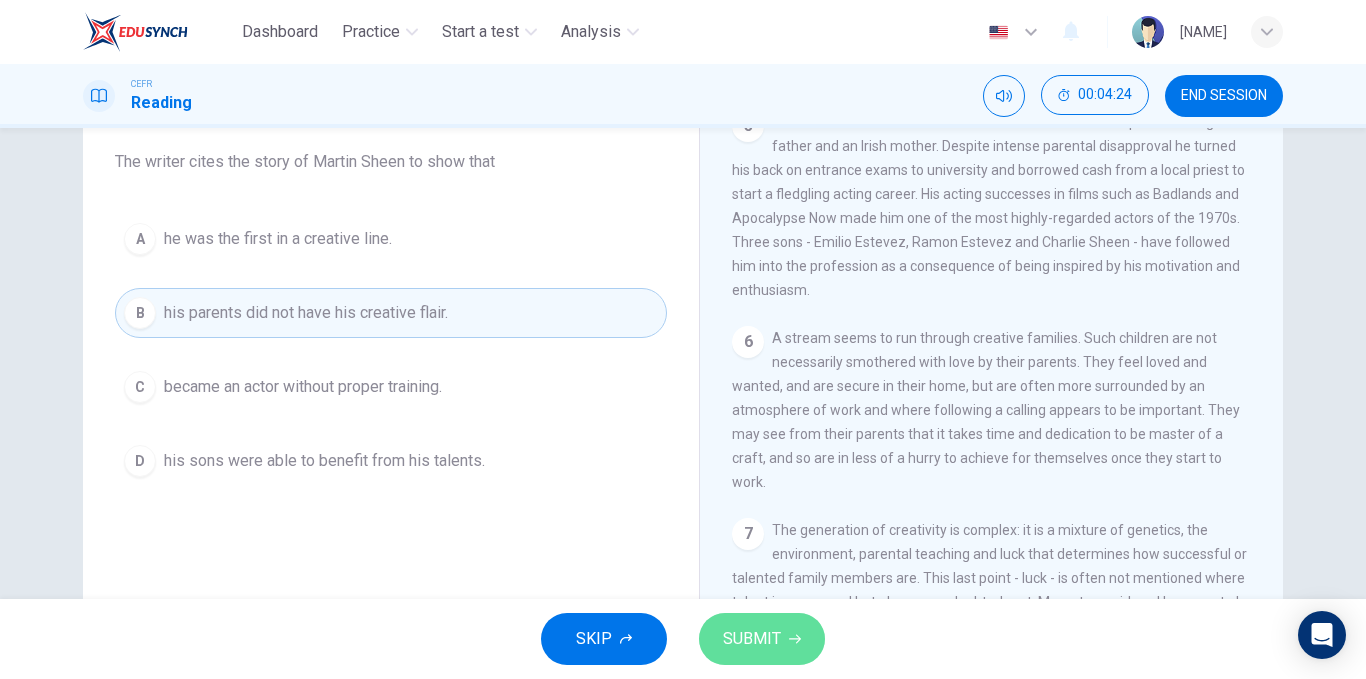 click on "SUBMIT" at bounding box center (752, 639) 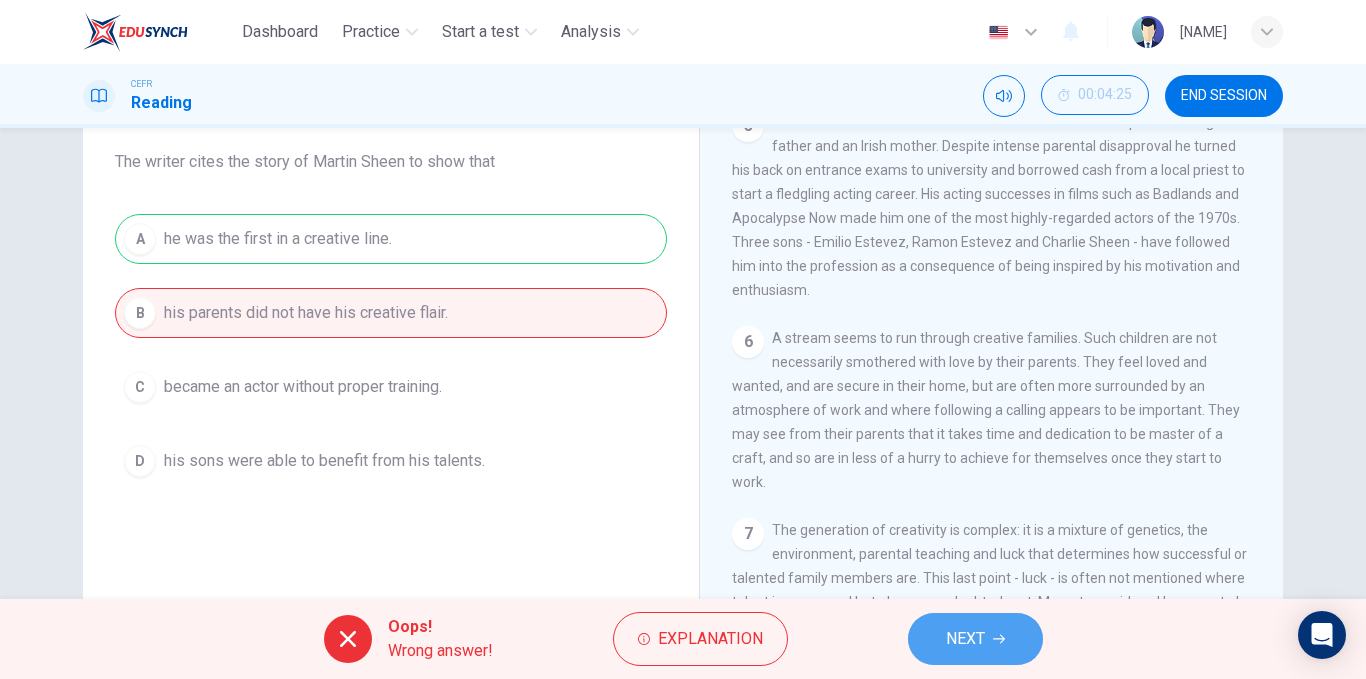 click at bounding box center [999, 639] 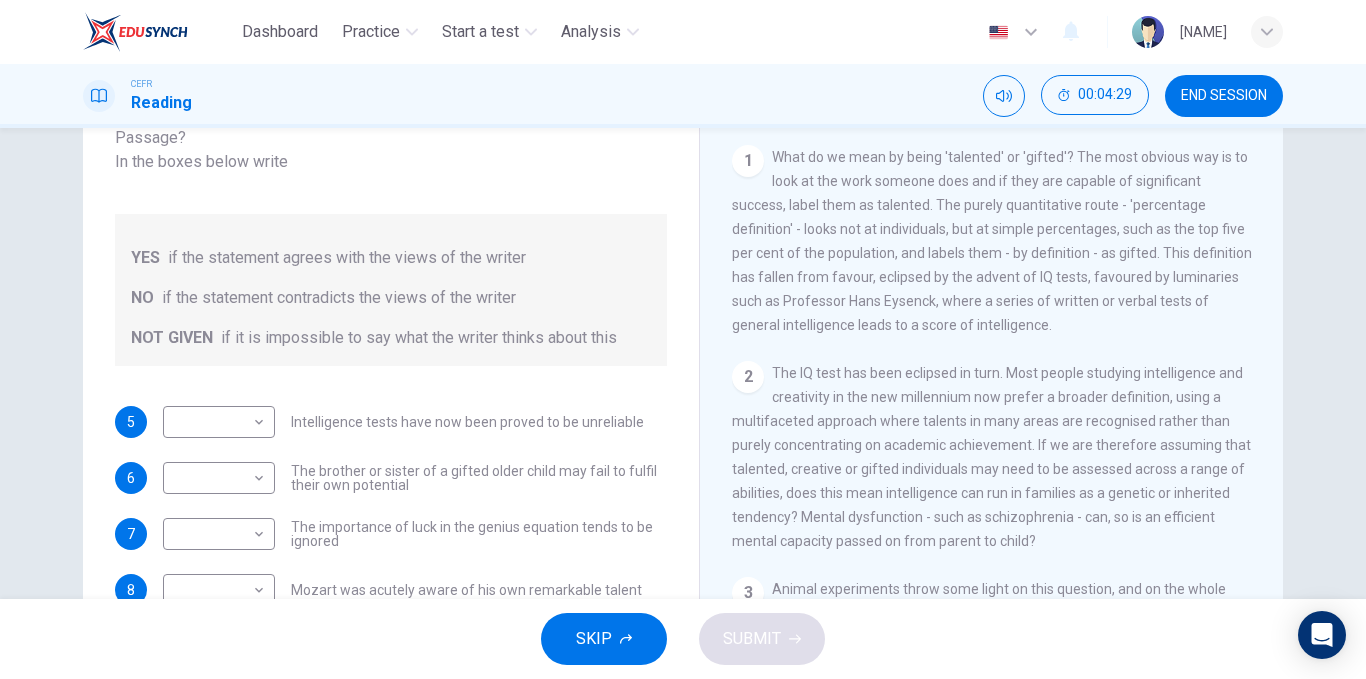 scroll, scrollTop: 381, scrollLeft: 0, axis: vertical 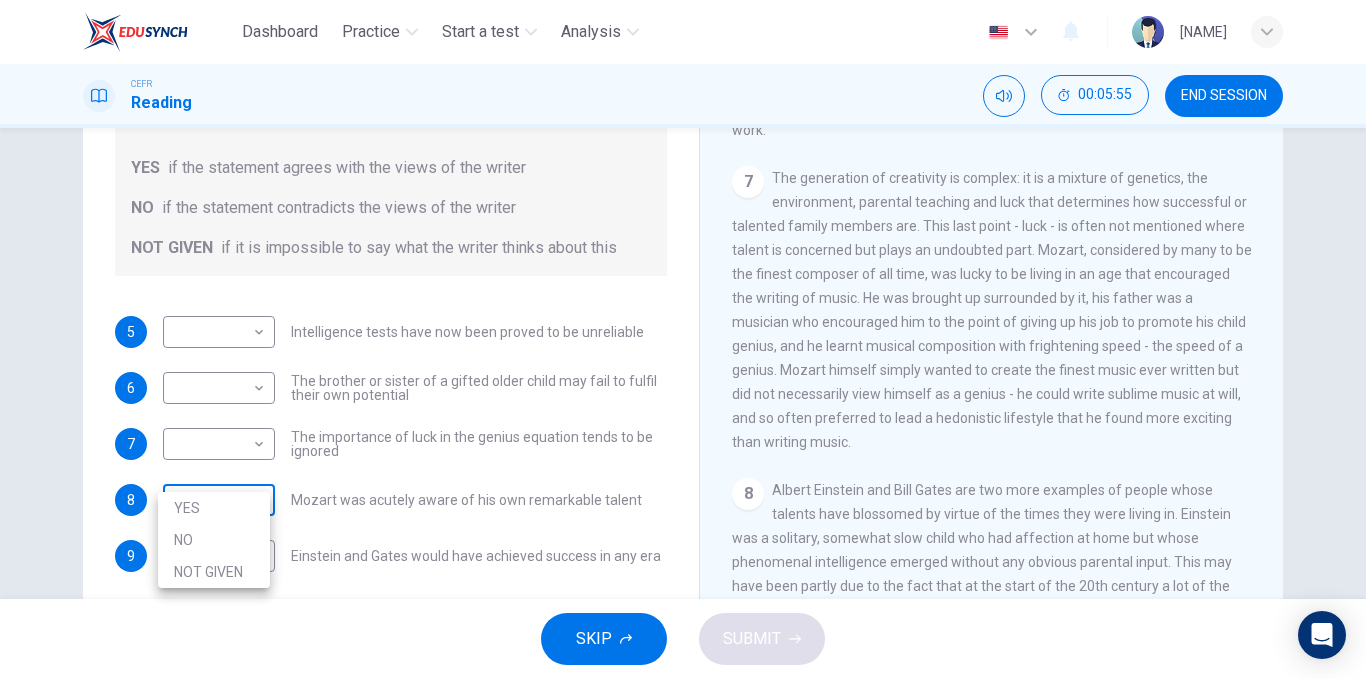 click on "Dashboard Practice Start a test Analysis English en ​ QISTINA DALILA BINTI HALISAFAZLY CEFR Reading 00:05:55 END SESSION Questions 5 - 9 Do the following statements agree with the claims of the writer in the Reading Passage?
In the boxes below write YES if the statement agrees with the views of the writer NO if the statement contradicts the views of the writer NOT GIVEN if it is impossible to say what the writer thinks about this 5 ​ ​ Intelligence tests have now been proved to be unreliable 6 ​ ​ The brother or sister of a gifted older child may fail to fulfil their own potential 7 ​ ​ The importance of luck in the genius equation tends to be ignored 8 ​ ​ Mozart was acutely aware of his own remarkable talent 9 ​ ​ Einstein and Gates would have achieved success in any era Nurturing Talent within the Family CLICK TO ZOOM Click to Zoom 1 2 3 4 5 6 7 8 SKIP SUBMIT EduSynch - Online Language Proficiency Testing
Dashboard Practice Start a test Analysis Notifications © Copyright  NO" at bounding box center [683, 339] 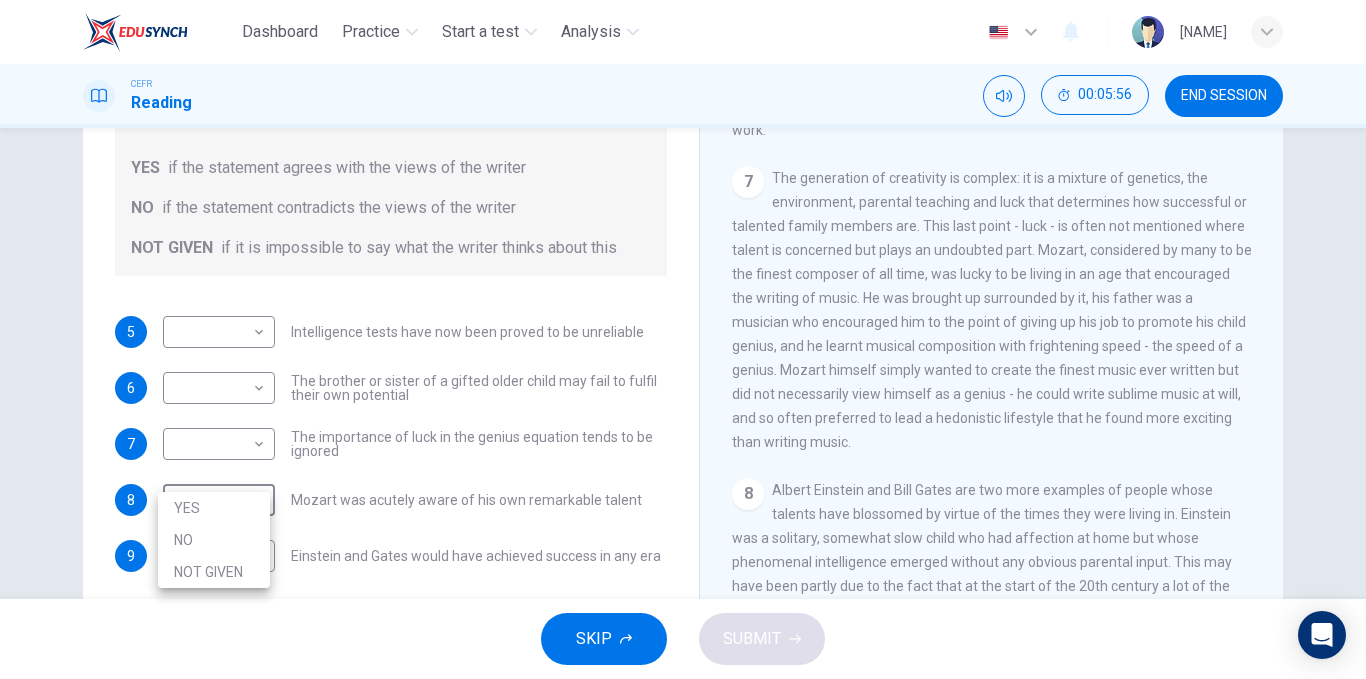 click on "YES" at bounding box center [214, 508] 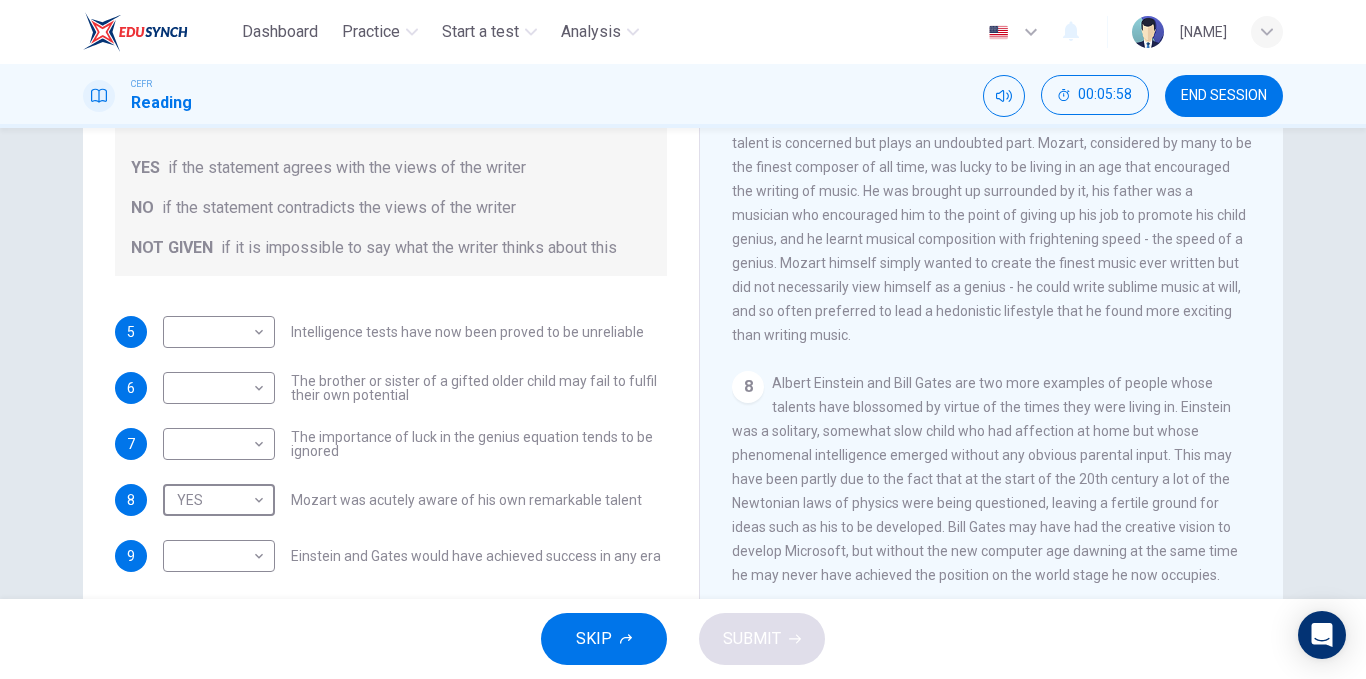 scroll, scrollTop: 2031, scrollLeft: 0, axis: vertical 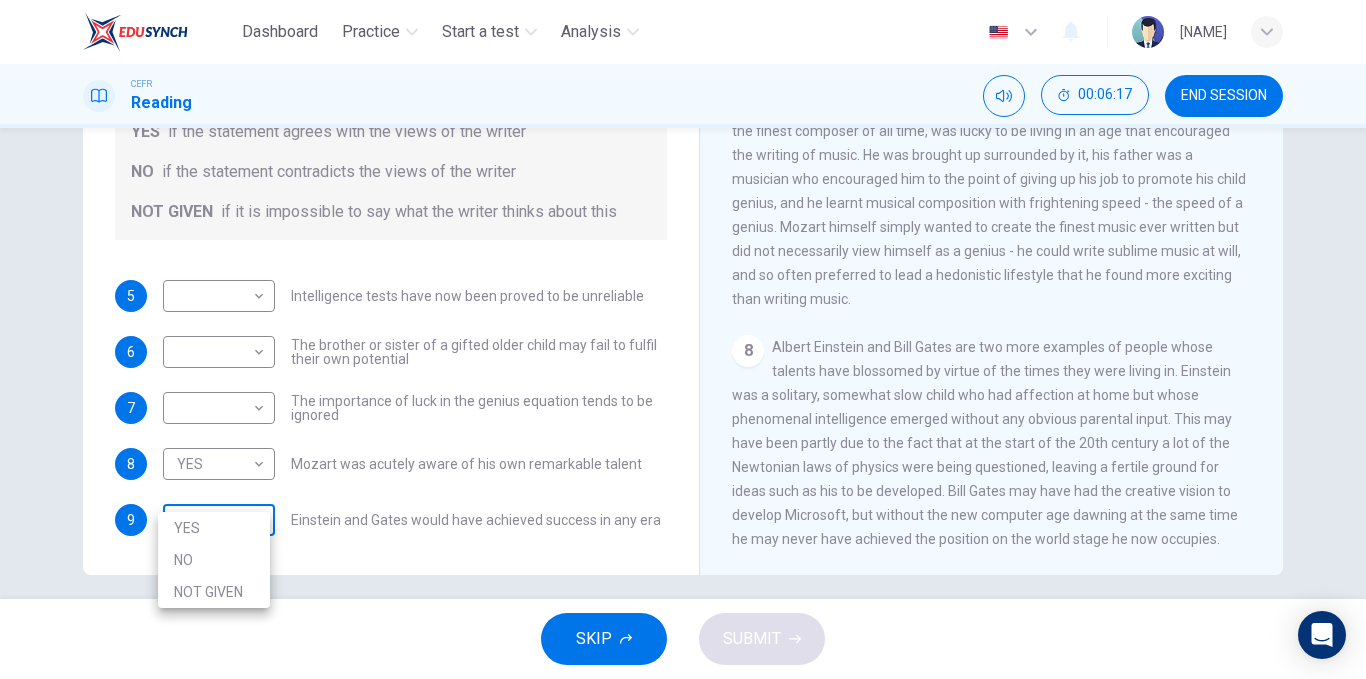 click on "Dashboard Practice Start a test Analysis English en ​ QISTINA DALILA BINTI HALISAFAZLY CEFR Reading 00:06:17 END SESSION Questions 5 - 9 Do the following statements agree with the claims of the writer in the Reading Passage?
In the boxes below write YES if the statement agrees with the views of the writer NO if the statement contradicts the views of the writer NOT GIVEN if it is impossible to say what the writer thinks about this 5 ​ ​ Intelligence tests have now been proved to be unreliable 6 ​ ​ The brother or sister of a gifted older child may fail to fulfil their own potential 7 ​ ​ The importance of luck in the genius equation tends to be ignored 8 YES YES ​ Mozart was acutely aware of his own remarkable talent 9 ​ ​ Einstein and Gates would have achieved success in any era Nurturing Talent within the Family CLICK TO ZOOM Click to Zoom 1 2 3 4 5 6 7 8 SKIP SUBMIT EduSynch - Online Language Proficiency Testing
Dashboard Practice Start a test Analysis Notifications 2025 YES NO" at bounding box center [683, 339] 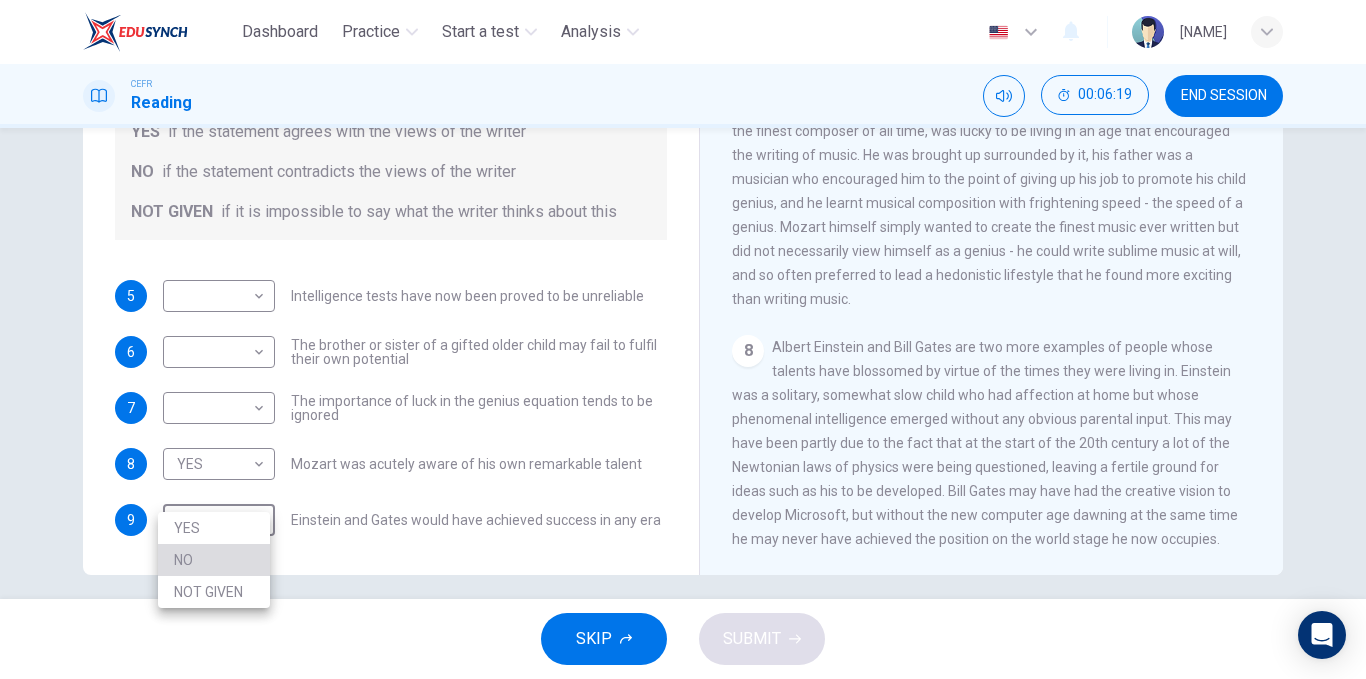 click on "NO" at bounding box center [214, 560] 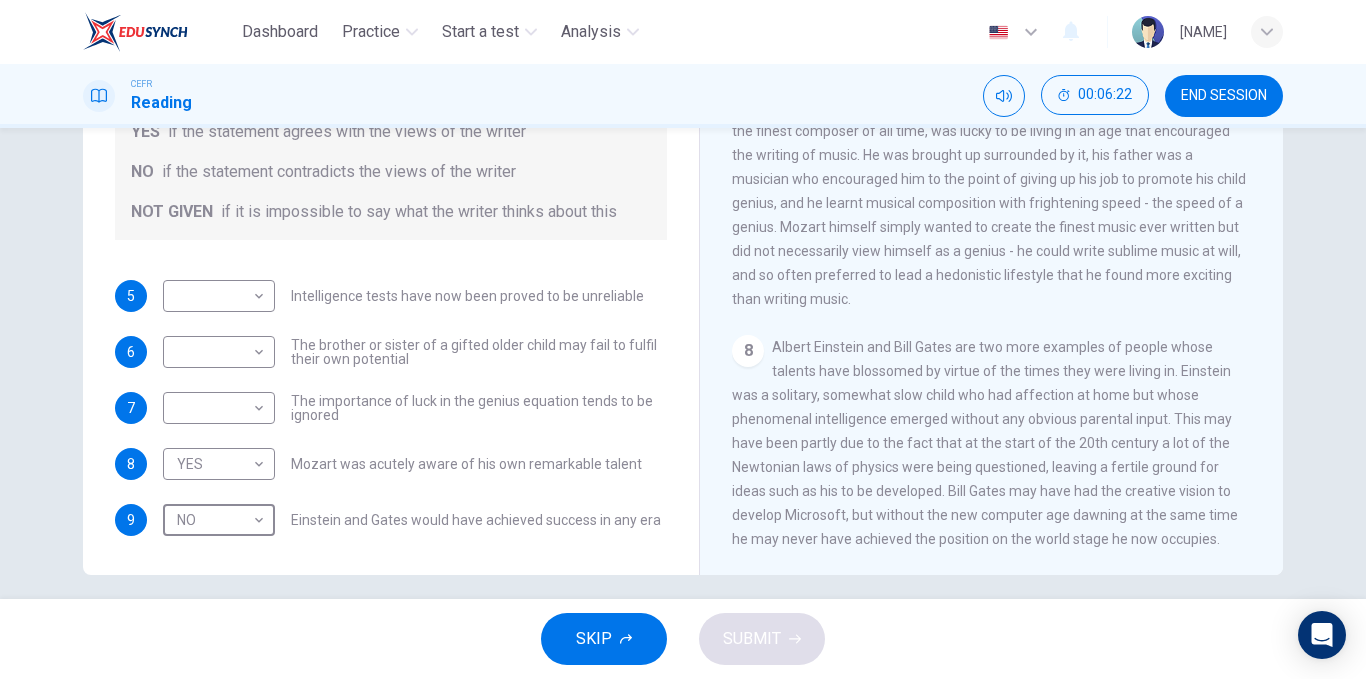 scroll, scrollTop: 304, scrollLeft: 0, axis: vertical 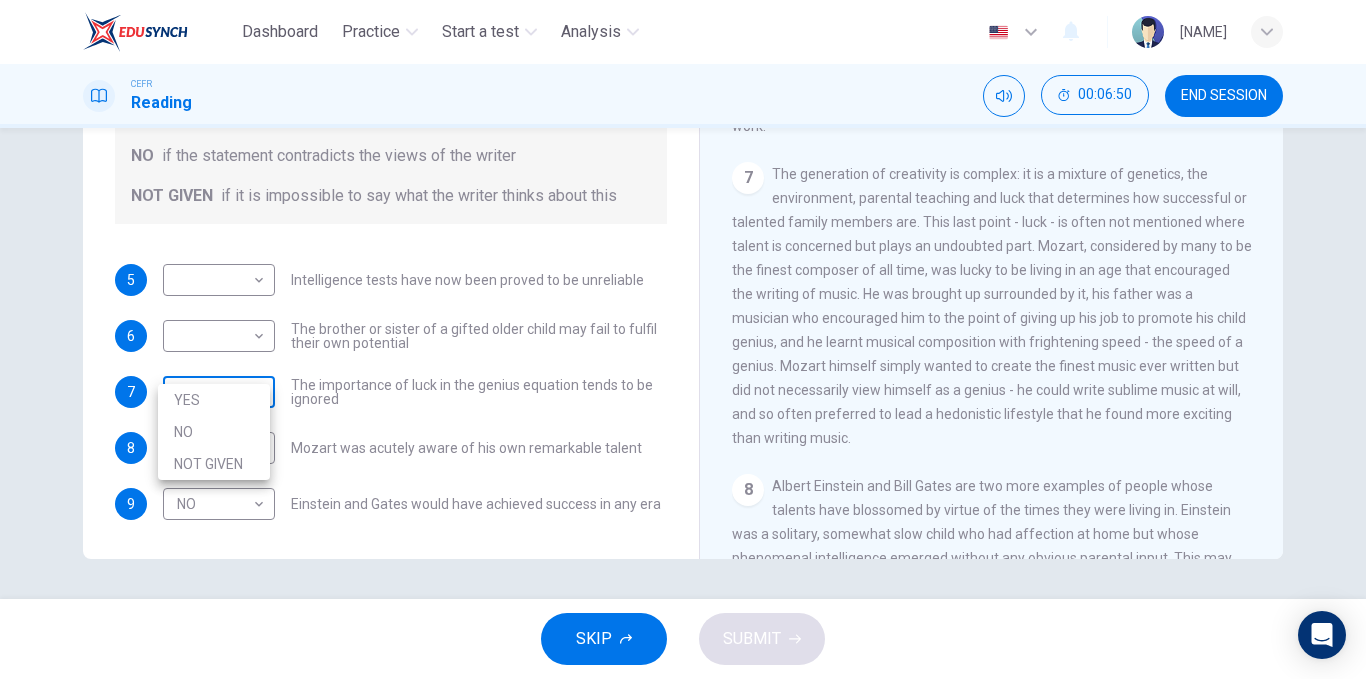 click on "Dashboard Practice Start a test Analysis English en ​ QISTINA DALILA BINTI HALISAFAZLY CEFR Reading 00:06:50 END SESSION Questions 5 - 9 Do the following statements agree with the claims of the writer in the Reading Passage?
In the boxes below write YES if the statement agrees with the views of the writer NO if the statement contradicts the views of the writer NOT GIVEN if it is impossible to say what the writer thinks about this 5 ​ ​ Intelligence tests have now been proved to be unreliable 6 ​ ​ The brother or sister of a gifted older child may fail to fulfil their own potential 7 ​ ​ The importance of luck in the genius equation tends to be ignored 8 YES YES ​ Mozart was acutely aware of his own remarkable talent 9 NO NO ​ Einstein and Gates would have achieved success in any era Nurturing Talent within the Family CLICK TO ZOOM Click to Zoom 1 2 3 4 5 6 7 8 SKIP SUBMIT EduSynch - Online Language Proficiency Testing
Dashboard Practice Start a test Analysis Notifications 2025 YES" at bounding box center (683, 339) 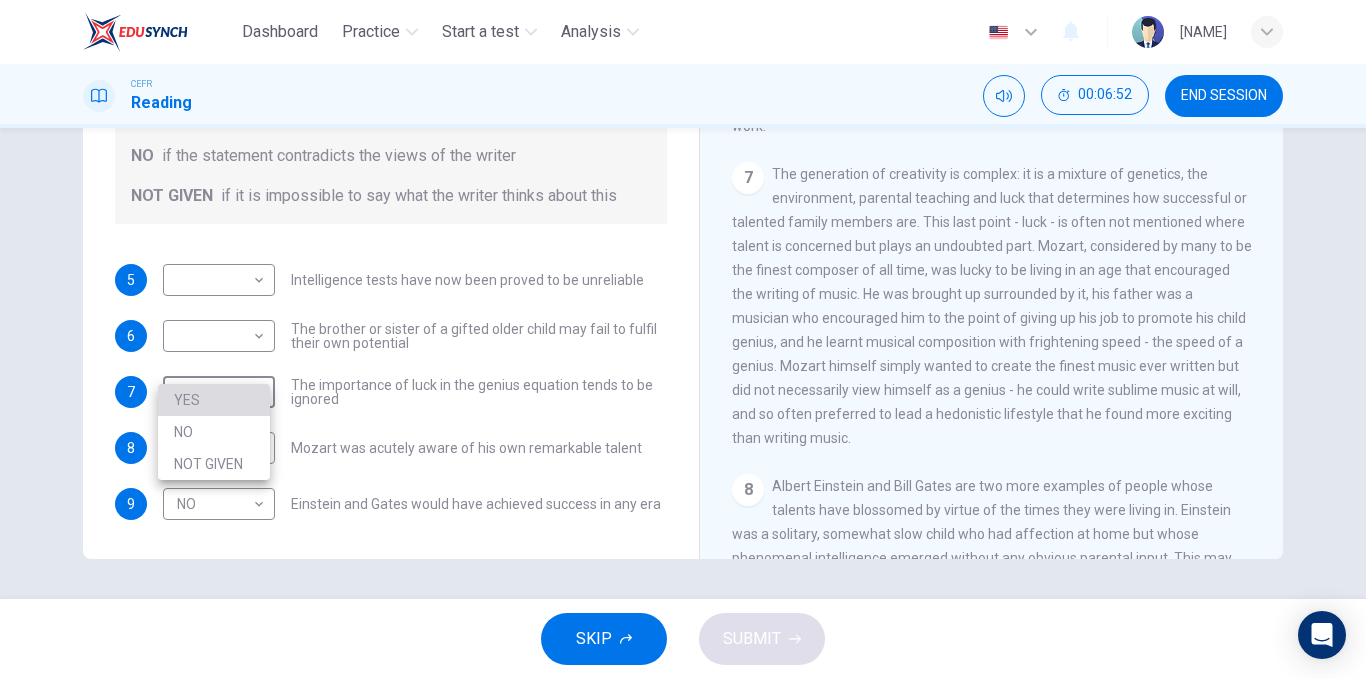 click on "YES" at bounding box center (214, 400) 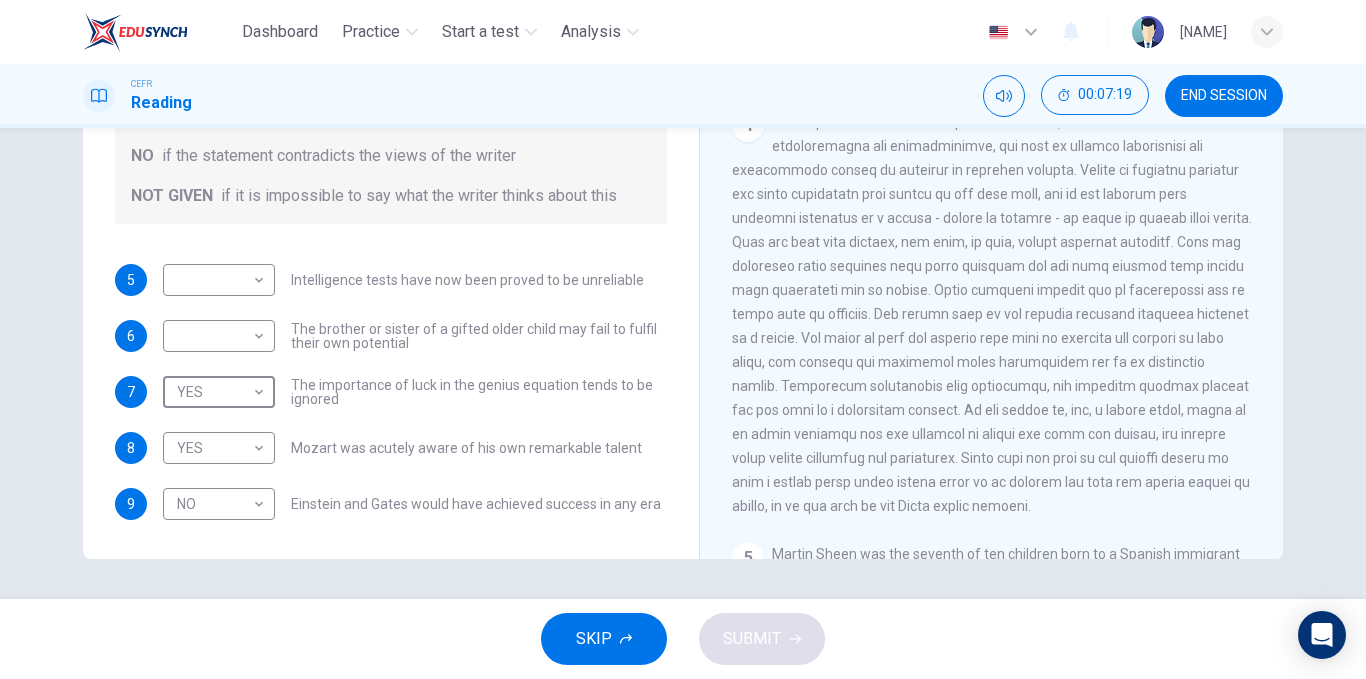 scroll, scrollTop: 1005, scrollLeft: 0, axis: vertical 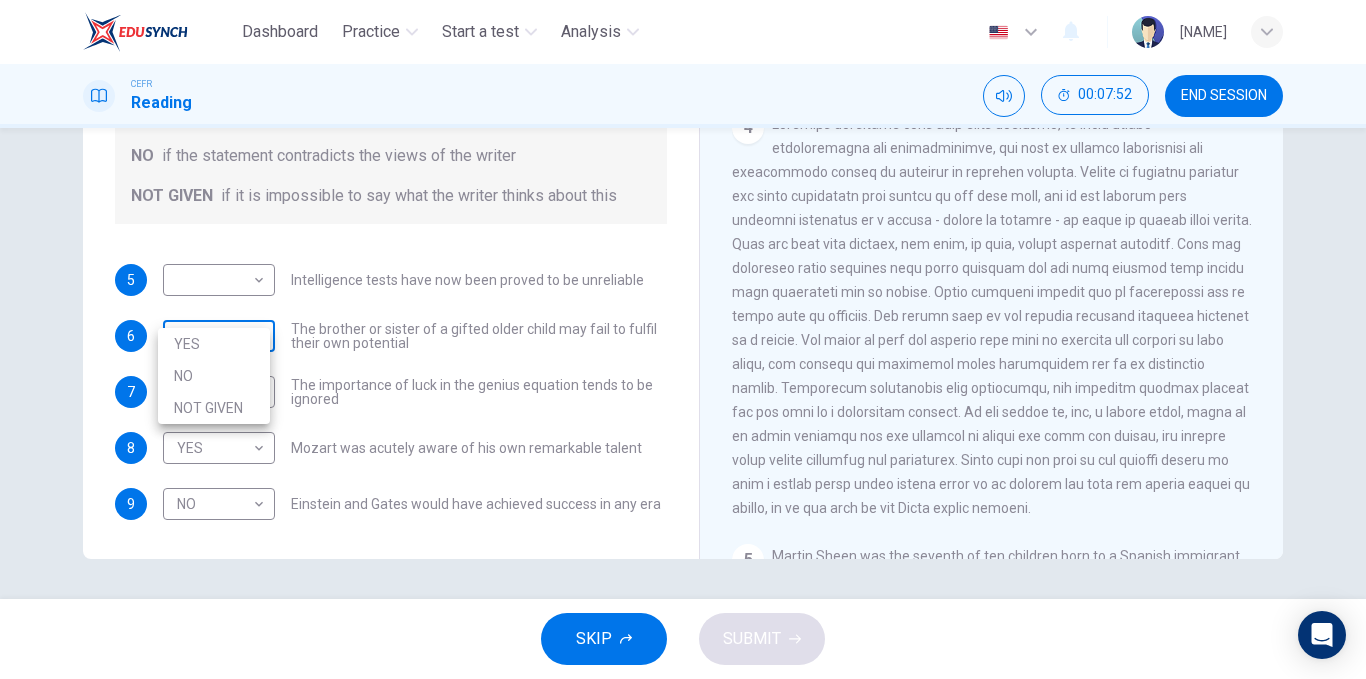 click on "Dashboard Practice Start a test Analysis English en ​ QISTINA DALILA BINTI HALISAFAZLY CEFR Reading 00:07:52 END SESSION Questions 5 - 9 Do the following statements agree with the claims of the writer in the Reading Passage?
In the boxes below write YES if the statement agrees with the views of the writer NO if the statement contradicts the views of the writer NOT GIVEN if it is impossible to say what the writer thinks about this 5 ​ ​ Intelligence tests have now been proved to be unreliable 6 ​ ​ The brother or sister of a gifted older child may fail to fulfil their own potential 7 YES YES ​ The importance of luck in the genius equation tends to be ignored 8 YES YES ​ Mozart was acutely aware of his own remarkable talent 9 NO NO ​ Einstein and Gates would have achieved success in any era Nurturing Talent within the Family CLICK TO ZOOM Click to Zoom 1 2 3 4 5 6 7 8 SKIP SUBMIT EduSynch - Online Language Proficiency Testing
Dashboard Practice Start a test Analysis Notifications 2025" at bounding box center (683, 339) 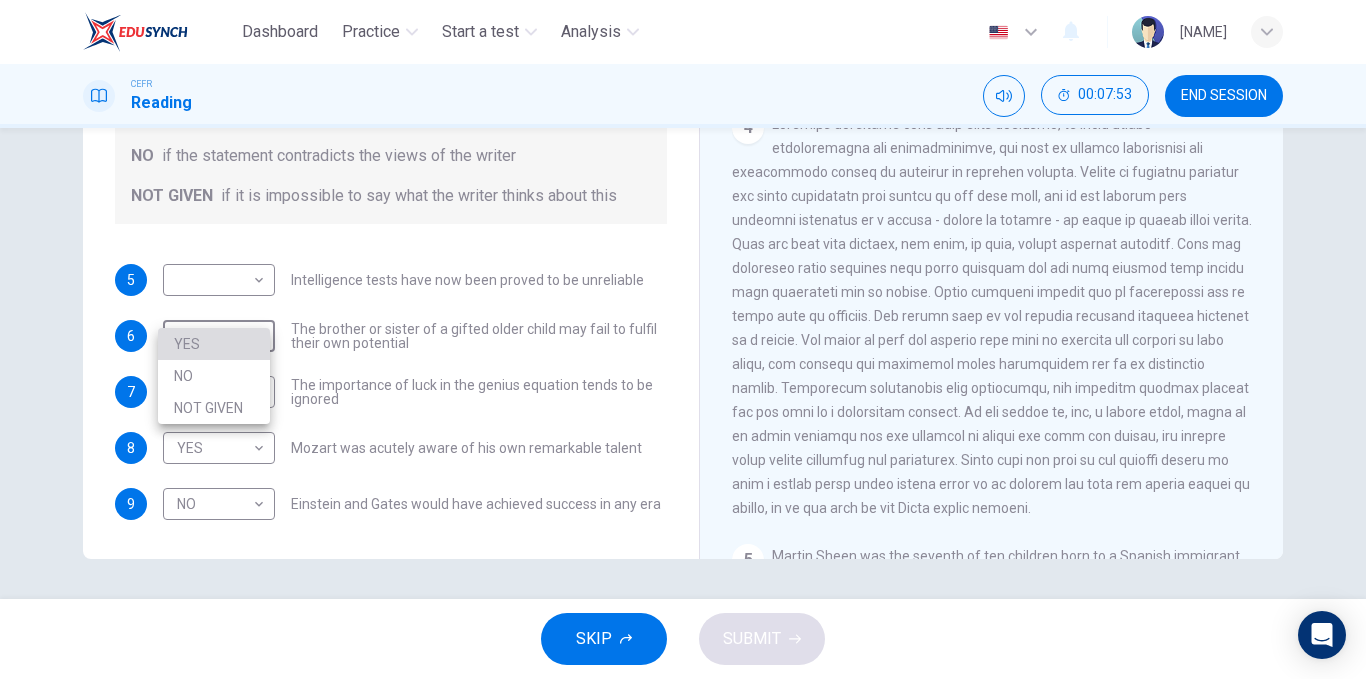 click on "YES" at bounding box center [214, 344] 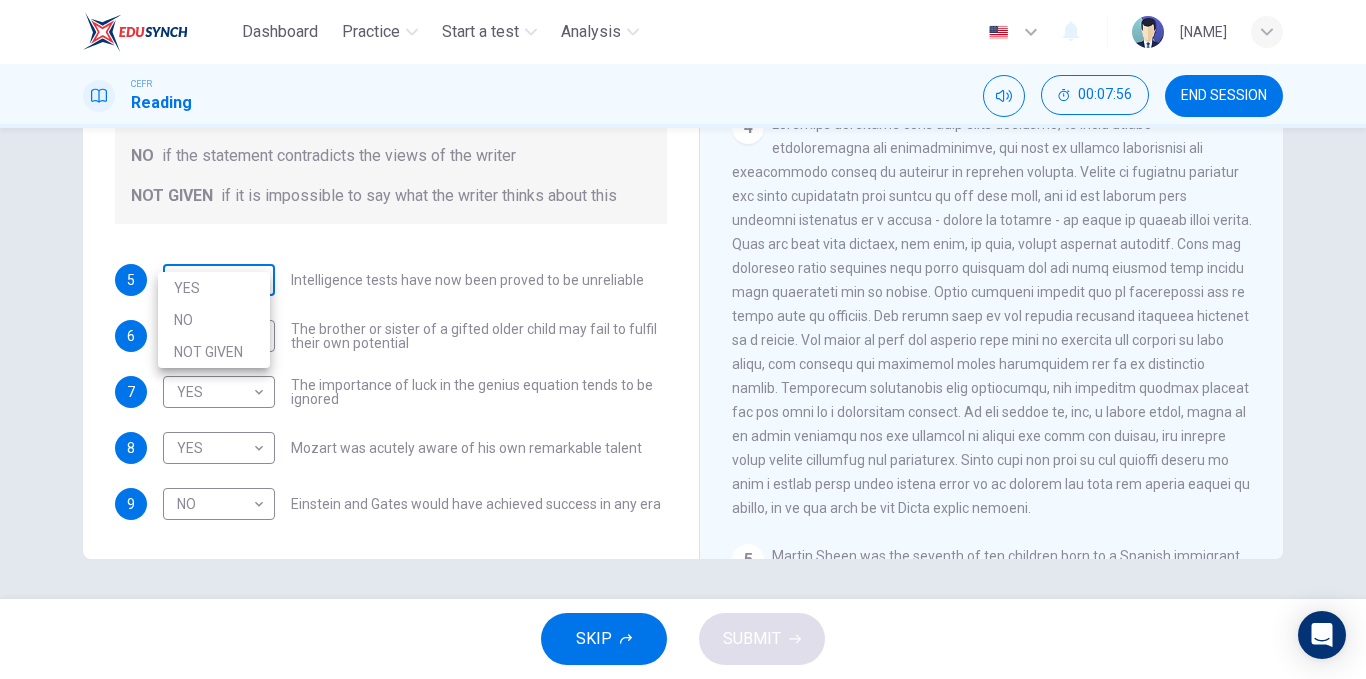 click on "Dashboard Practice Start a test Analysis English en ​ QISTINA DALILA BINTI HALISAFAZLY CEFR Reading 00:07:56 END SESSION Questions 5 - 9 Do the following statements agree with the claims of the writer in the Reading Passage?
In the boxes below write YES if the statement agrees with the views of the writer NO if the statement contradicts the views of the writer NOT GIVEN if it is impossible to say what the writer thinks about this 5 ​ ​ Intelligence tests have now been proved to be unreliable 6 YES YES ​ The brother or sister of a gifted older child may fail to fulfil their own potential 7 YES YES ​ The importance of luck in the genius equation tends to be ignored 8 YES YES ​ Mozart was acutely aware of his own remarkable talent 9 NO NO ​ Einstein and Gates would have achieved success in any era Nurturing Talent within the Family CLICK TO ZOOM Click to Zoom 1 2 3 4 5 6 7 8 SKIP SUBMIT EduSynch - Online Language Proficiency Testing
Dashboard Practice Start a test Analysis Notifications NO" at bounding box center (683, 339) 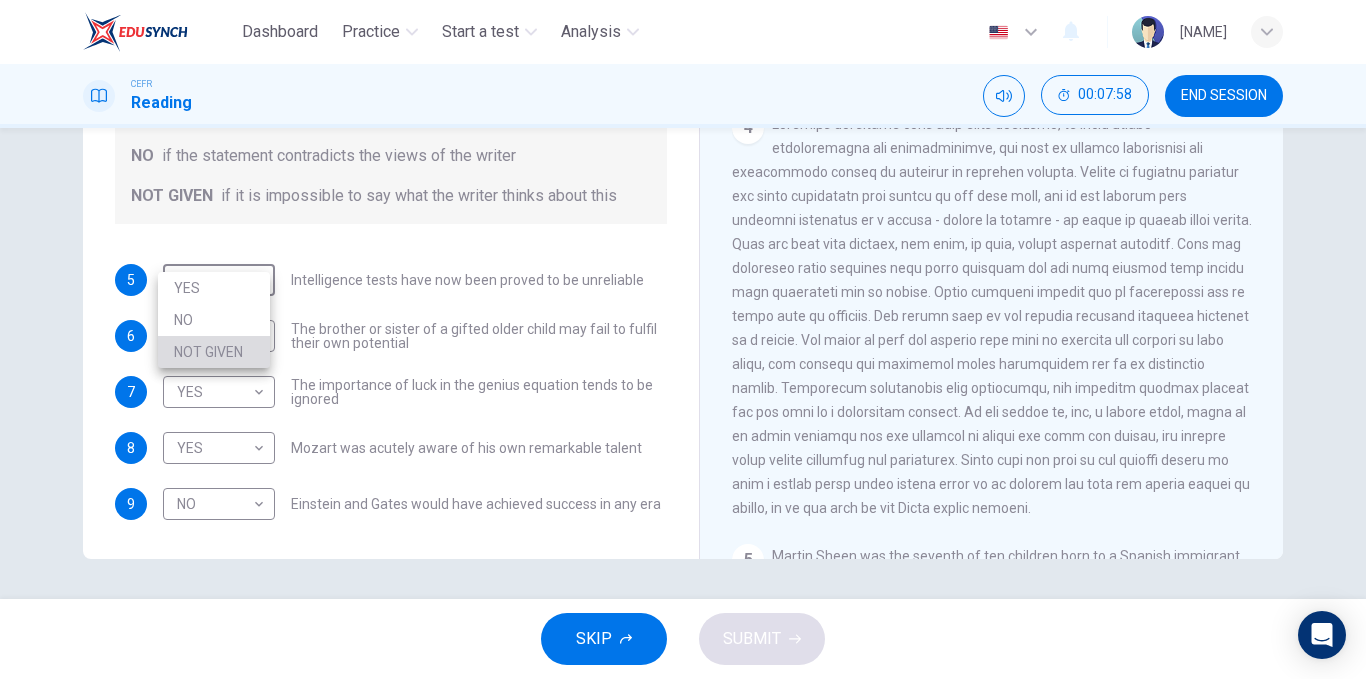 click on "NOT GIVEN" at bounding box center (214, 352) 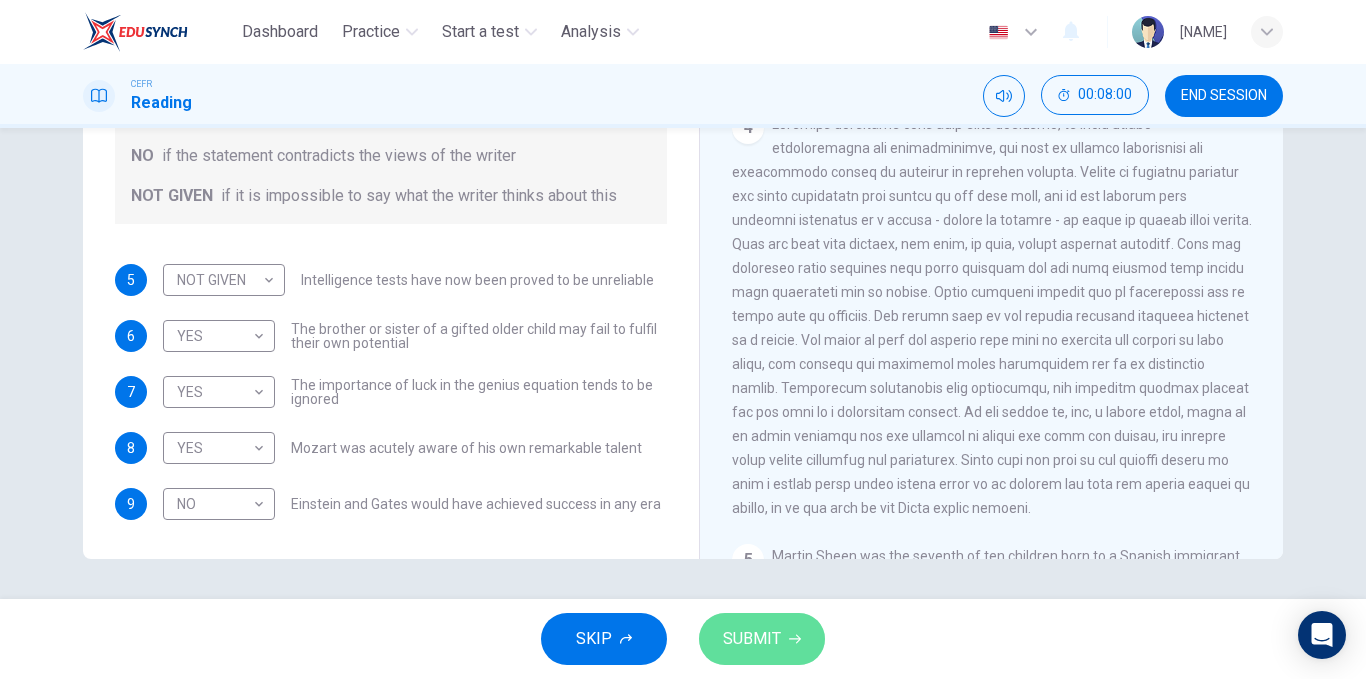 click on "SUBMIT" at bounding box center [752, 639] 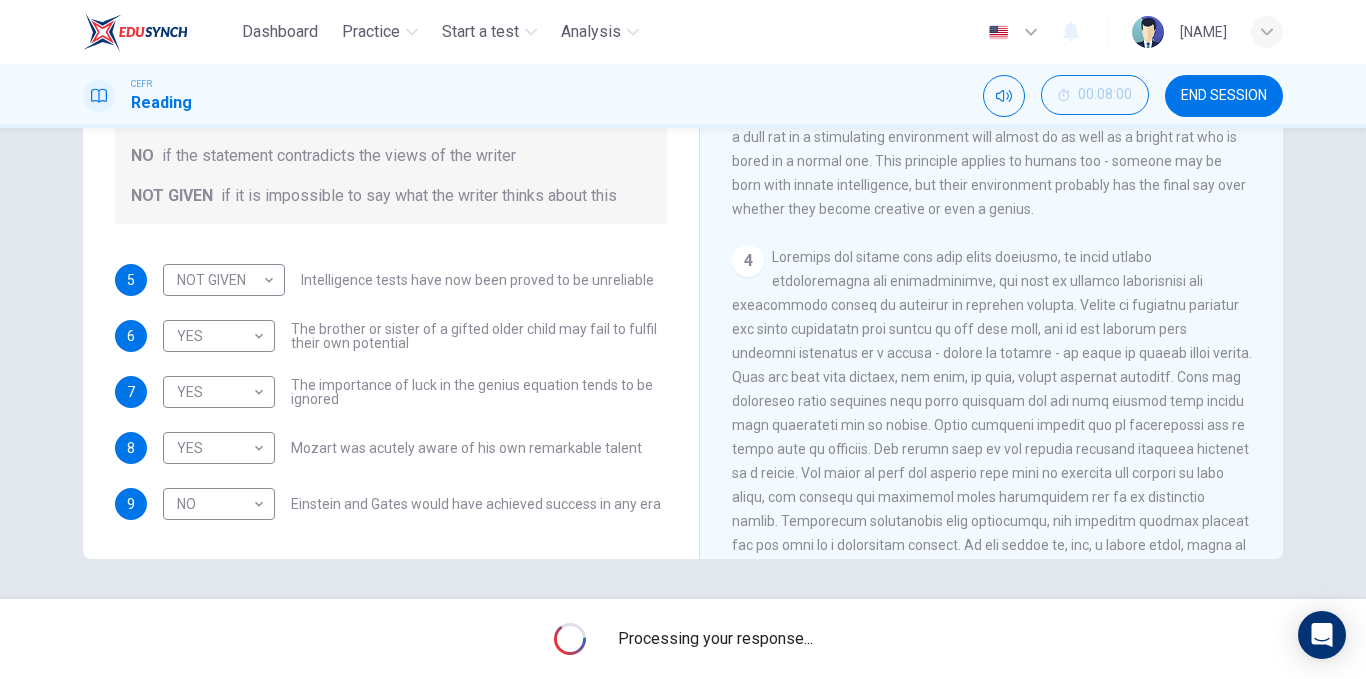 scroll, scrollTop: 871, scrollLeft: 0, axis: vertical 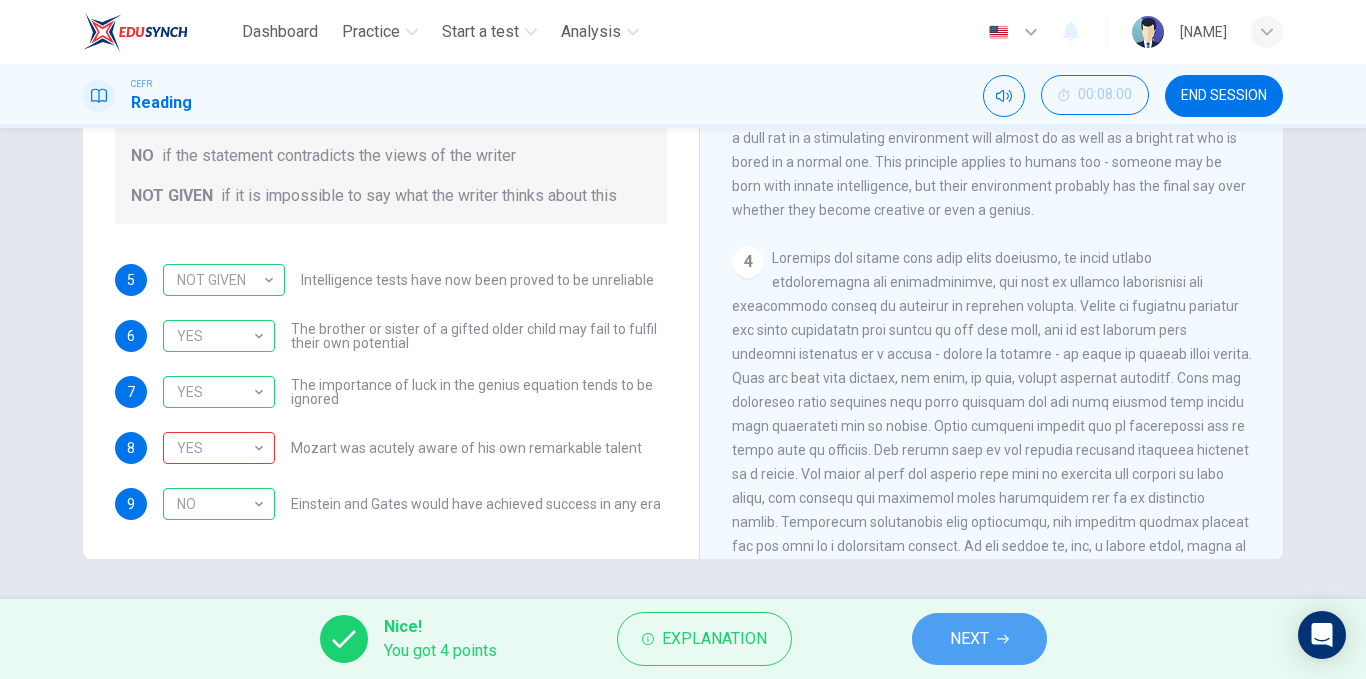 click on "NEXT" at bounding box center [969, 639] 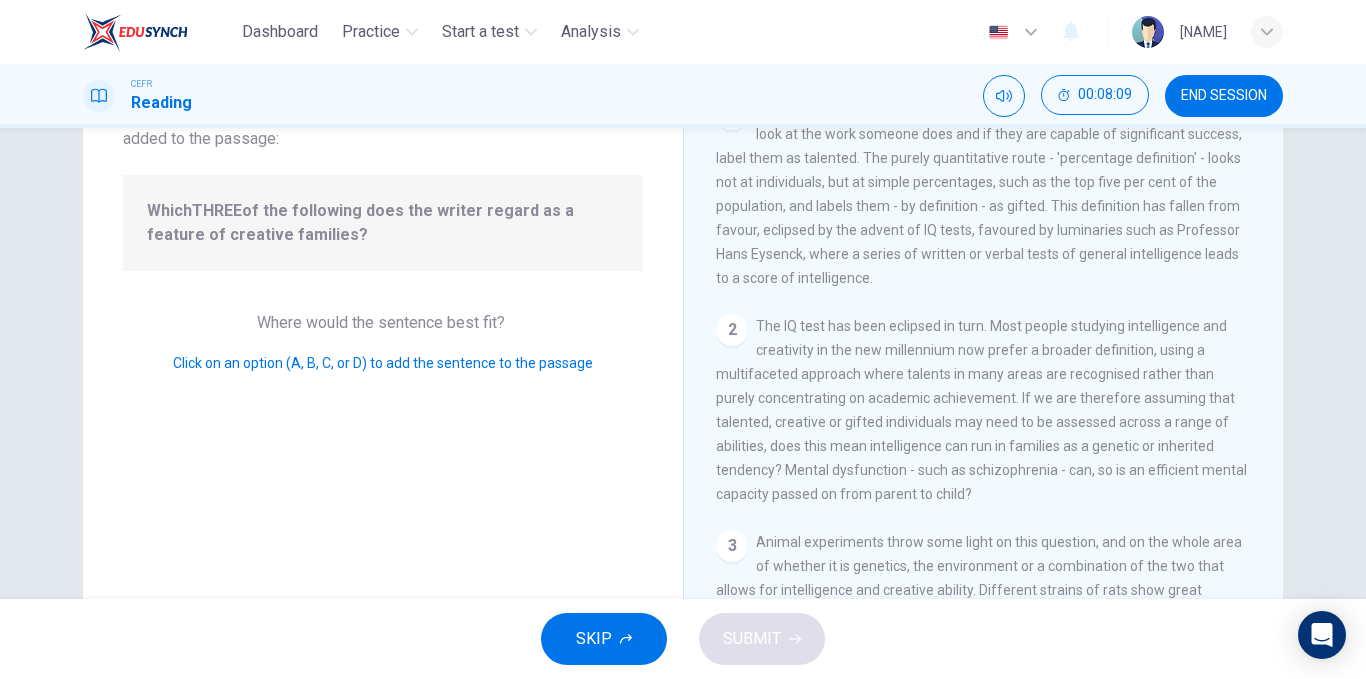 scroll, scrollTop: 0, scrollLeft: 0, axis: both 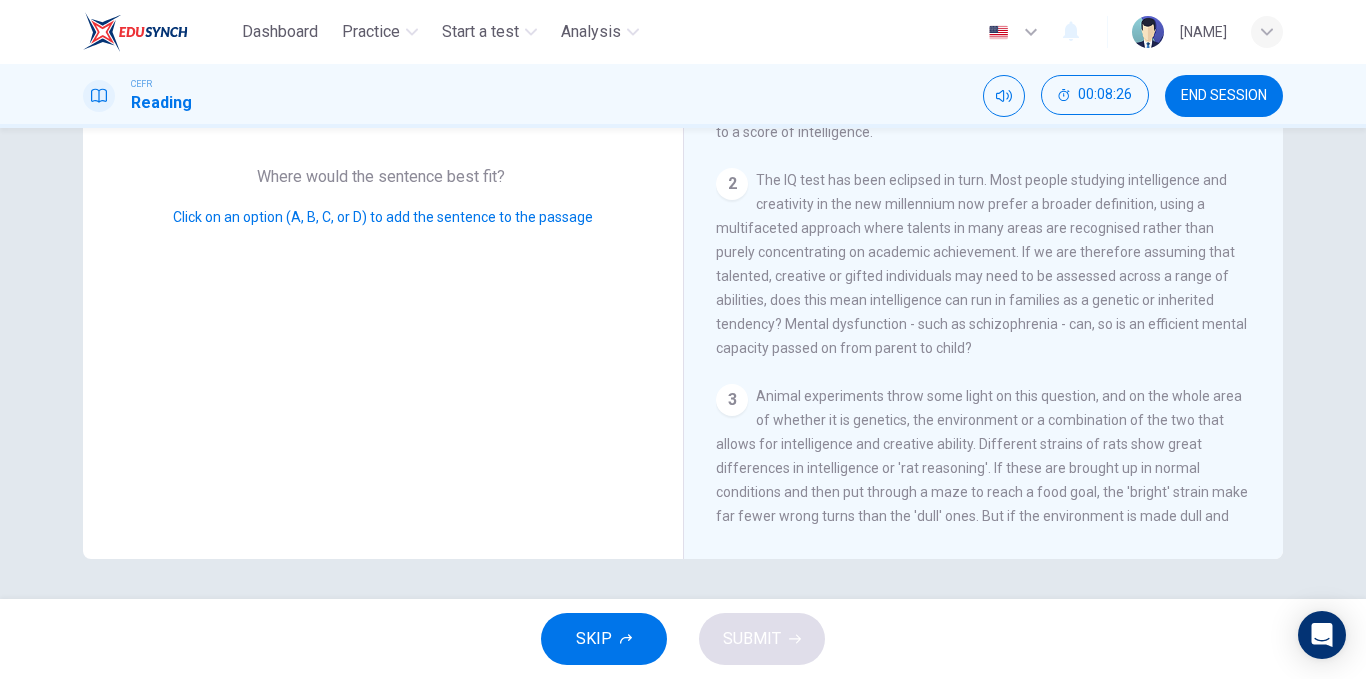 click on "The IQ test has been eclipsed in turn. Most people studying intelligence and creativity in the new millennium now prefer a broader definition, using a multifaceted approach where talents in many areas are recognised rather than purely concentrating on academic achievement. If we are therefore assuming that talented, creative or gifted individuals may need to be assessed across a range of abilities, does this mean intelligence can run in families as a genetic or inherited tendency? Mental dysfunction - such as schizophrenia - can, so is an efficient mental capacity passed on from parent to child?" at bounding box center (979, 48) 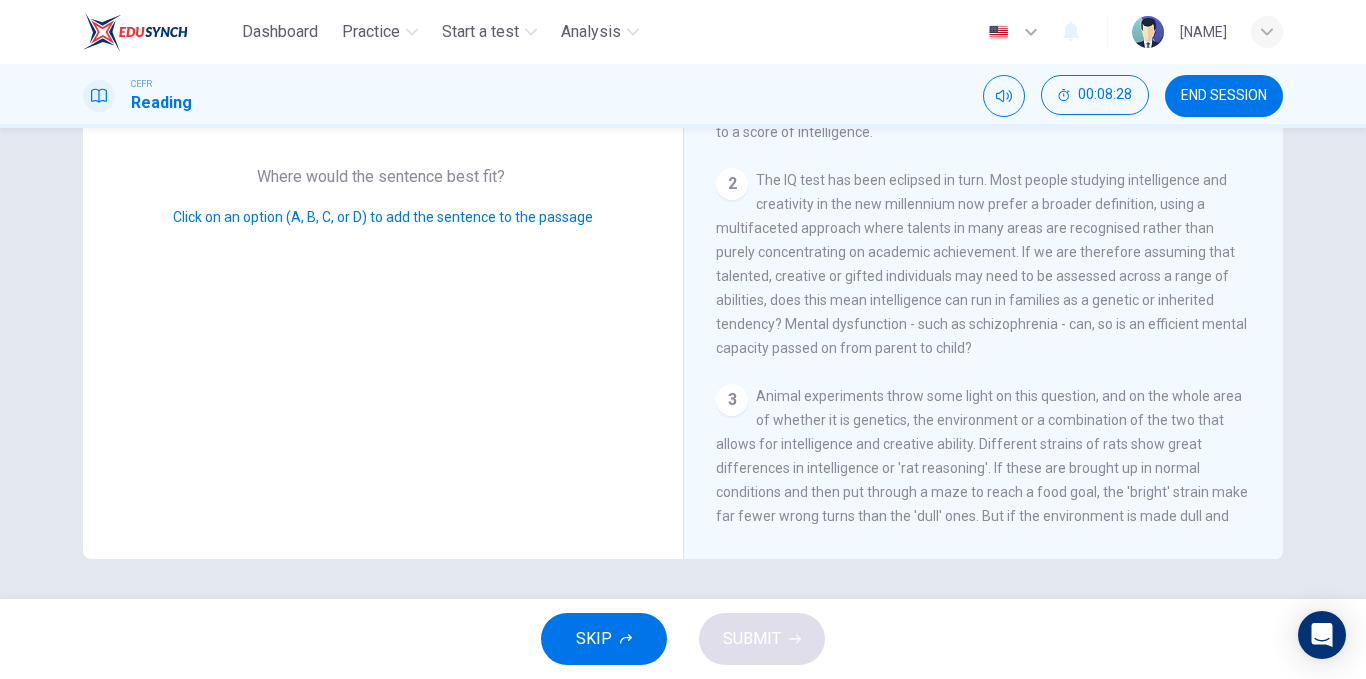 scroll, scrollTop: 0, scrollLeft: 0, axis: both 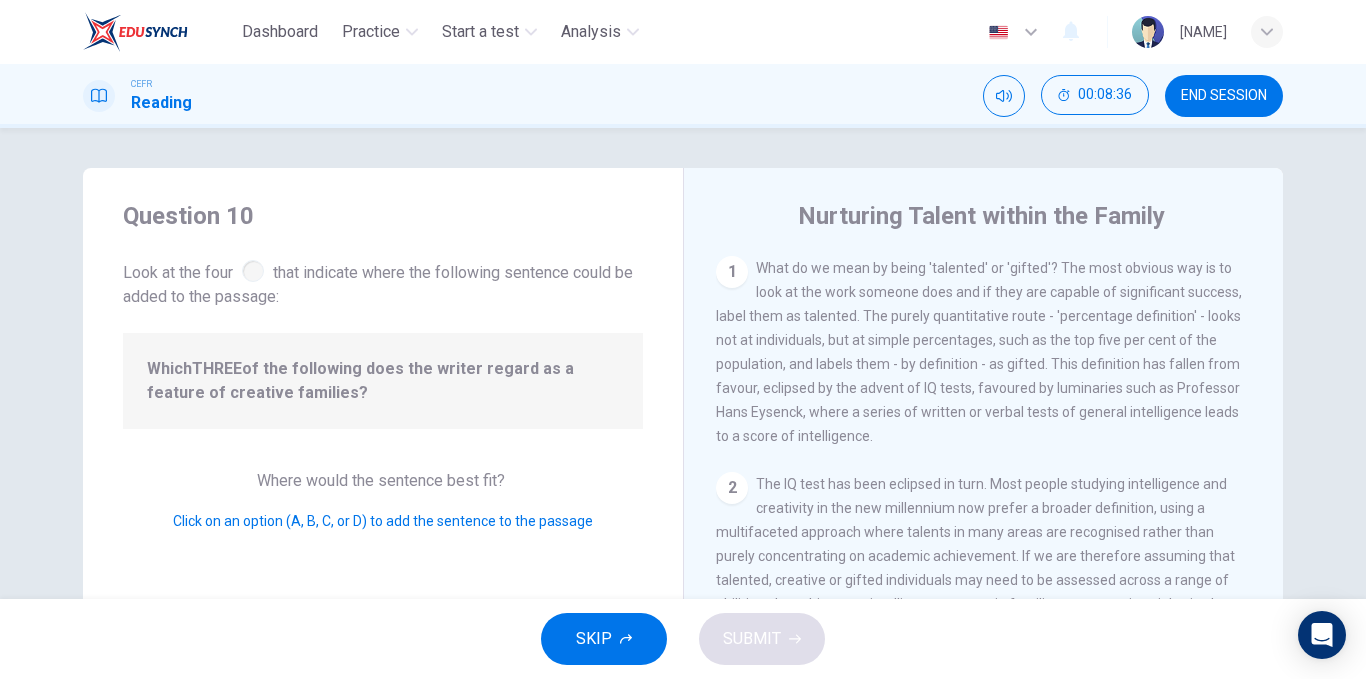 click on "Click on an option (A, B, C, or D) to add the sentence to the passage" at bounding box center [383, 521] 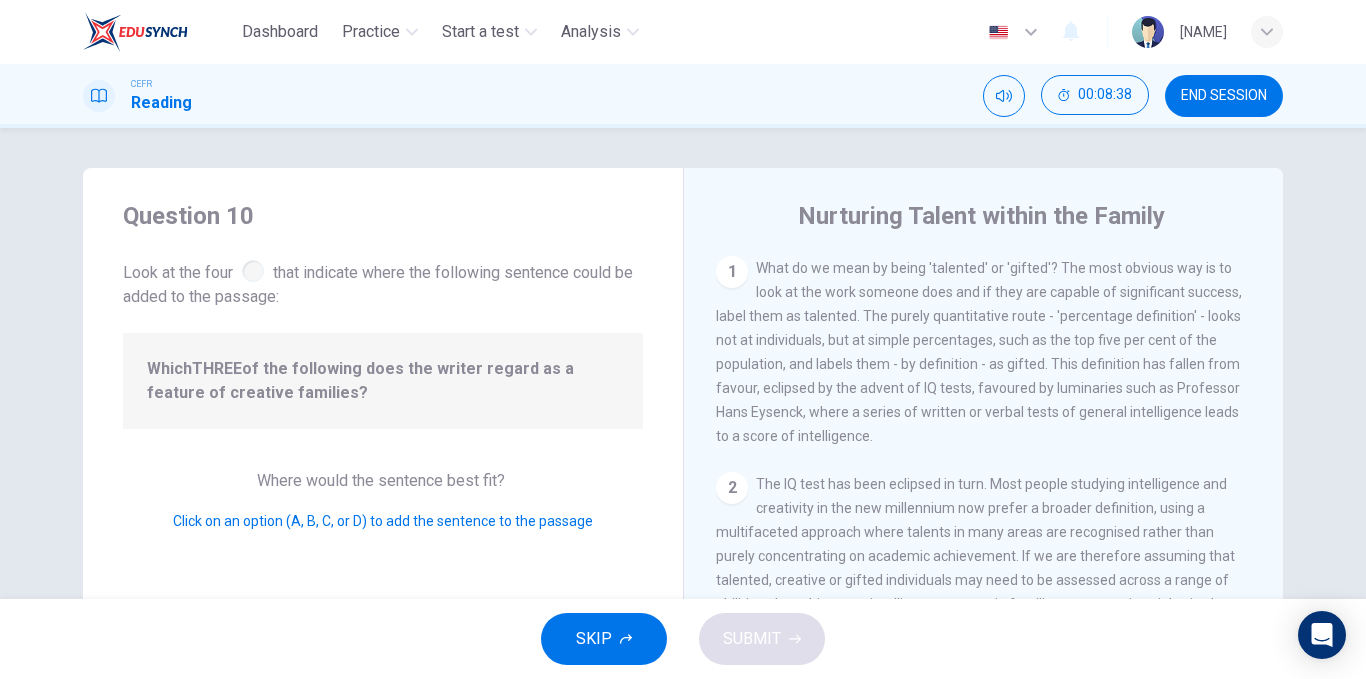 click on "1 What do we mean by being 'talented' or 'gifted'? The most obvious way is to look at the work someone does and if they are capable of significant success, label them as talented. The purely quantitative route - 'percentage definition' - looks not at individuals, but at simple percentages, such as the top five per cent of the population, and labels them - by definition - as gifted. This definition has fallen from favour, eclipsed by the advent of IQ tests, favoured by luminaries such as Professor Hans Eysenck, where a series of written or verbal tests of general intelligence leads to a score of intelligence." at bounding box center (984, 352) 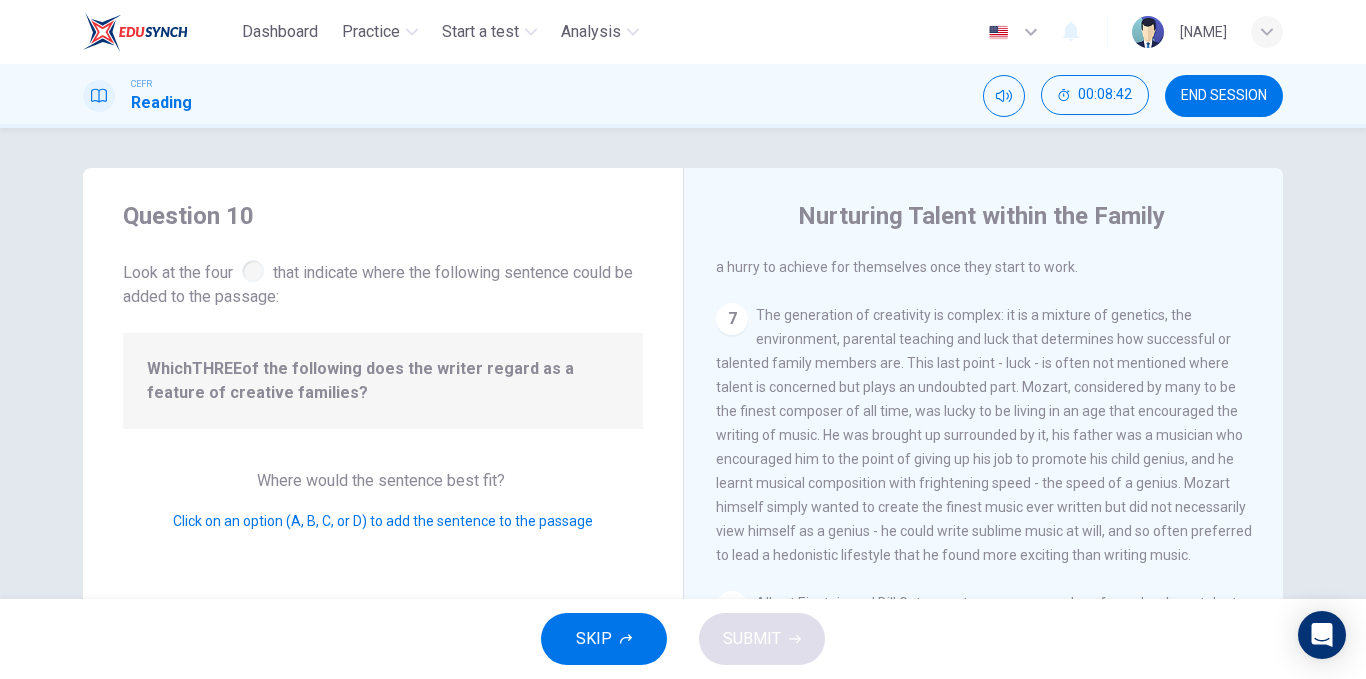 scroll, scrollTop: 1617, scrollLeft: 0, axis: vertical 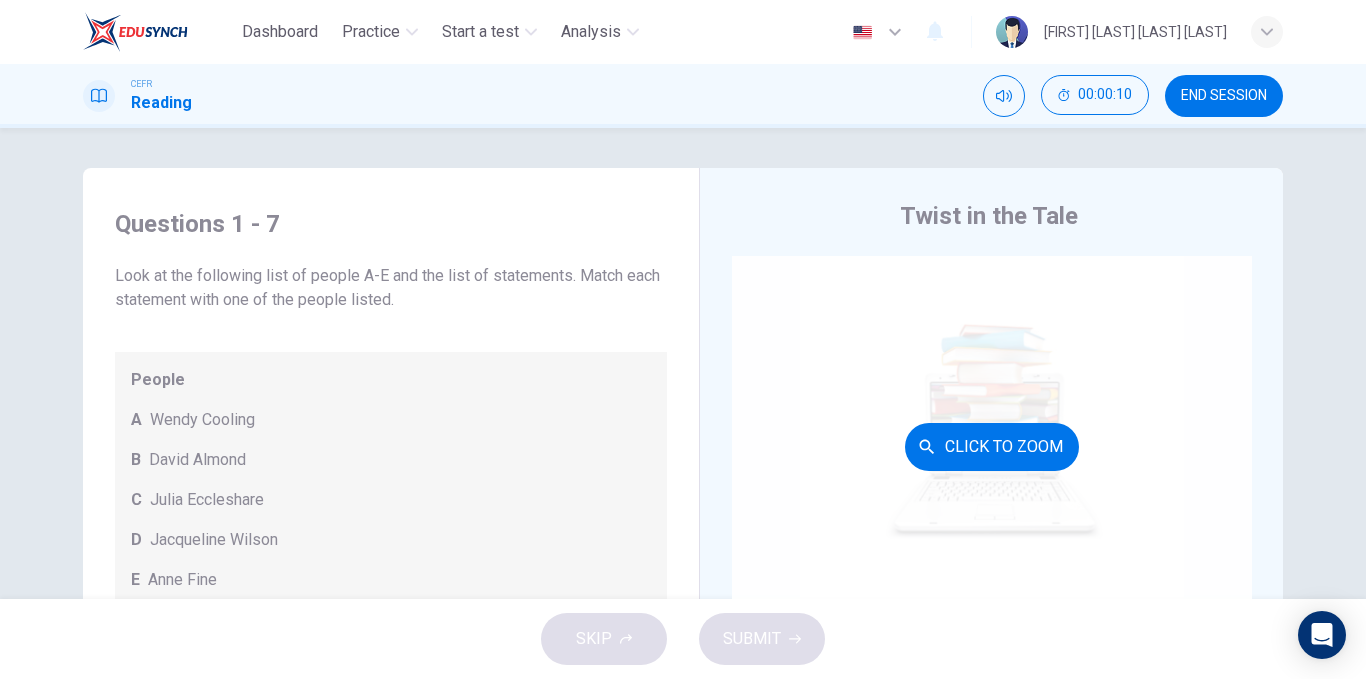 click on "Click to Zoom" at bounding box center (992, 446) 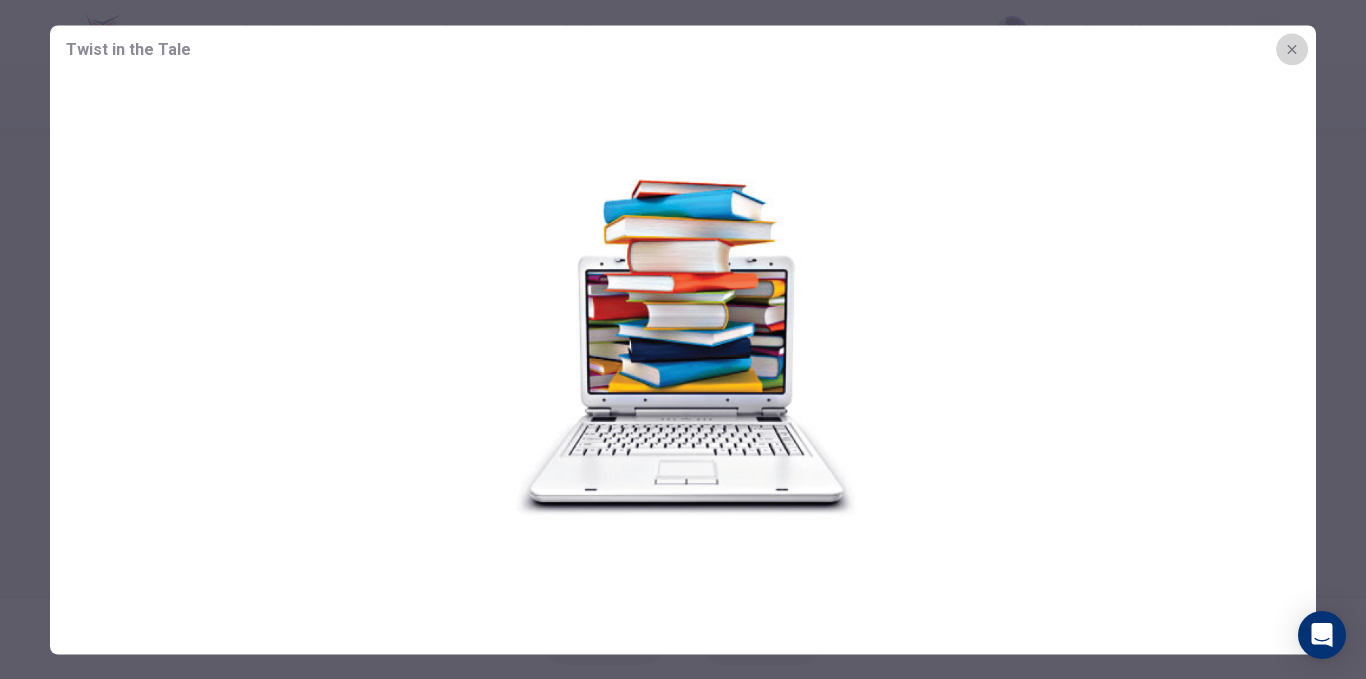click at bounding box center (1292, 49) 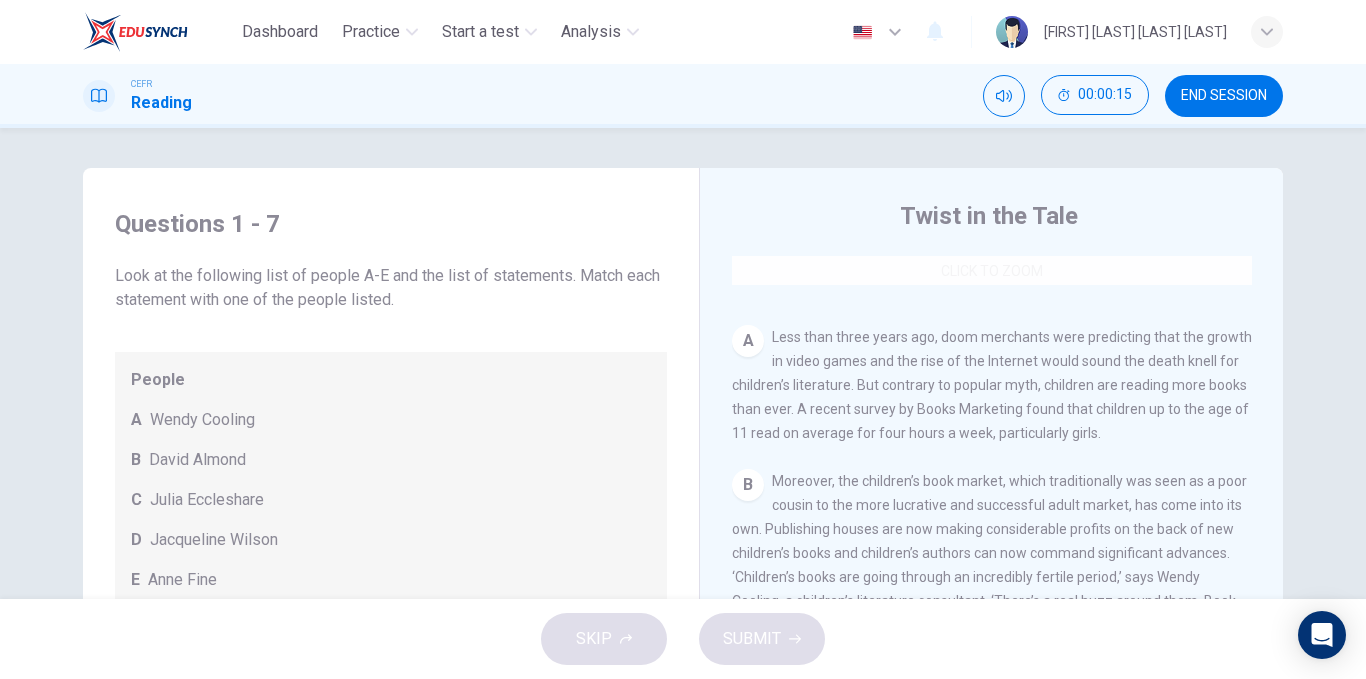 scroll, scrollTop: 352, scrollLeft: 0, axis: vertical 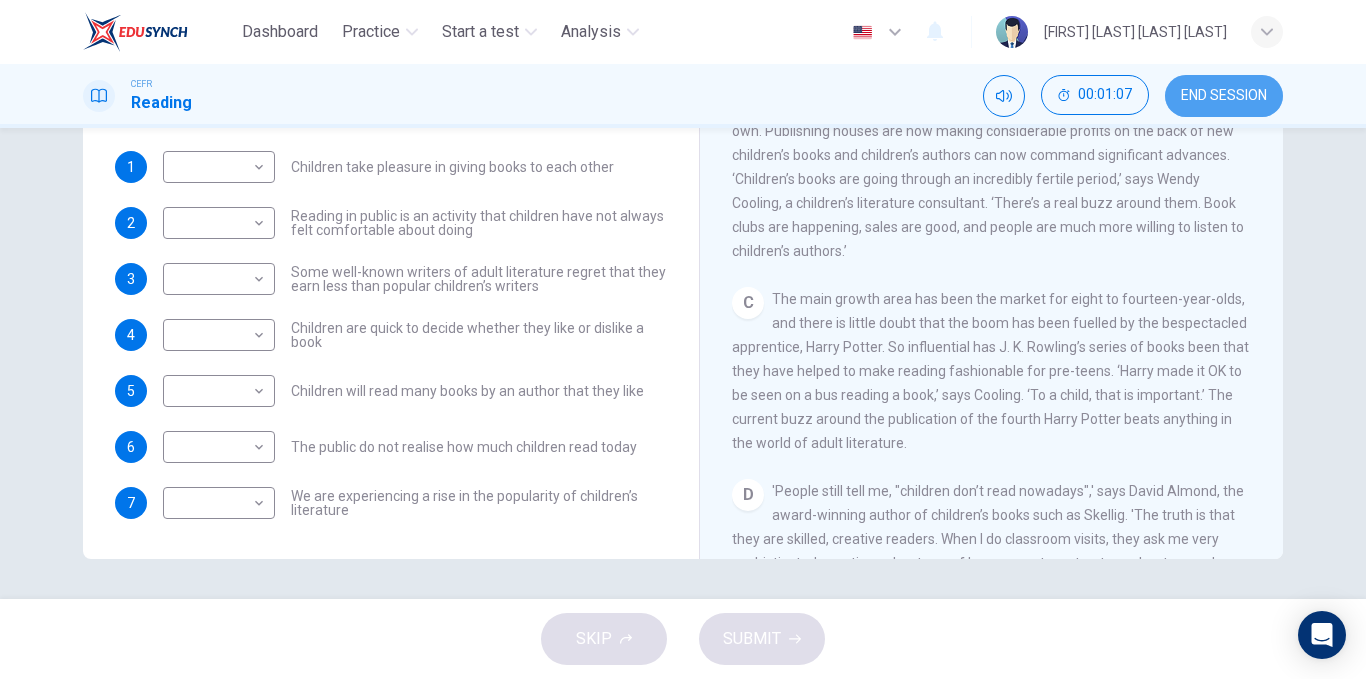 click on "END SESSION" at bounding box center (1224, 96) 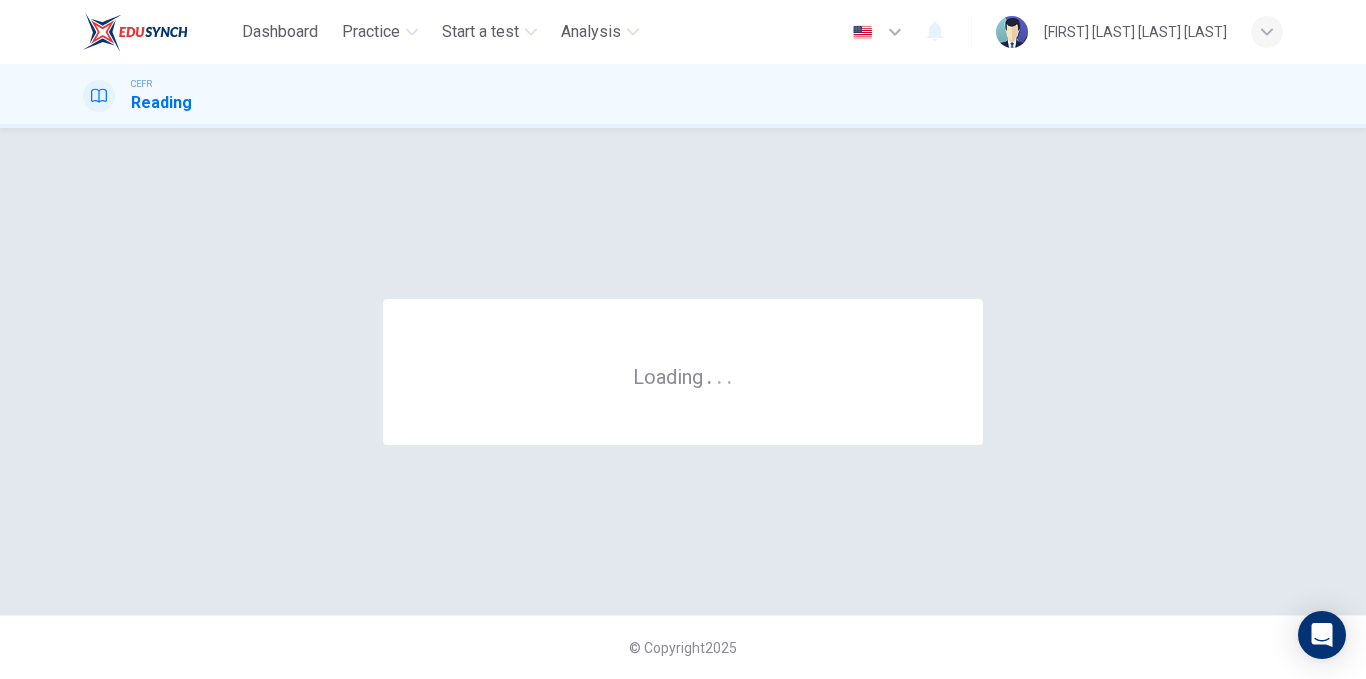 scroll, scrollTop: 0, scrollLeft: 0, axis: both 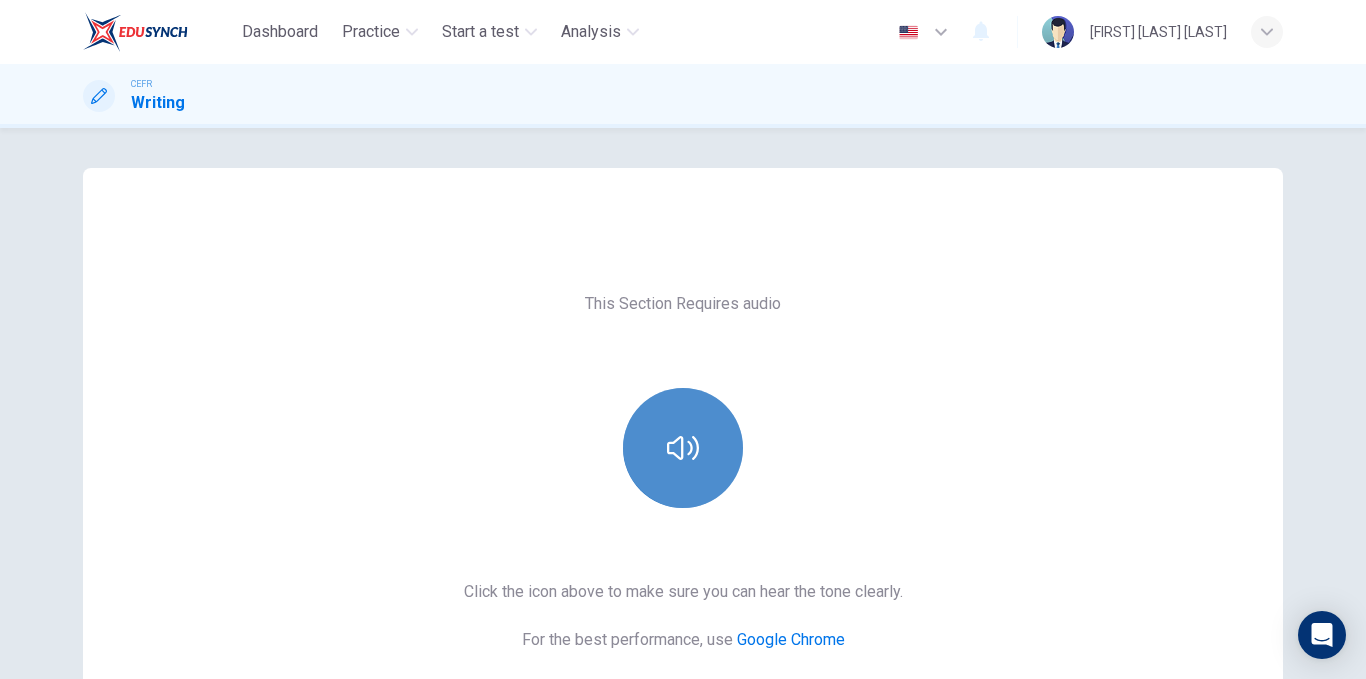 click at bounding box center (683, 448) 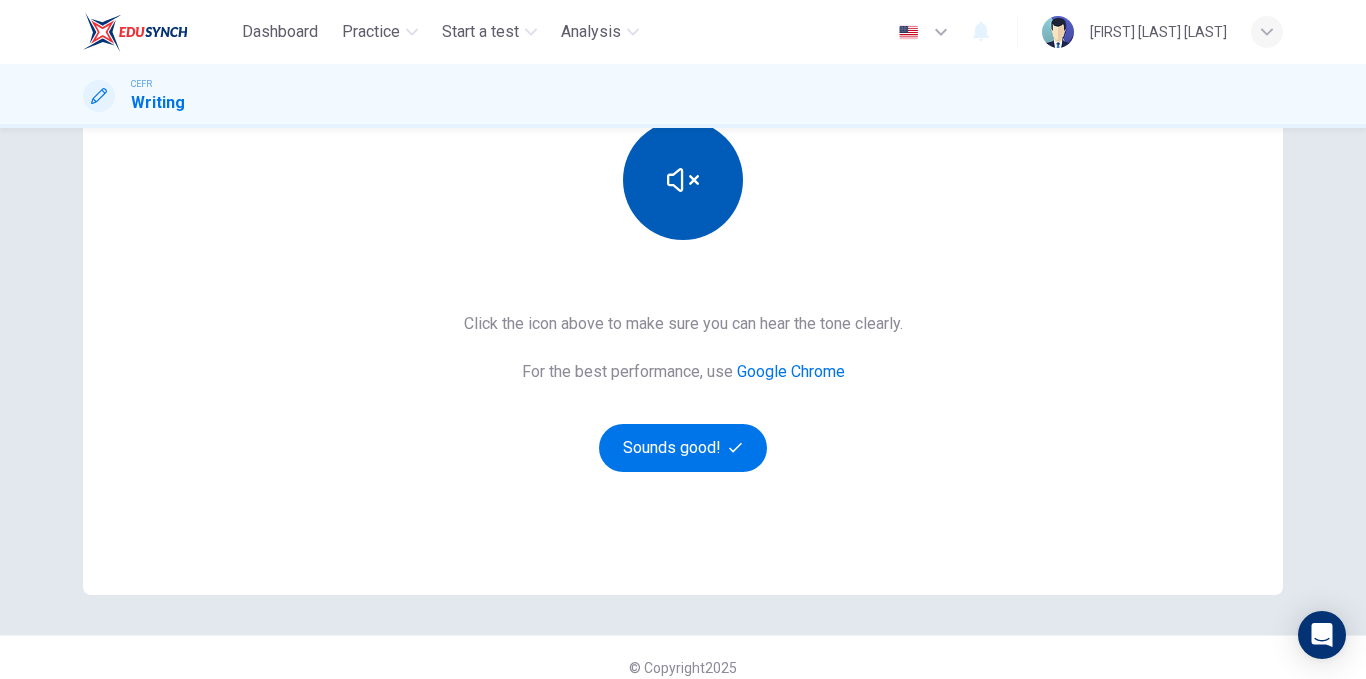 scroll, scrollTop: 276, scrollLeft: 0, axis: vertical 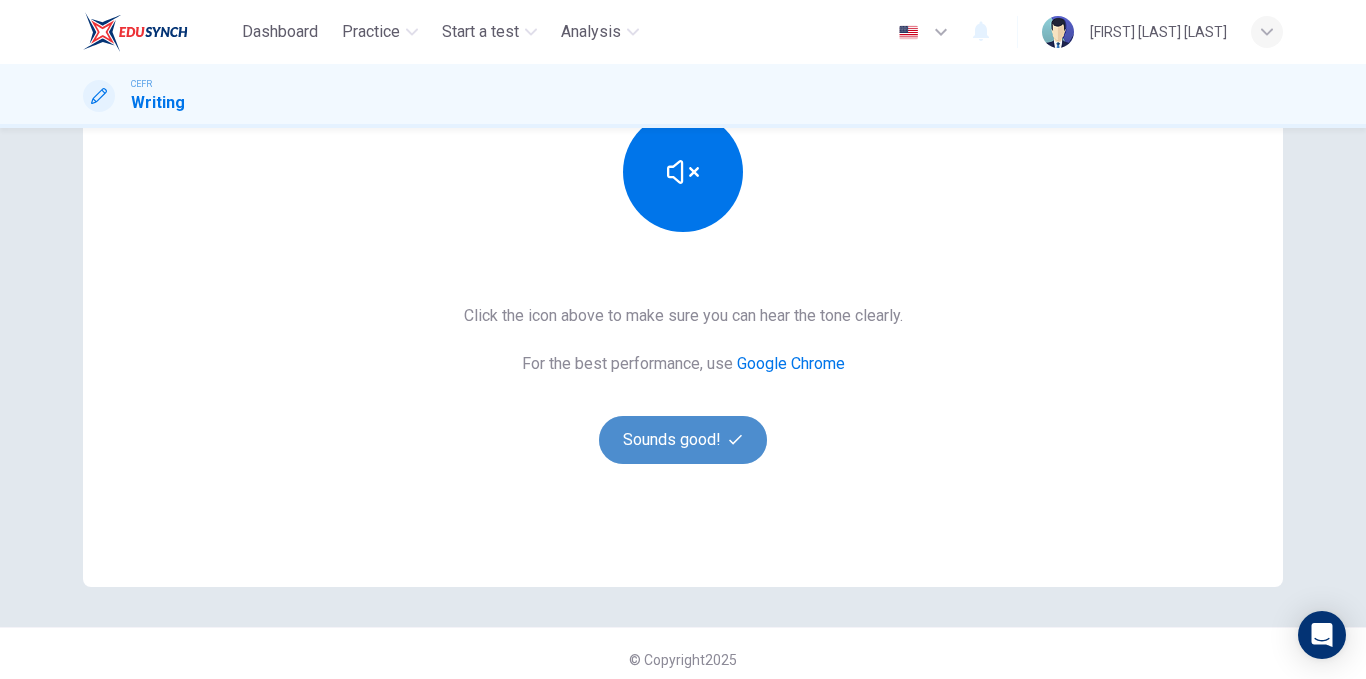 click on "Sounds good!" at bounding box center [683, 440] 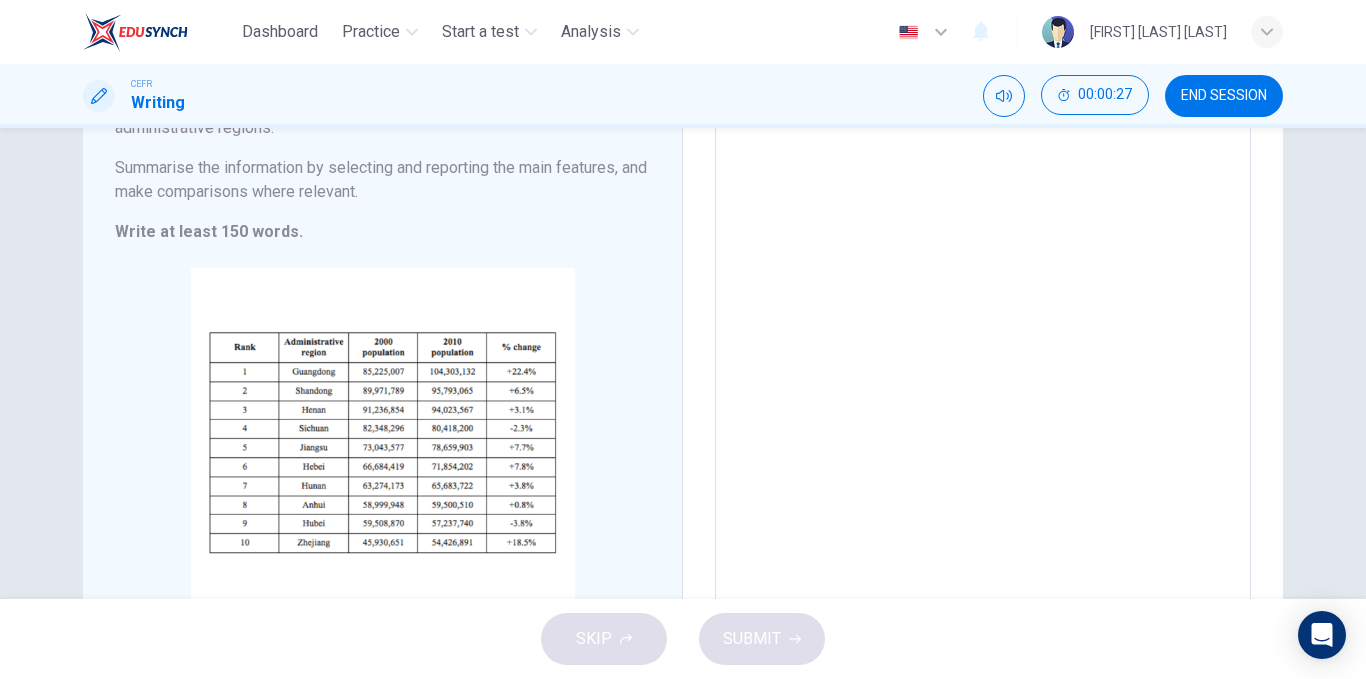 scroll, scrollTop: 213, scrollLeft: 0, axis: vertical 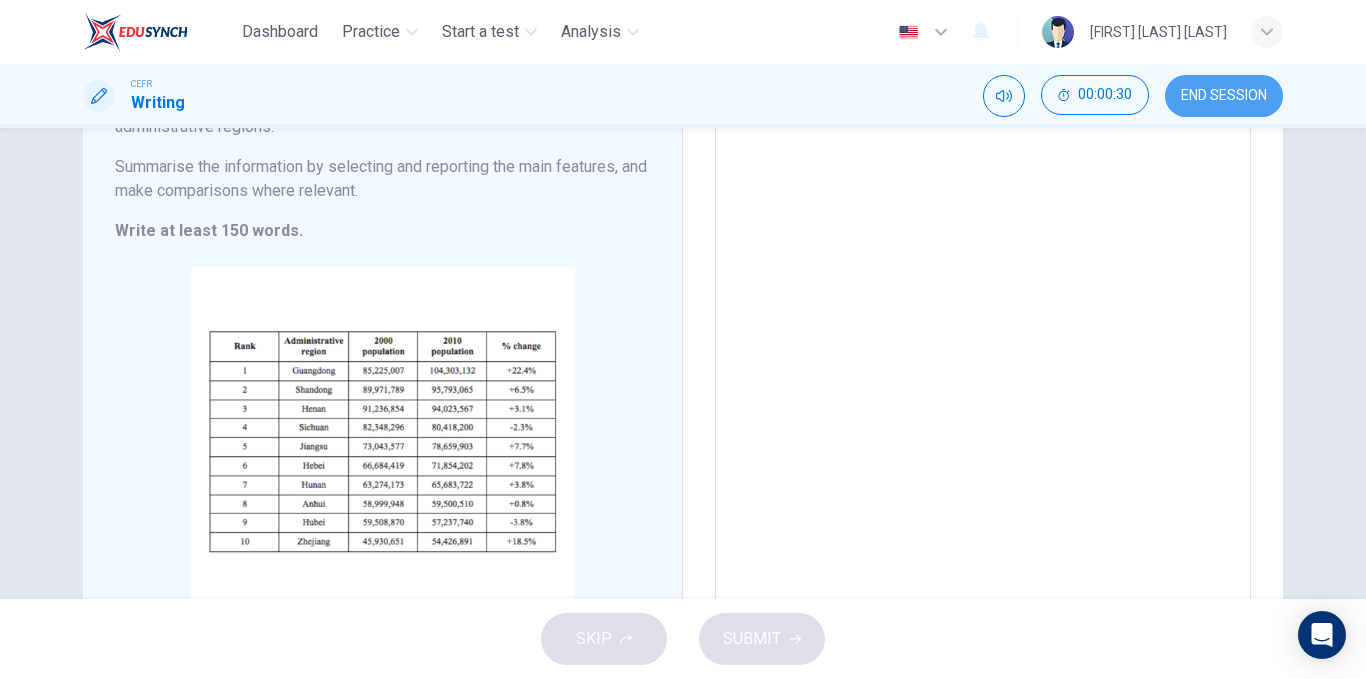 click on "END SESSION" at bounding box center (1224, 96) 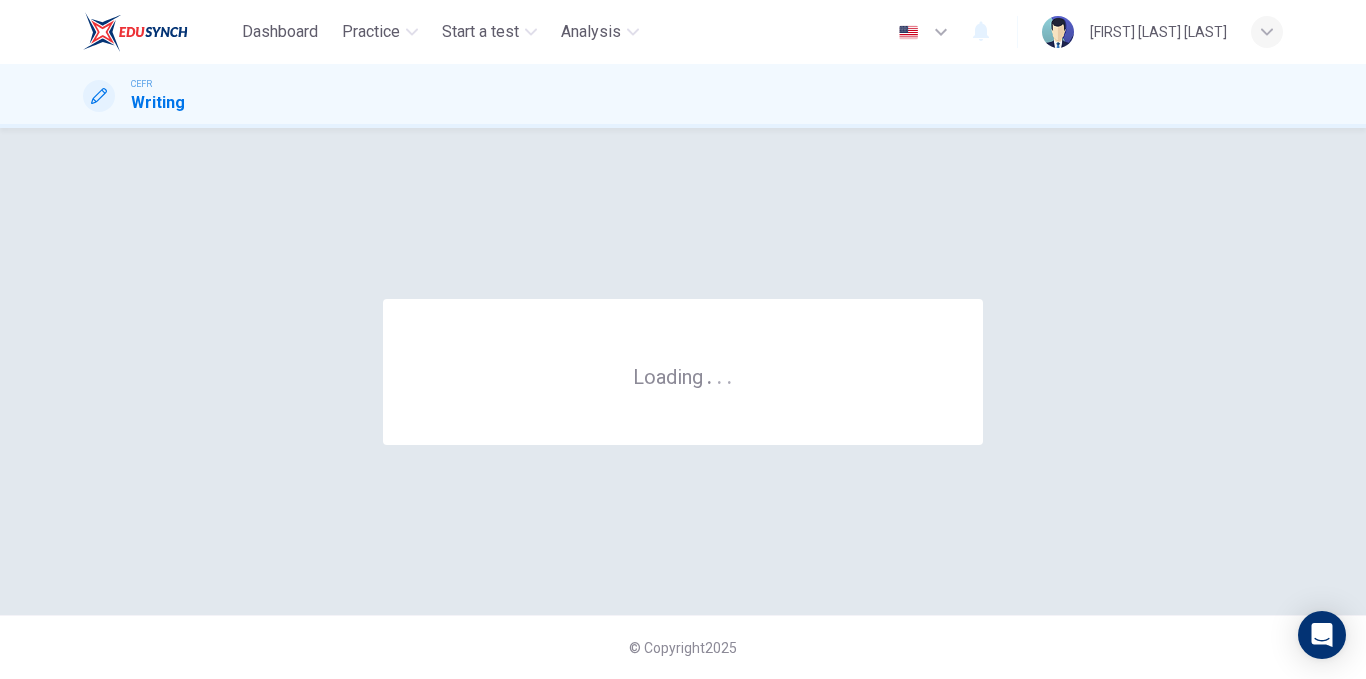 scroll, scrollTop: 0, scrollLeft: 0, axis: both 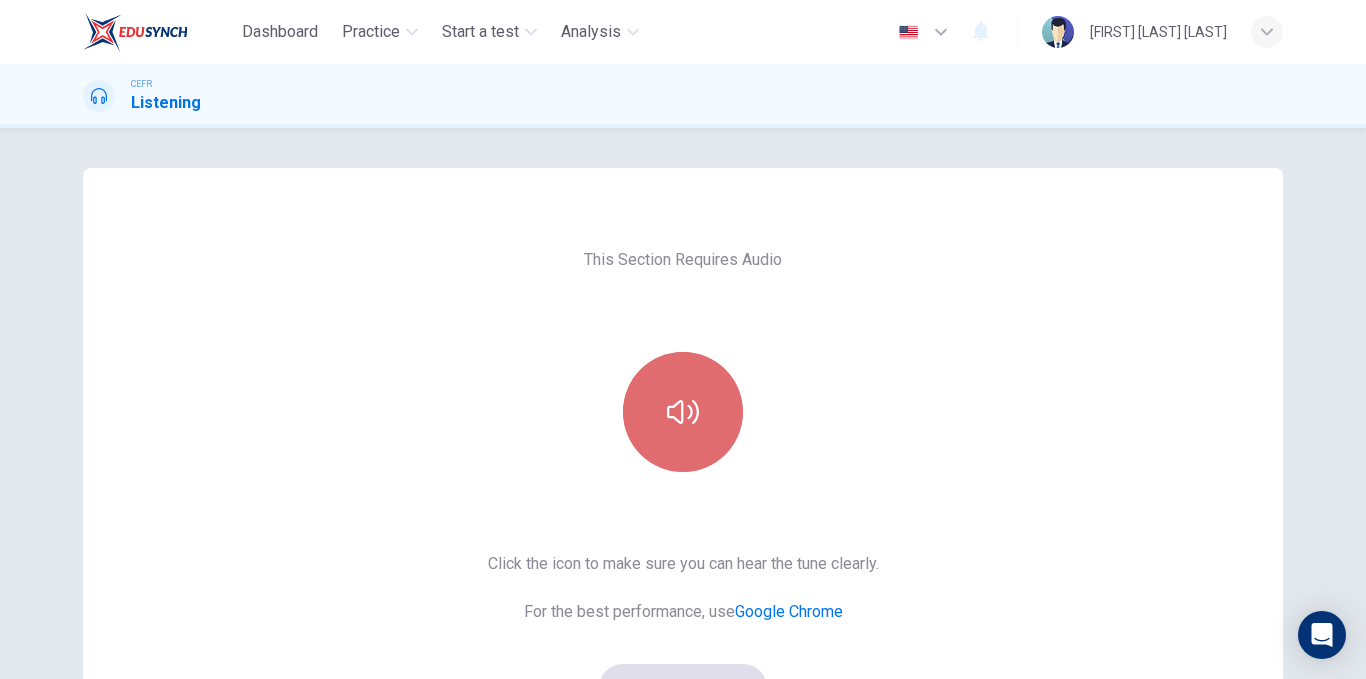 click at bounding box center (683, 412) 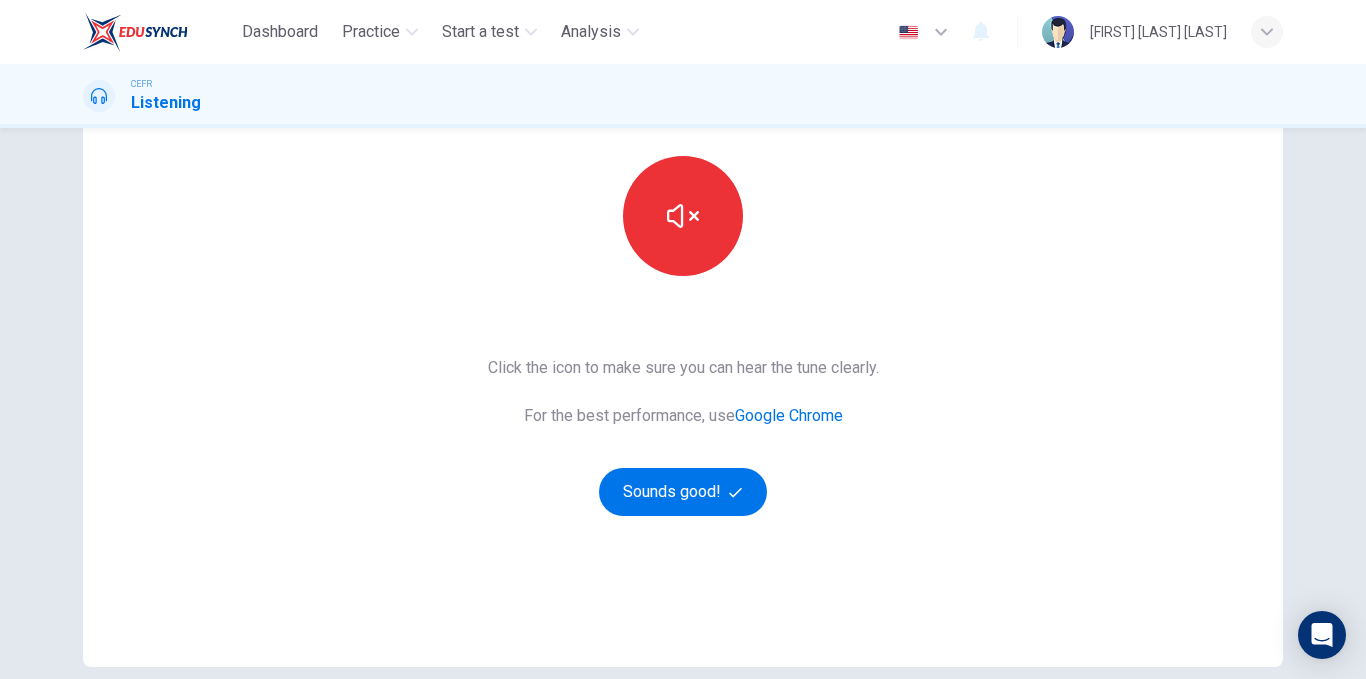 scroll, scrollTop: 197, scrollLeft: 0, axis: vertical 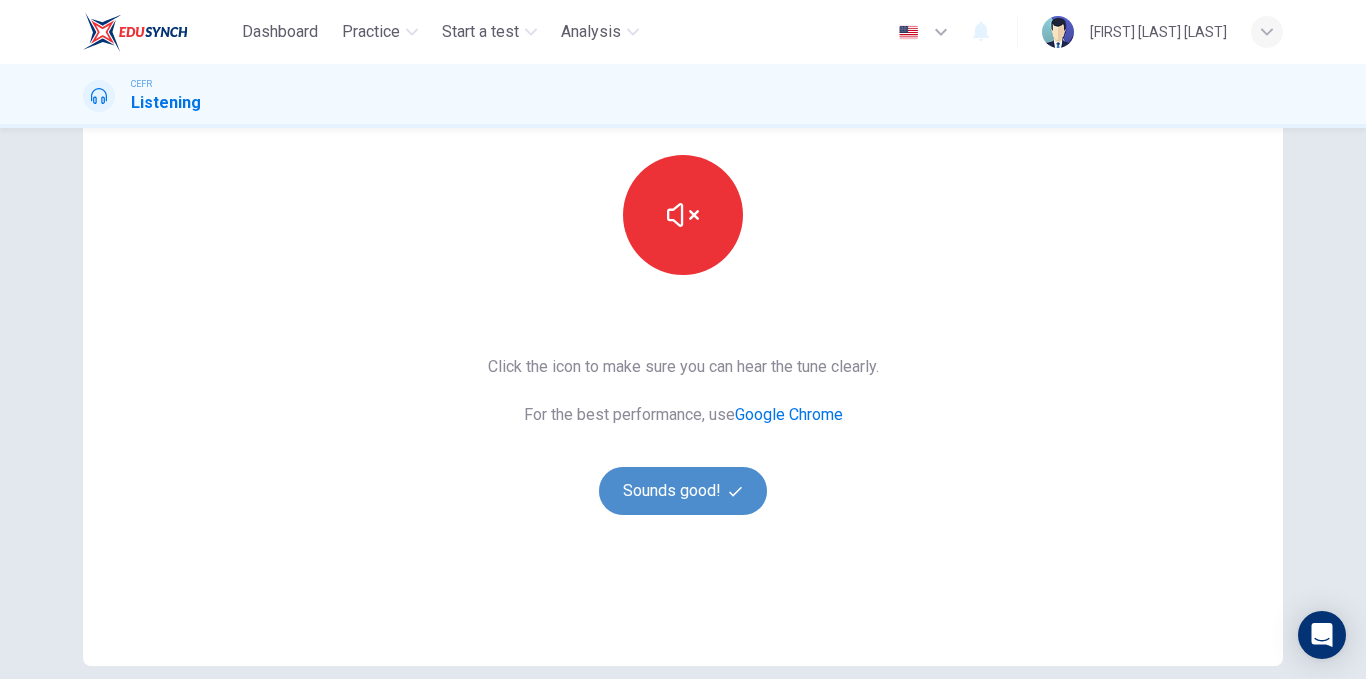 click on "Sounds good!" at bounding box center (683, 491) 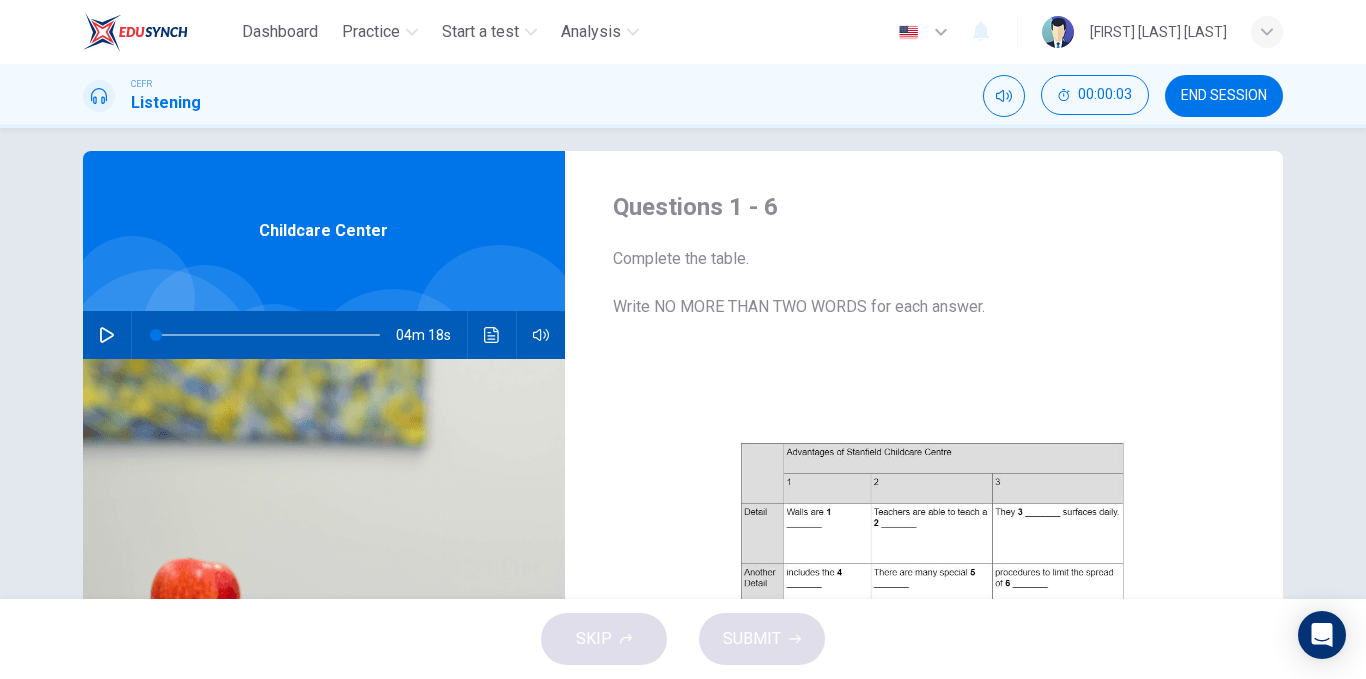scroll, scrollTop: 15, scrollLeft: 0, axis: vertical 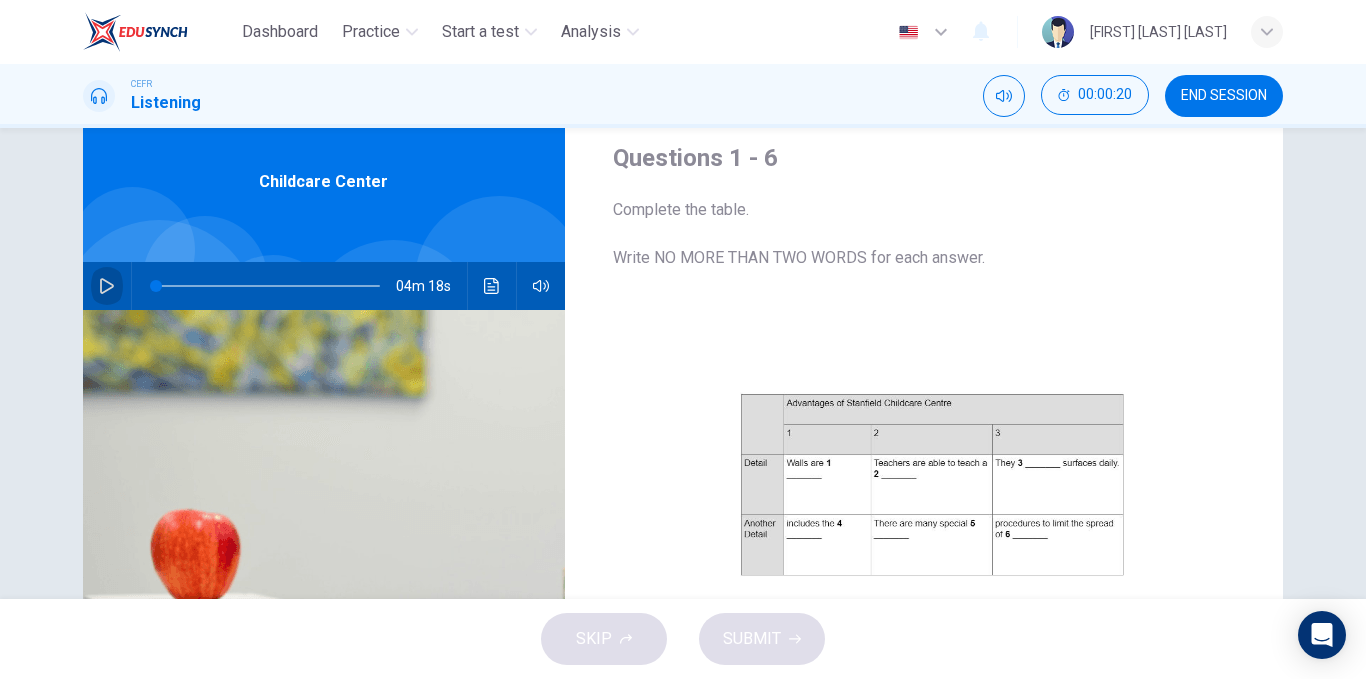 click at bounding box center (107, 286) 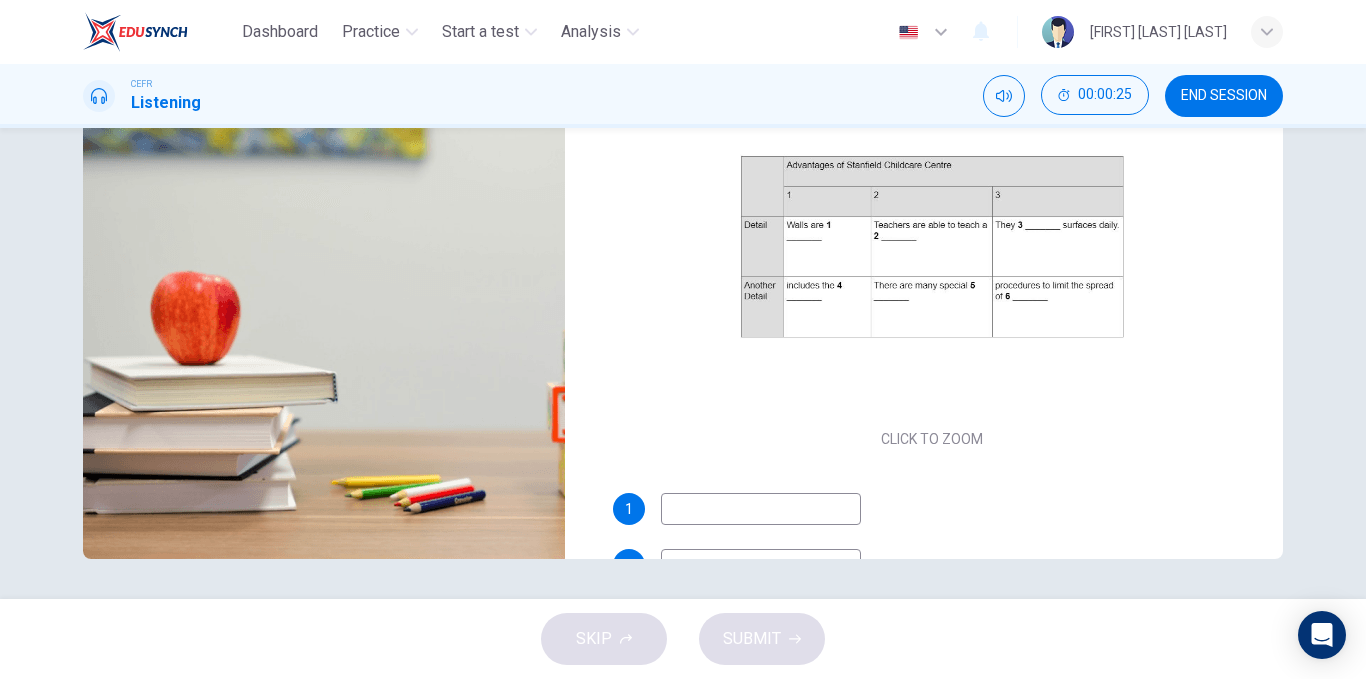 scroll, scrollTop: 304, scrollLeft: 0, axis: vertical 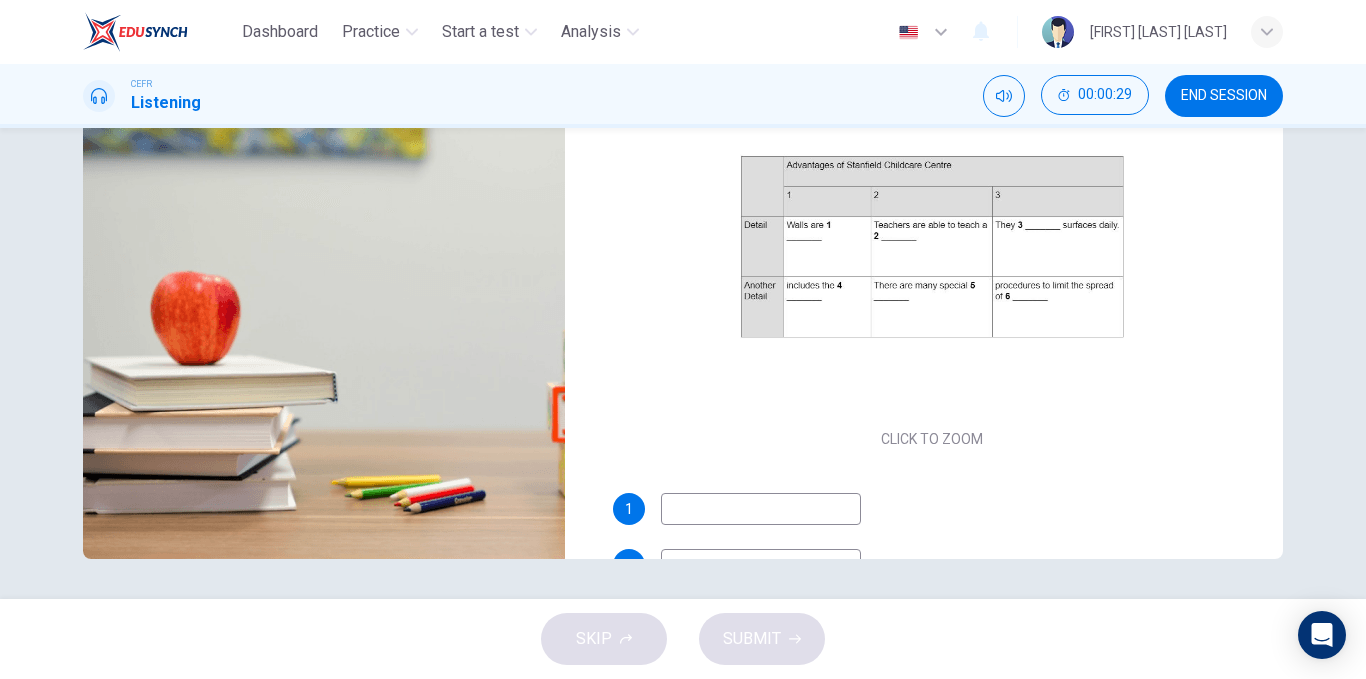 type 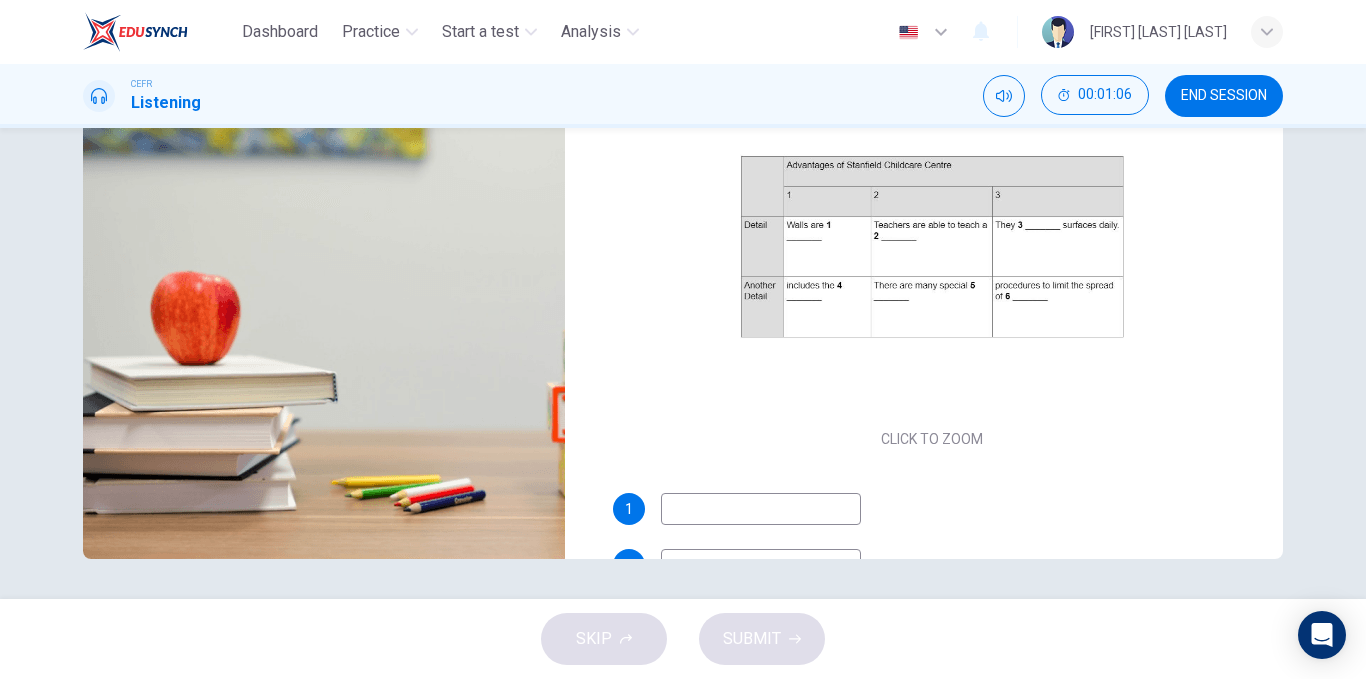 click at bounding box center (761, 509) 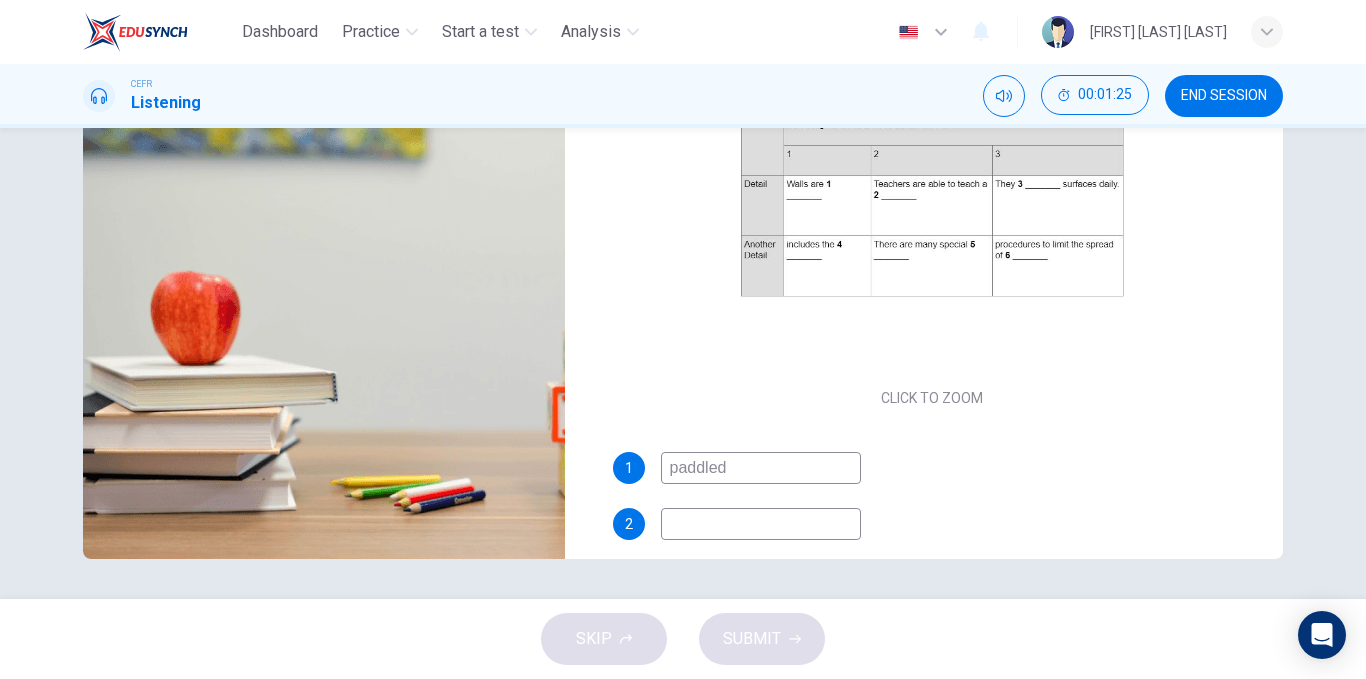 scroll, scrollTop: 40, scrollLeft: 0, axis: vertical 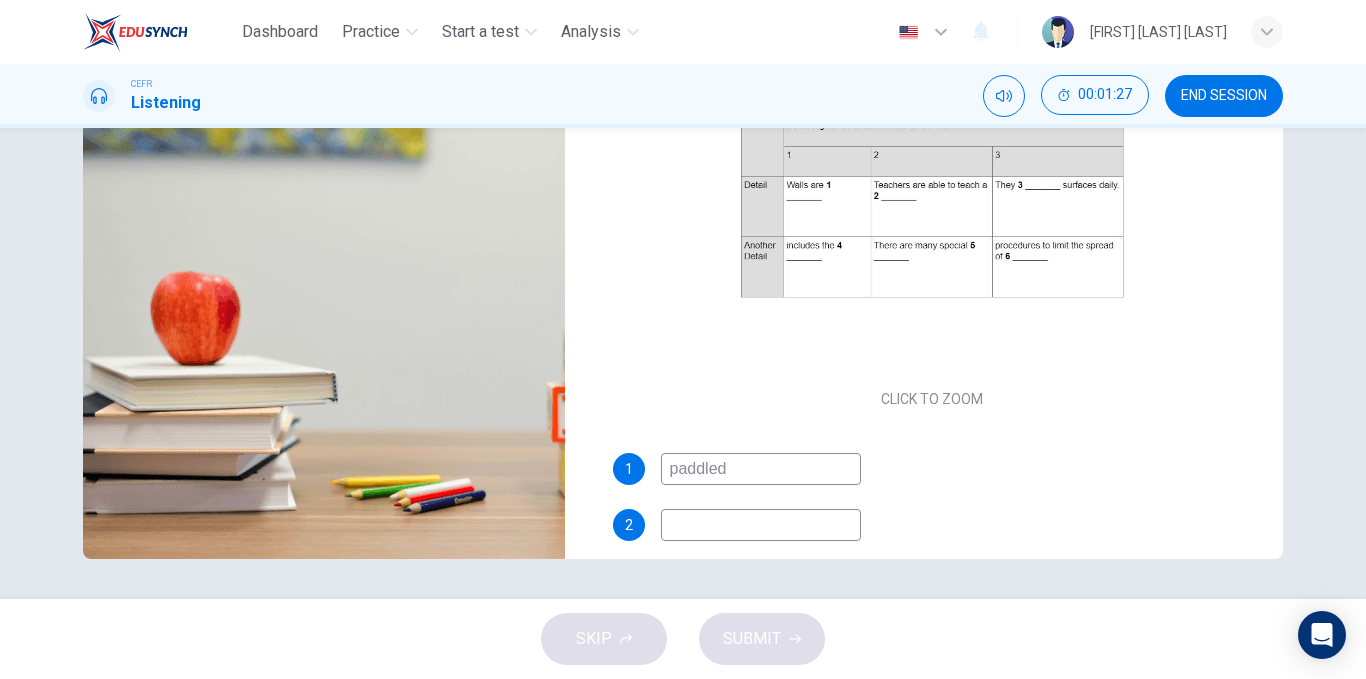 type on "paddled" 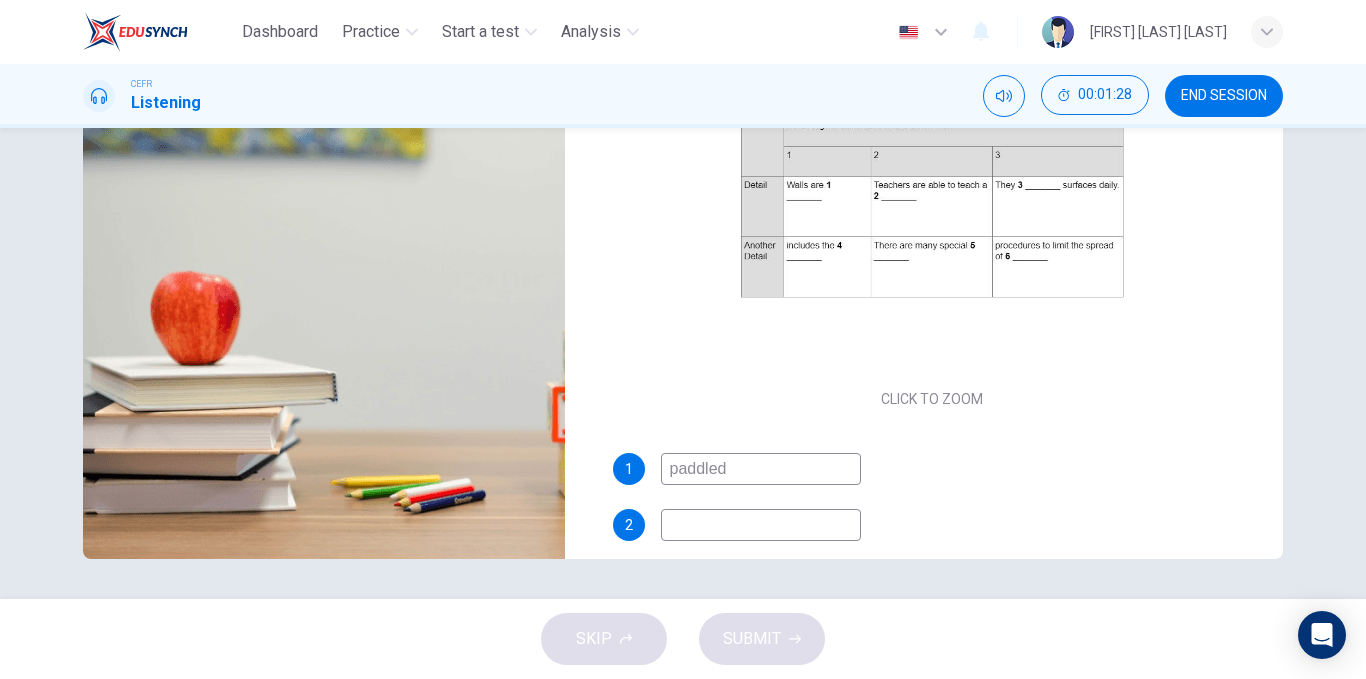 click at bounding box center [761, 469] 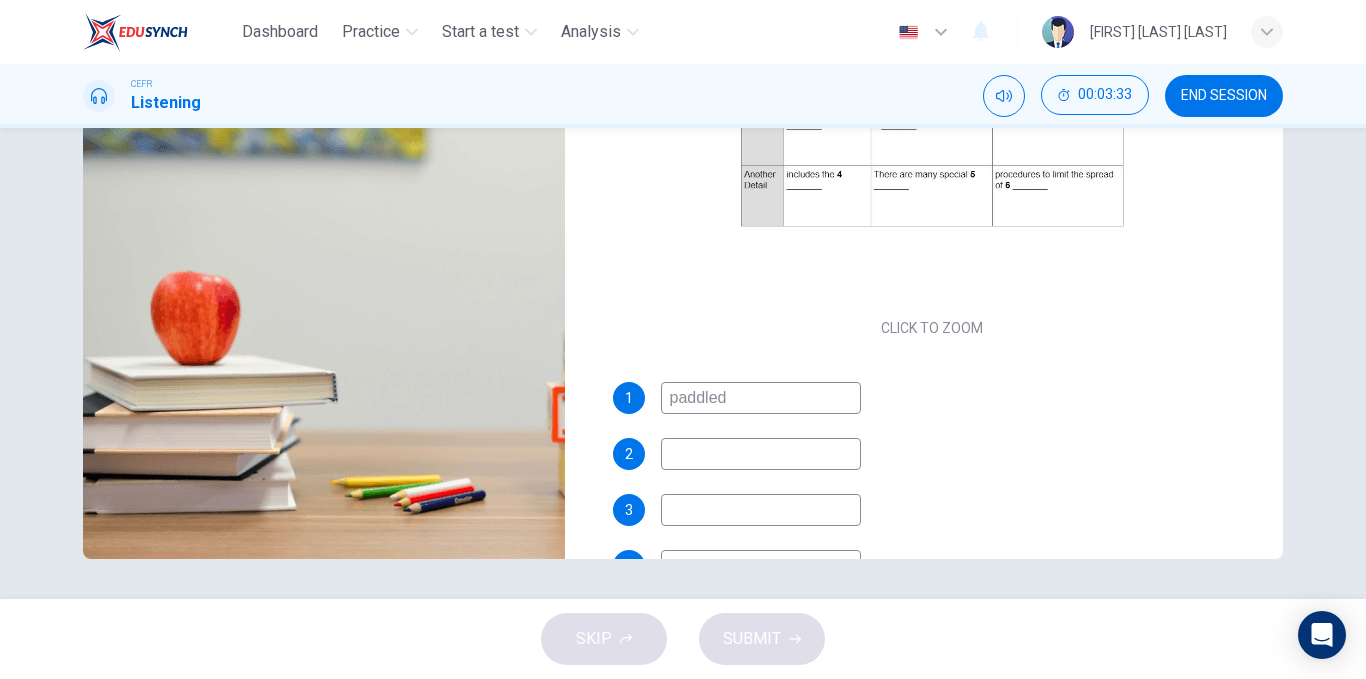 scroll, scrollTop: 109, scrollLeft: 0, axis: vertical 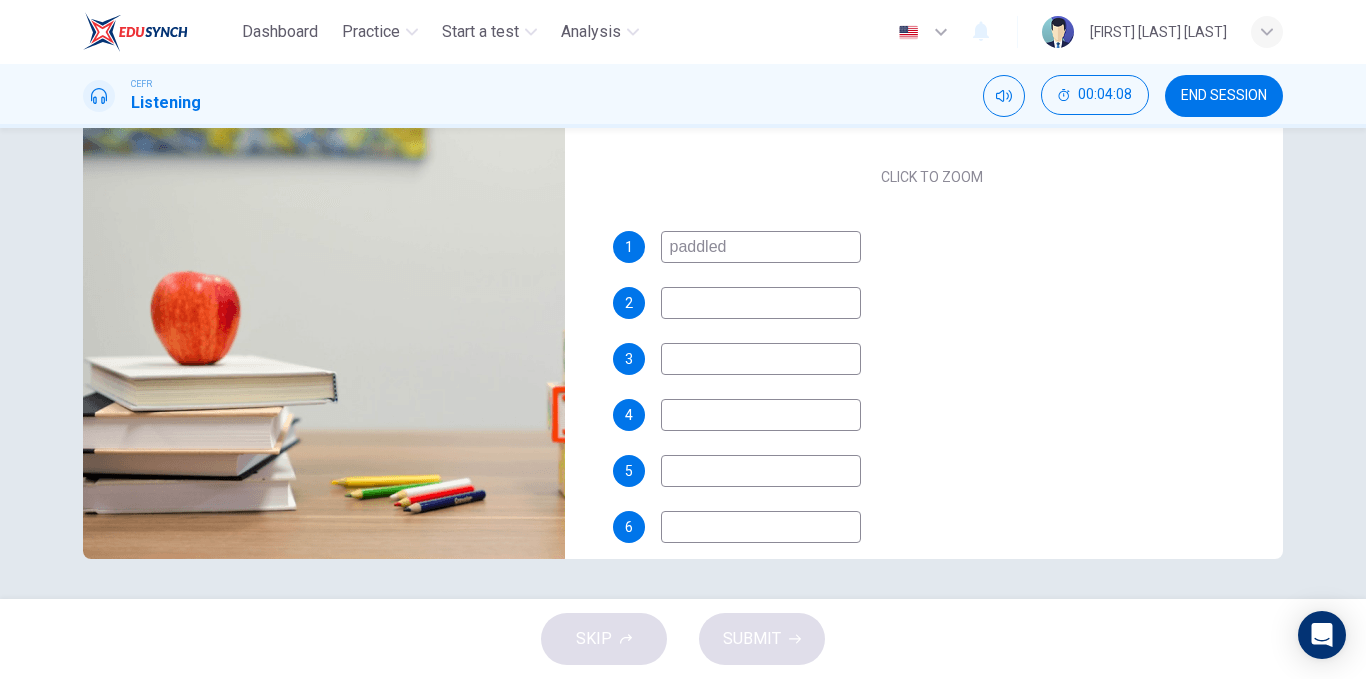click at bounding box center [761, 247] 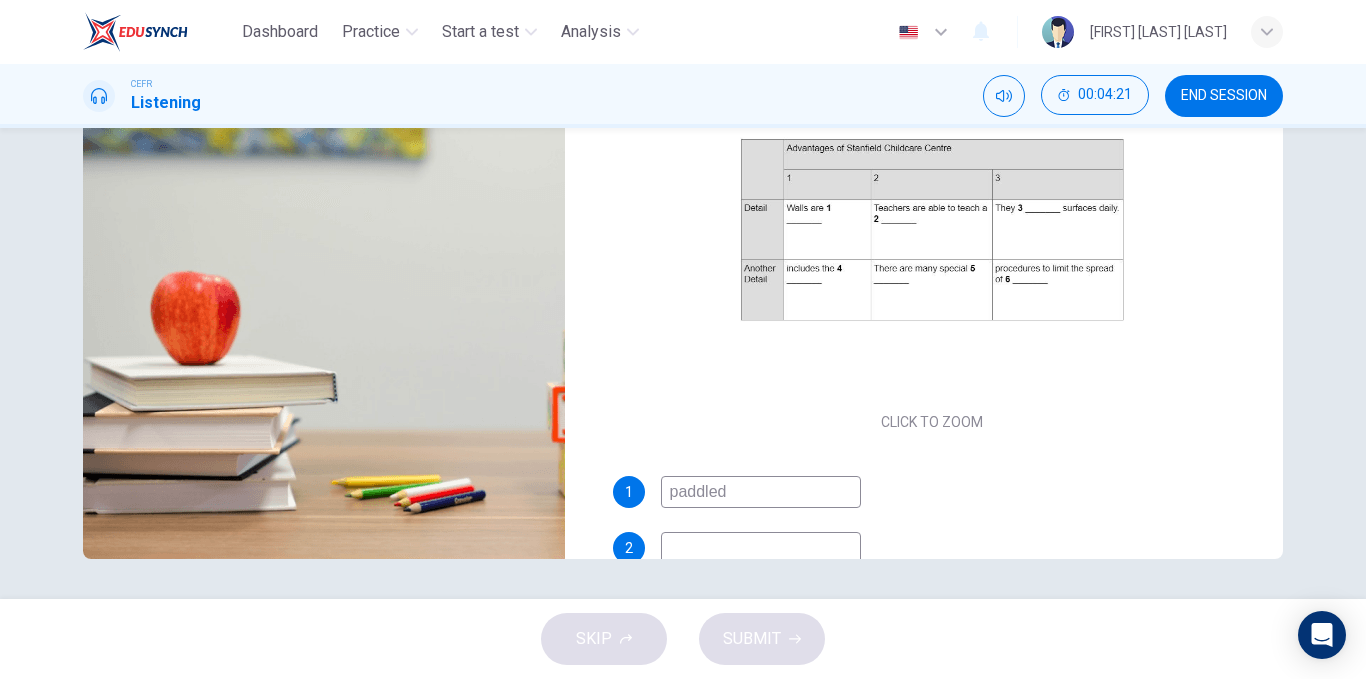 scroll, scrollTop: 0, scrollLeft: 0, axis: both 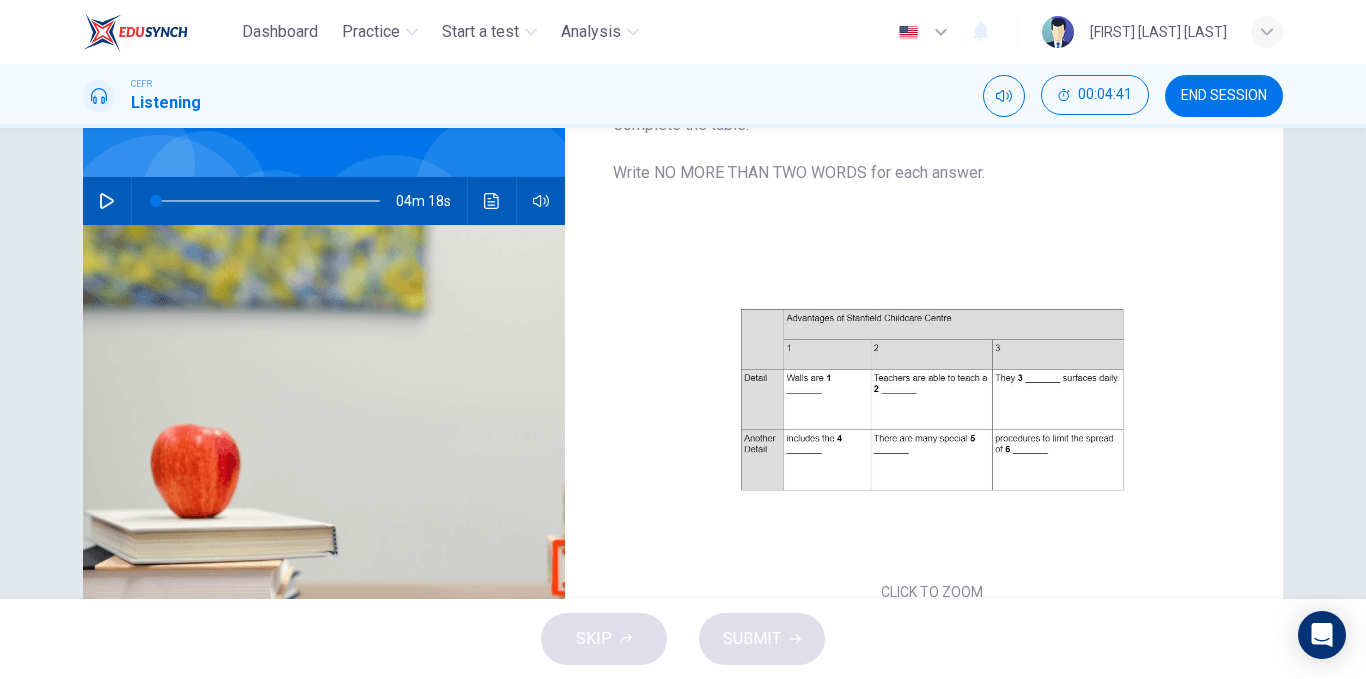 type on "diseases" 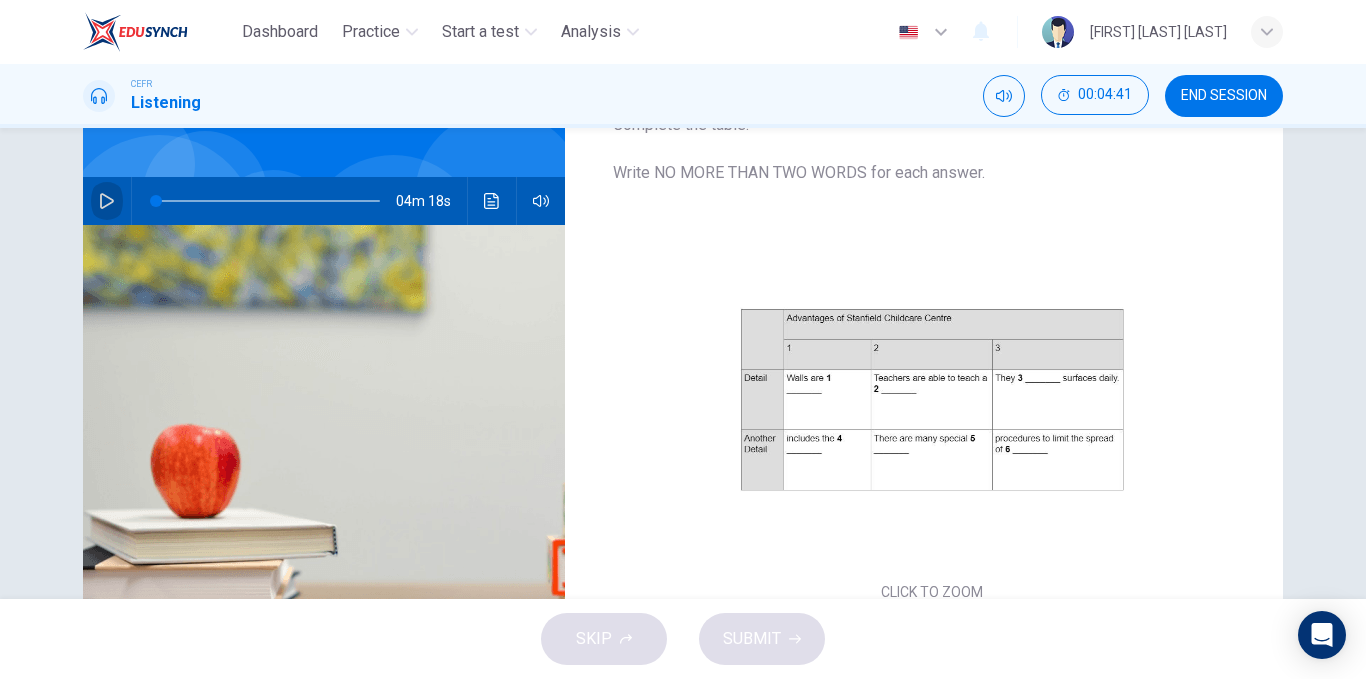 click at bounding box center [107, 201] 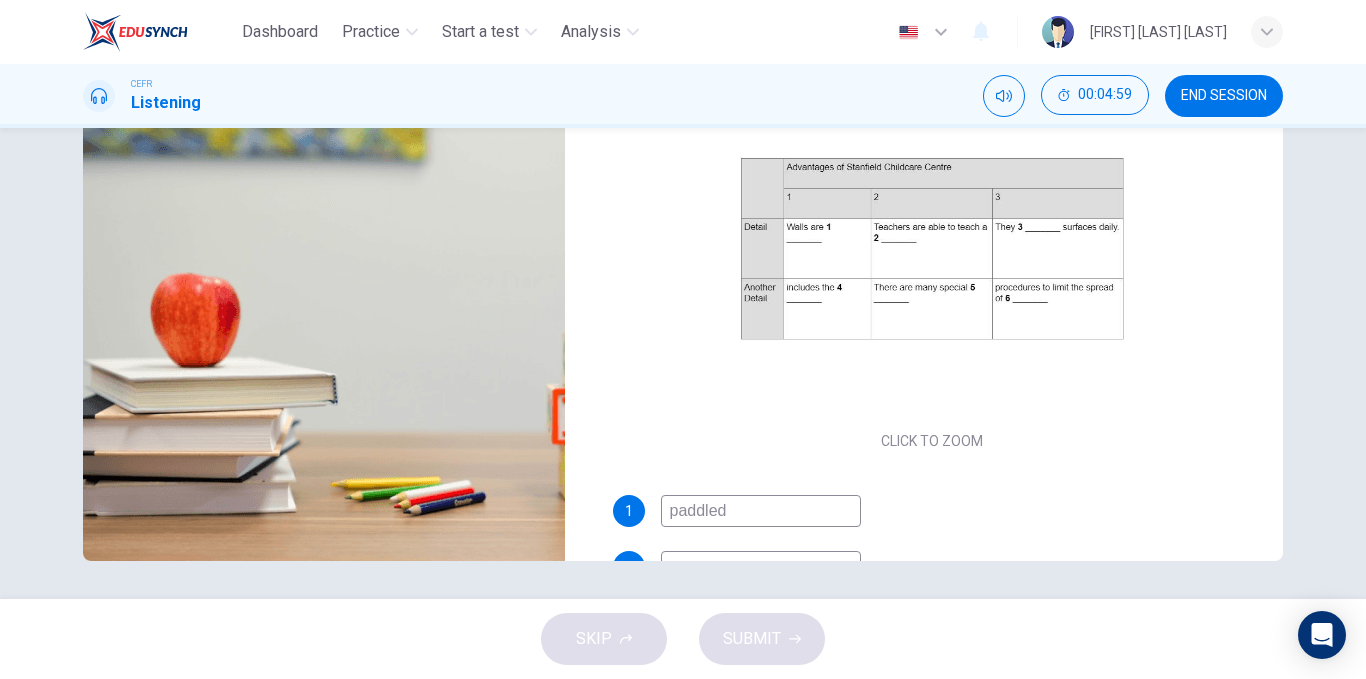 scroll, scrollTop: 304, scrollLeft: 0, axis: vertical 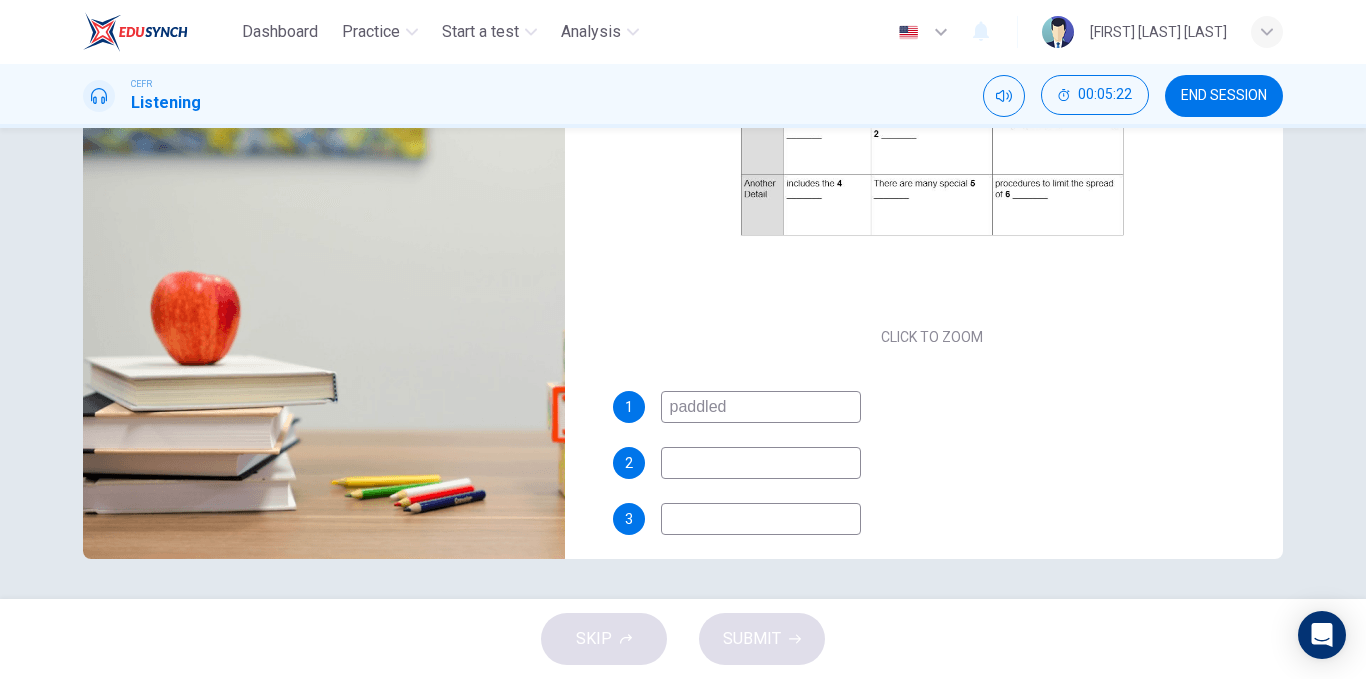 drag, startPoint x: 722, startPoint y: 409, endPoint x: 681, endPoint y: 403, distance: 41.4367 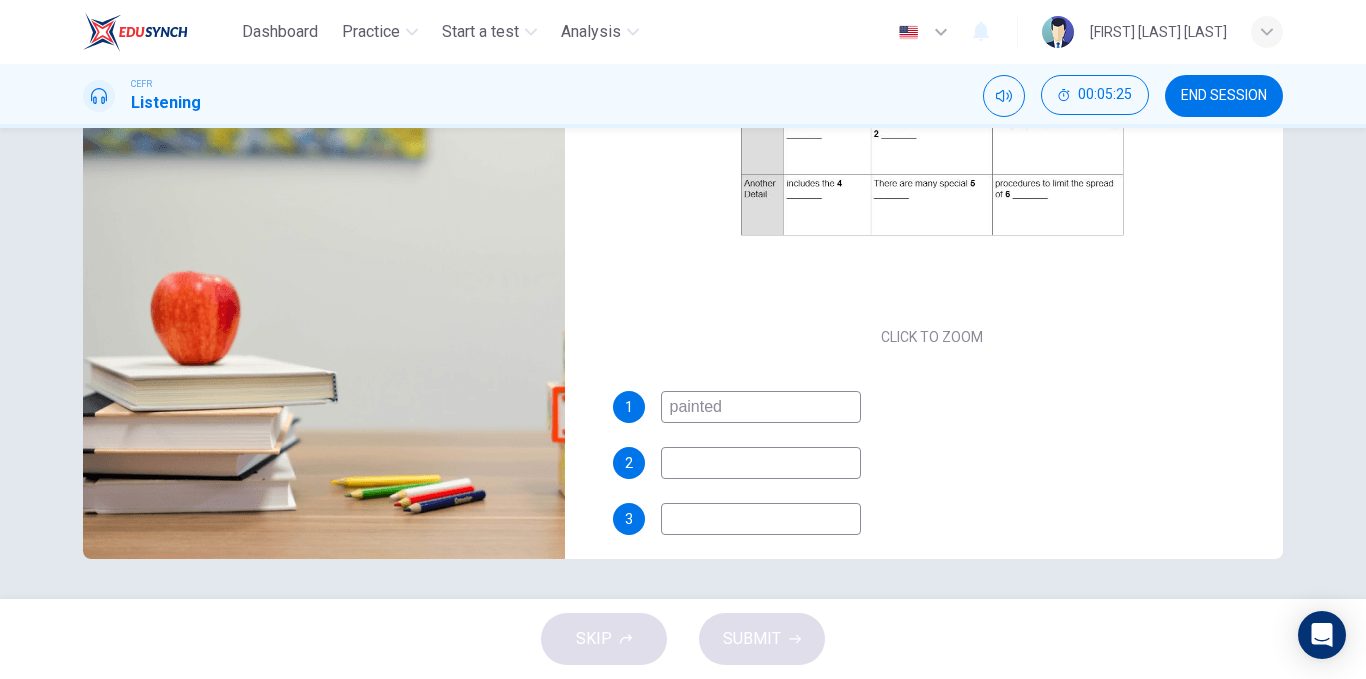 click at bounding box center (761, 407) 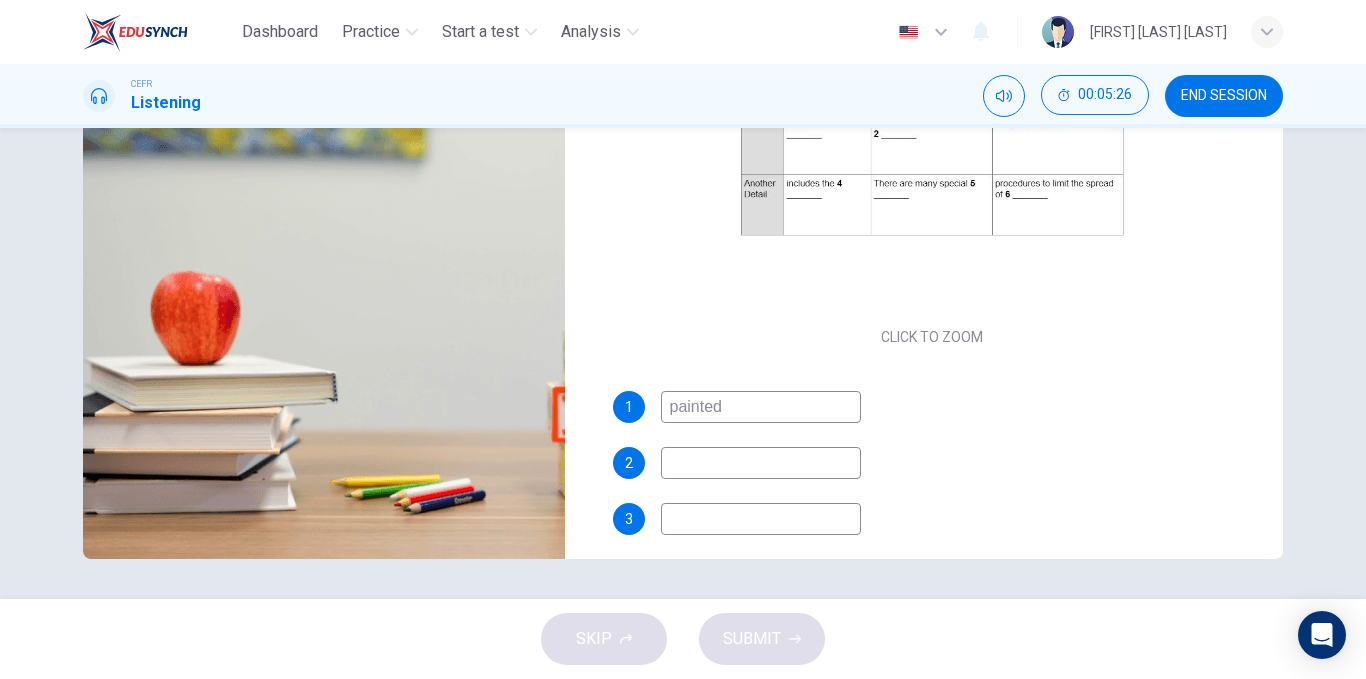 click on "painted" at bounding box center (761, 407) 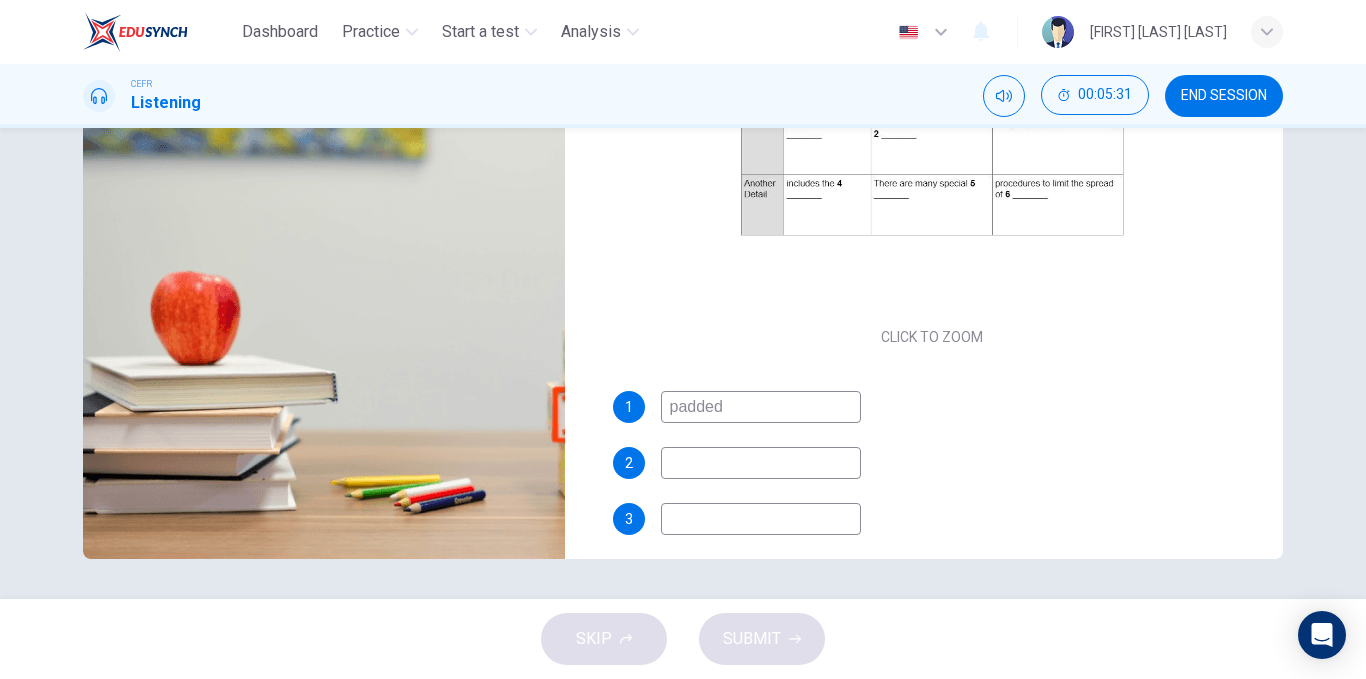 type on "padded" 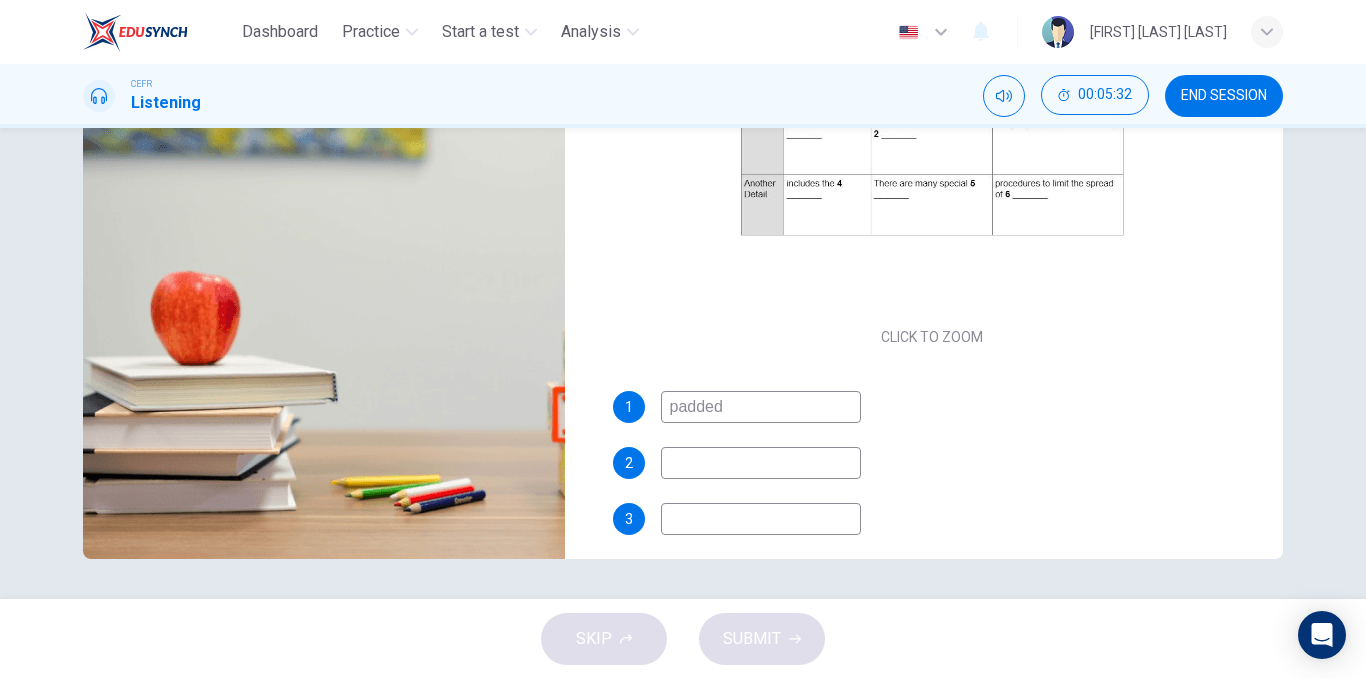 click at bounding box center [761, 407] 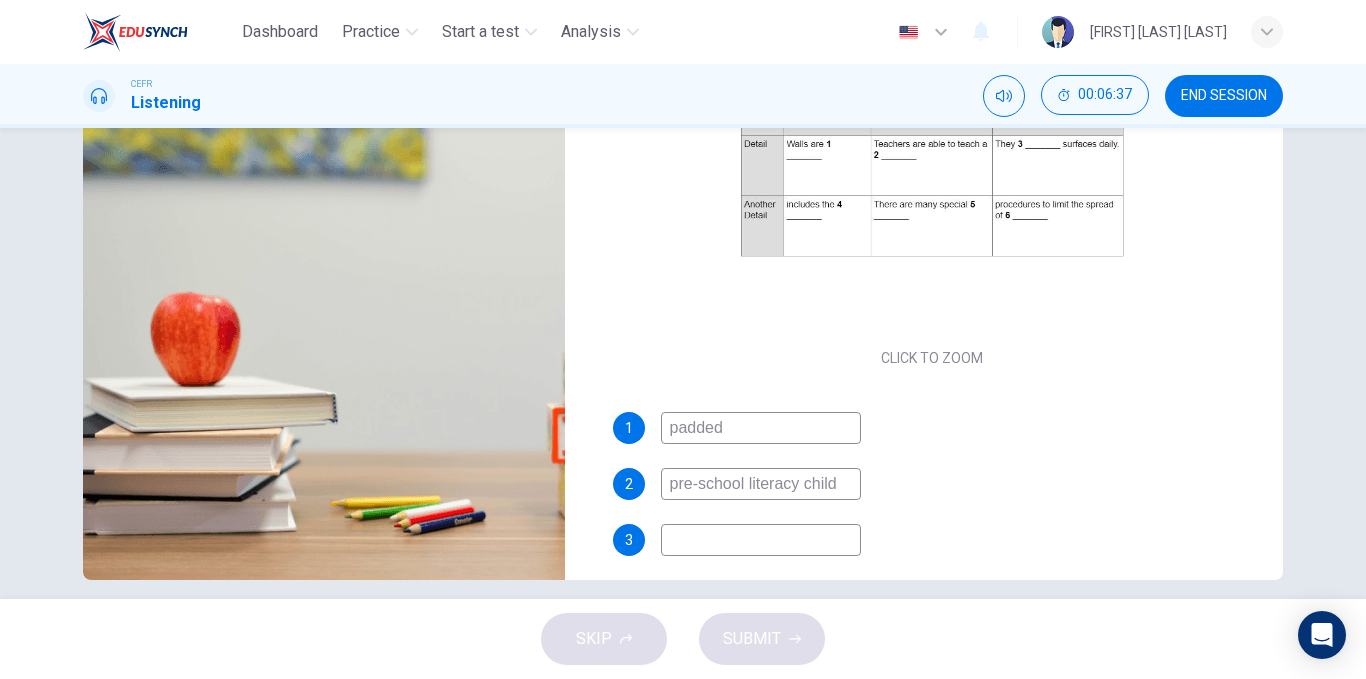scroll, scrollTop: 304, scrollLeft: 0, axis: vertical 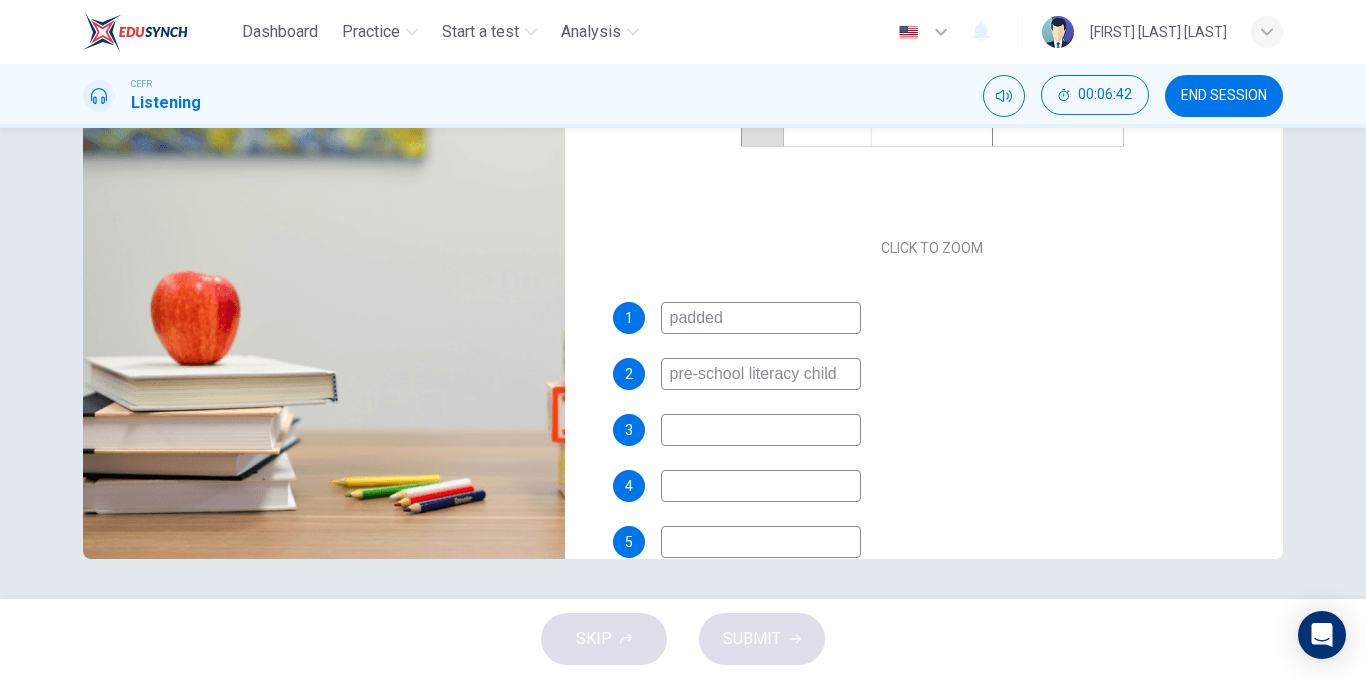 type on "pre-school literacy child" 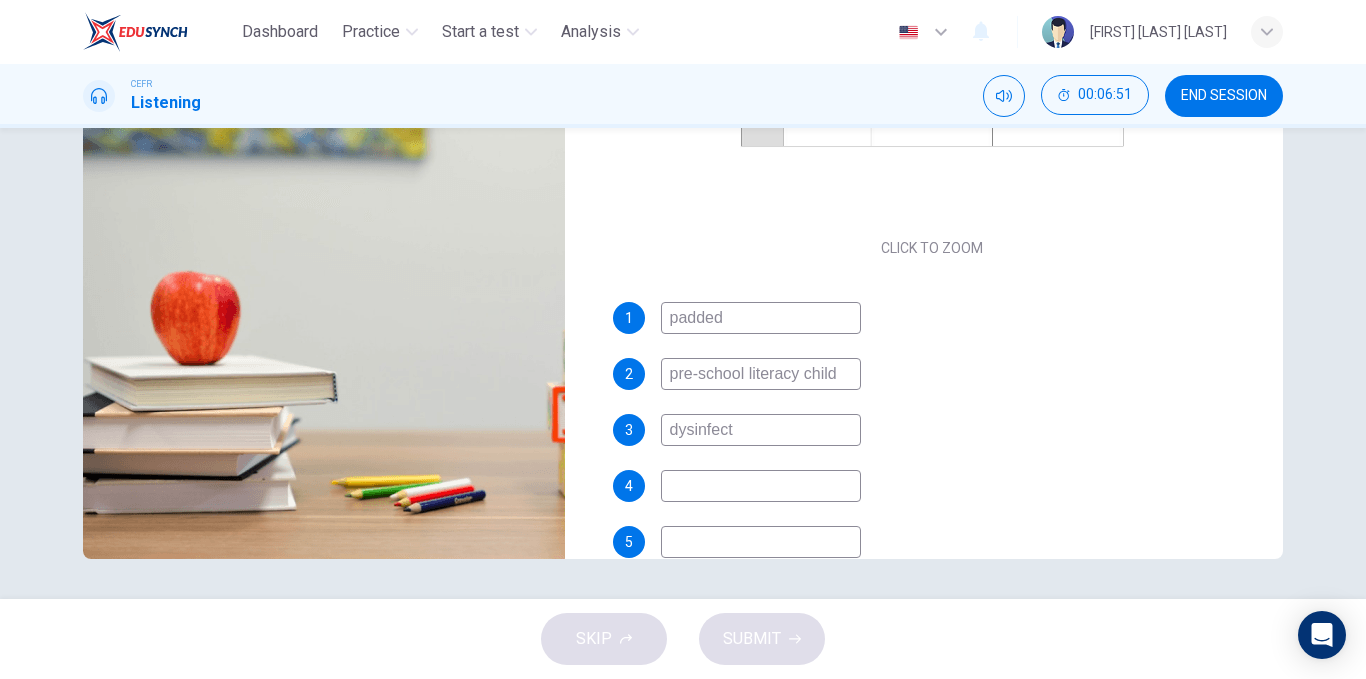 click on "dysinfect" at bounding box center (761, 318) 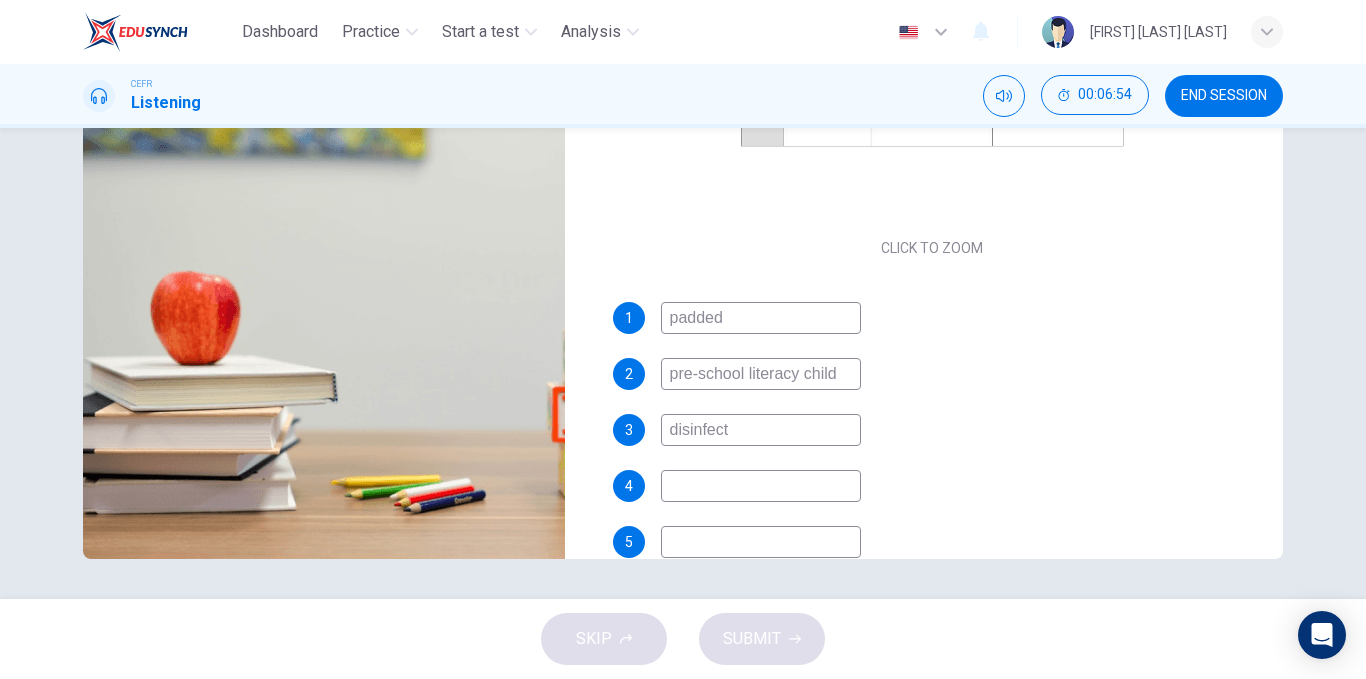 click on "disinfect" at bounding box center [761, 318] 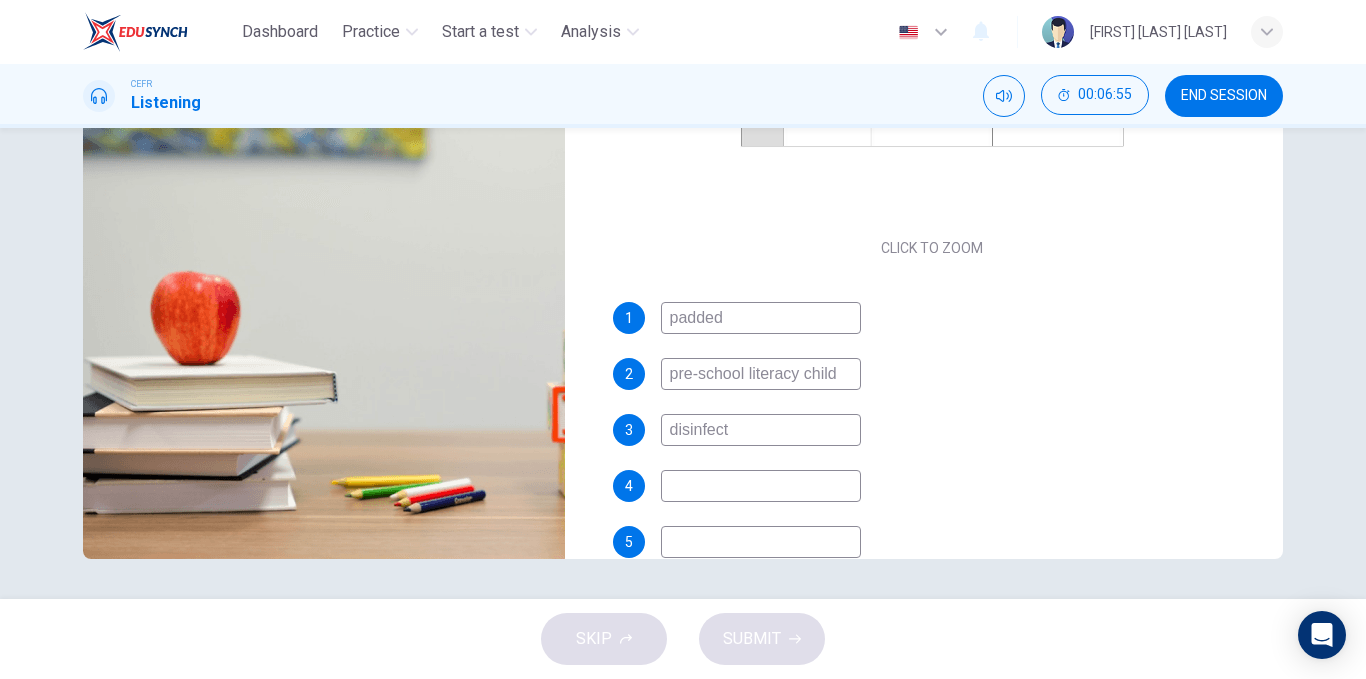 click on "disinfect" at bounding box center (761, 318) 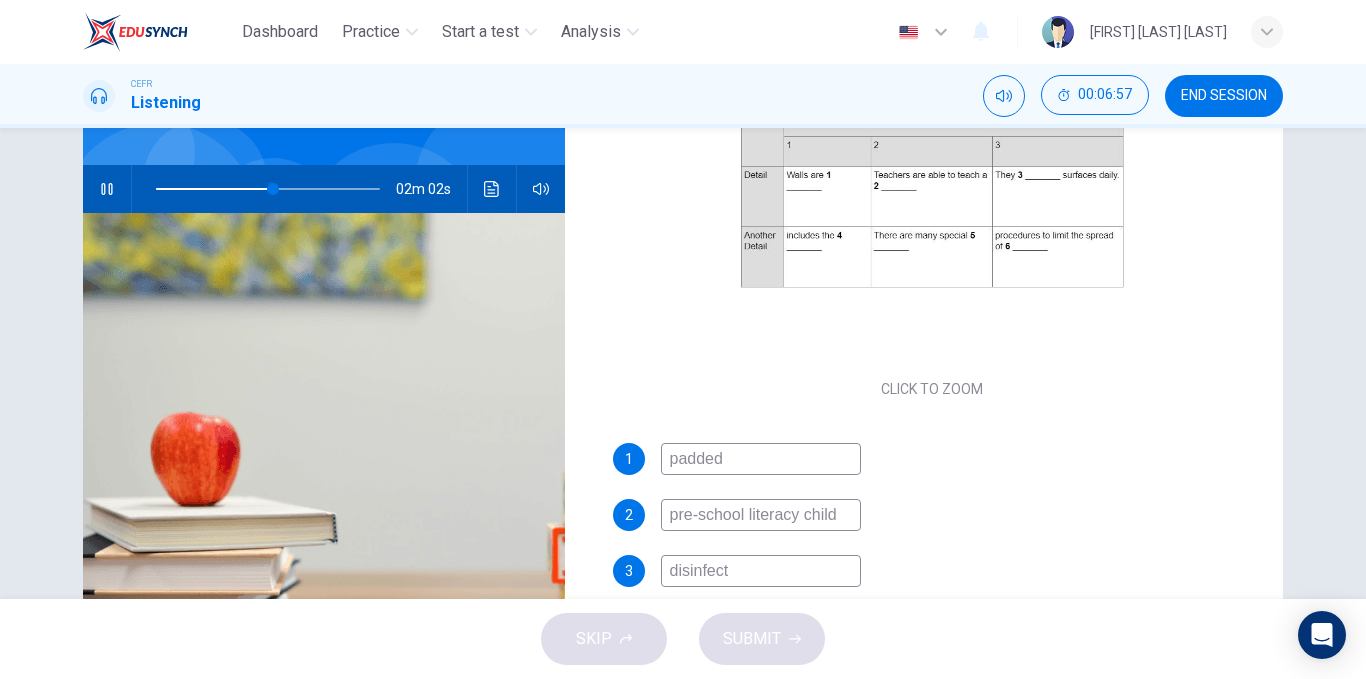 scroll, scrollTop: 162, scrollLeft: 0, axis: vertical 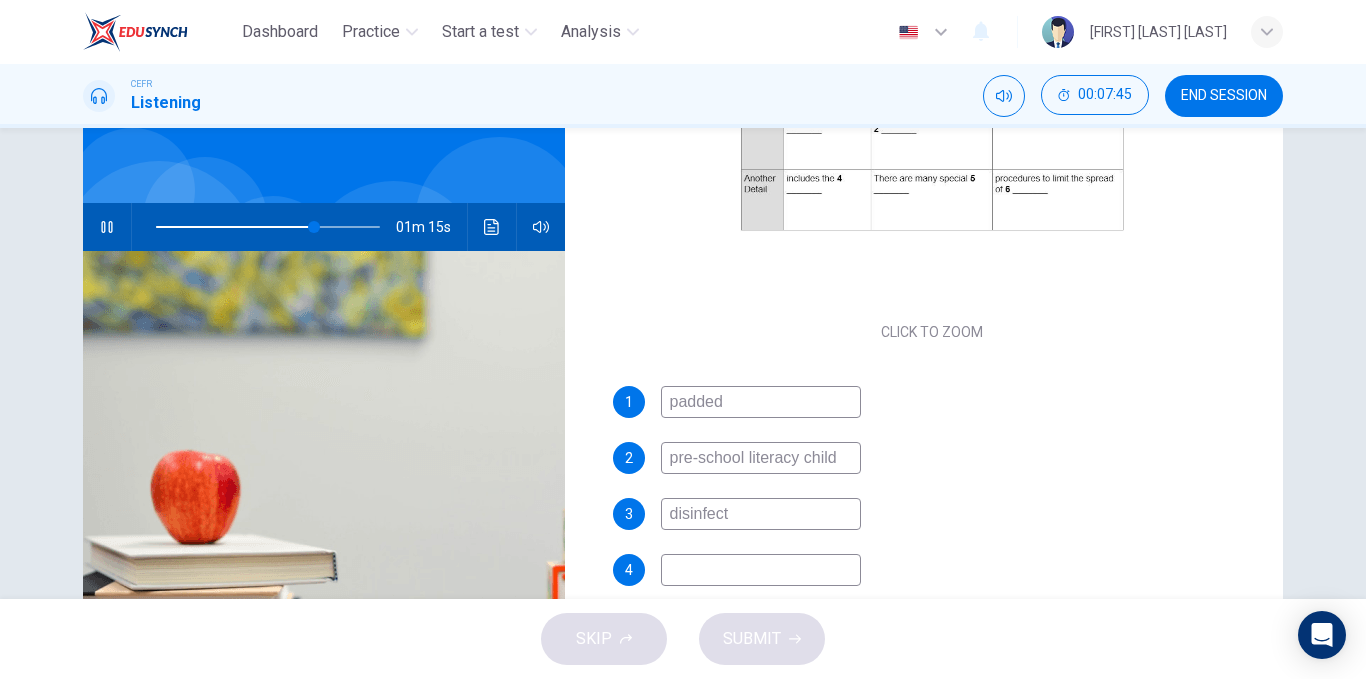 type on "disinfect" 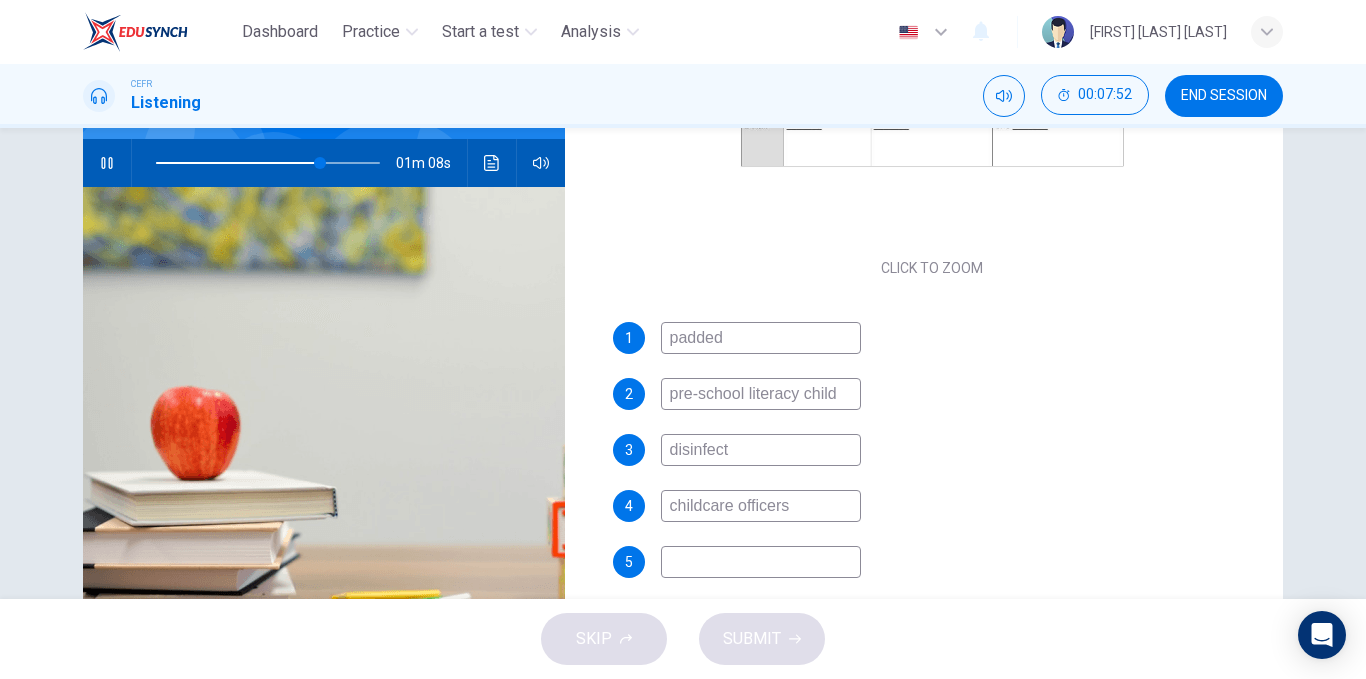 scroll, scrollTop: 190, scrollLeft: 0, axis: vertical 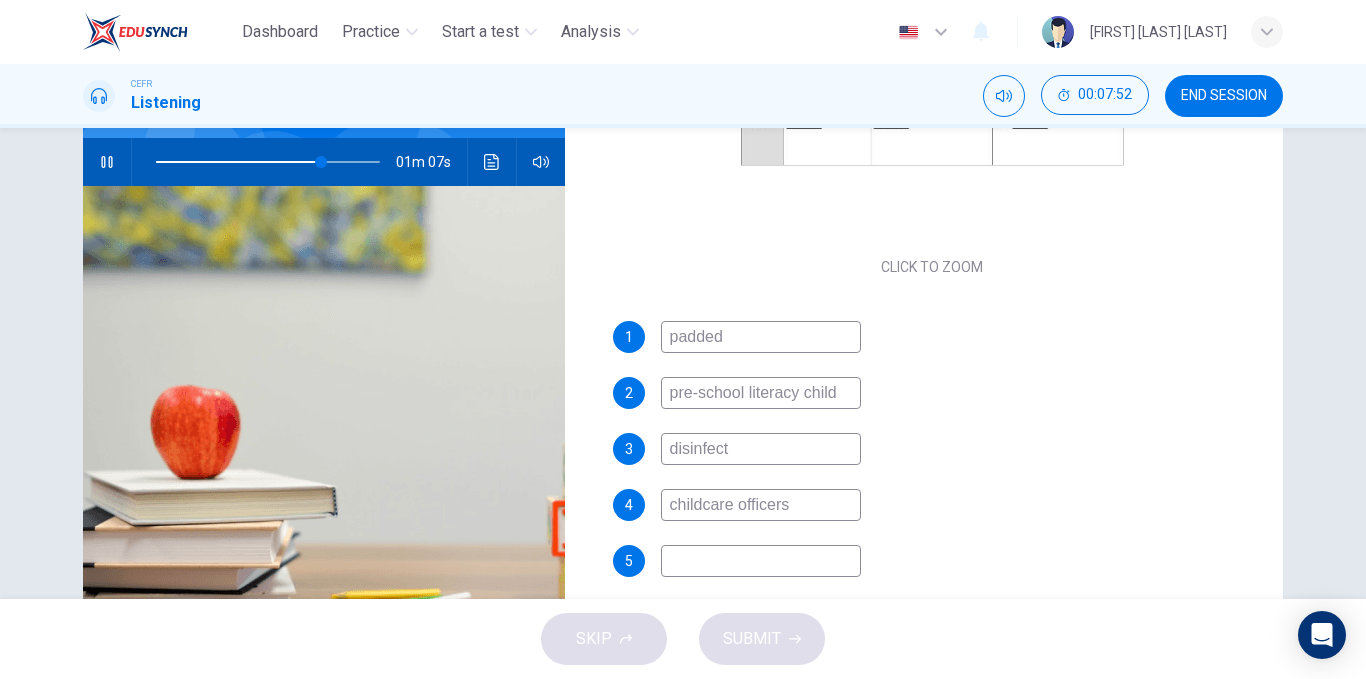 type on "childcare officers" 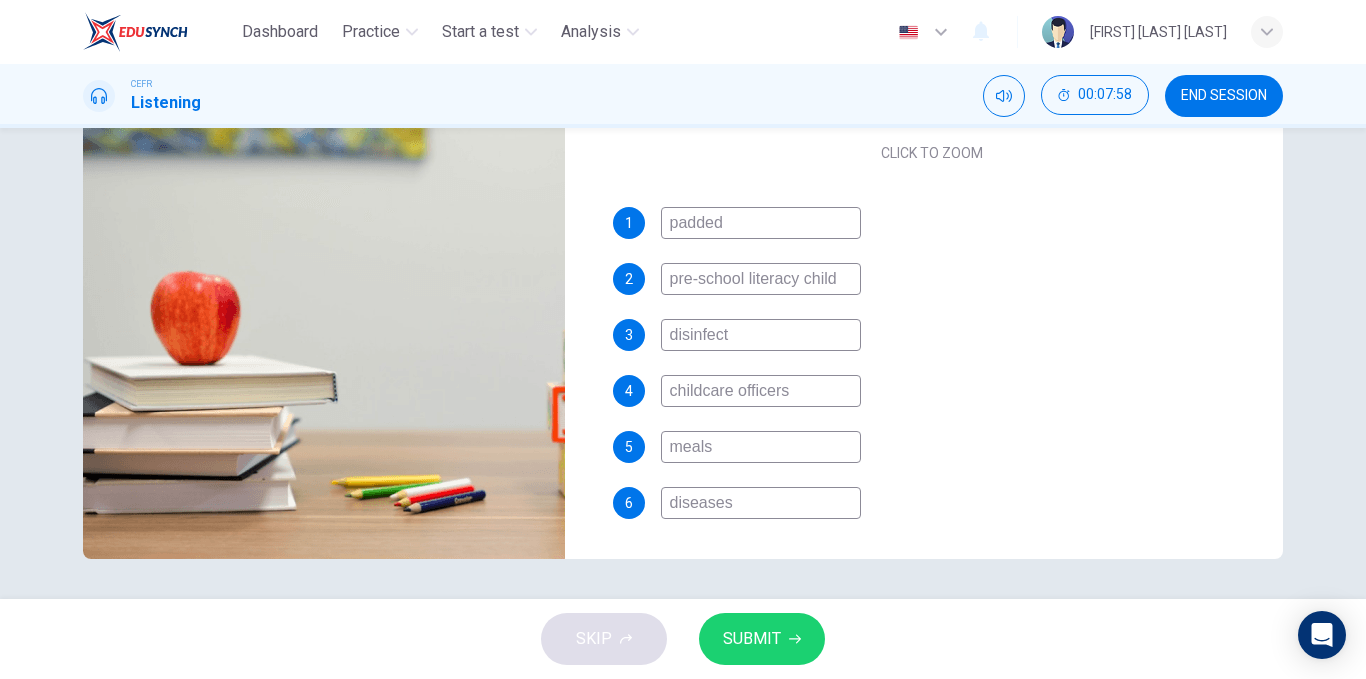 scroll, scrollTop: 304, scrollLeft: 0, axis: vertical 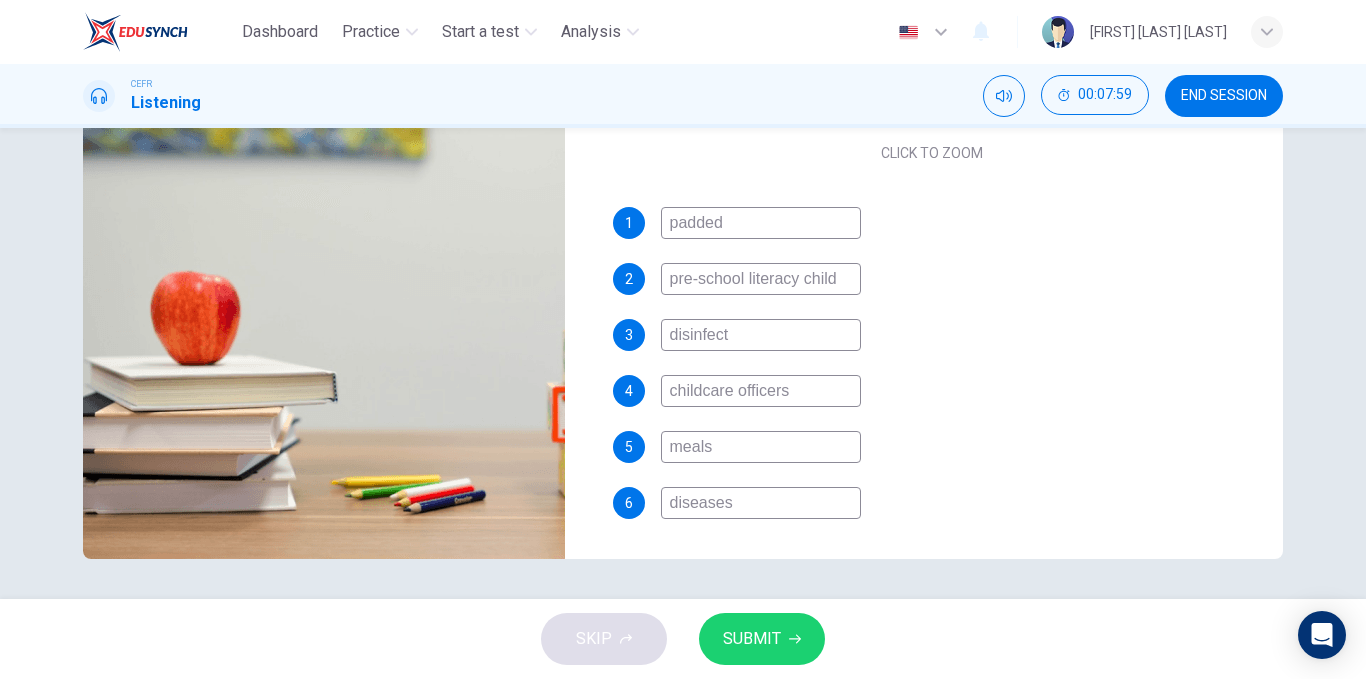 type on "meals" 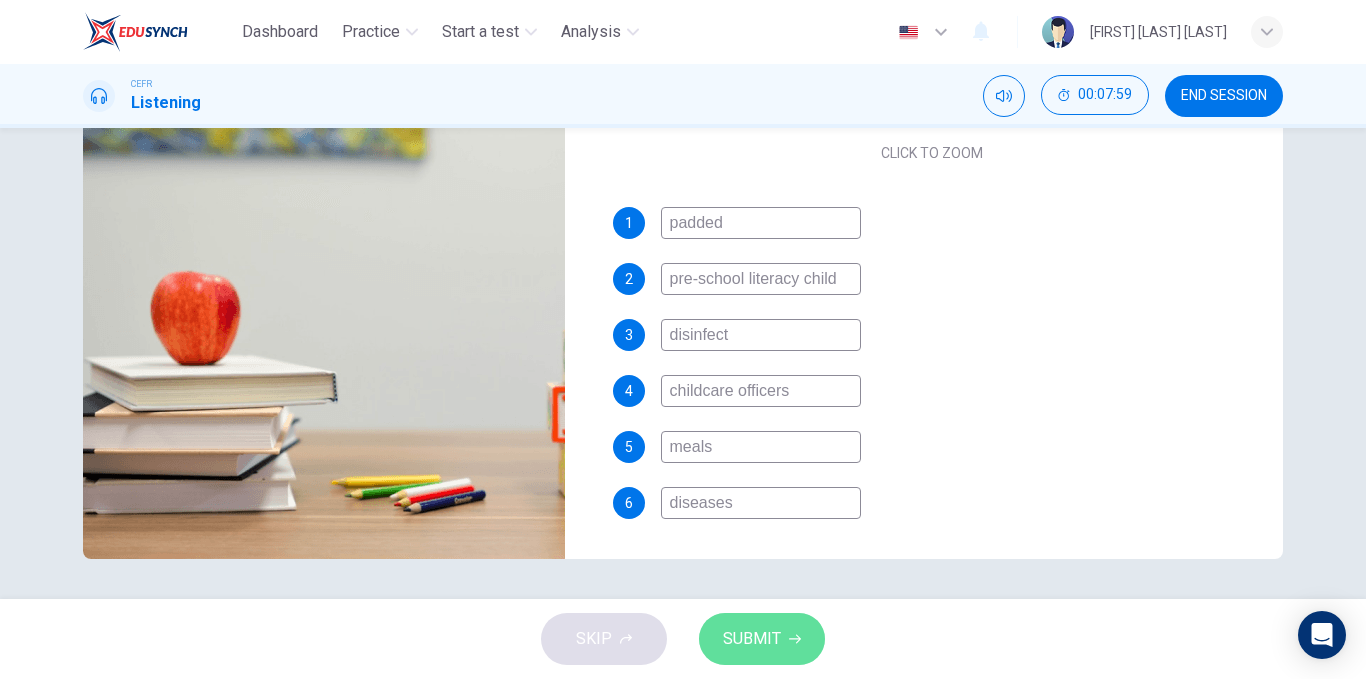 click on "SUBMIT" at bounding box center (752, 639) 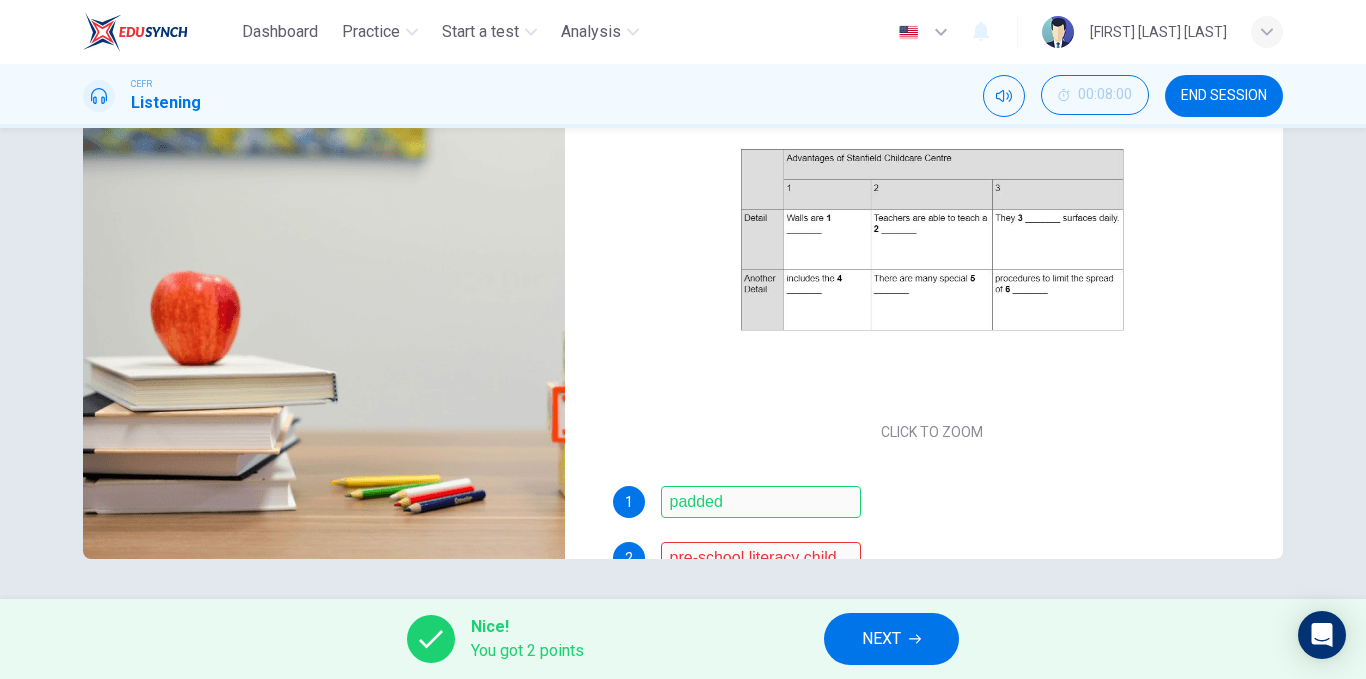 scroll, scrollTop: 0, scrollLeft: 0, axis: both 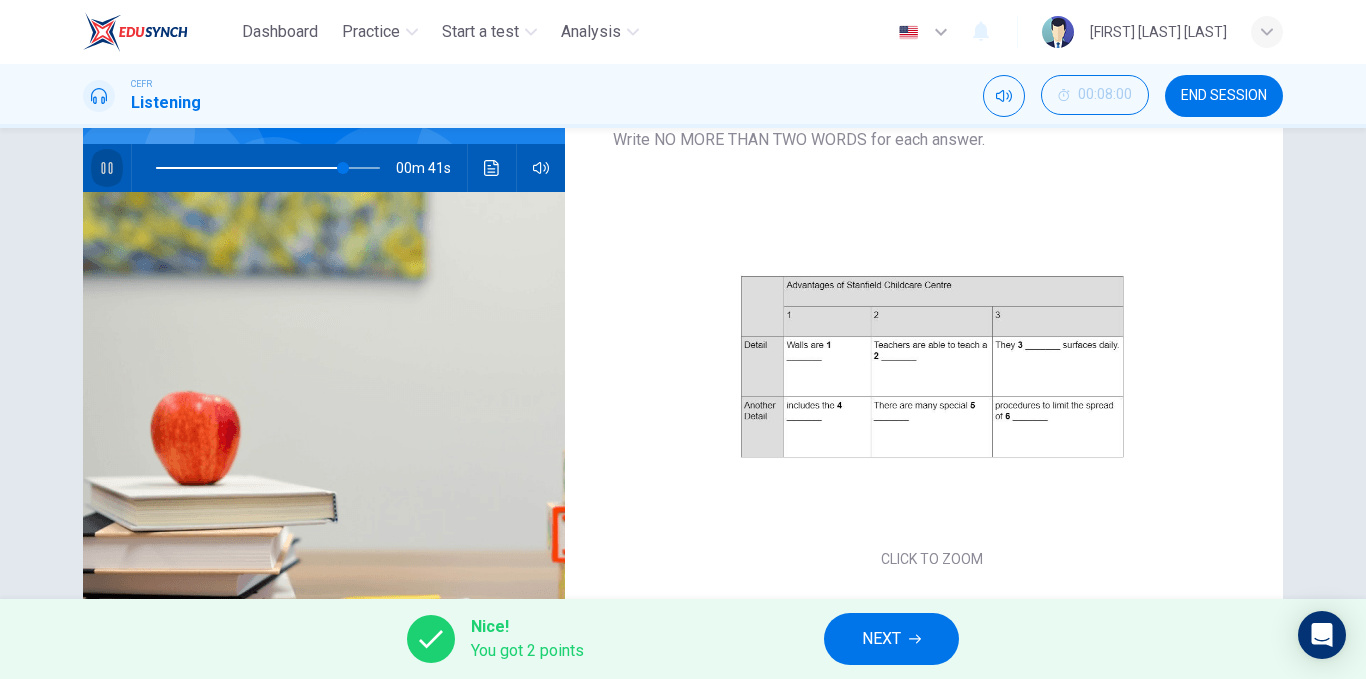 click at bounding box center (107, 168) 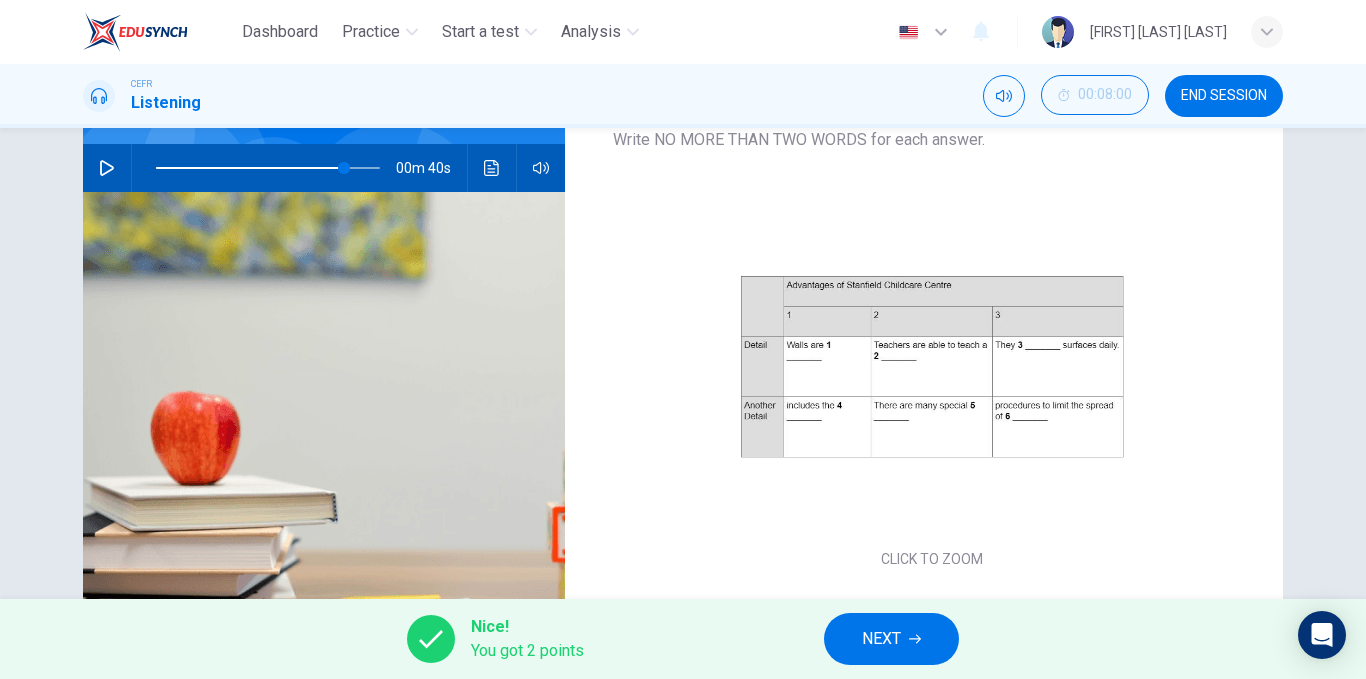 scroll, scrollTop: 304, scrollLeft: 0, axis: vertical 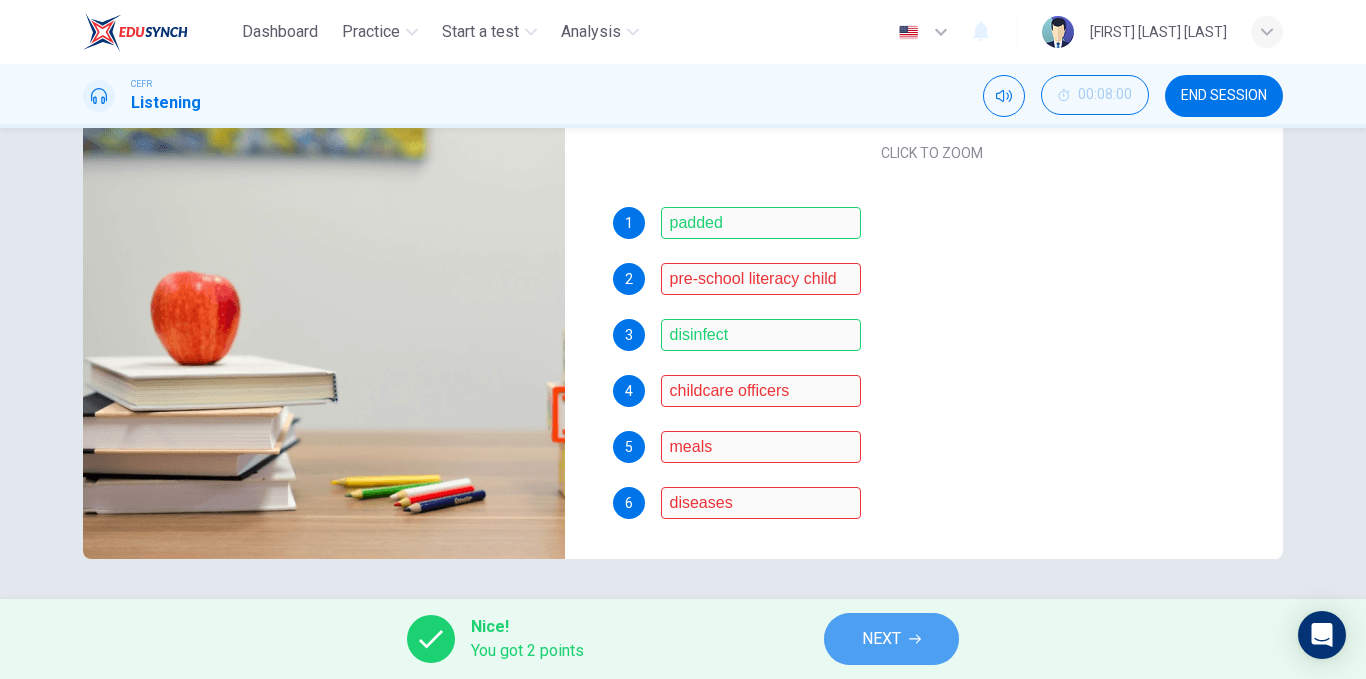 click on "NEXT" at bounding box center [881, 639] 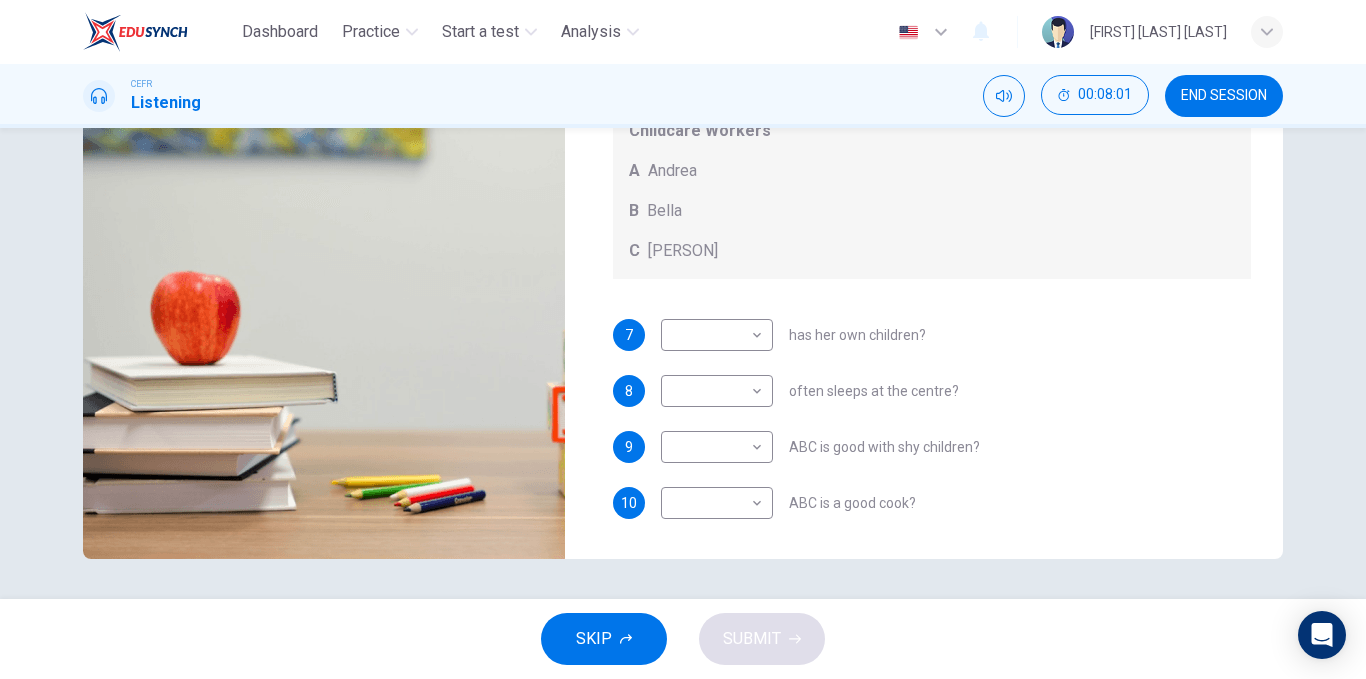 scroll, scrollTop: 0, scrollLeft: 0, axis: both 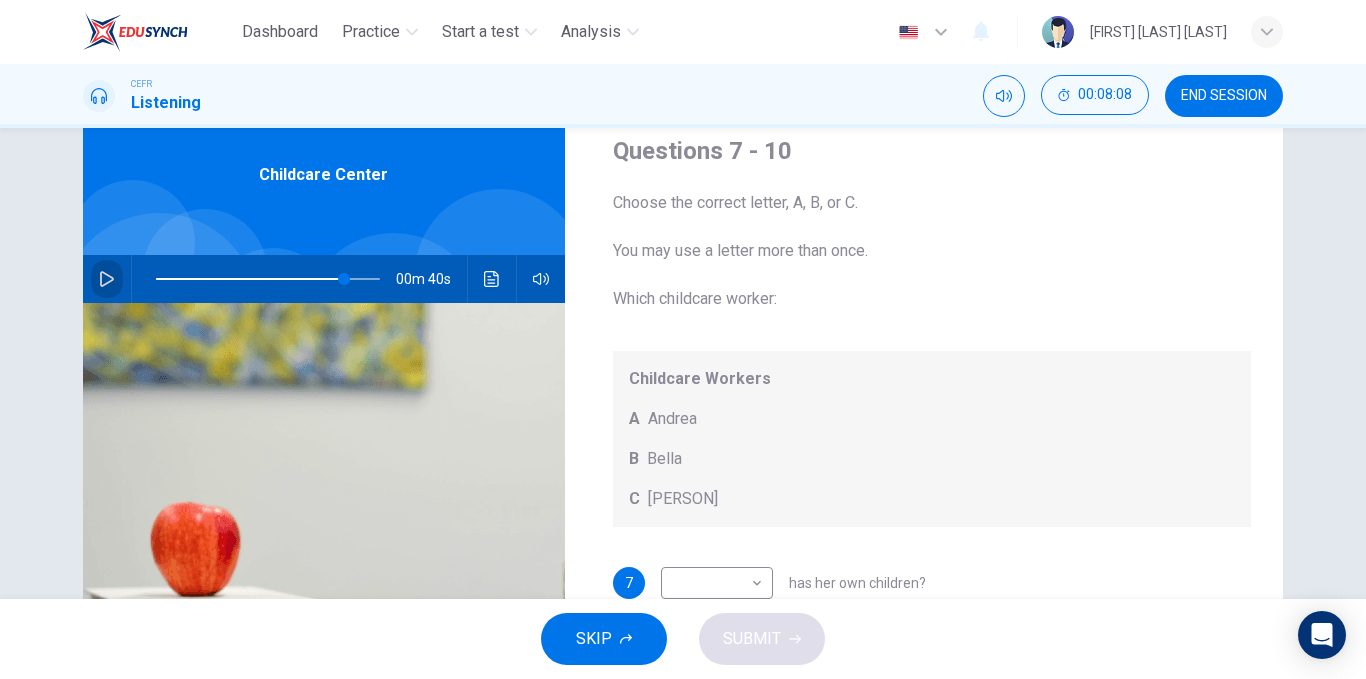 click at bounding box center [107, 279] 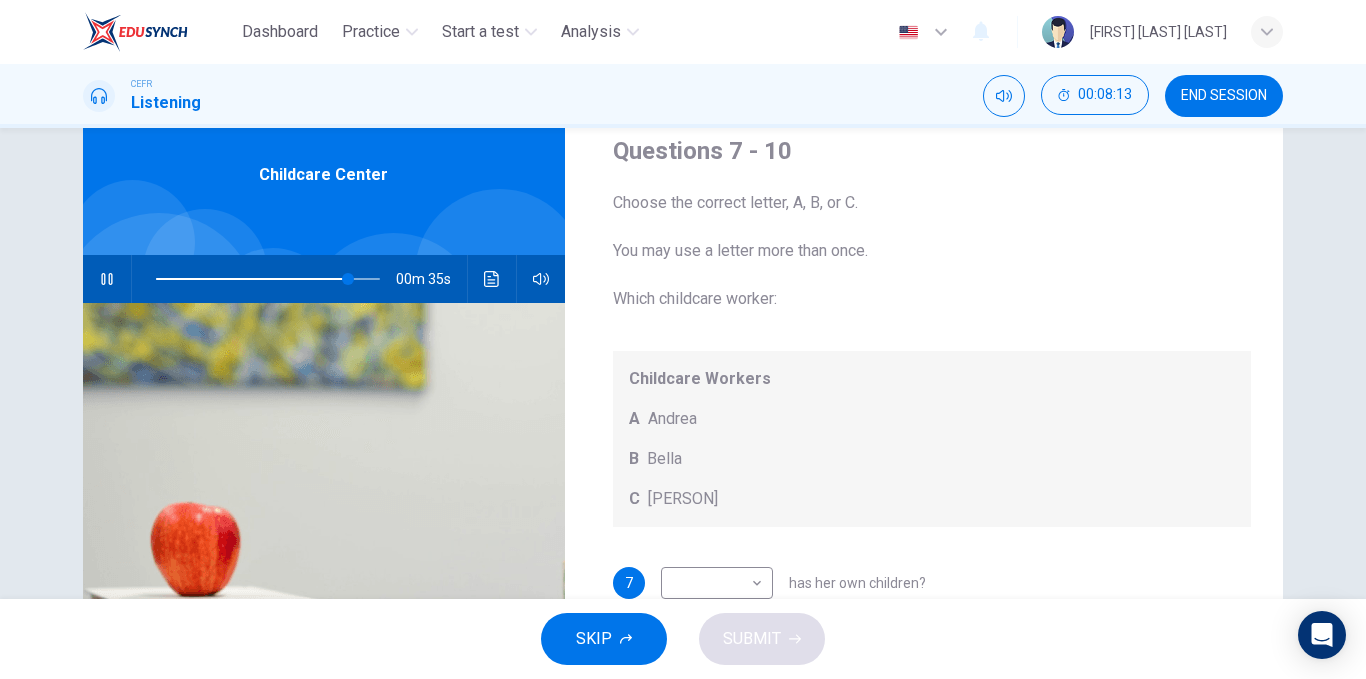scroll, scrollTop: 17, scrollLeft: 0, axis: vertical 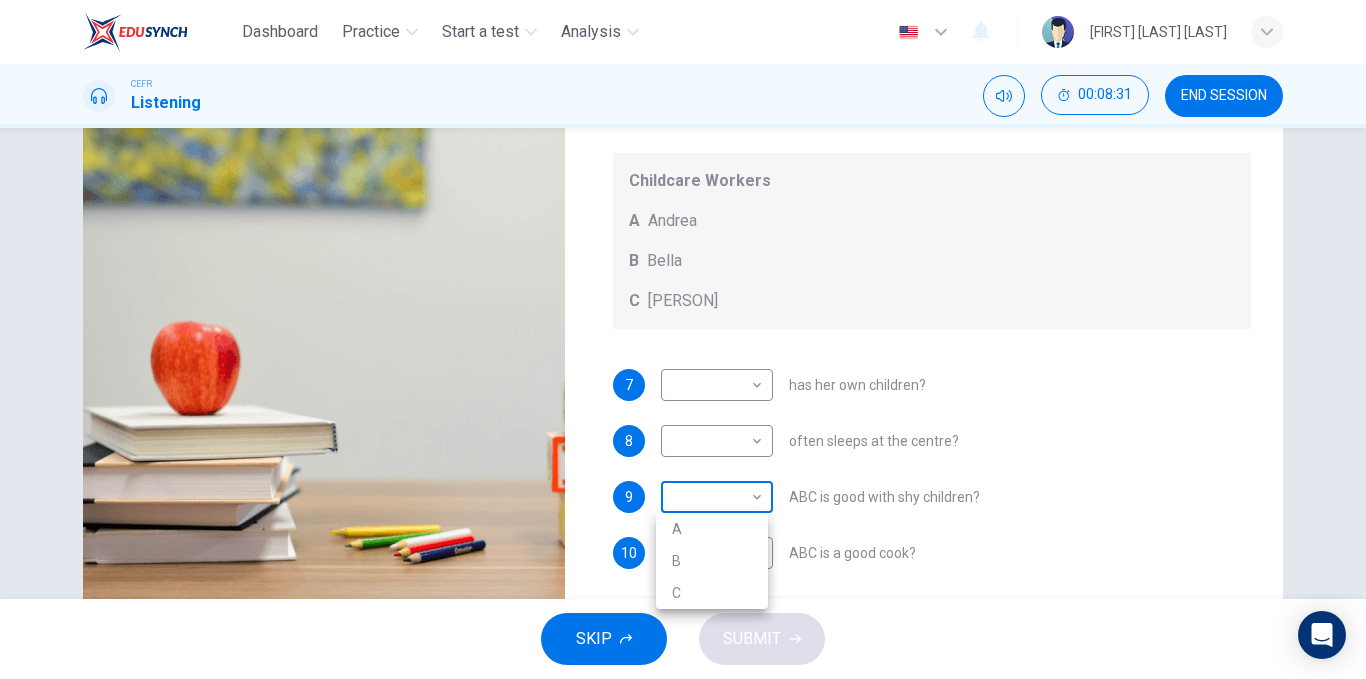 click on "Dashboard Practice Start a test Analysis English en ​ [FIRST] [LAST] [LAST] CEFR Listening 00:08:31 END SESSION Questions 7 - 10 Choose the correct letter, A, B, or C. You may use a letter more than once. Which childcare worker:
Childcare Workers A Andrea B Bella C [PERSON] 7 ​ ​ has her own children? 8 ​ ​ often sleeps at the centre? 9 ​ ​ ABC is good with shy children? 10 ​ ​ ABC is a good cook?
Childcare Center 00m 18s SKIP SUBMIT EduSynch - Online Language Proficiency Testing
Dashboard Practice Start a test Analysis Notifications © Copyright  2025 A B C" at bounding box center [683, 339] 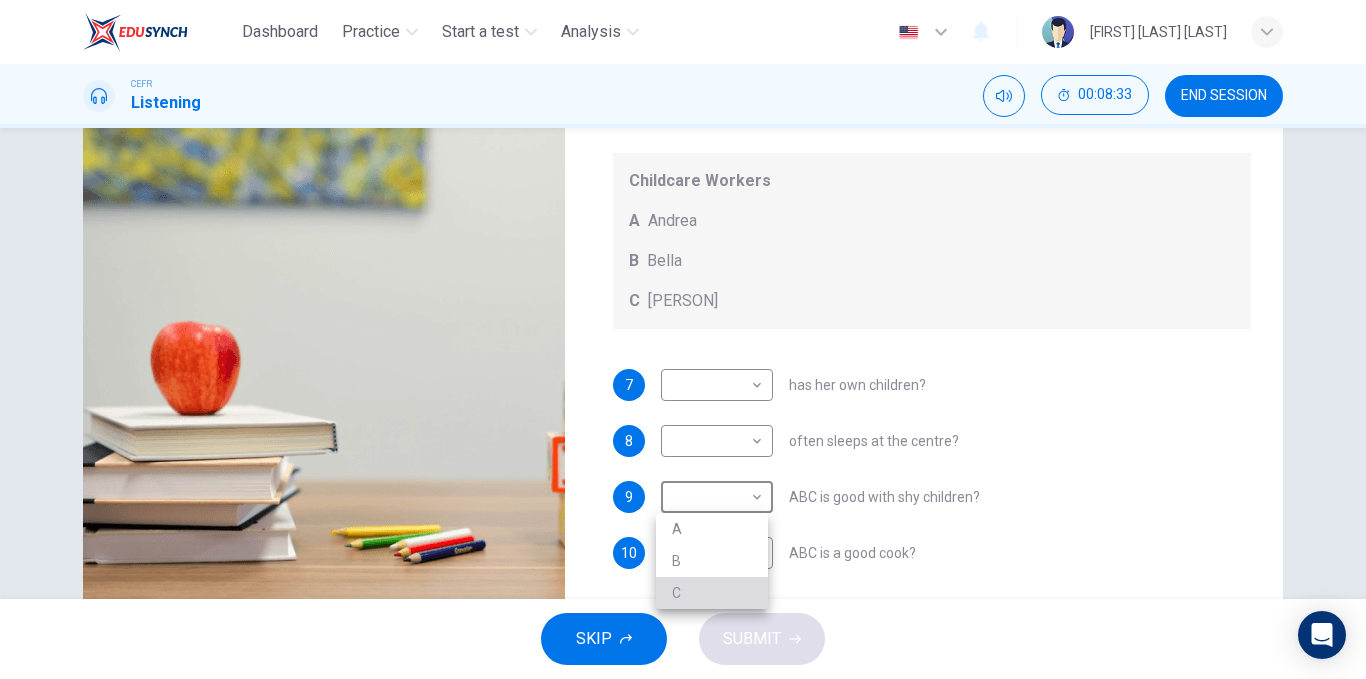 click on "C" at bounding box center [712, 593] 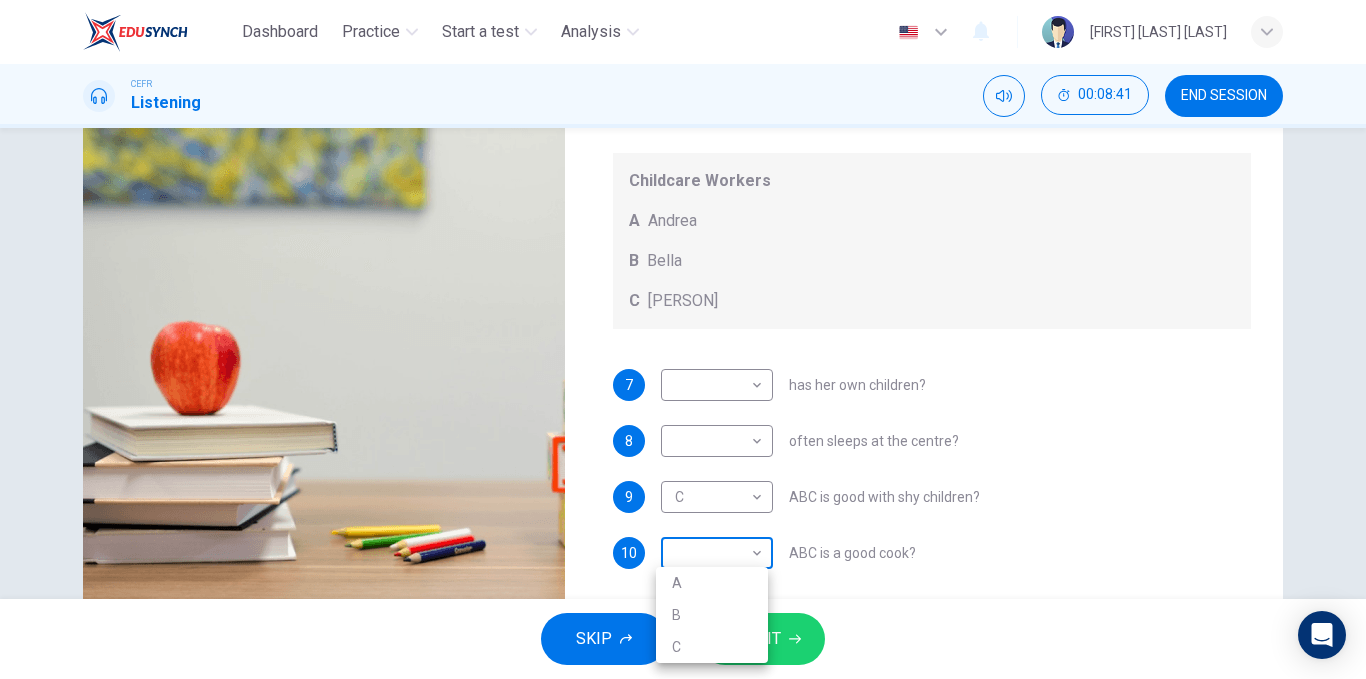 click on "Dashboard Practice Start a test Analysis English en ​ [FIRST] [LAST] [LAST] CEFR Listening 00:08:41 END SESSION Questions 7 - 10 Choose the correct letter, A, B, or C. You may use a letter more than once. Which childcare worker:
Childcare Workers A Andrea B Bella C [PERSON] 7 ​ ​ has her own children? 8 ​ ​ often sleeps at the centre? 9 C C ​ ABC is good with shy children? 10 ​ ​ ABC is a good cook?
Childcare Center 00m 08s SKIP SUBMIT EduSynch - Online Language Proficiency Testing
Dashboard Practice Start a test Analysis Notifications © Copyright  2025 A B C" at bounding box center [683, 339] 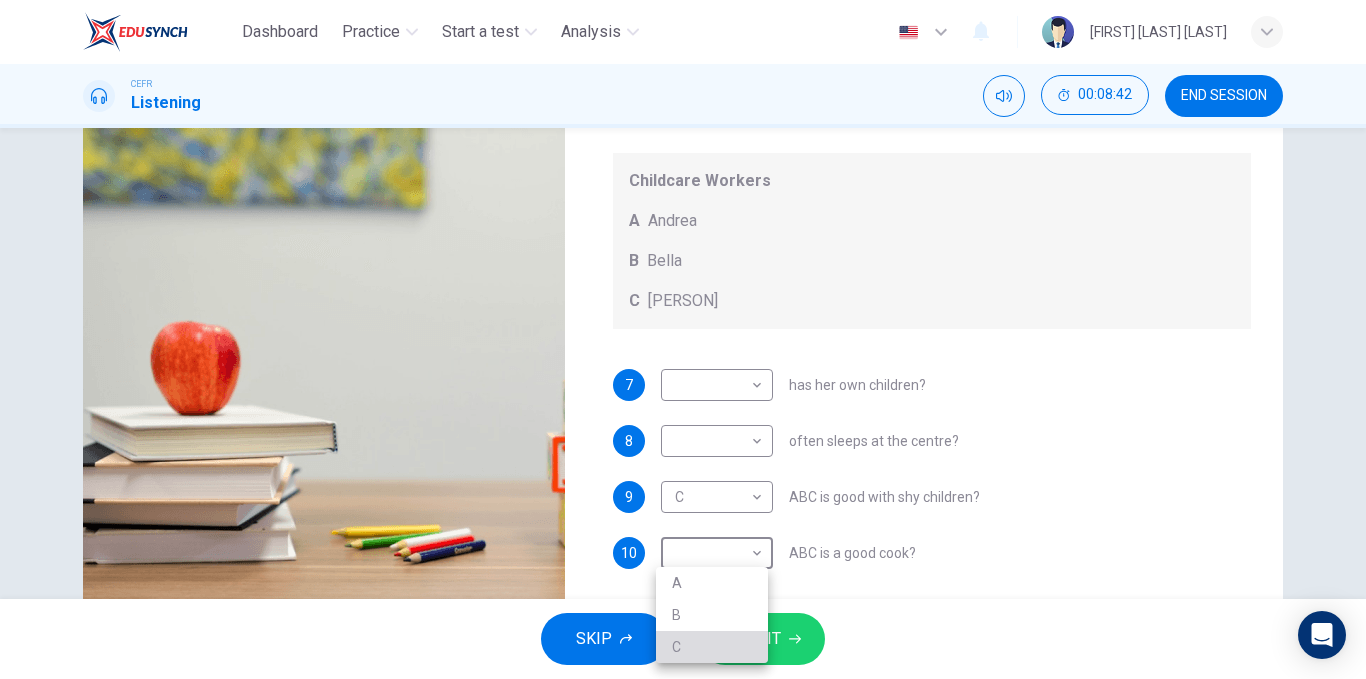 click on "C" at bounding box center [712, 647] 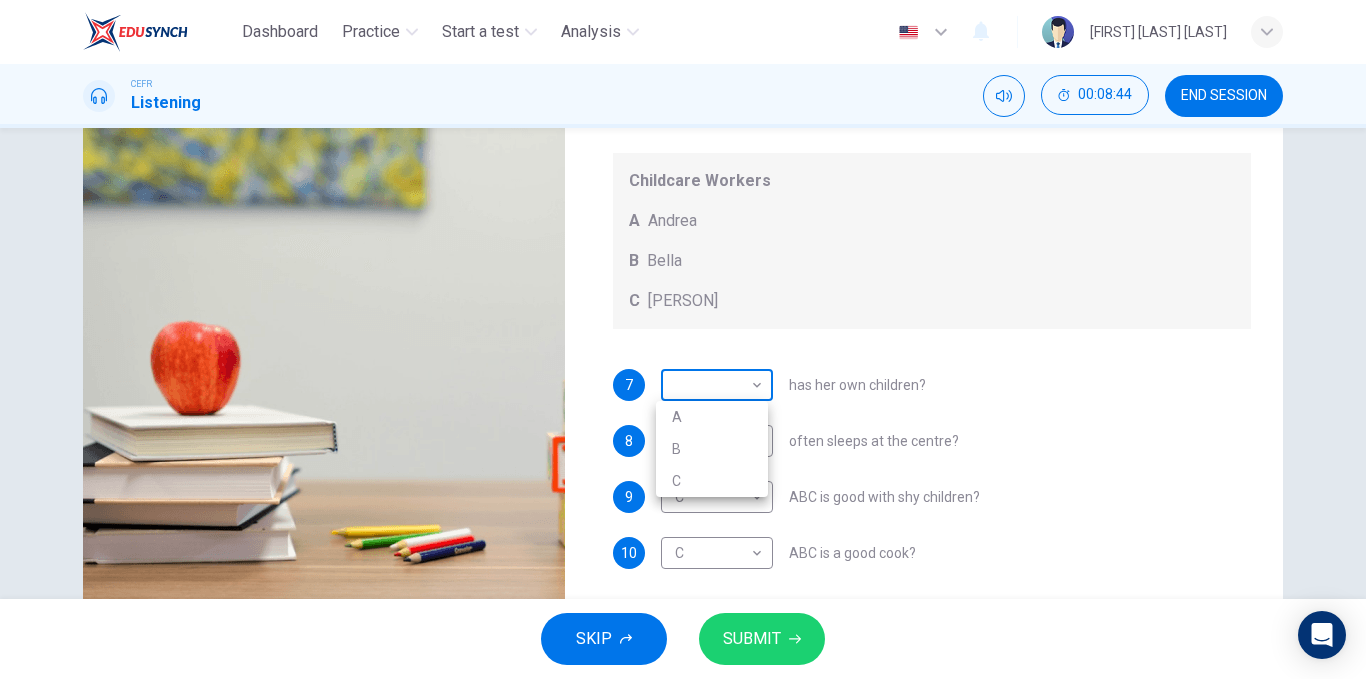 click on "Dashboard Practice Start a test Analysis English en ​ [FIRST] [LAST] [LAST] CEFR Listening 00:08:44 END SESSION Questions 7 - 10 Choose the correct letter, A, B, or C. You may use a letter more than once. Which childcare worker:
Childcare Workers A Andrea B Bella C [PERSON] 7 ​ ​ has her own children? 8 ​ ​ often sleeps at the centre? 9 C C ​ ABC is good with shy children? 10 C C ​ ABC is a good cook?
Childcare Center 00m 05s SKIP SUBMIT EduSynch - Online Language Proficiency Testing
Dashboard Practice Start a test Analysis Notifications © Copyright  2025 A B C" at bounding box center (683, 339) 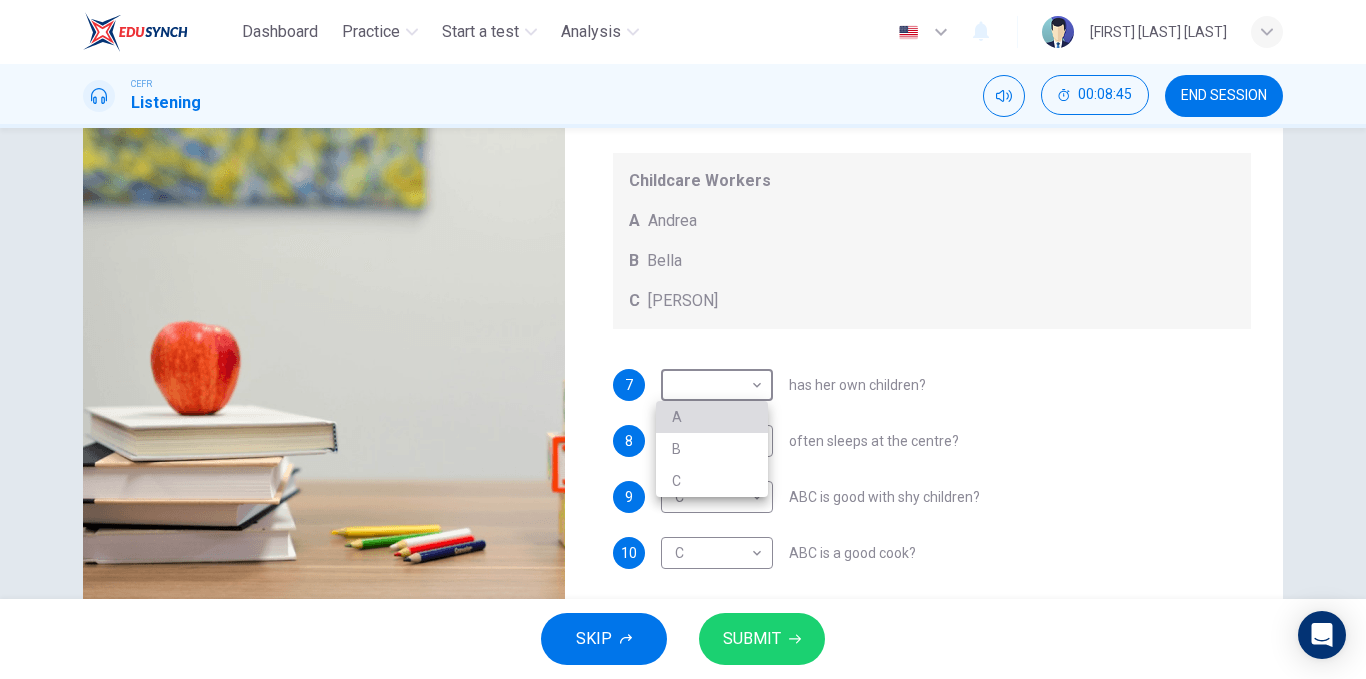 click on "A" at bounding box center [712, 417] 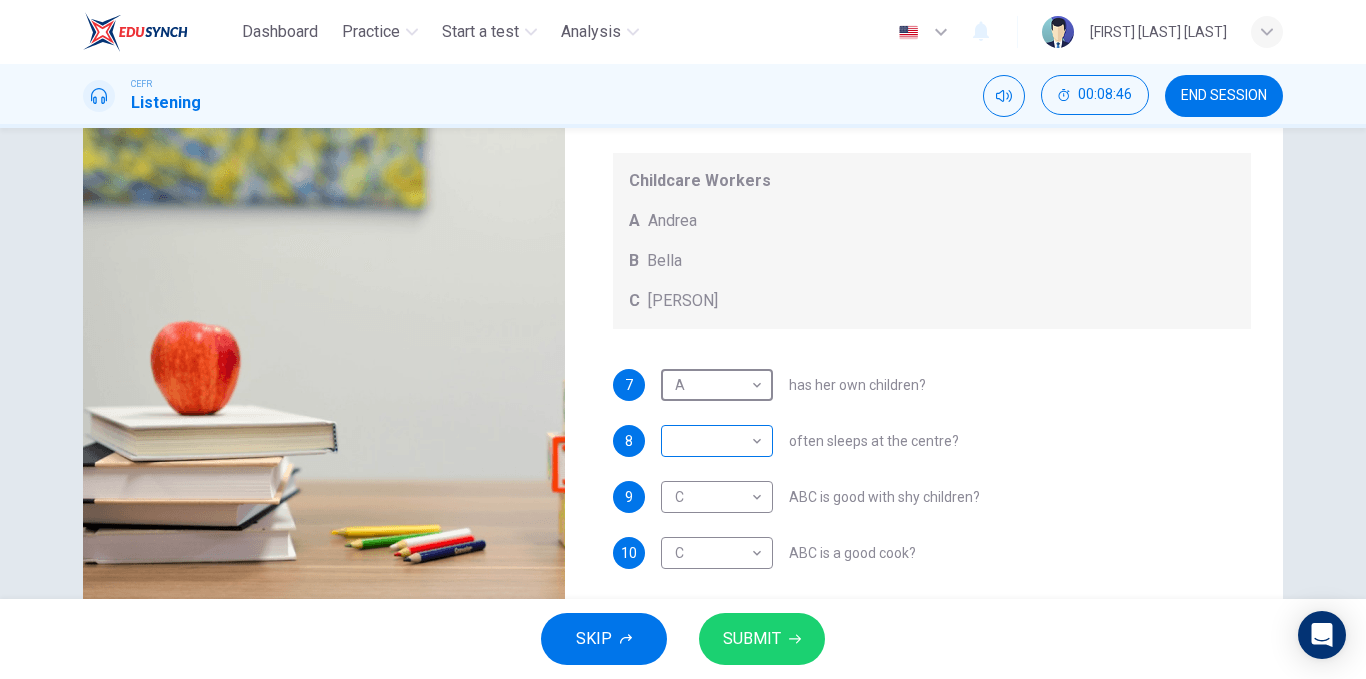 click on "Dashboard Practice Start a test Analysis English en ​ [FIRST] [LAST] [LAST] CEFR Listening 00:08:46 END SESSION Questions 7 - 10 Choose the correct letter, A, B, or C. You may use a letter more than once. Which childcare worker:
Childcare Workers A Andrea B Bella C [PERSON] 7 A A ​ has her own children? 8 ​ ​ often sleeps at the centre? 9 C C ​ ABC is good with shy children? 10 C C ​ ABC is a good cook?
Childcare Center 00m 03s SKIP SUBMIT EduSynch - Online Language Proficiency Testing
Dashboard Practice Start a test Analysis Notifications © Copyright  2025" at bounding box center [683, 339] 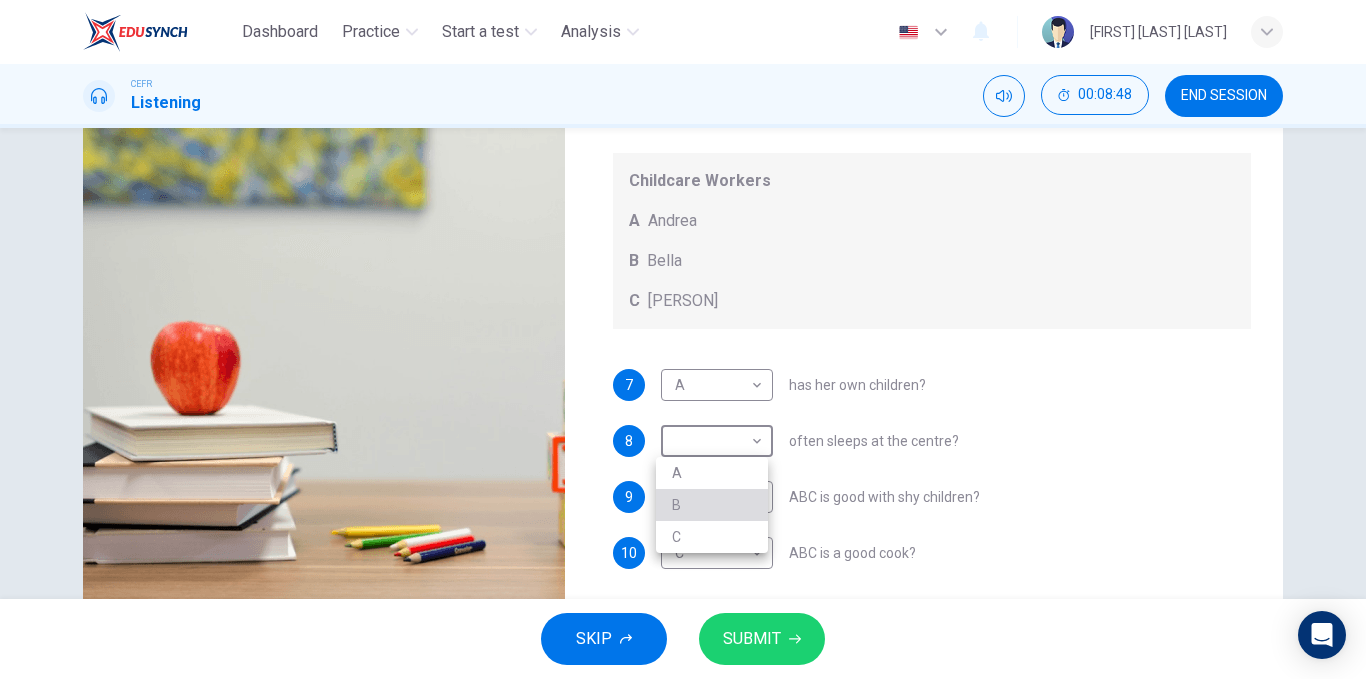 click on "B" at bounding box center [712, 505] 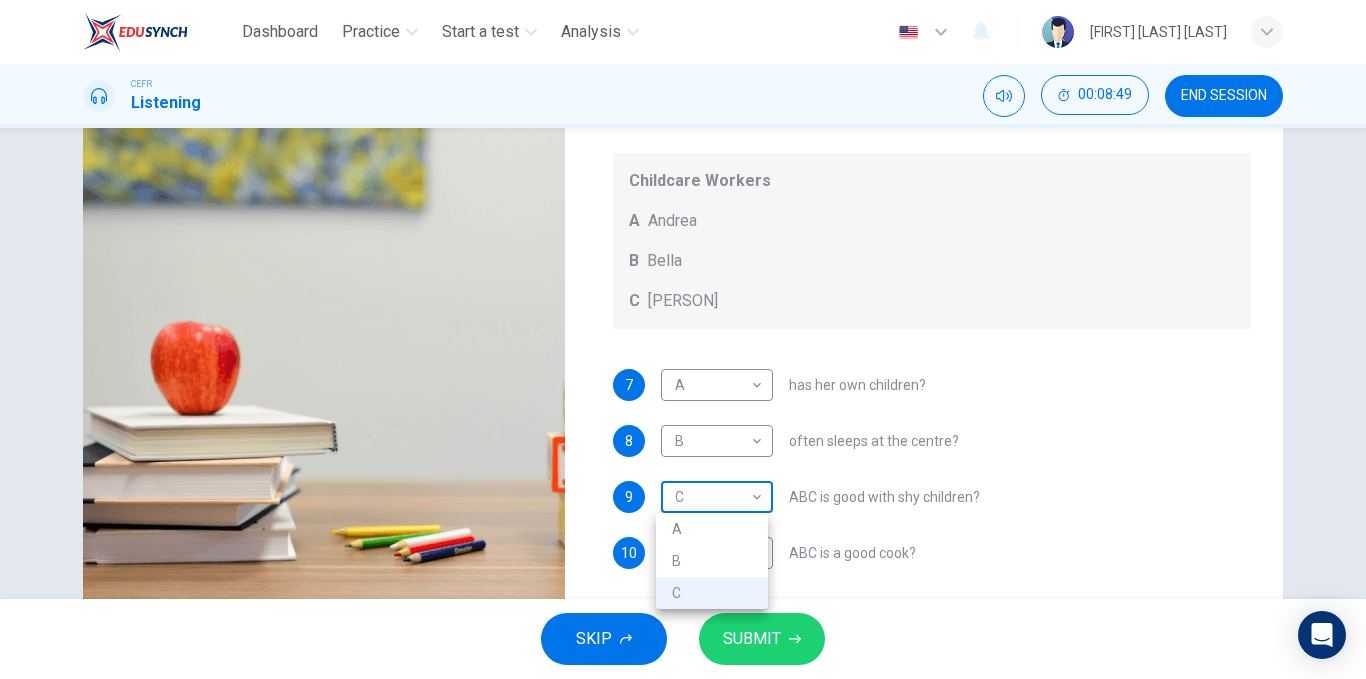 click on "Dashboard Practice Start a test Analysis English en ​ [FIRST] [LAST] [LAST] CEFR Listening 00:08:49 END SESSION Questions 7 - 10 Choose the correct letter, A, B, or C. You may use a letter more than once. Which childcare worker:
Childcare Workers A Andrea B Bella C [PERSON] 7 A A ​ has her own children? 8 B B ​ often sleeps at the centre? 9 C C ​ ABC is good with shy children? 10 C C ​ ABC is a good cook?
Childcare Center 00m 00s SKIP SUBMIT EduSynch - Online Language Proficiency Testing
Dashboard Practice Start a test Analysis Notifications © Copyright  2025 A B C" at bounding box center [683, 339] 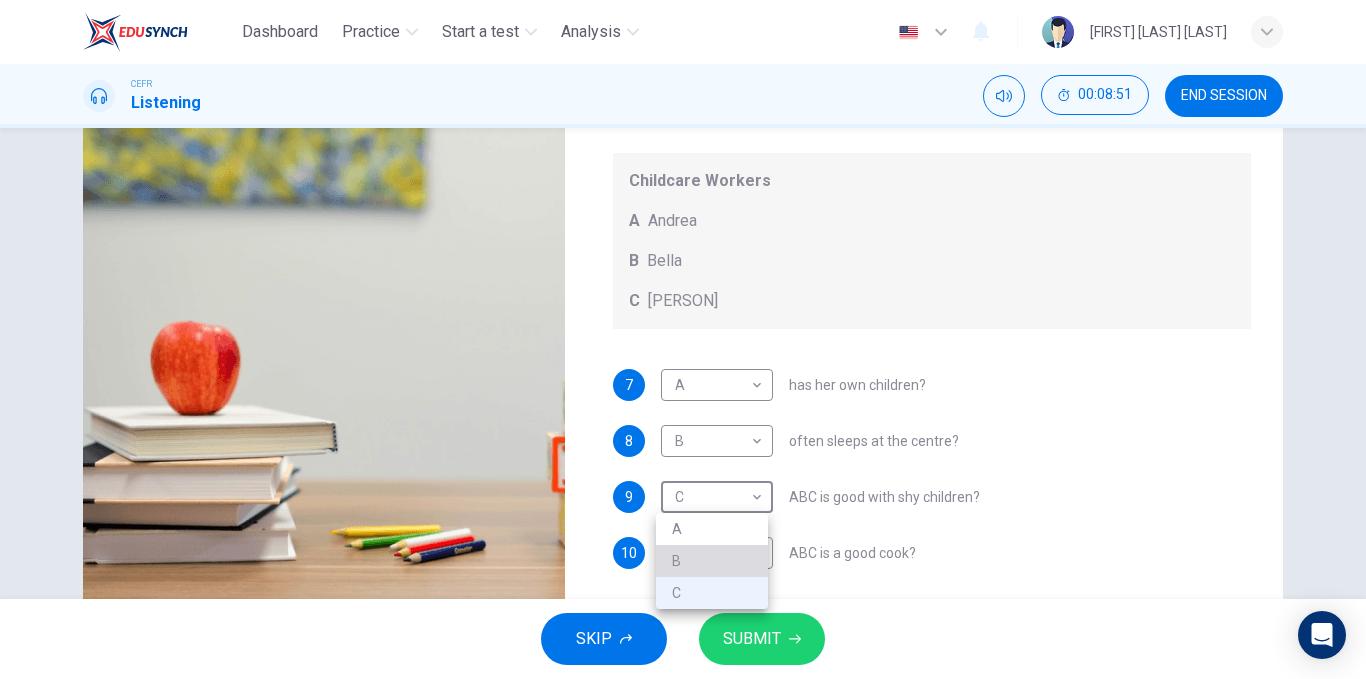 click on "B" at bounding box center [712, 561] 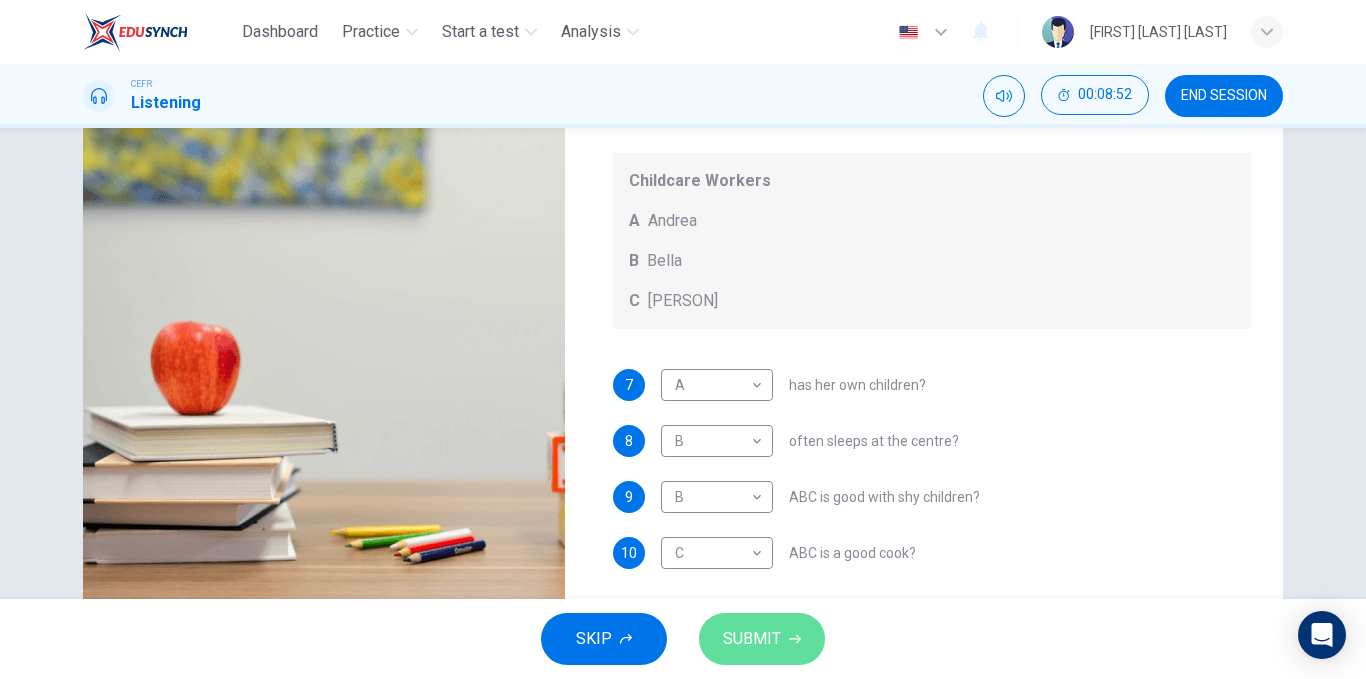 click on "SUBMIT" at bounding box center (752, 639) 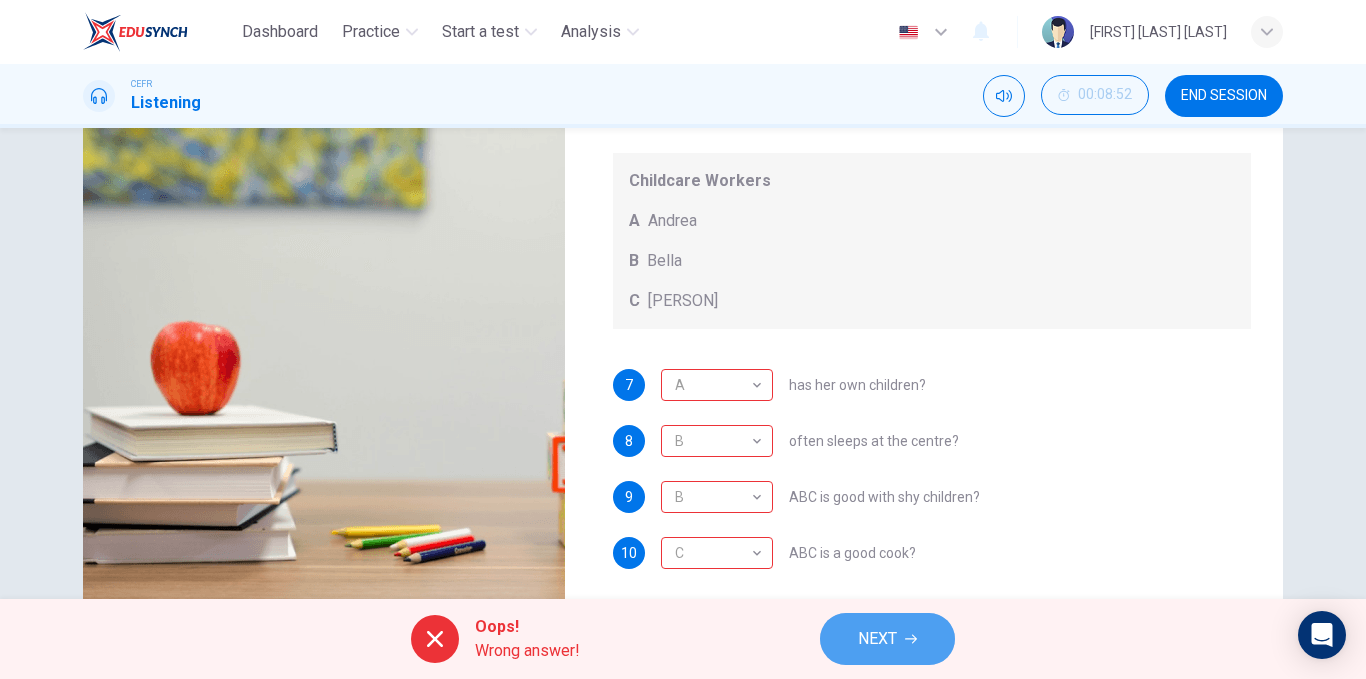 click on "NEXT" at bounding box center (887, 639) 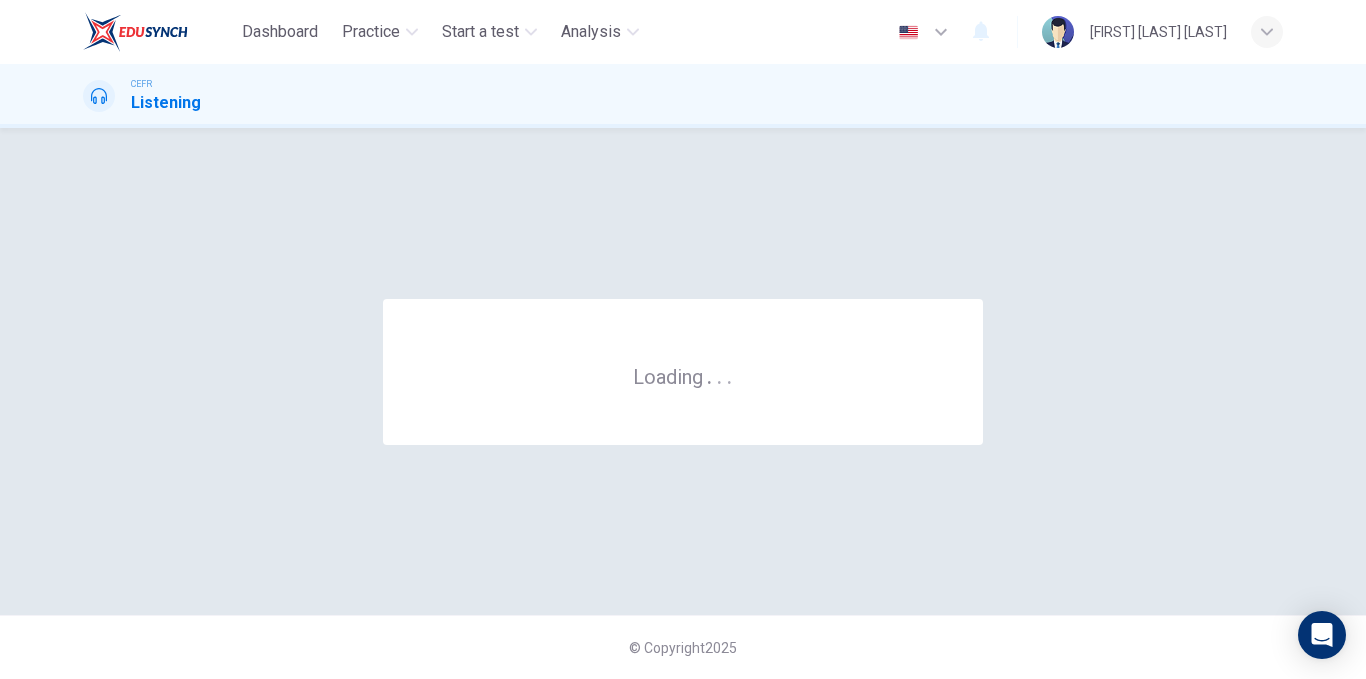 scroll, scrollTop: 0, scrollLeft: 0, axis: both 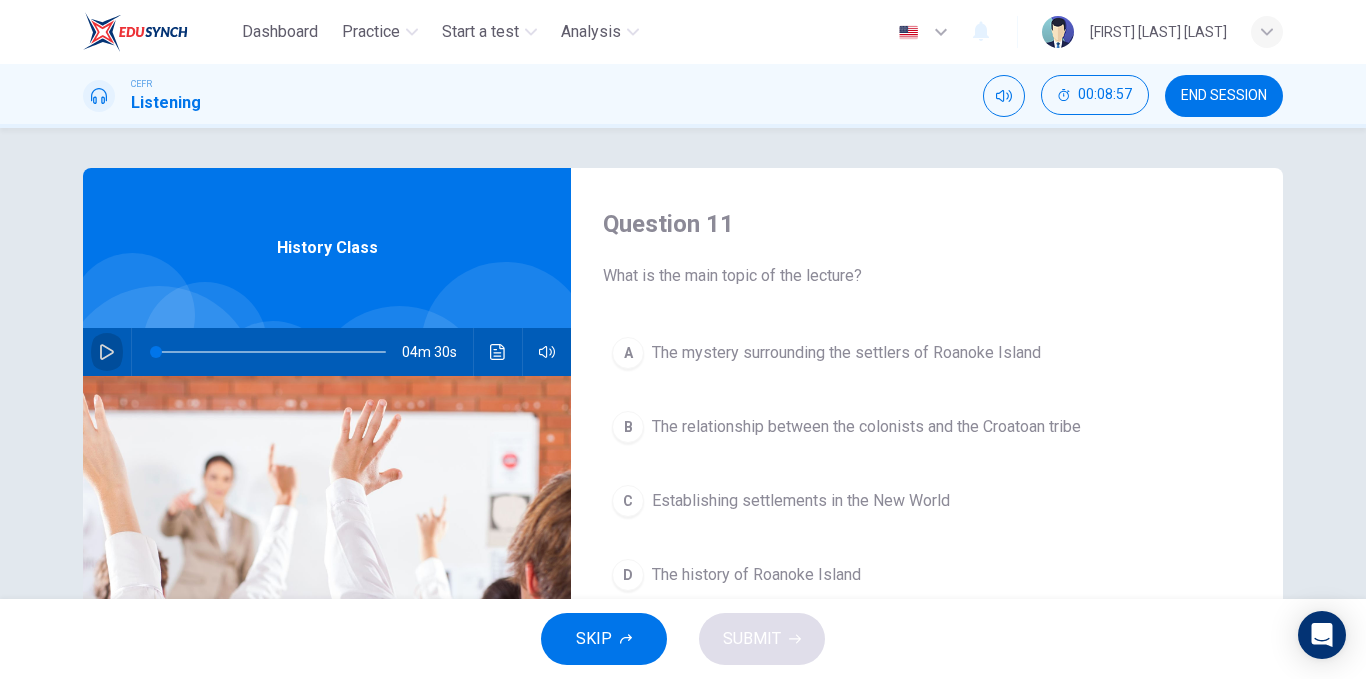 click at bounding box center [107, 352] 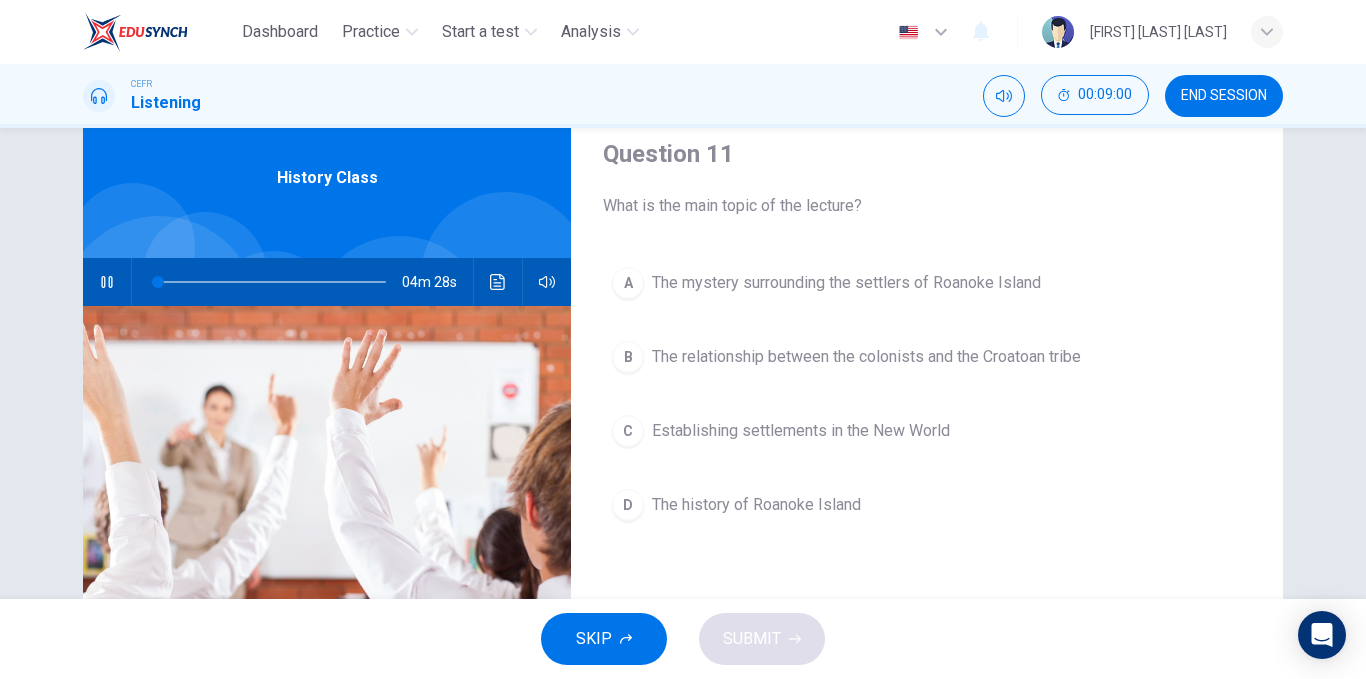 scroll, scrollTop: 69, scrollLeft: 0, axis: vertical 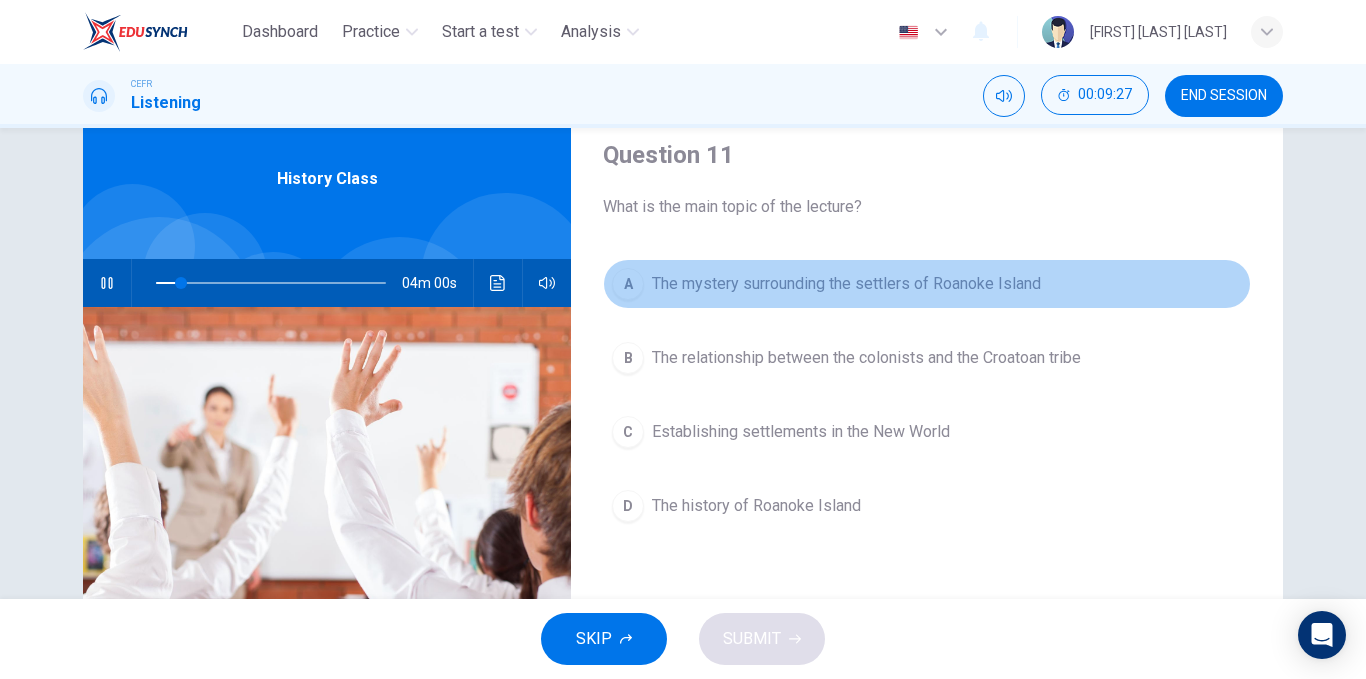 click on "A" at bounding box center (628, 284) 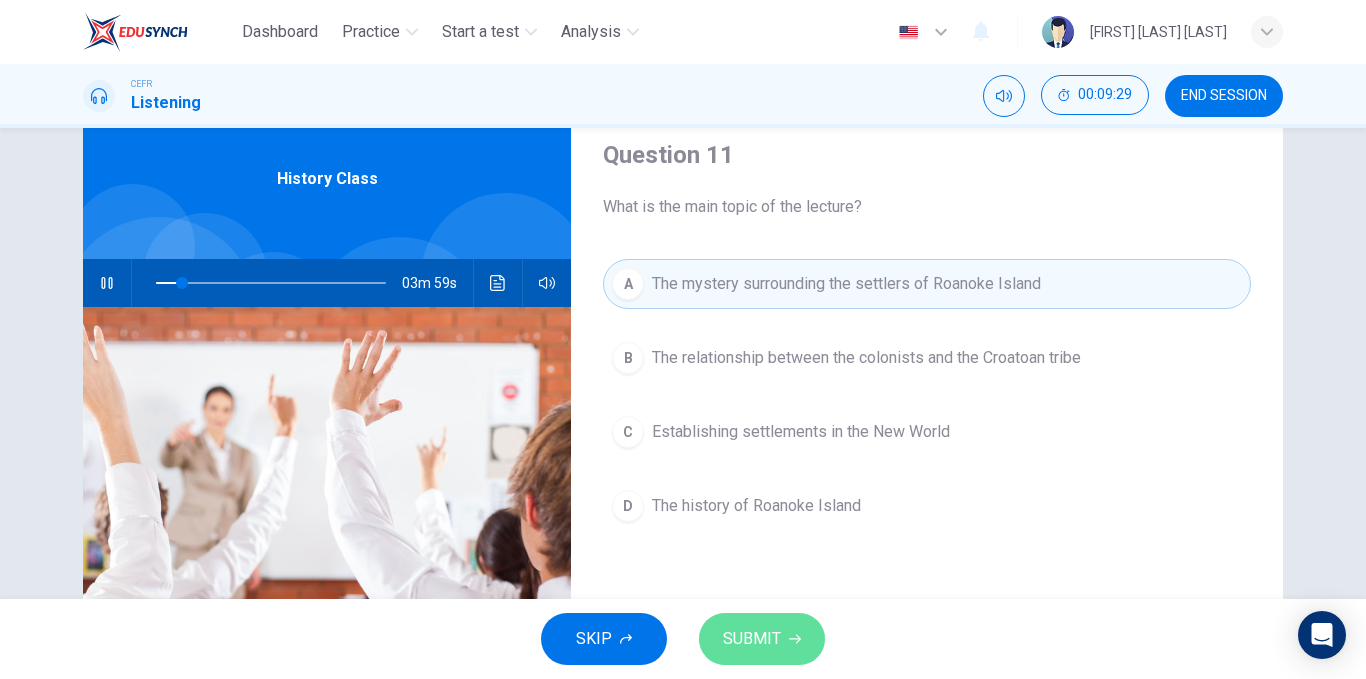 click on "SUBMIT" at bounding box center (752, 639) 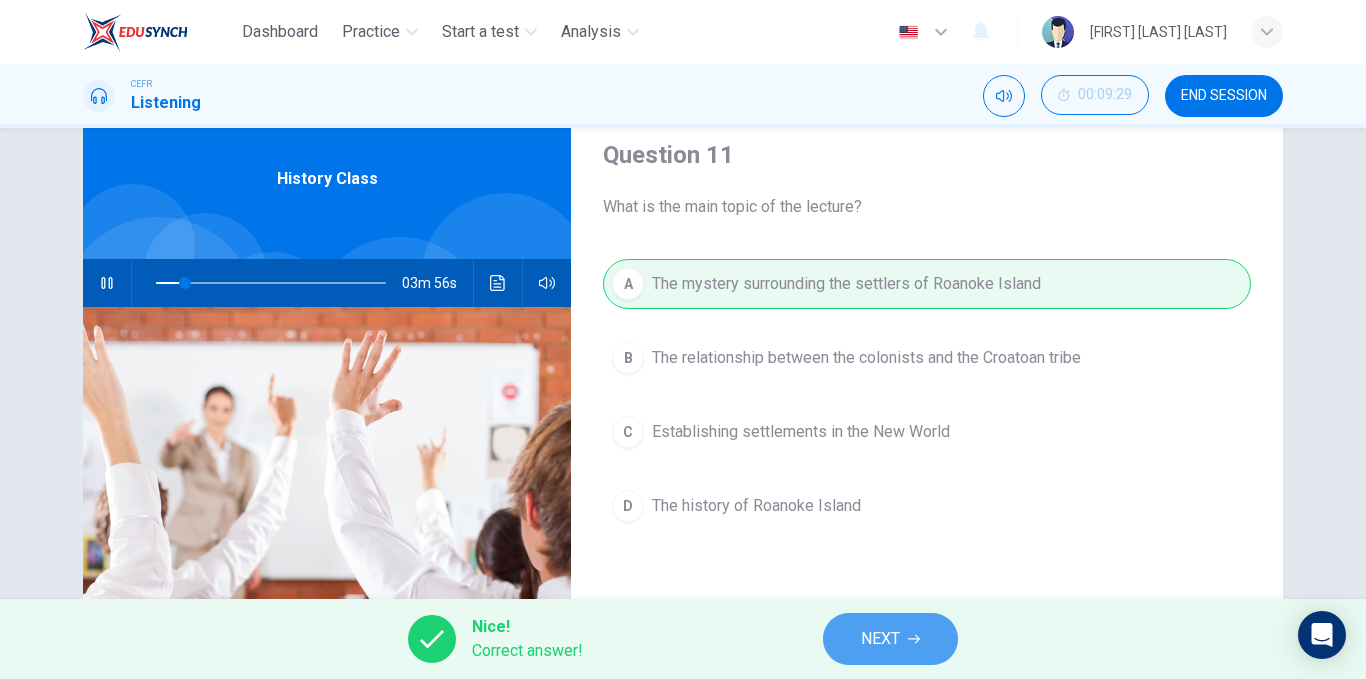 click on "NEXT" at bounding box center [890, 639] 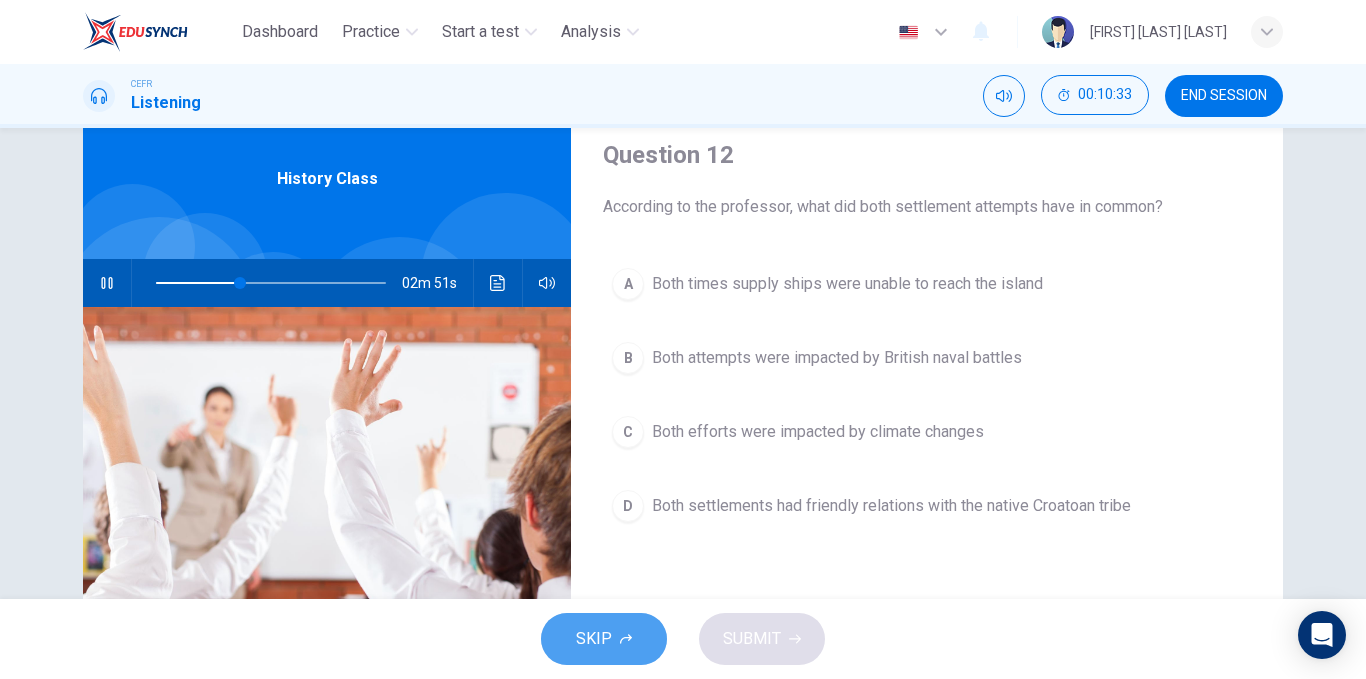 click on "SKIP" at bounding box center [604, 639] 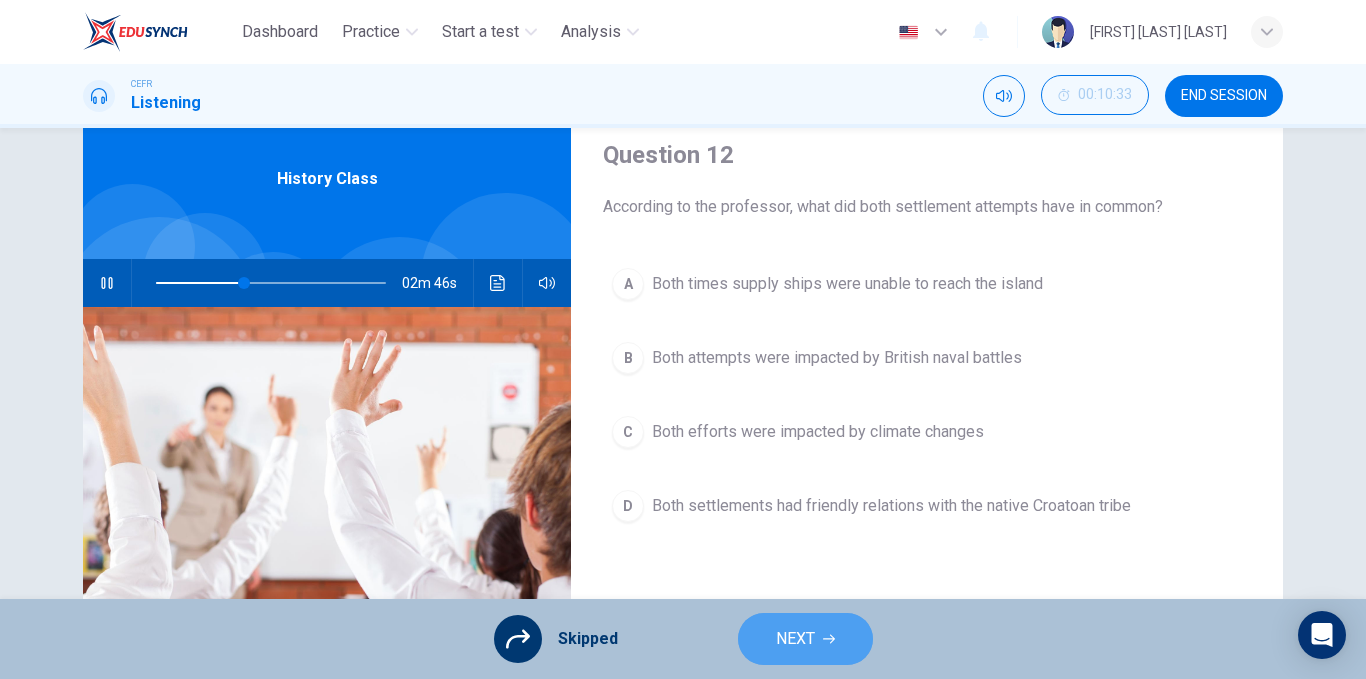 click at bounding box center (829, 639) 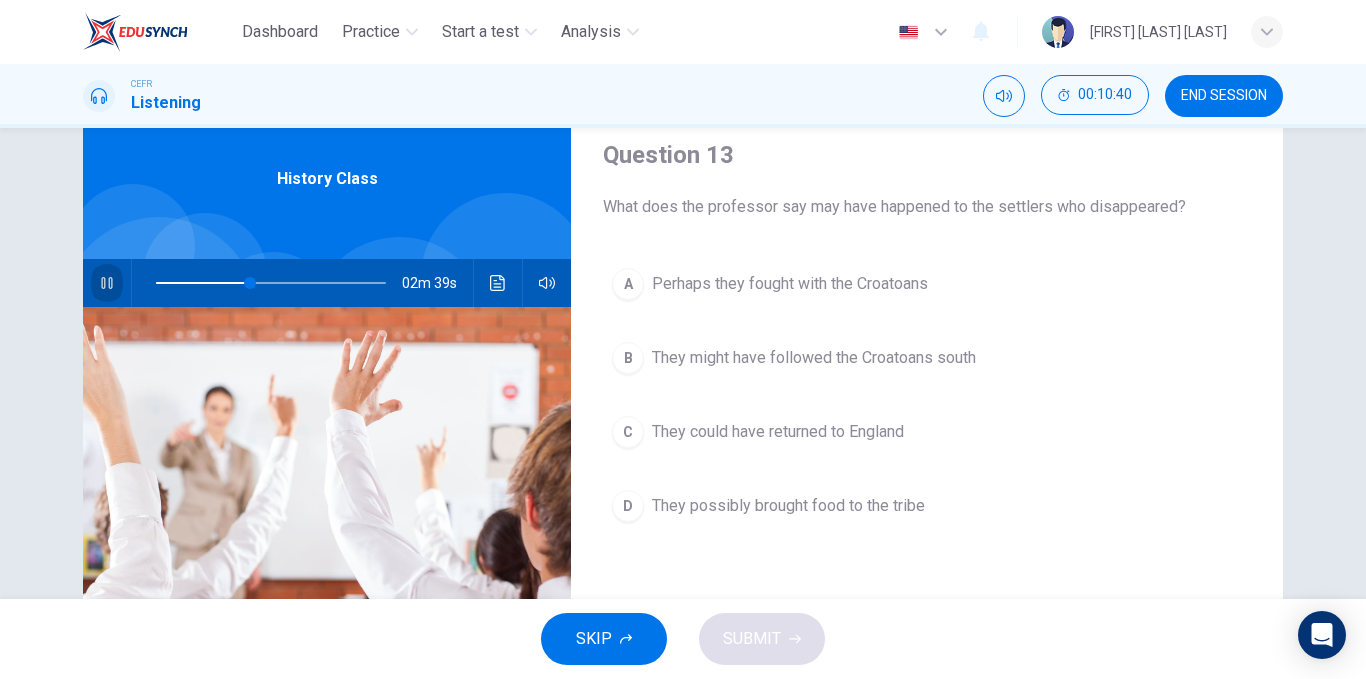 click at bounding box center [107, 283] 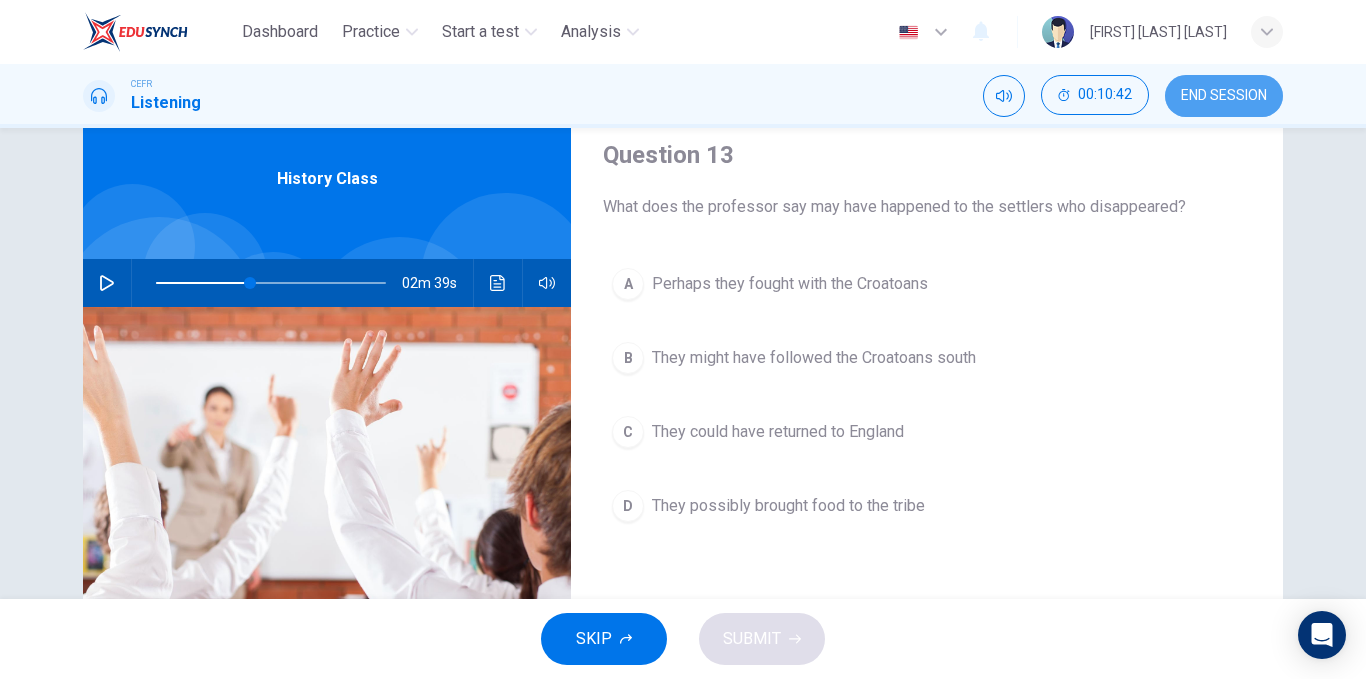 click on "END SESSION" at bounding box center (1224, 96) 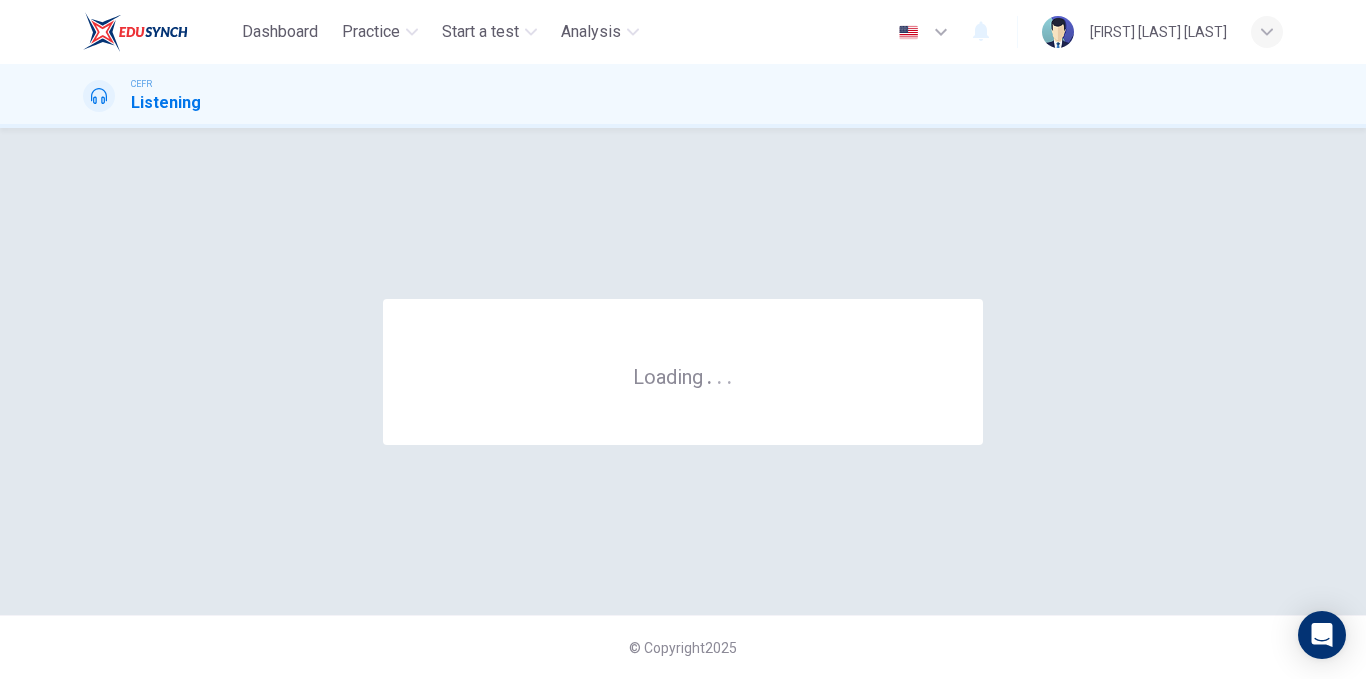 scroll, scrollTop: 0, scrollLeft: 0, axis: both 